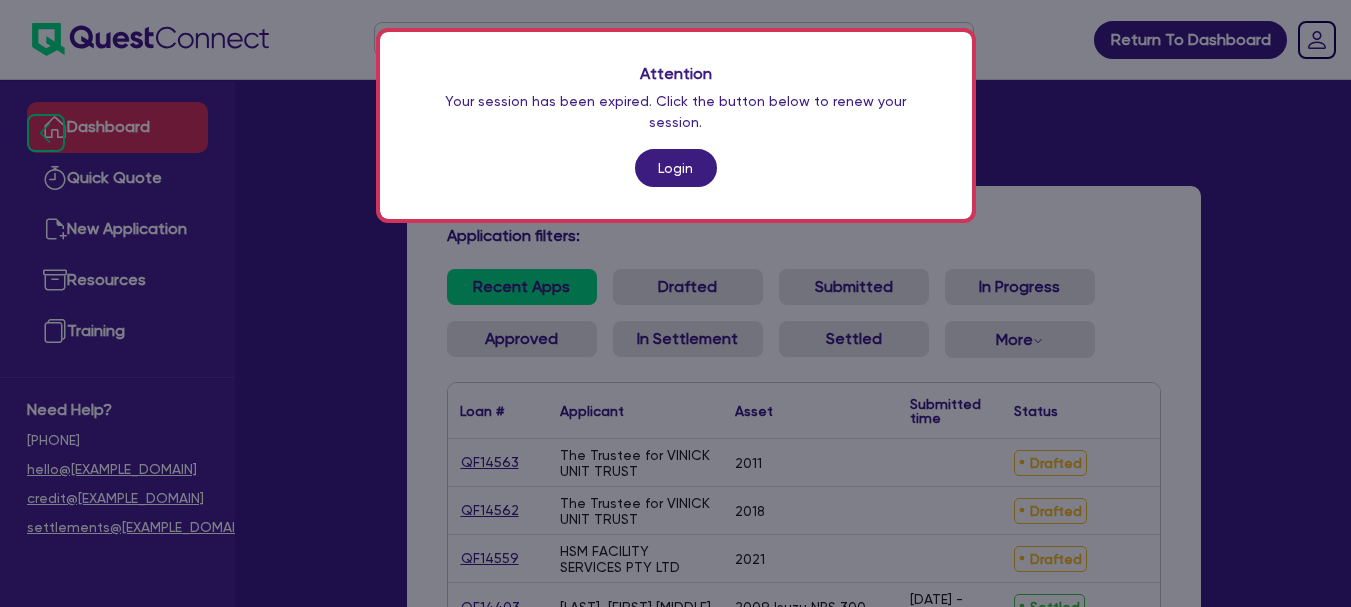 scroll, scrollTop: 0, scrollLeft: 0, axis: both 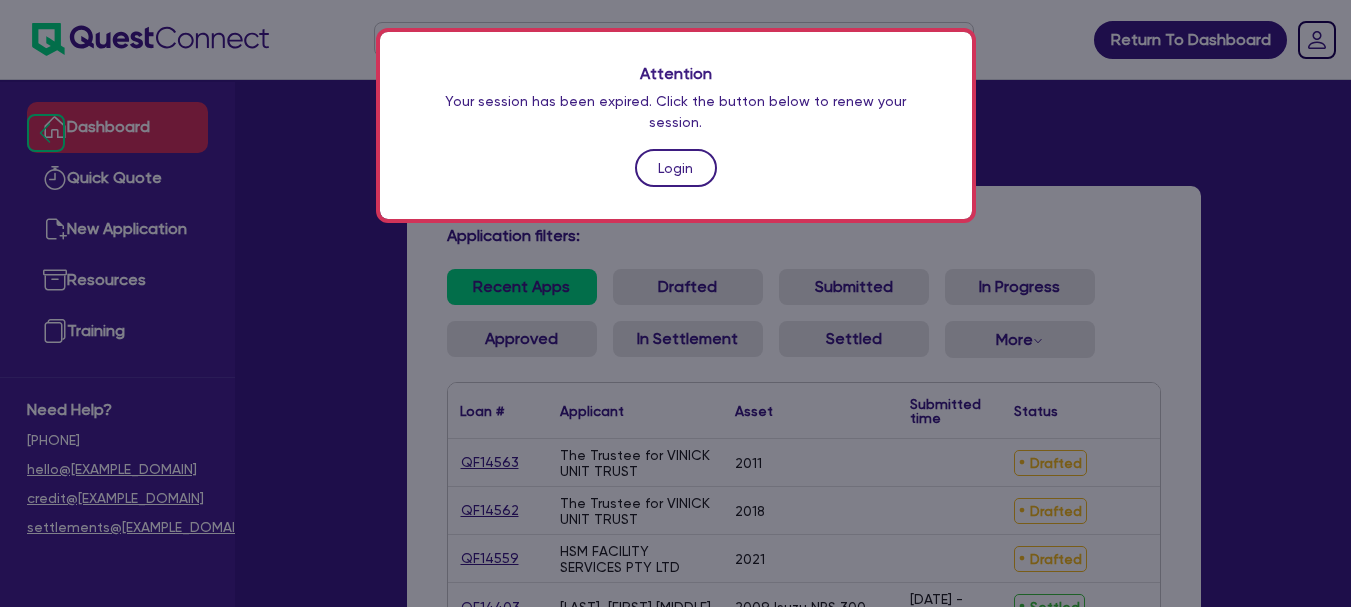 click on "Login" at bounding box center [676, 168] 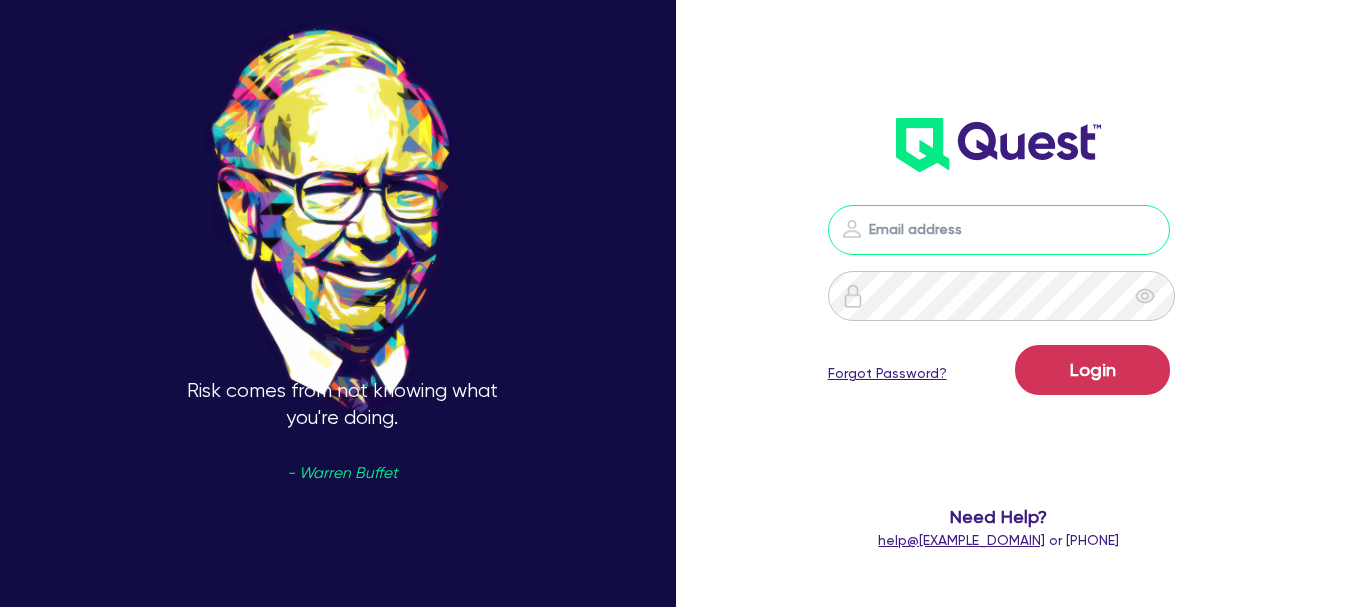 type on "kunal@rightclickfinance.com.au" 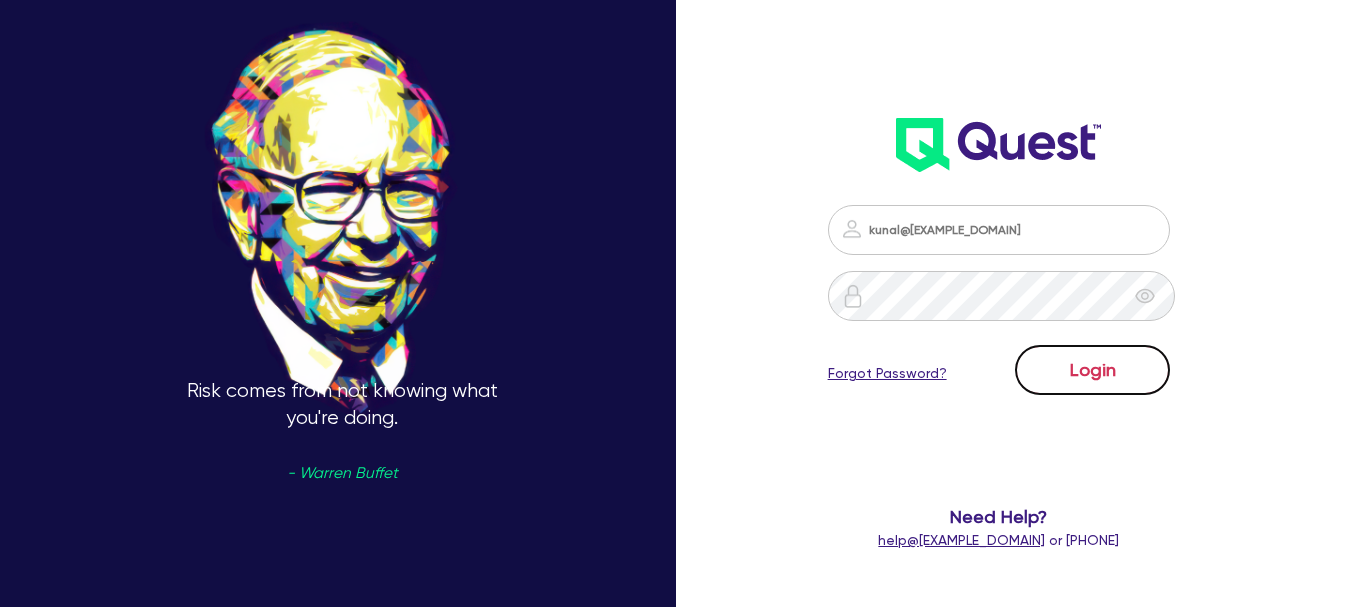 click on "Login" at bounding box center [1092, 370] 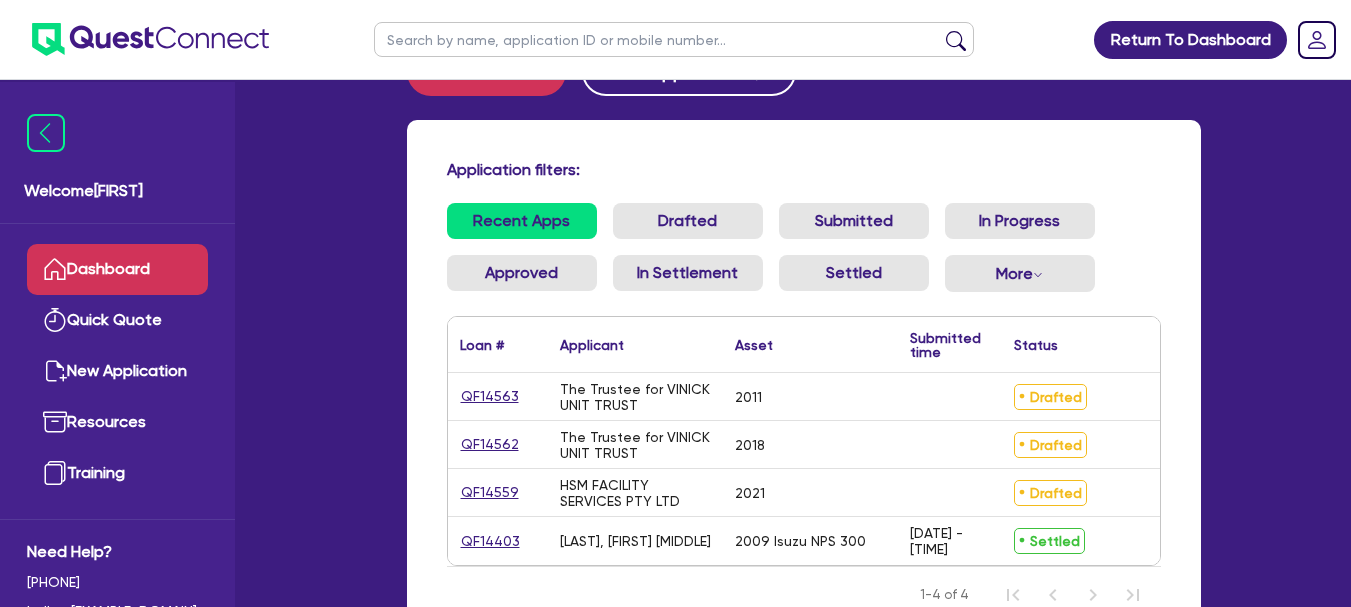 scroll, scrollTop: 100, scrollLeft: 0, axis: vertical 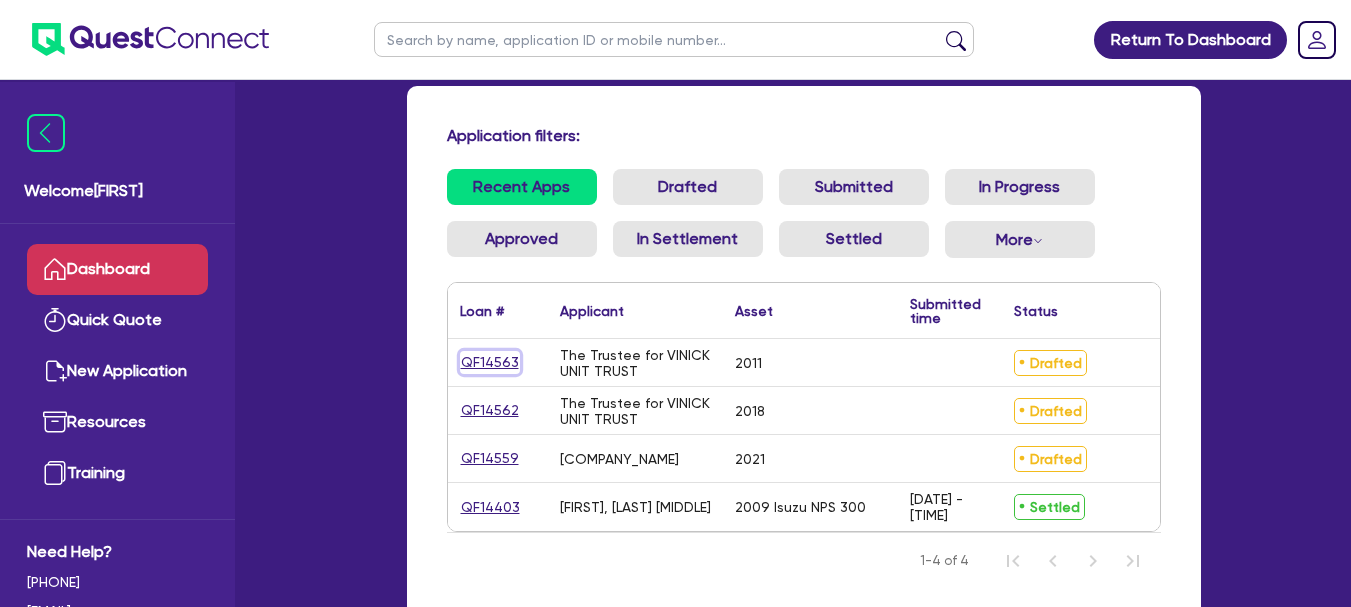 click on "QF14563" at bounding box center (490, 362) 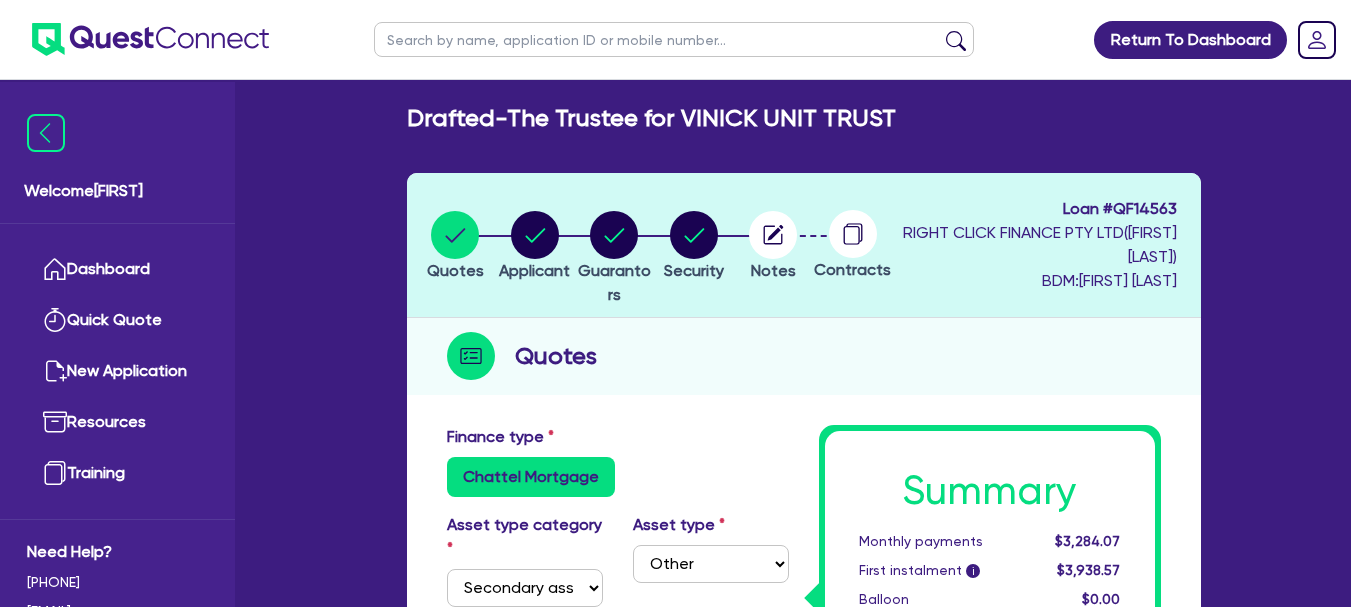 scroll, scrollTop: 0, scrollLeft: 0, axis: both 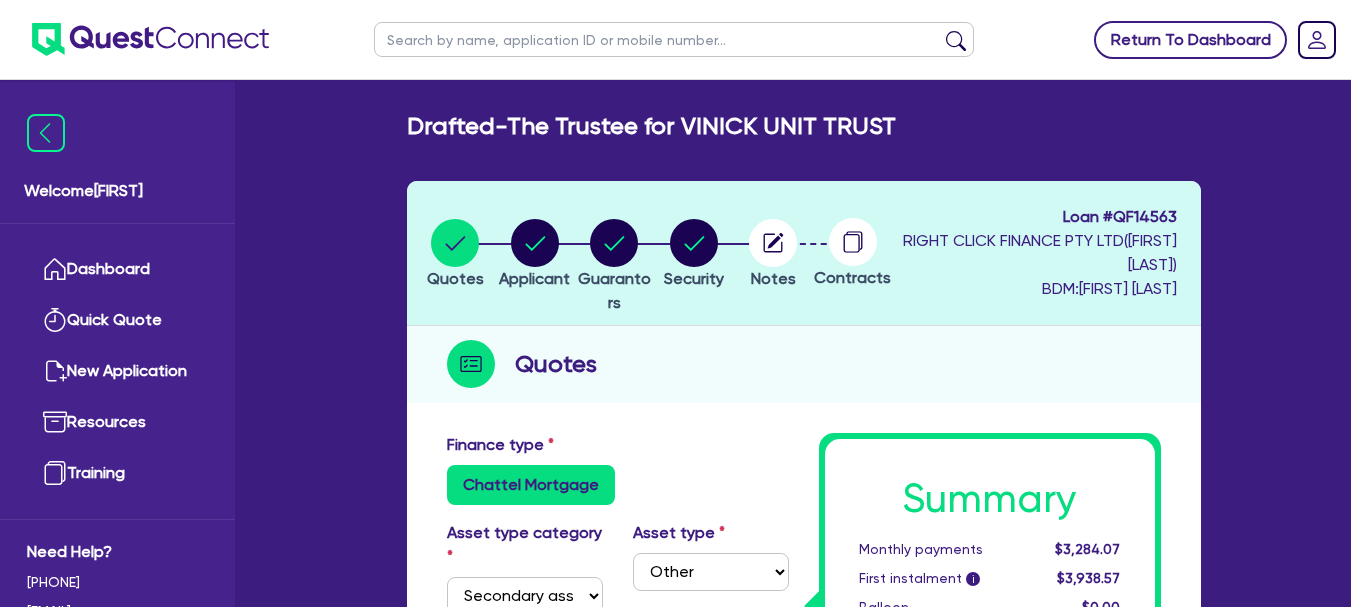 click on "Return To Dashboard" at bounding box center (1190, 40) 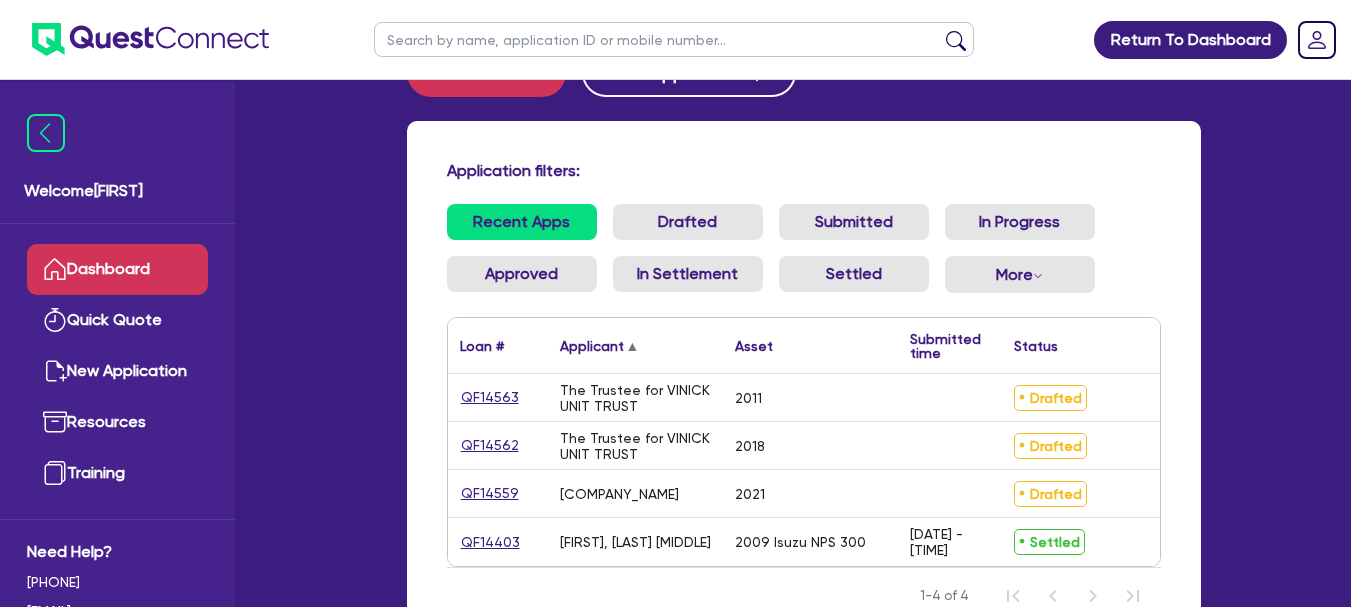 scroll, scrollTop: 100, scrollLeft: 0, axis: vertical 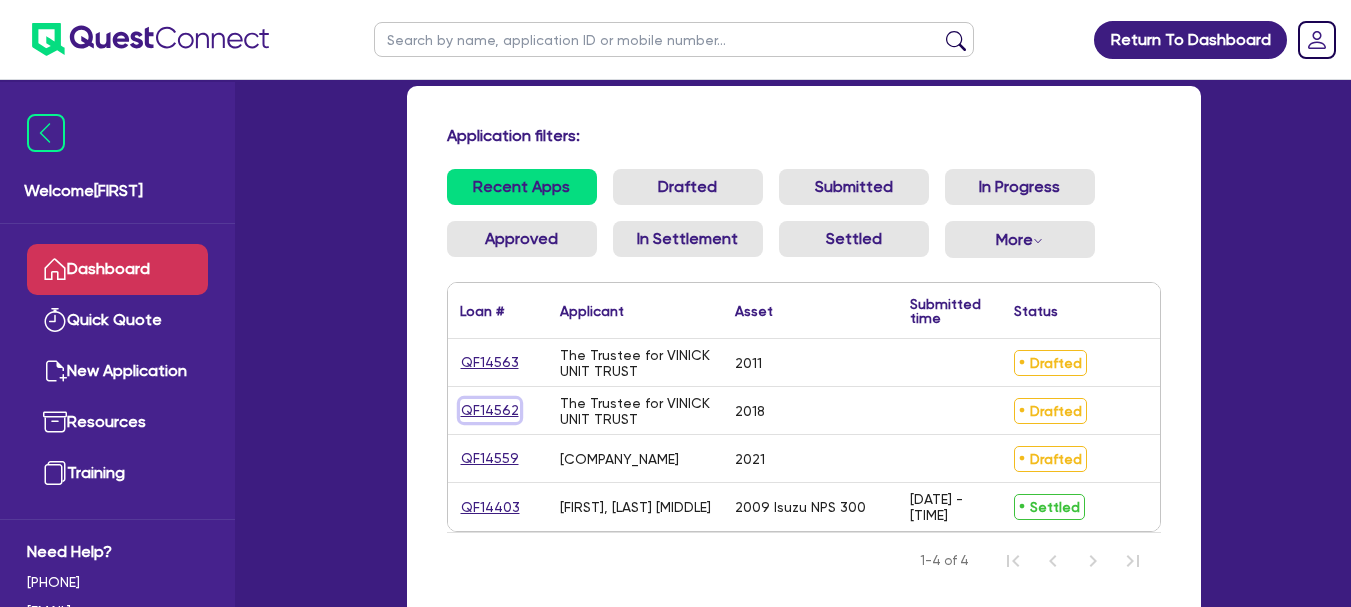 click on "QF14562" at bounding box center (490, 410) 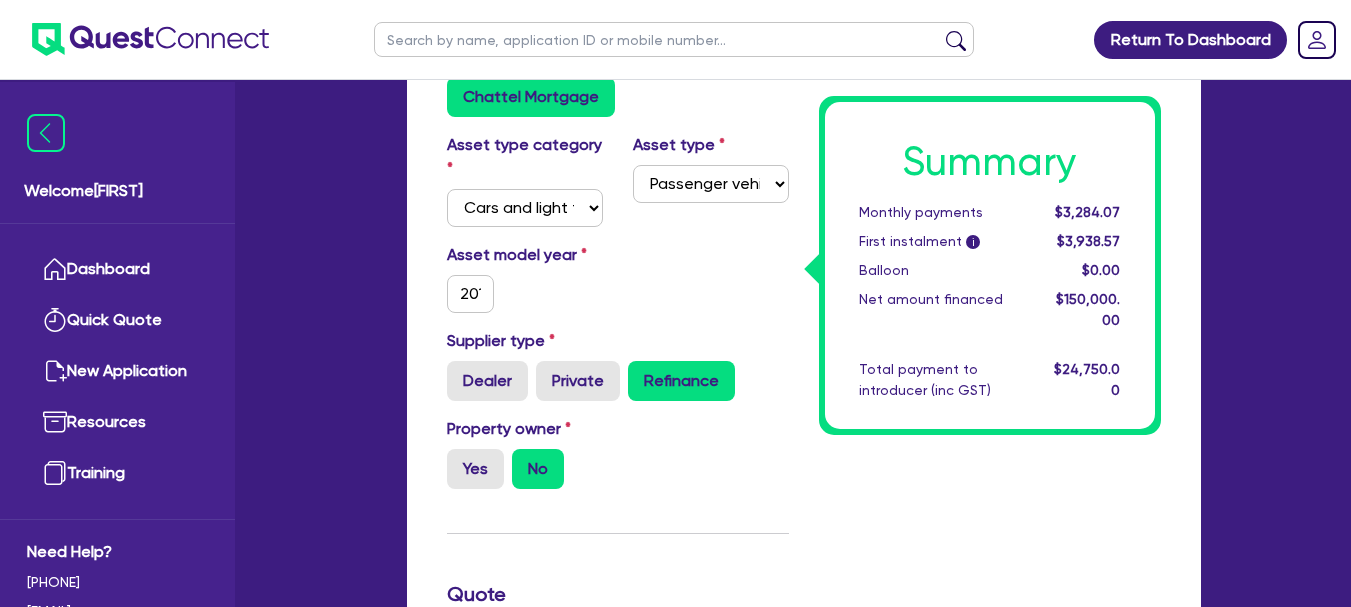scroll, scrollTop: 0, scrollLeft: 0, axis: both 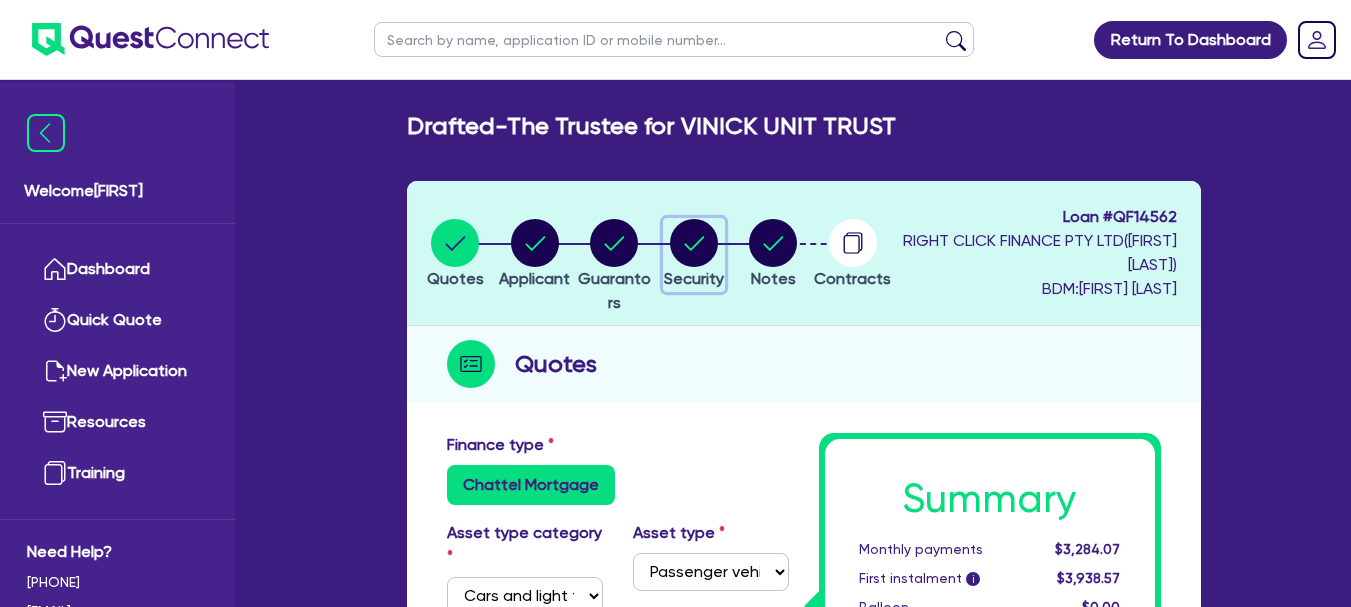 click at bounding box center [694, 243] 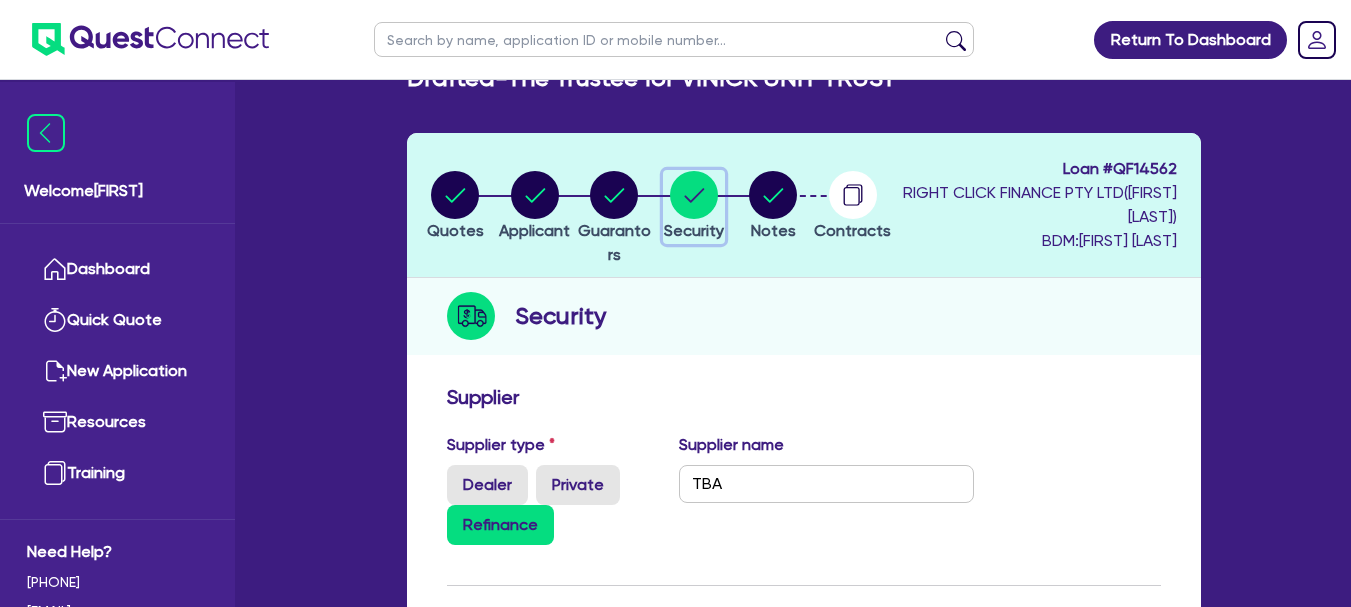scroll, scrollTop: 0, scrollLeft: 0, axis: both 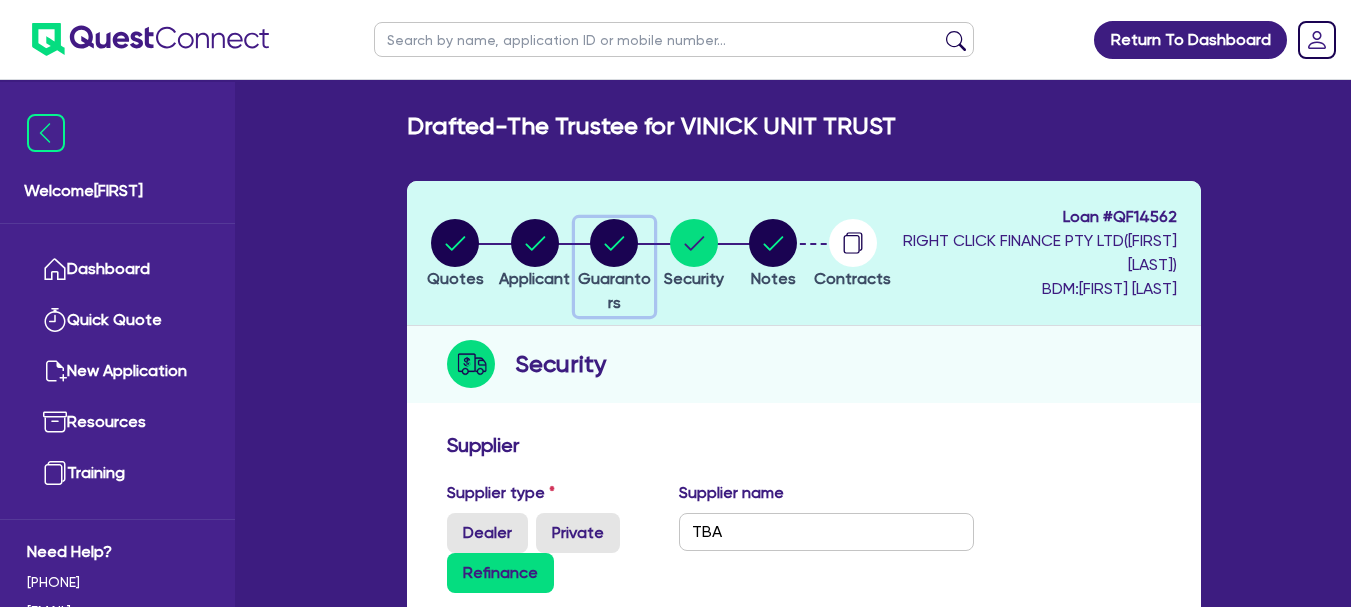 click at bounding box center (614, 243) 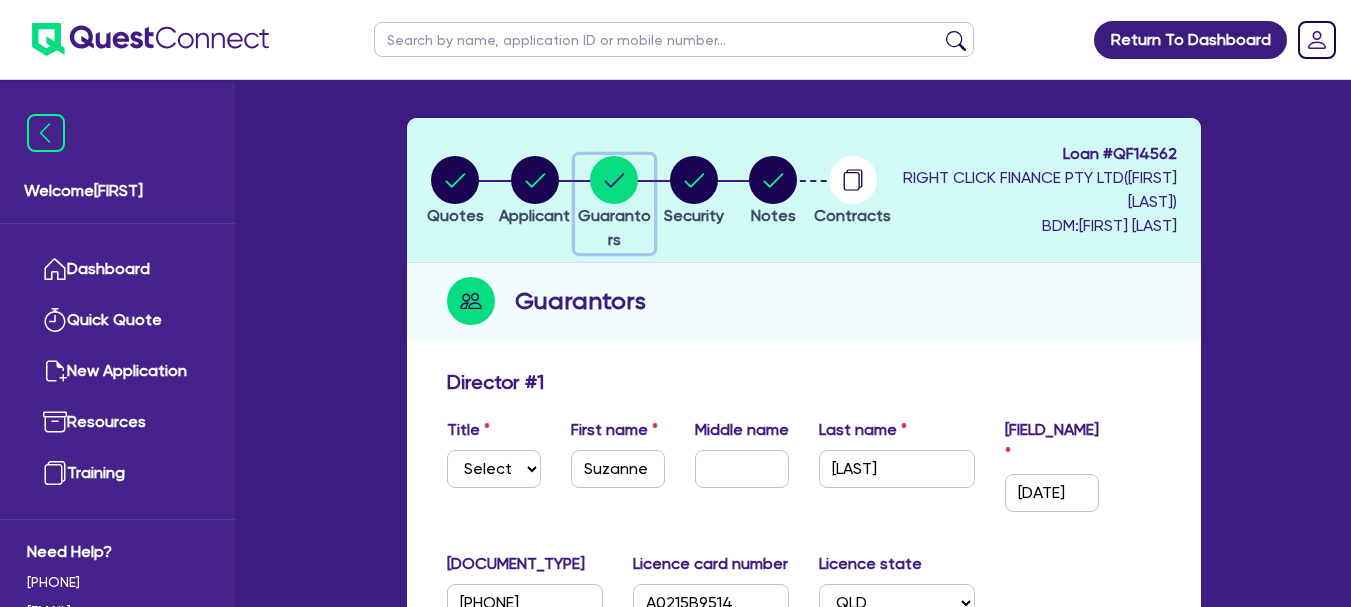 scroll, scrollTop: 0, scrollLeft: 0, axis: both 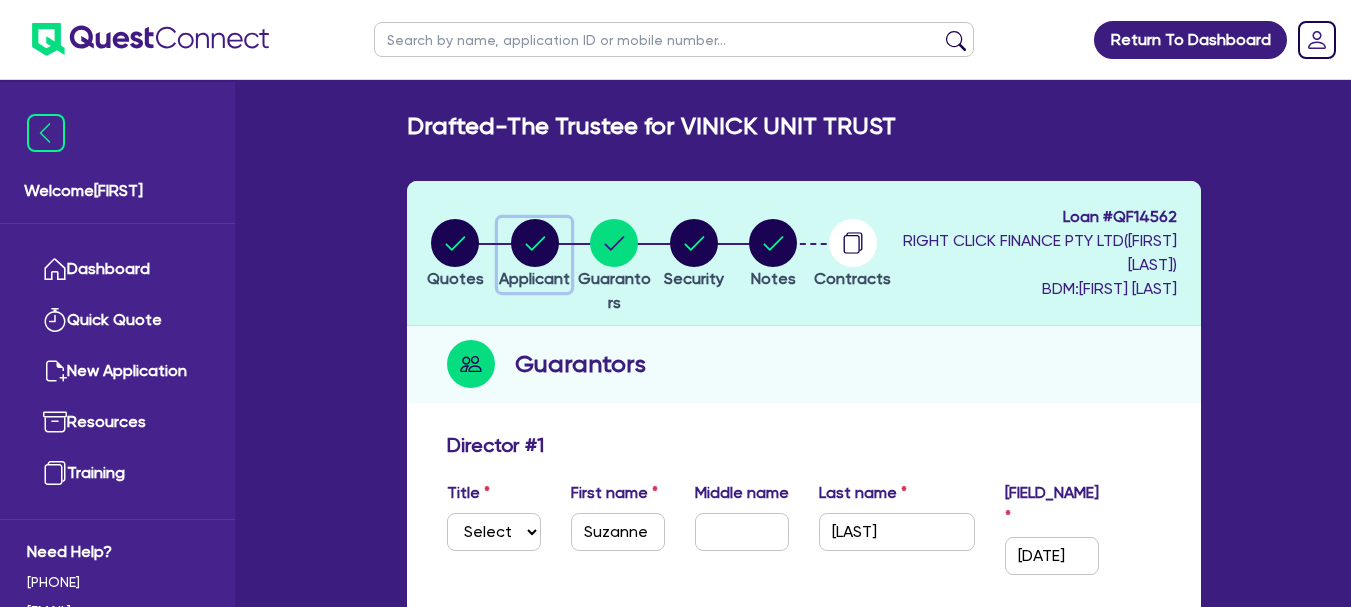 click at bounding box center (535, 243) 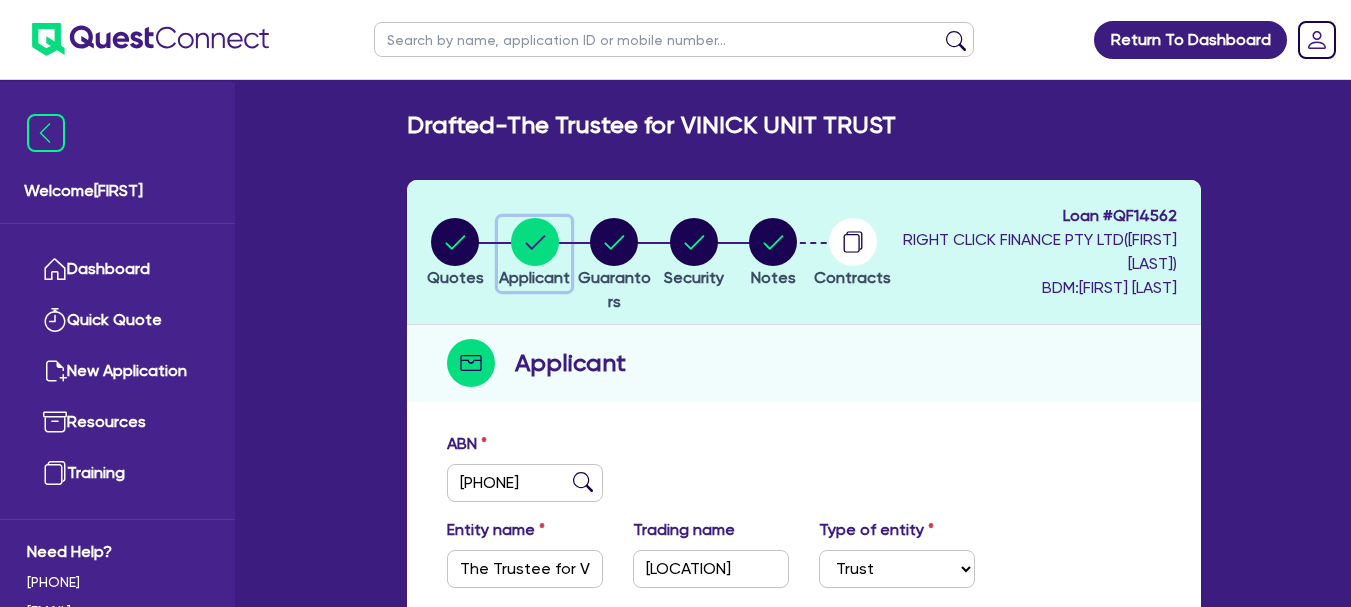 scroll, scrollTop: 0, scrollLeft: 0, axis: both 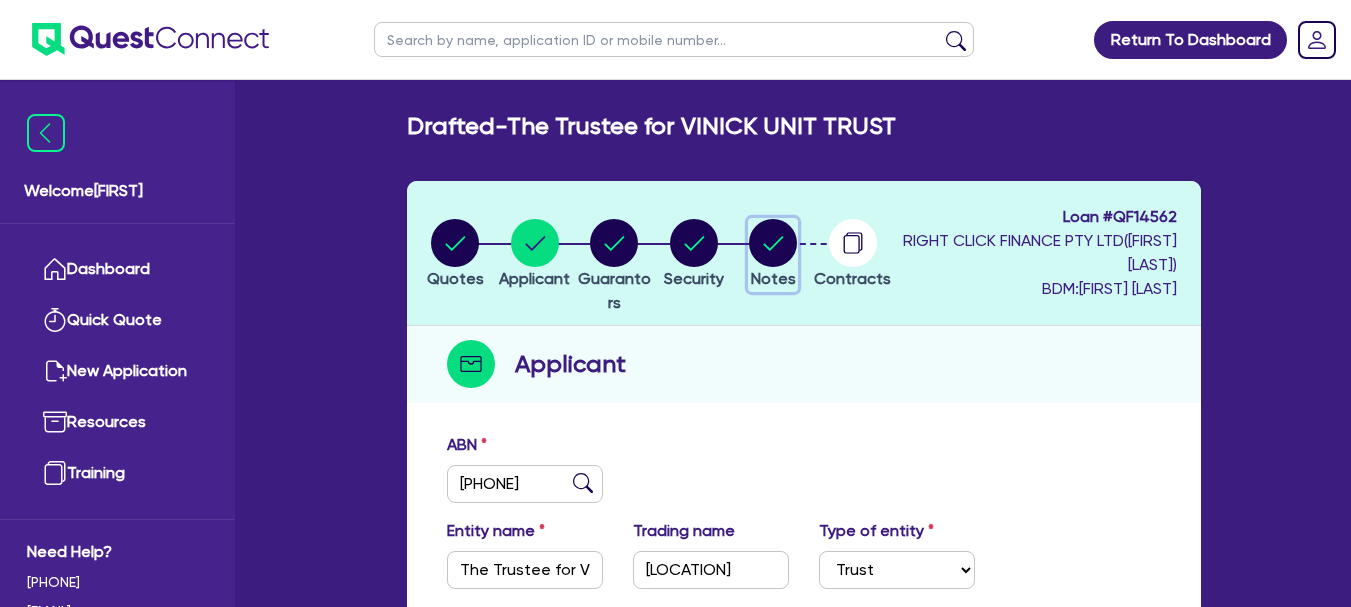 click at bounding box center [773, 243] 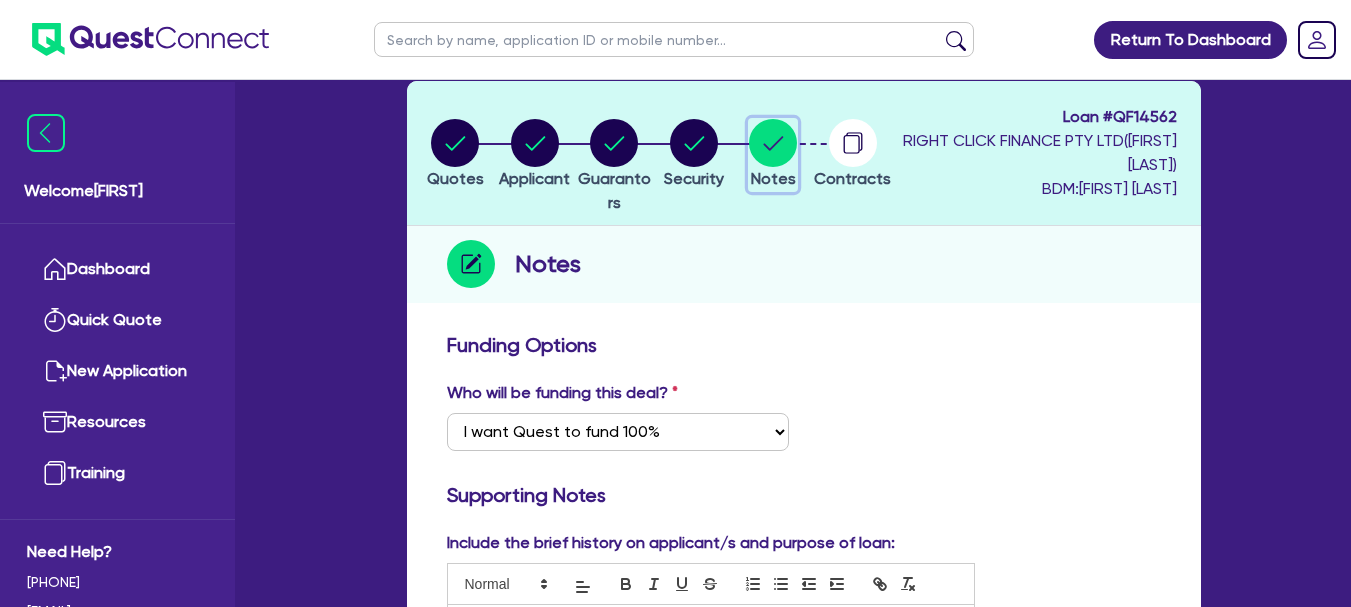 scroll, scrollTop: 0, scrollLeft: 0, axis: both 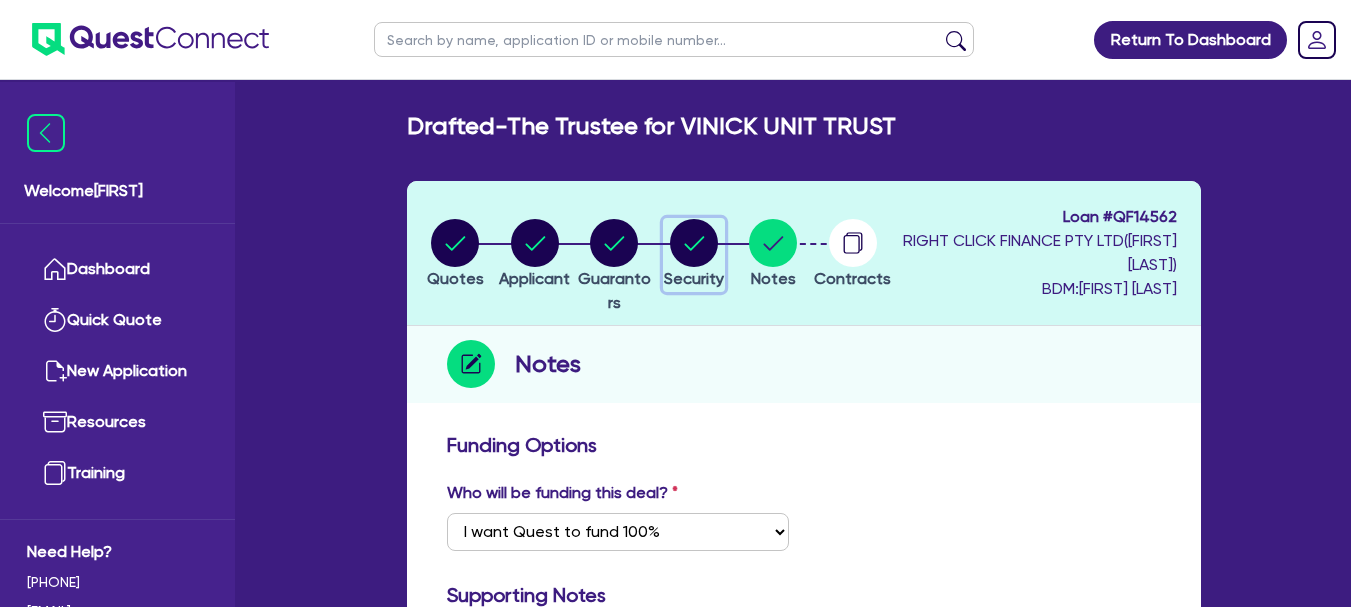 click at bounding box center [694, 243] 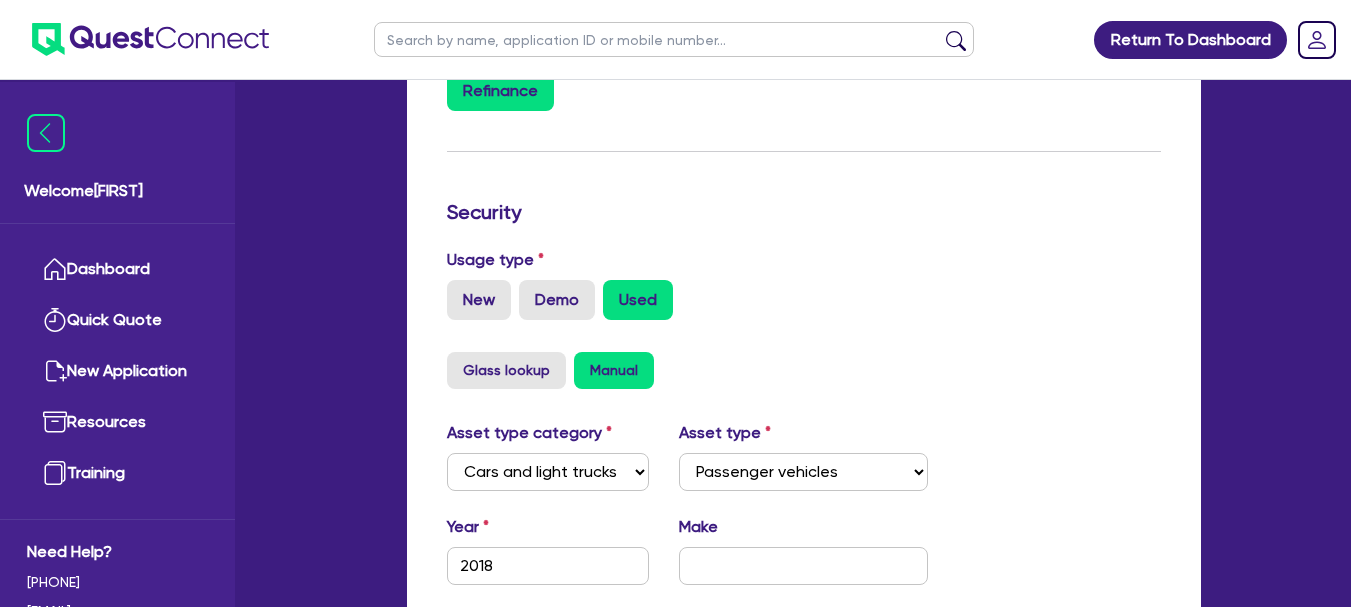 scroll, scrollTop: 0, scrollLeft: 0, axis: both 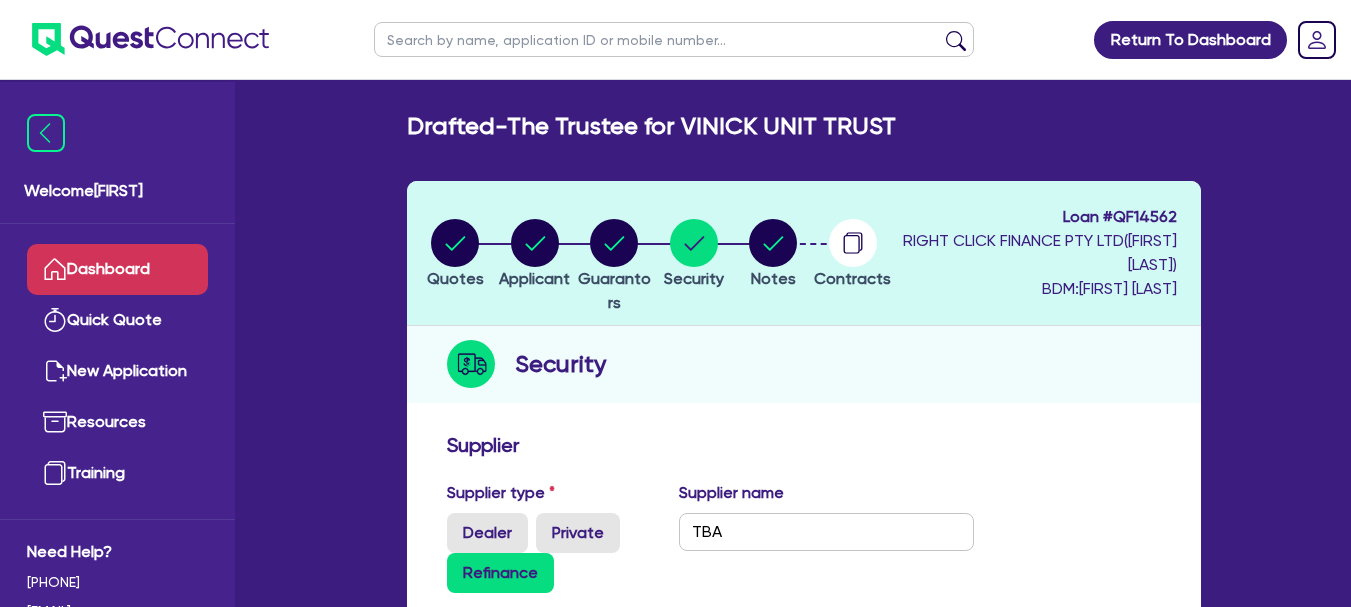 click on "Dashboard" at bounding box center [117, 269] 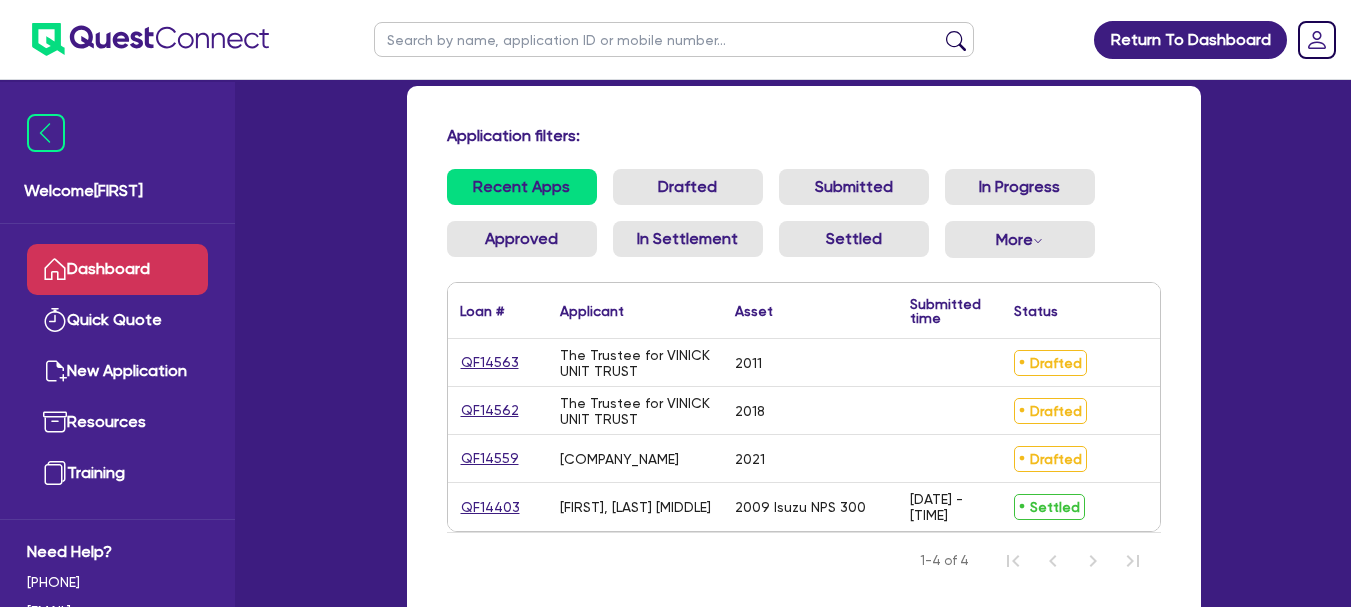 scroll, scrollTop: 0, scrollLeft: 0, axis: both 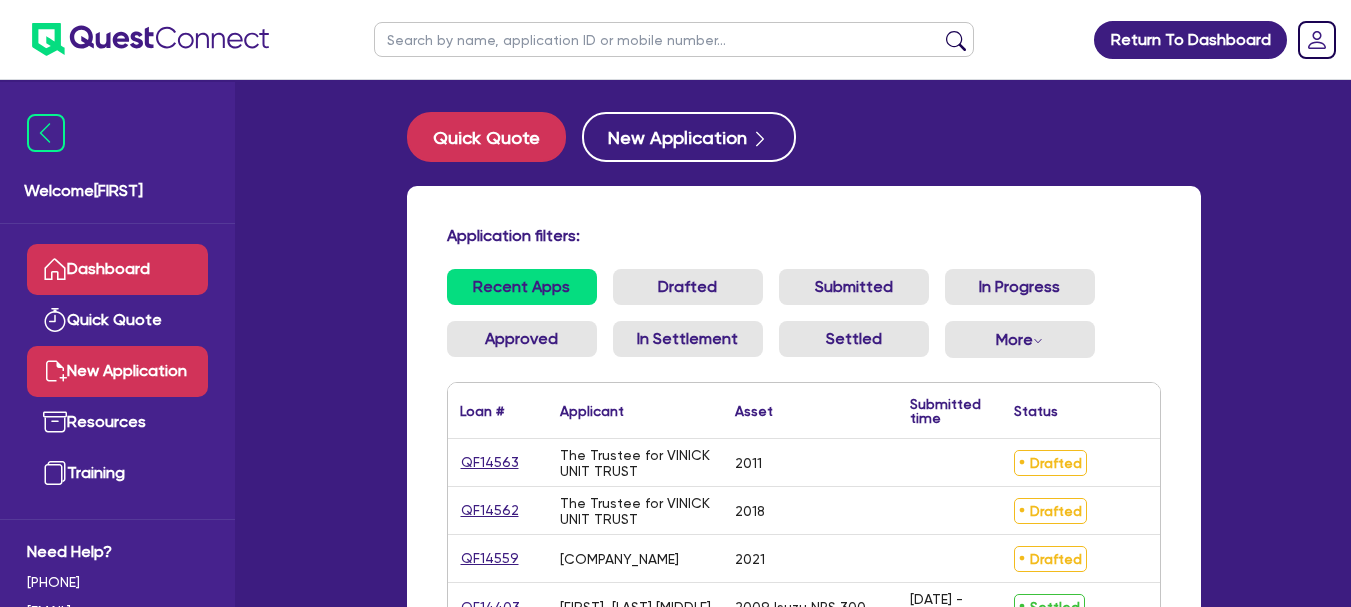 click on "New Application" at bounding box center [117, 371] 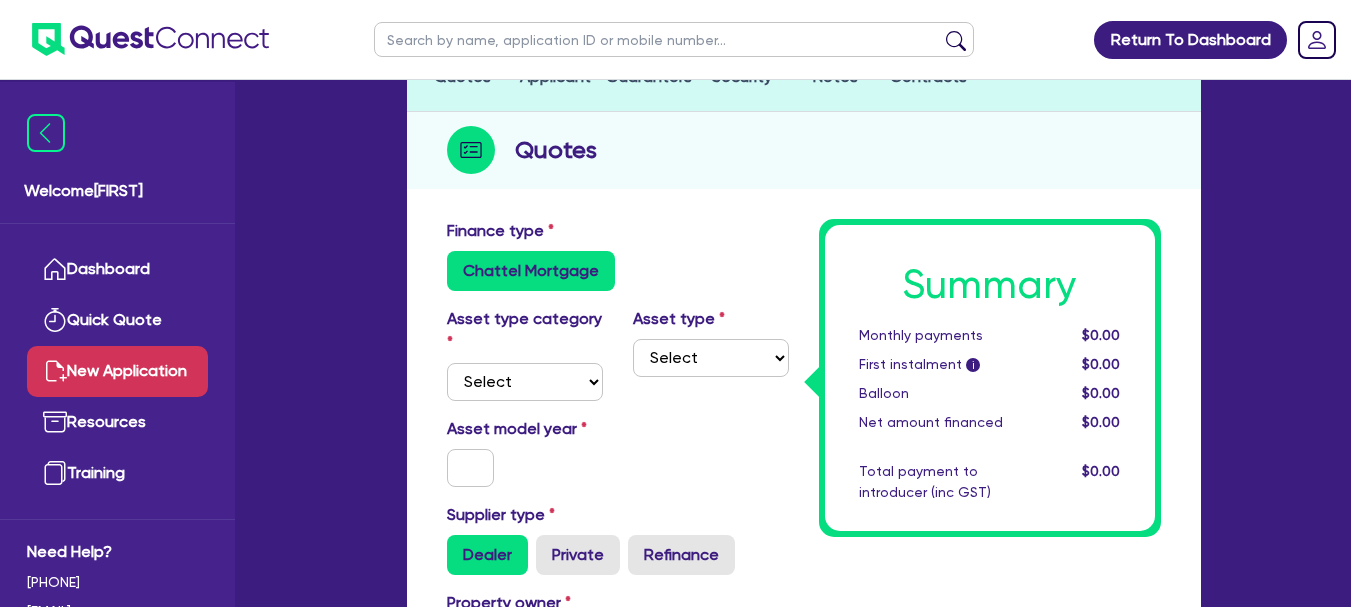 scroll, scrollTop: 200, scrollLeft: 0, axis: vertical 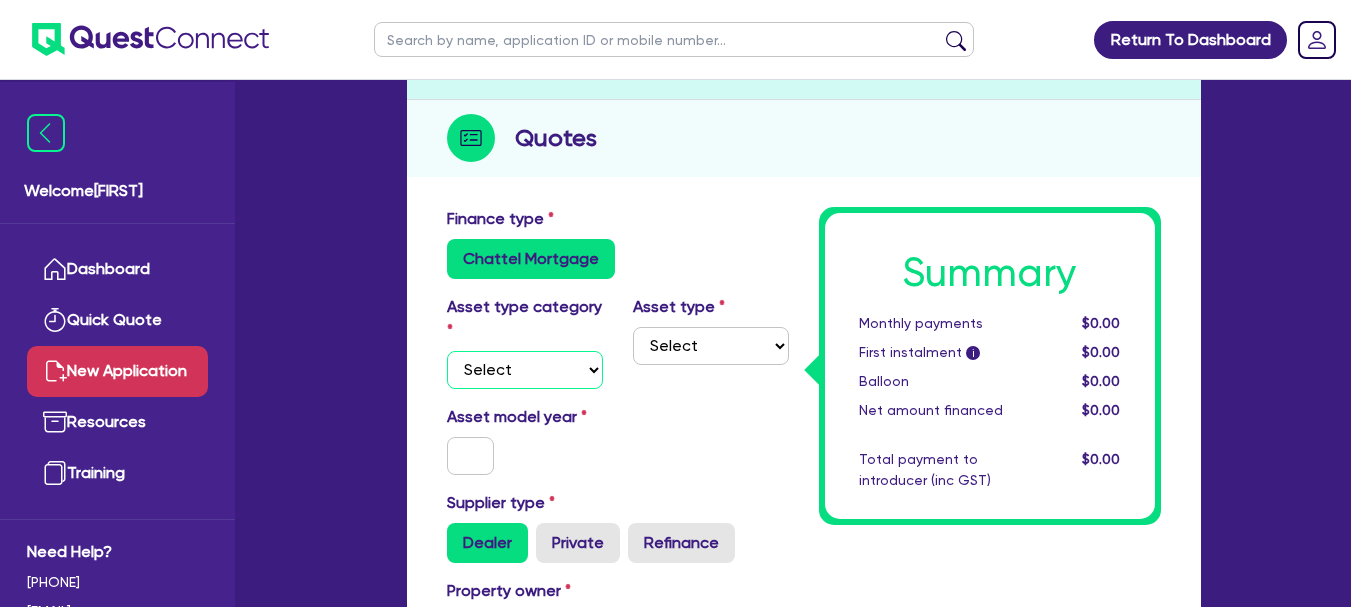 drag, startPoint x: 601, startPoint y: 373, endPoint x: 587, endPoint y: 373, distance: 14 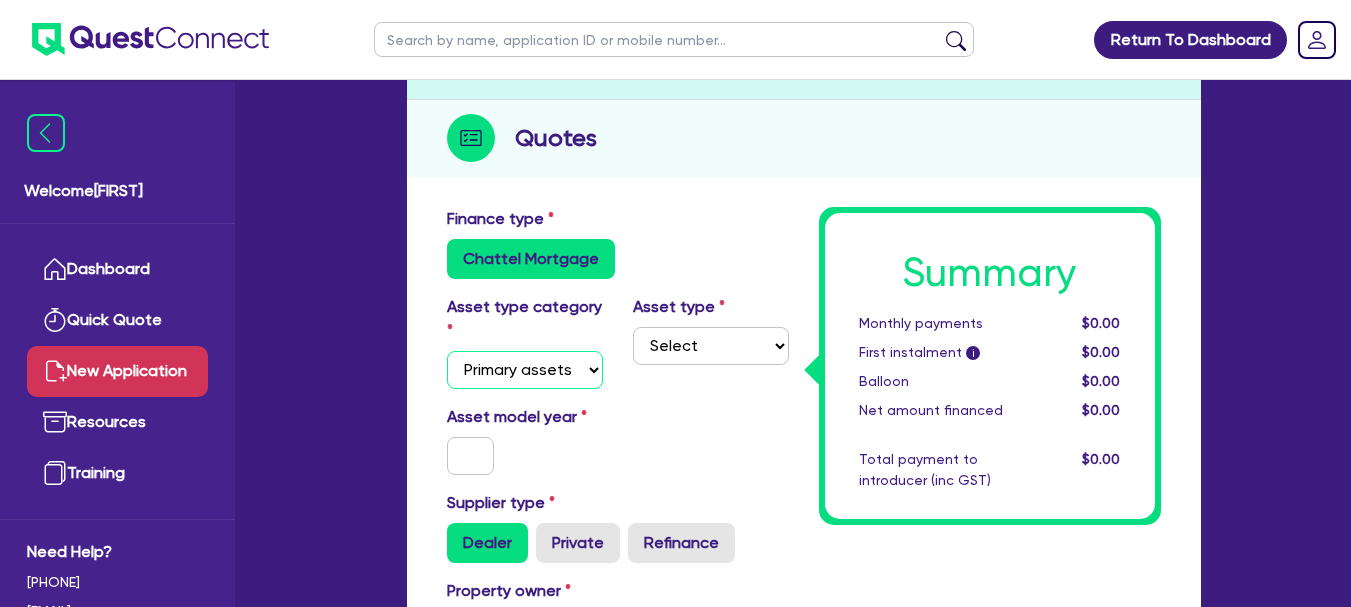 click on "Select Cars and light trucks Primary assets Secondary assets Tertiary assets" at bounding box center [525, 370] 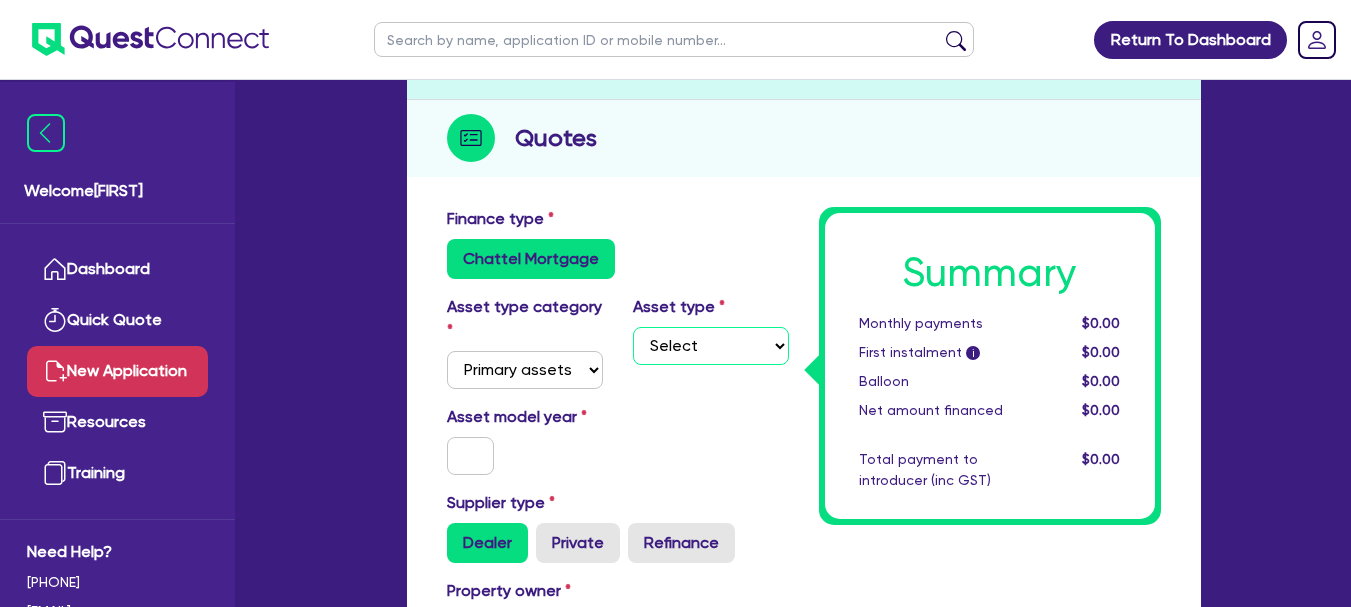 click on "Select Heavy trucks over 4.5 tonne Trailers Bus and coaches Yellow goods and excavators Construction and earthmoving equipment Farming and agriculture Forklifts and warehousing equipment Landscaping and greenkeeping" at bounding box center (711, 346) 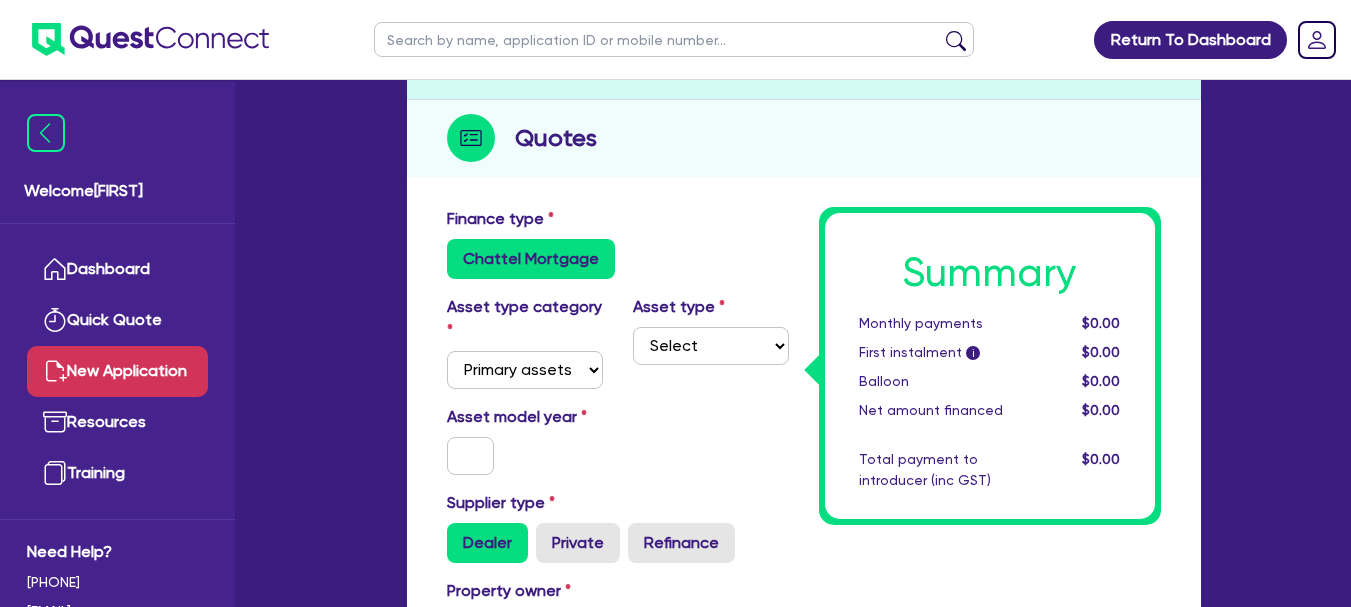 click on "Asset type Select Heavy trucks over 4.5 tonne Trailers Bus and coaches Yellow goods and excavators Construction and earthmoving equipment Farming and agriculture Forklifts and warehousing equipment Landscaping and greenkeeping" at bounding box center (711, 342) 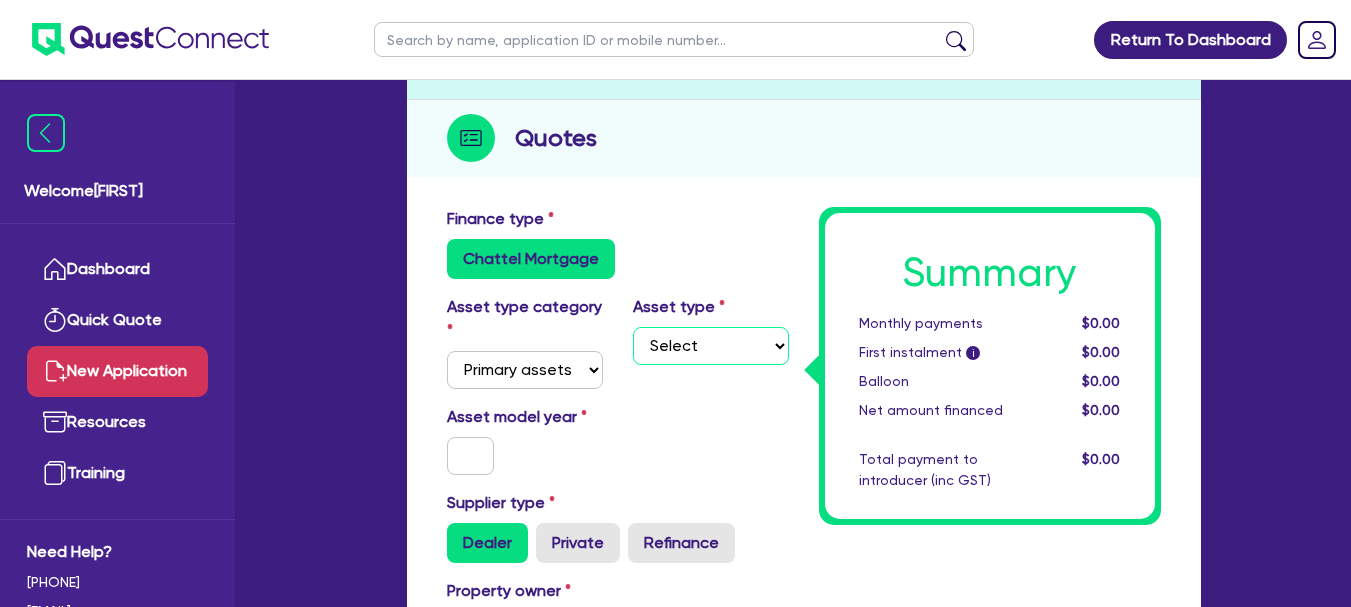 click on "Select Heavy trucks over 4.5 tonne Trailers Bus and coaches Yellow goods and excavators Construction and earthmoving equipment Farming and agriculture Forklifts and warehousing equipment Landscaping and greenkeeping" at bounding box center (711, 346) 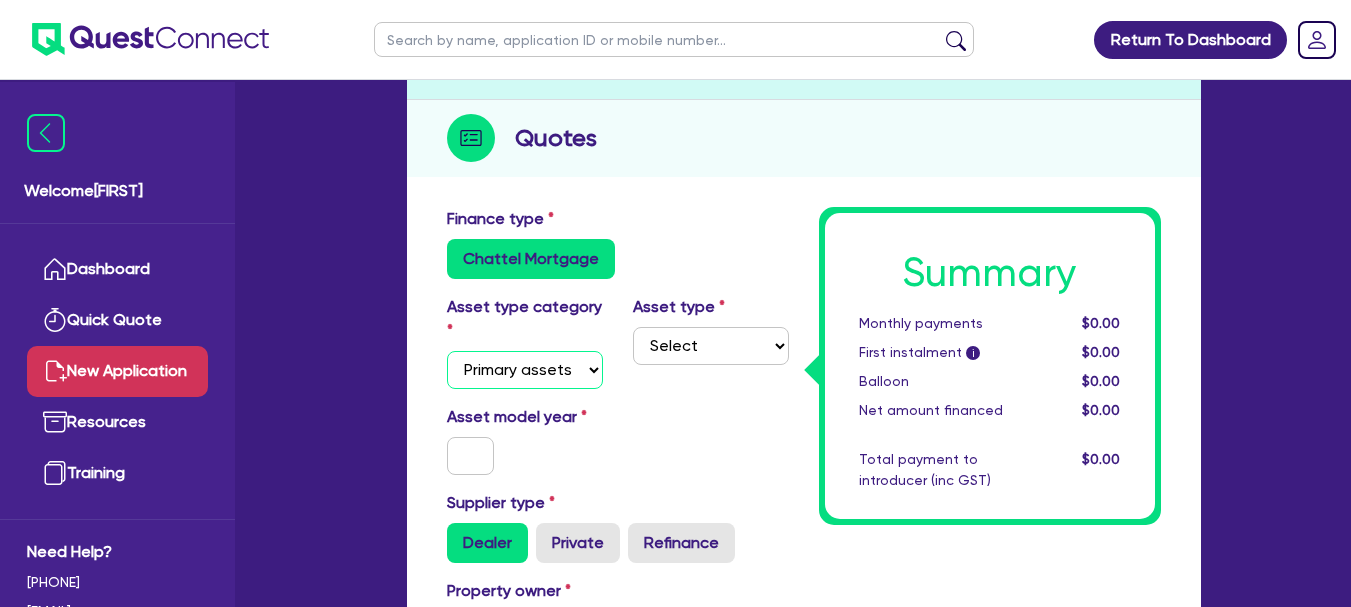 click on "Select Cars and light trucks Primary assets Secondary assets Tertiary assets" at bounding box center (525, 370) 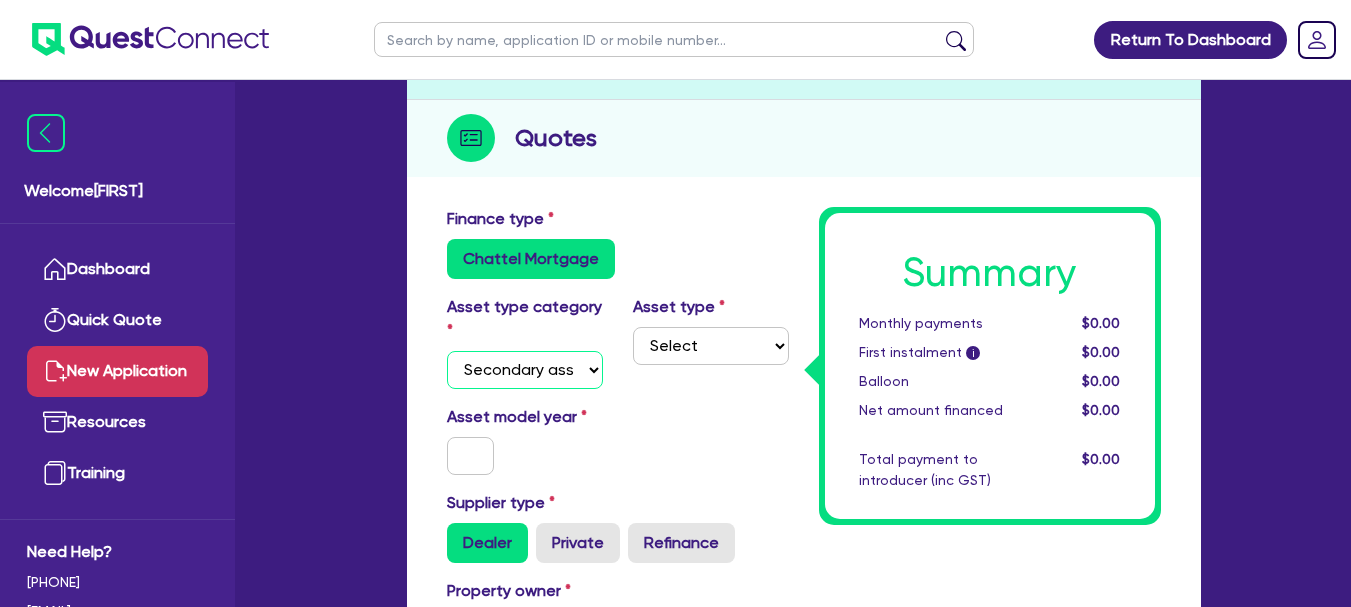 click on "Select Cars and light trucks Primary assets Secondary assets Tertiary assets" at bounding box center [525, 370] 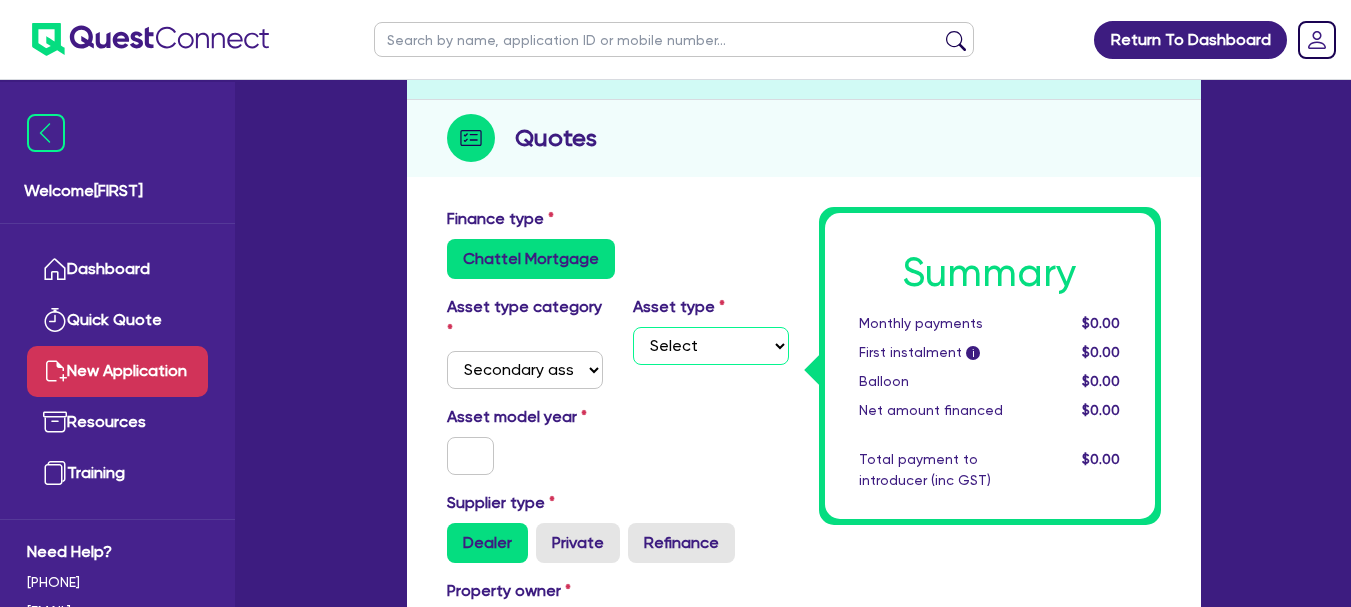 click on "Select Generators and compressors Engineering and toolmaking Woodworking and metalworking equipment Medical / dental / laboratory equipment Printing and packaging equipment CNC and edge benders Solar and renewables Other" at bounding box center (711, 346) 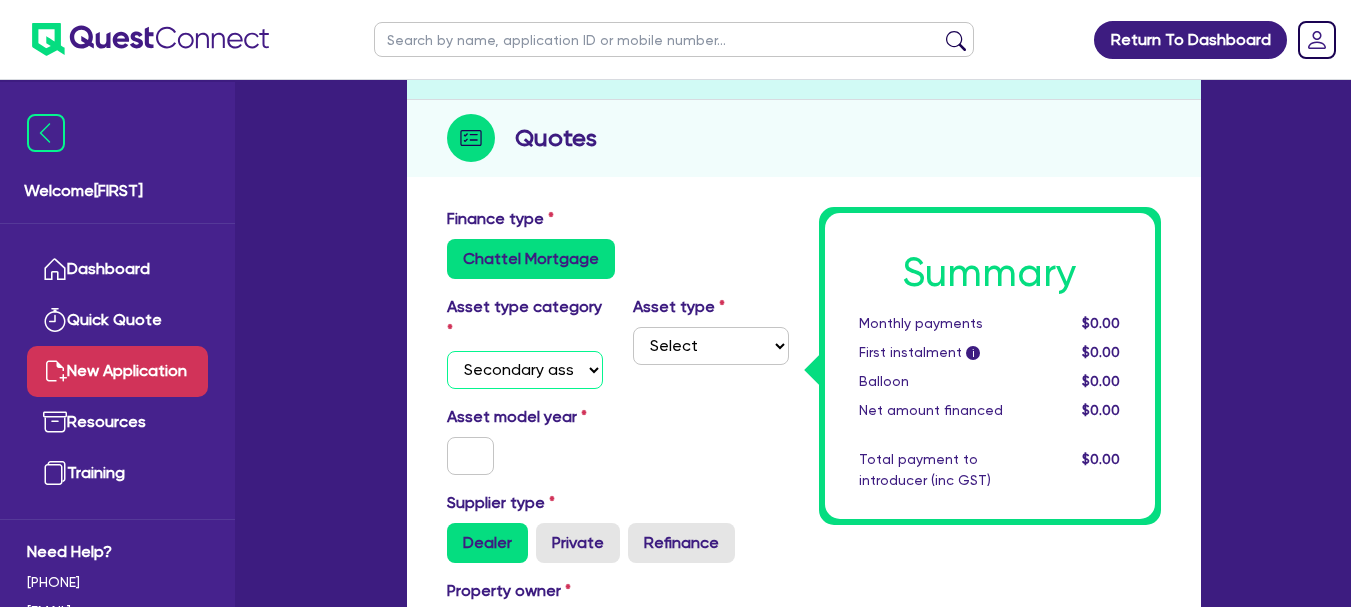 click on "Select Cars and light trucks Primary assets Secondary assets Tertiary assets" at bounding box center [525, 370] 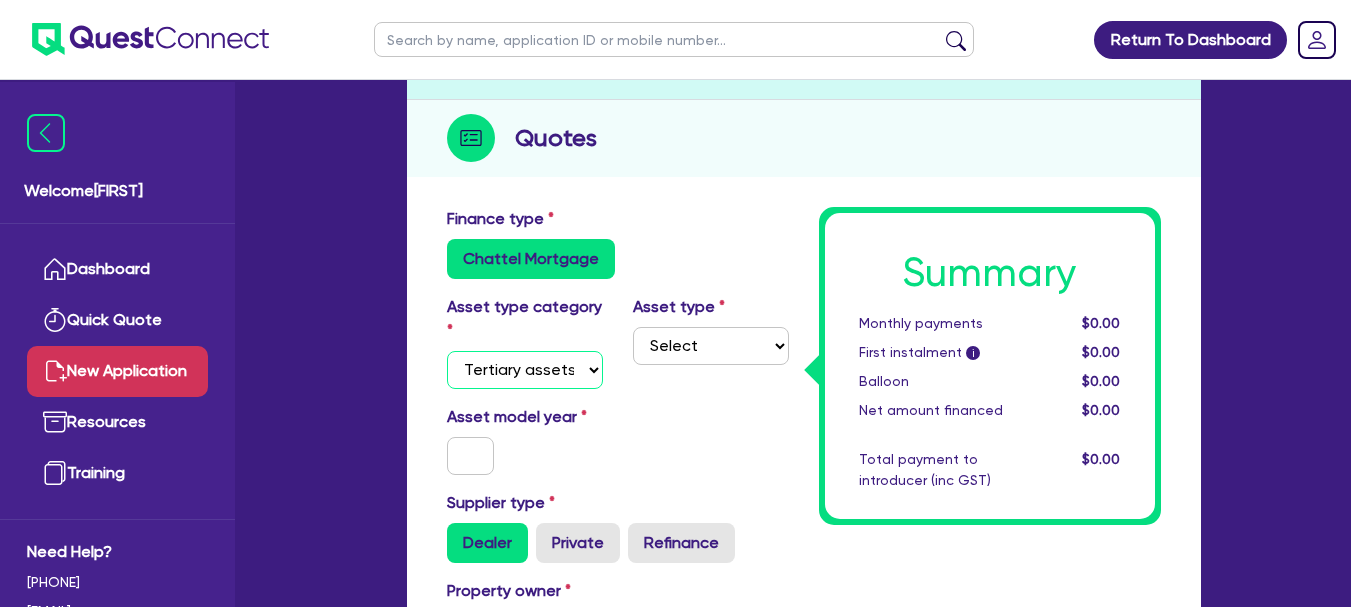 click on "Select Cars and light trucks Primary assets Secondary assets Tertiary assets" at bounding box center (525, 370) 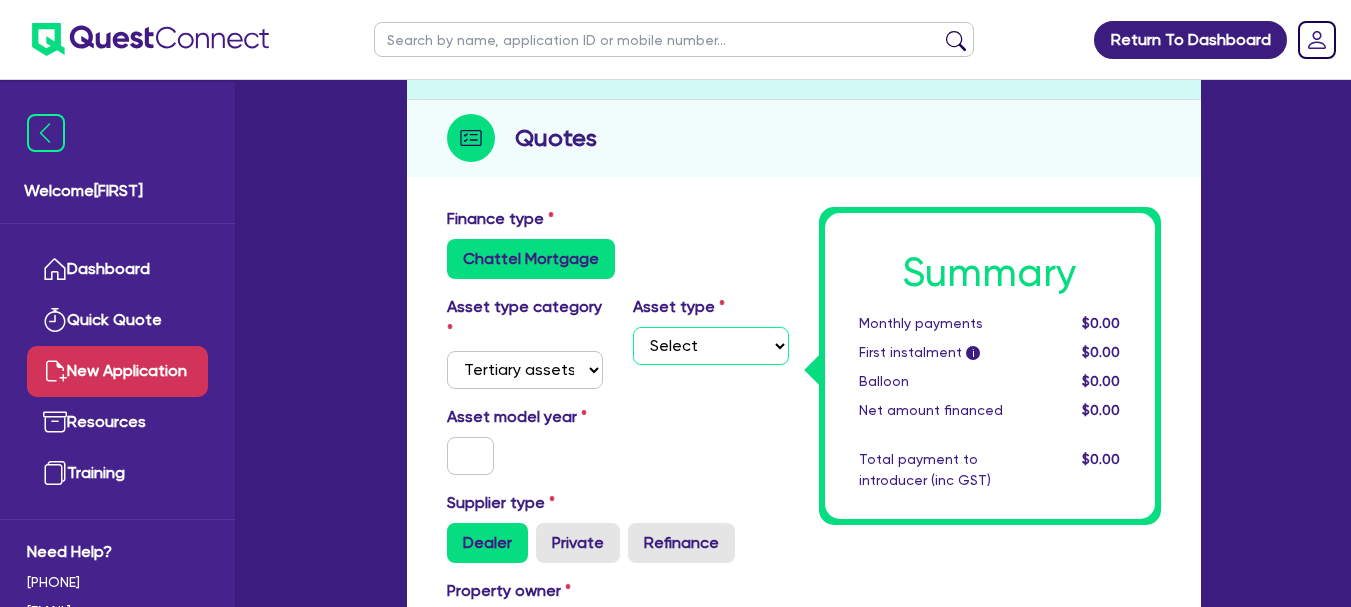 click on "Select Beauty equipment IT equipment IT software Watercraft Other" at bounding box center (711, 346) 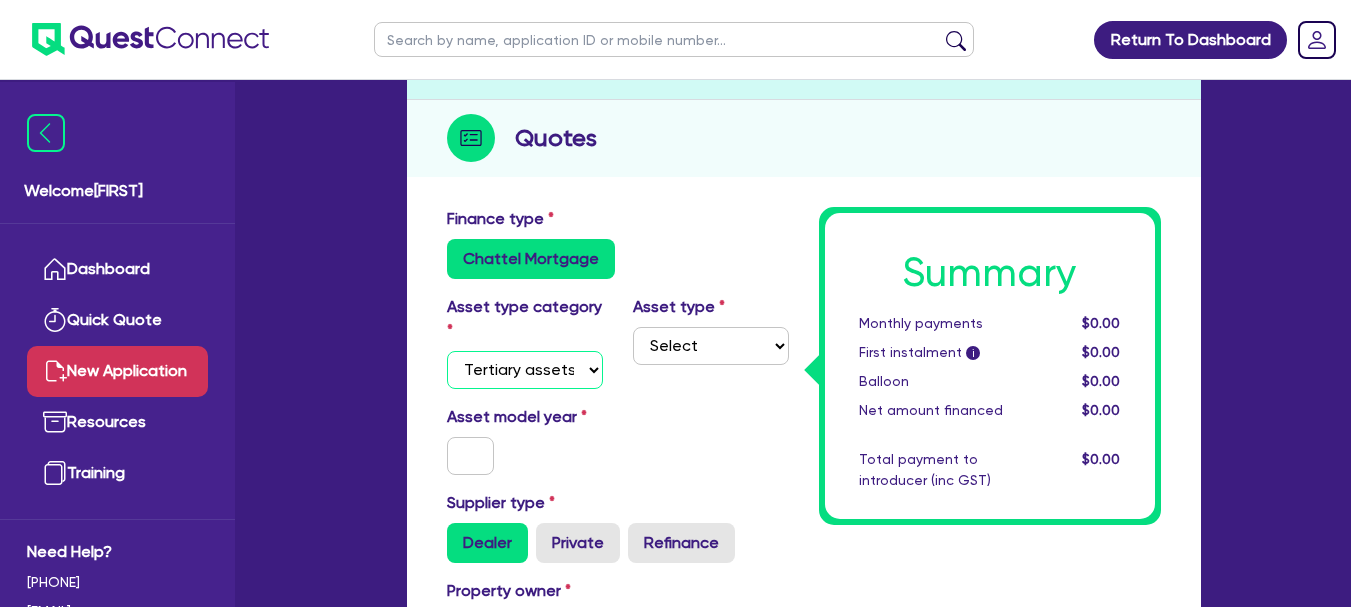 click on "Select Cars and light trucks Primary assets Secondary assets Tertiary assets" at bounding box center (525, 370) 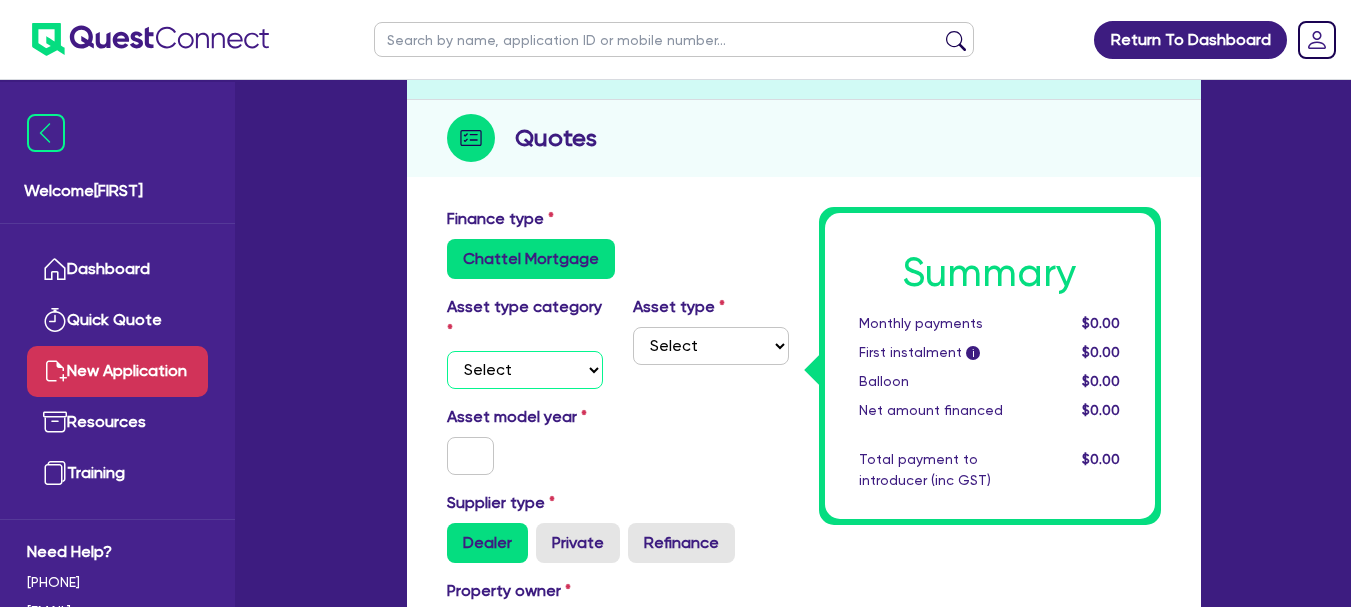 click on "Select Cars and light trucks Primary assets Secondary assets Tertiary assets" at bounding box center (525, 370) 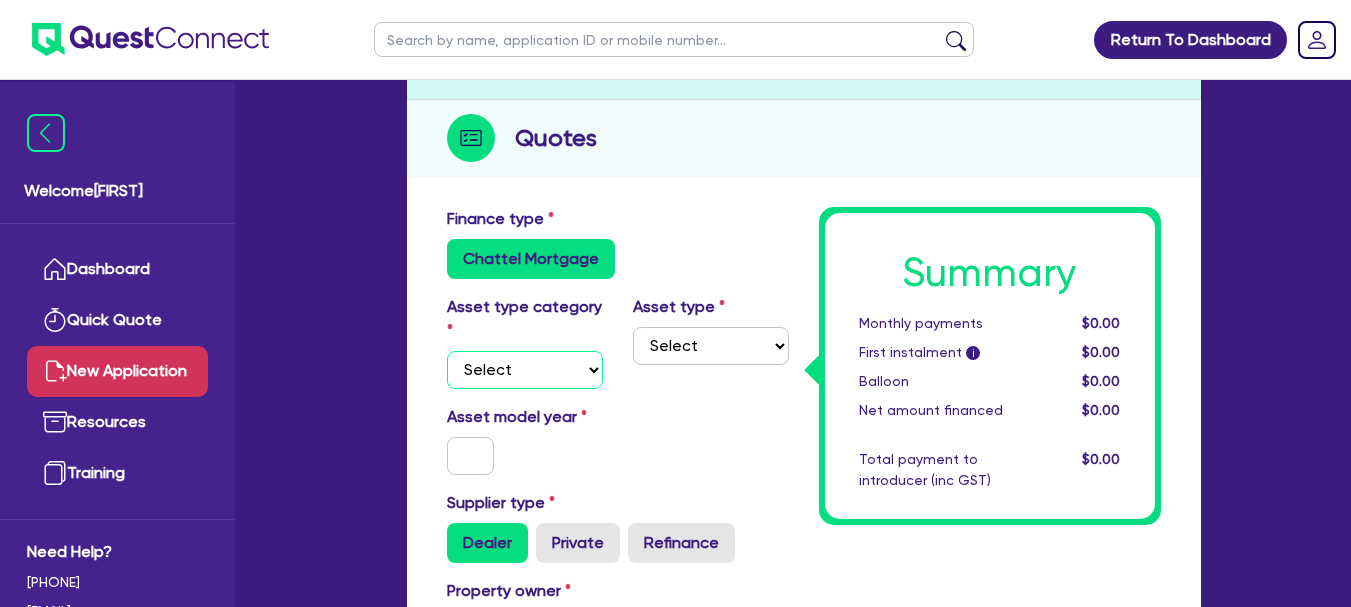 click on "Select Cars and light trucks Primary assets Secondary assets Tertiary assets" at bounding box center [525, 370] 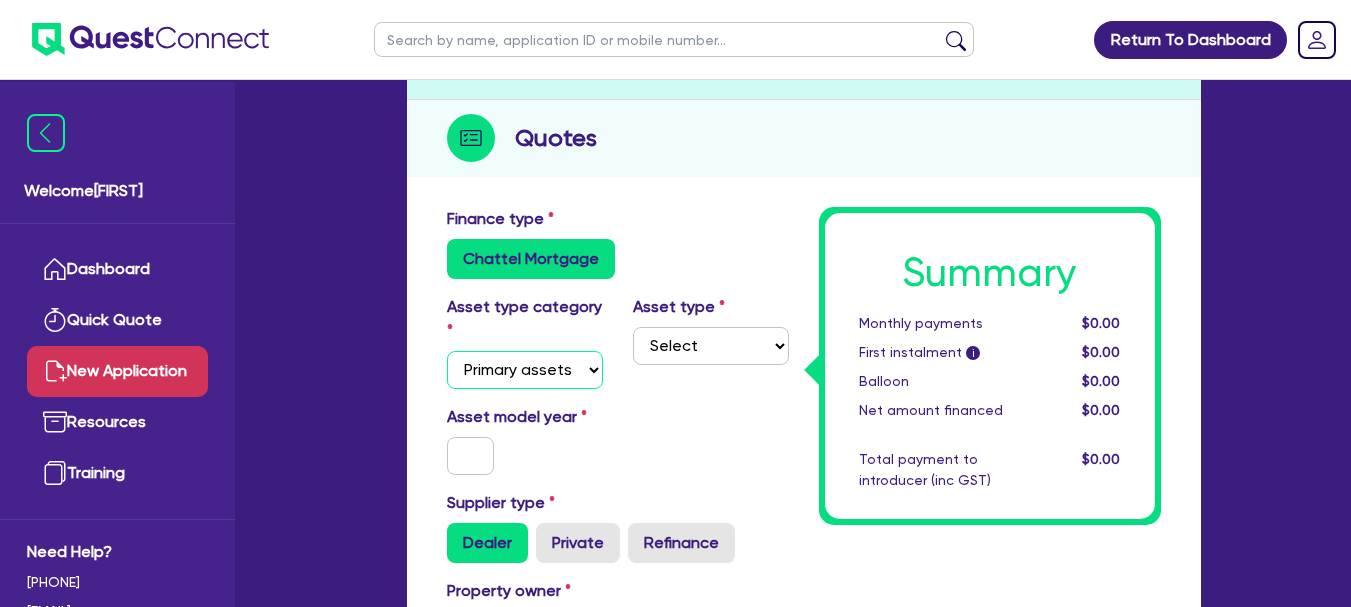 click on "Select Cars and light trucks Primary assets Secondary assets Tertiary assets" at bounding box center (525, 370) 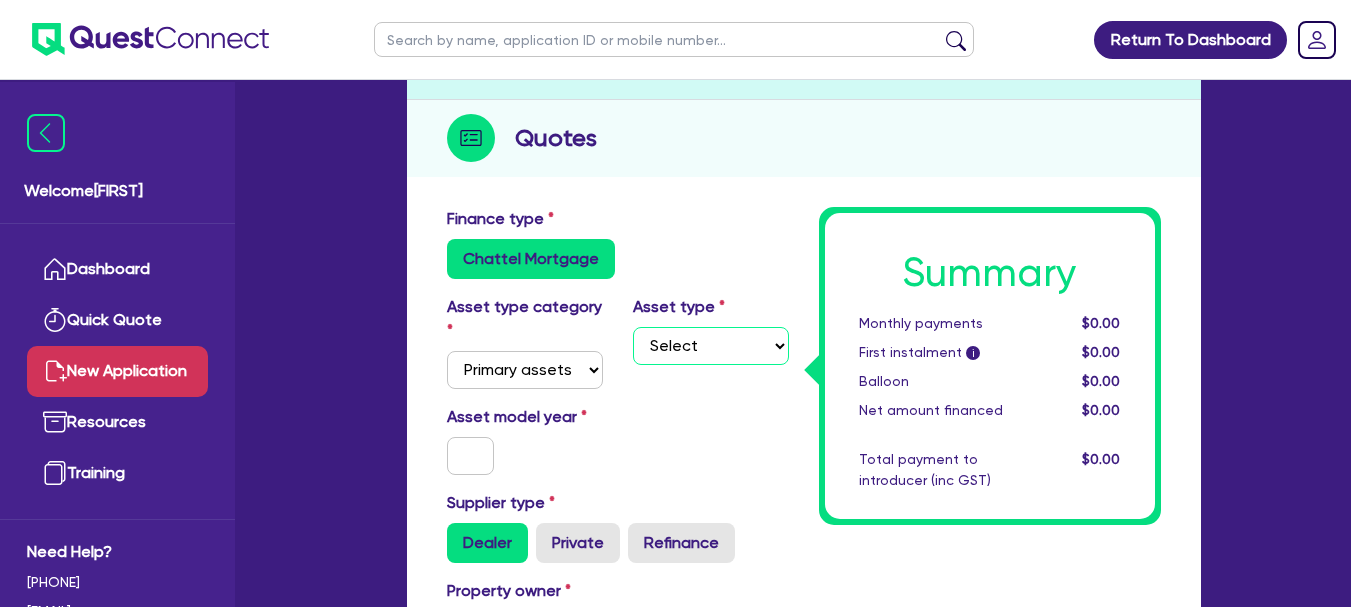 click on "Select Heavy trucks over 4.5 tonne Trailers Bus and coaches Yellow goods and excavators Construction and earthmoving equipment Farming and agriculture Forklifts and warehousing equipment Landscaping and greenkeeping" at bounding box center (711, 346) 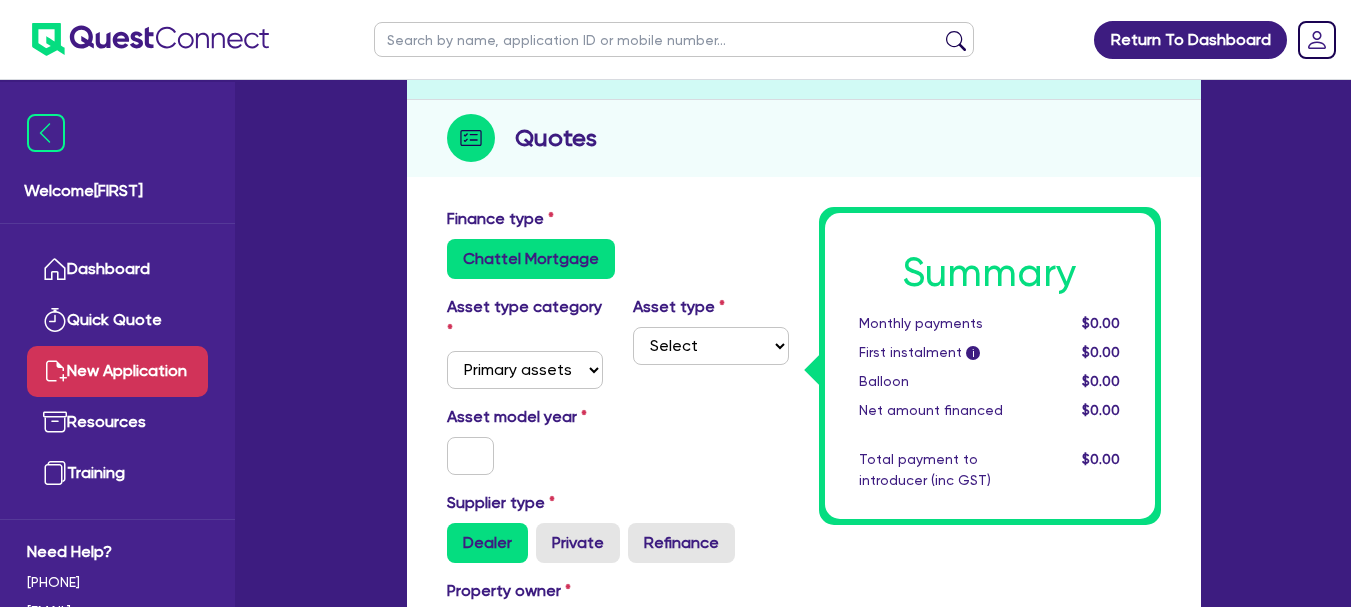 click on "Asset model year" at bounding box center (618, 448) 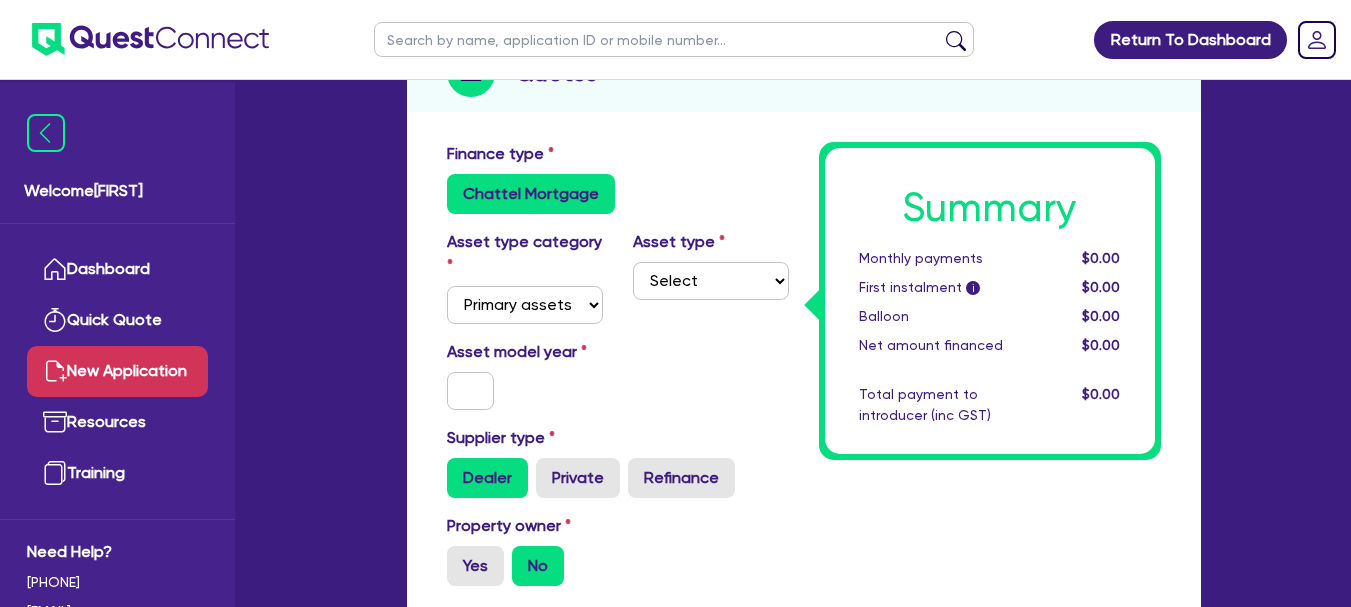 scroll, scrollTop: 300, scrollLeft: 0, axis: vertical 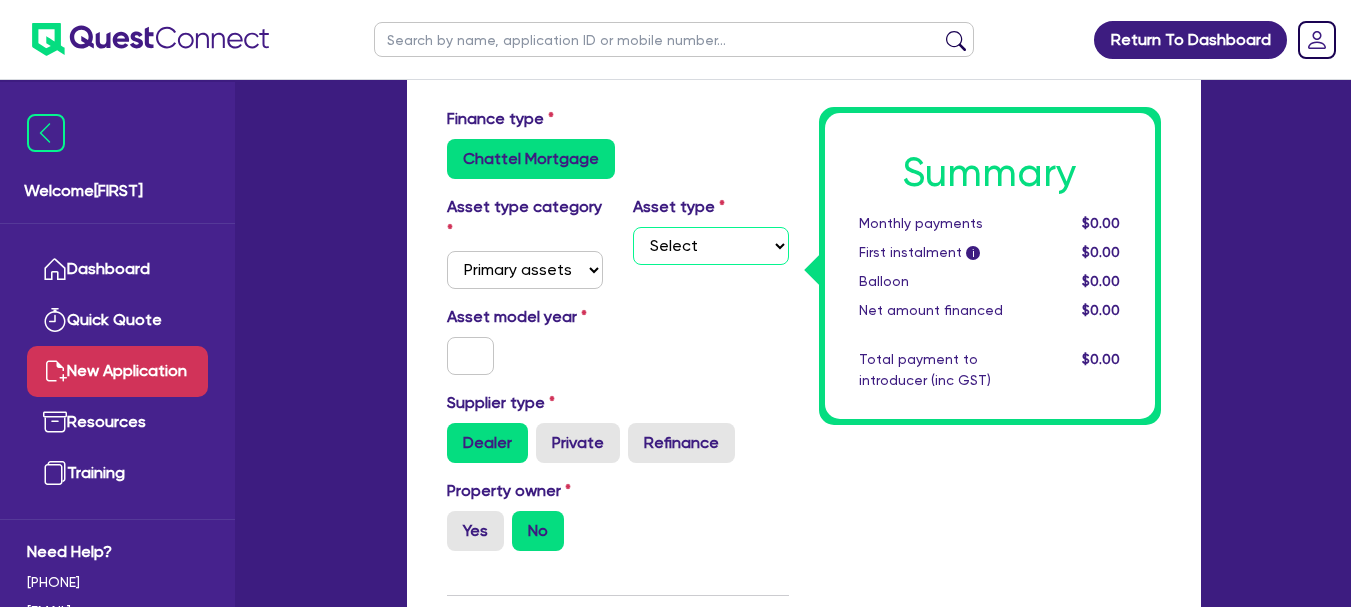 click on "Select Heavy trucks over 4.5 tonne Trailers Bus and coaches Yellow goods and excavators Construction and earthmoving equipment Farming and agriculture Forklifts and warehousing equipment Landscaping and greenkeeping" at bounding box center (711, 246) 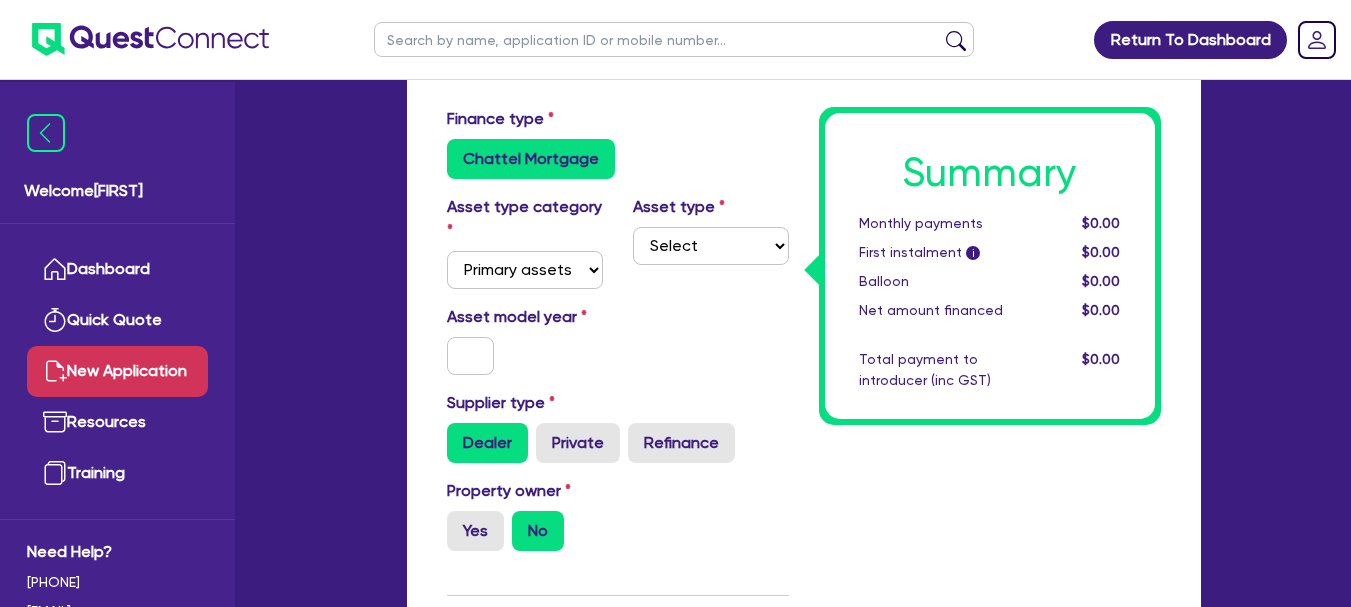 click on "Chattel Mortgage" at bounding box center [618, 159] 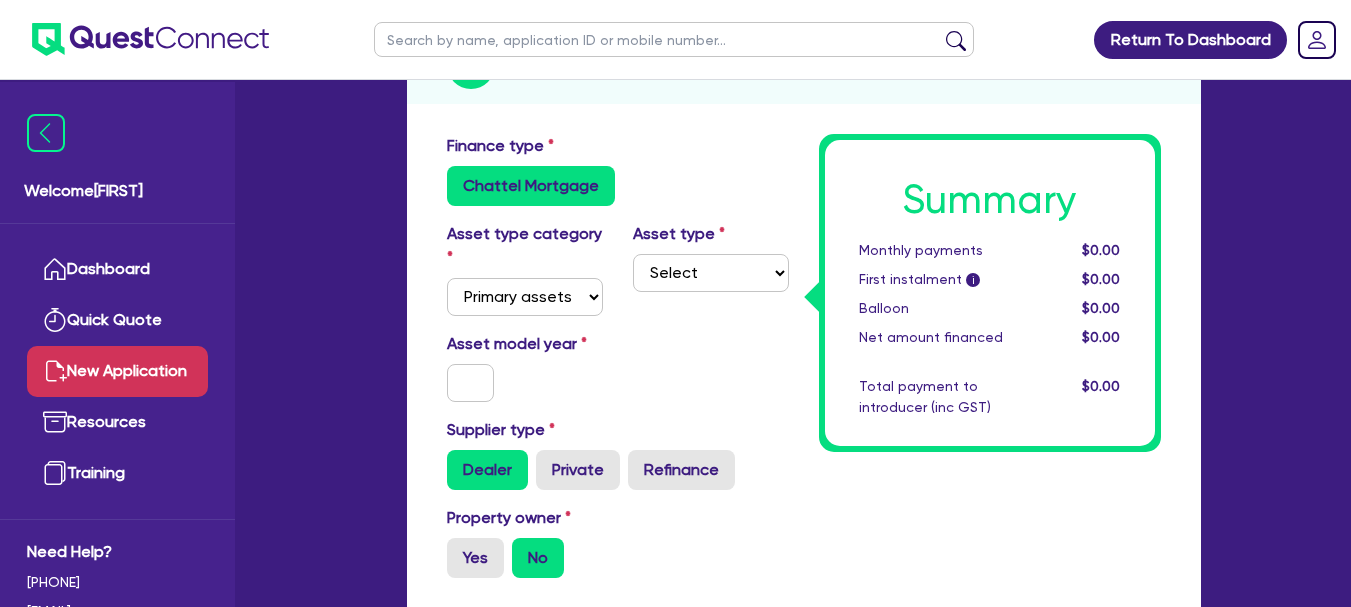 scroll, scrollTop: 329, scrollLeft: 0, axis: vertical 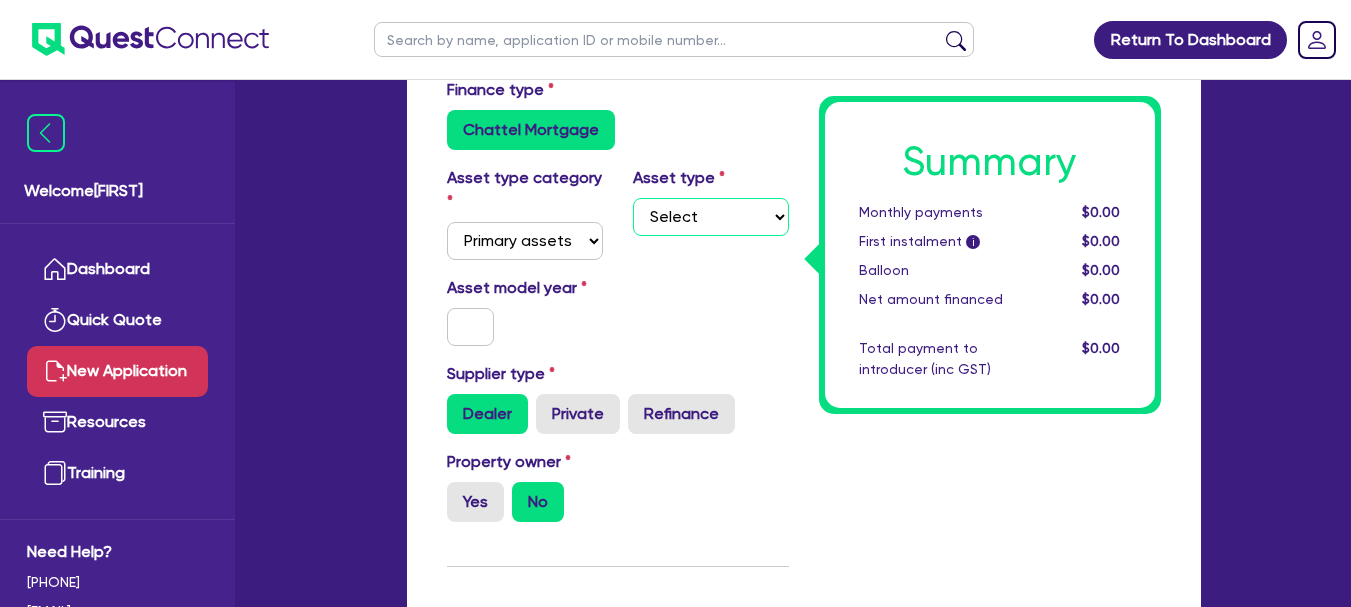 click on "Select Heavy trucks over 4.5 tonne Trailers Bus and coaches Yellow goods and excavators Construction and earthmoving equipment Farming and agriculture Forklifts and warehousing equipment Landscaping and greenkeeping" at bounding box center [711, 217] 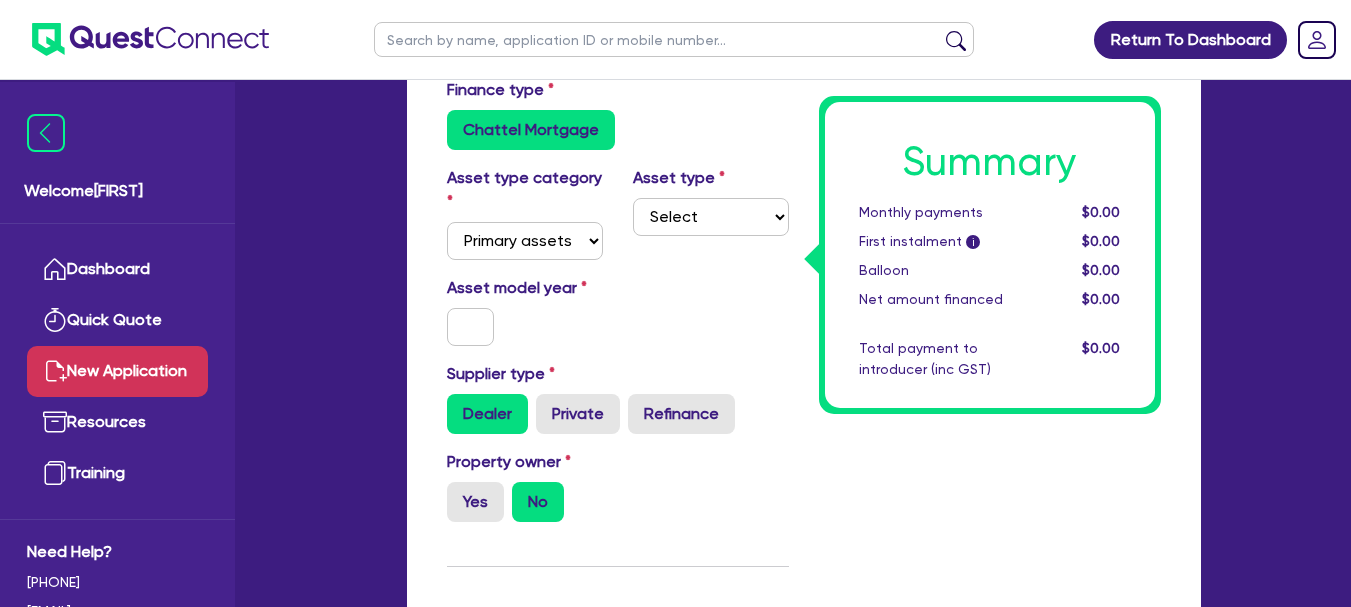 drag, startPoint x: 744, startPoint y: 146, endPoint x: 727, endPoint y: 155, distance: 19.235384 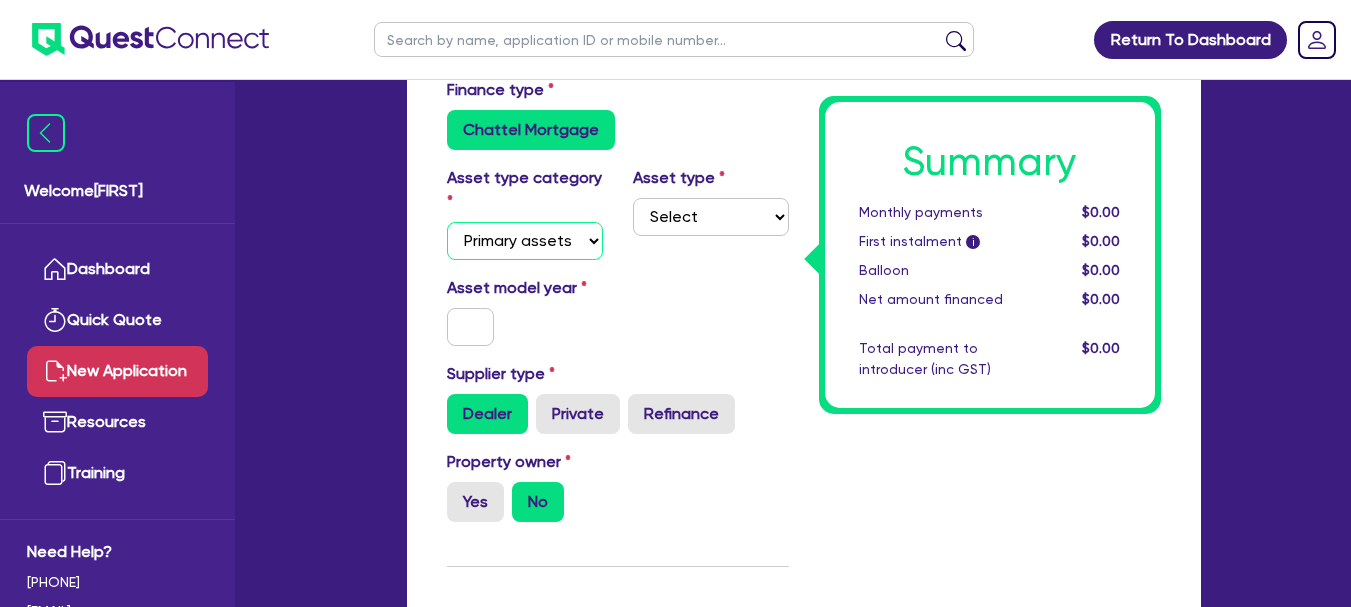 click on "Select Cars and light trucks Primary assets Secondary assets Tertiary assets" at bounding box center [525, 241] 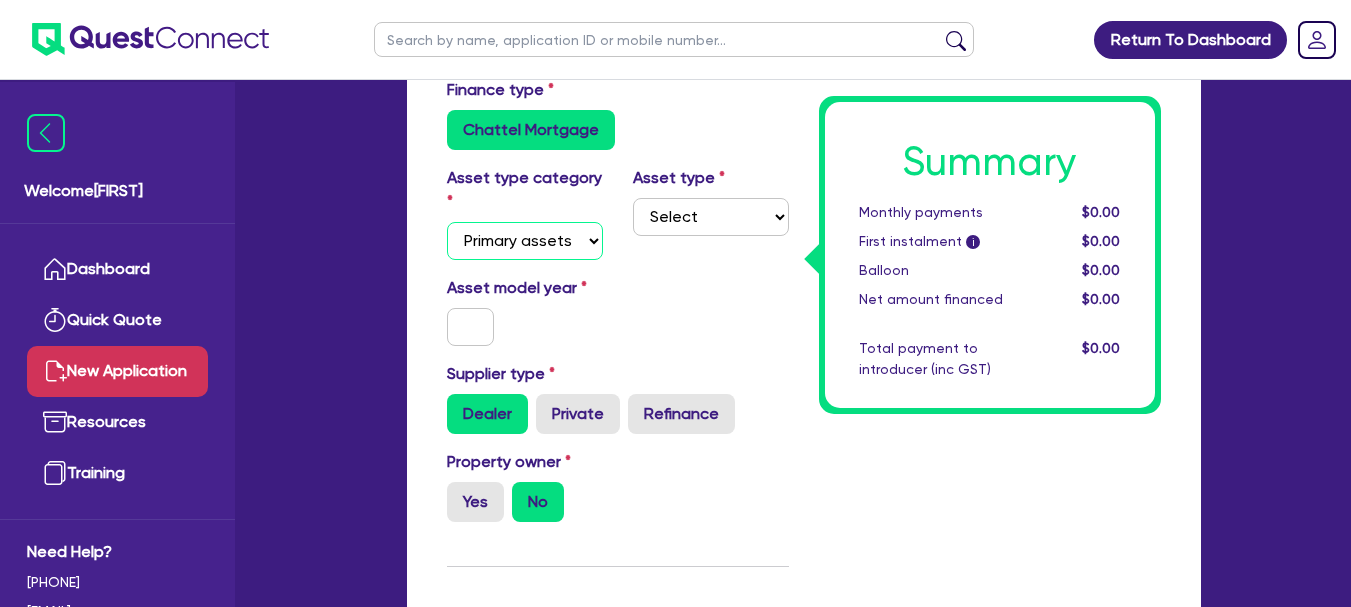 click on "Select Cars and light trucks Primary assets Secondary assets Tertiary assets" at bounding box center [525, 241] 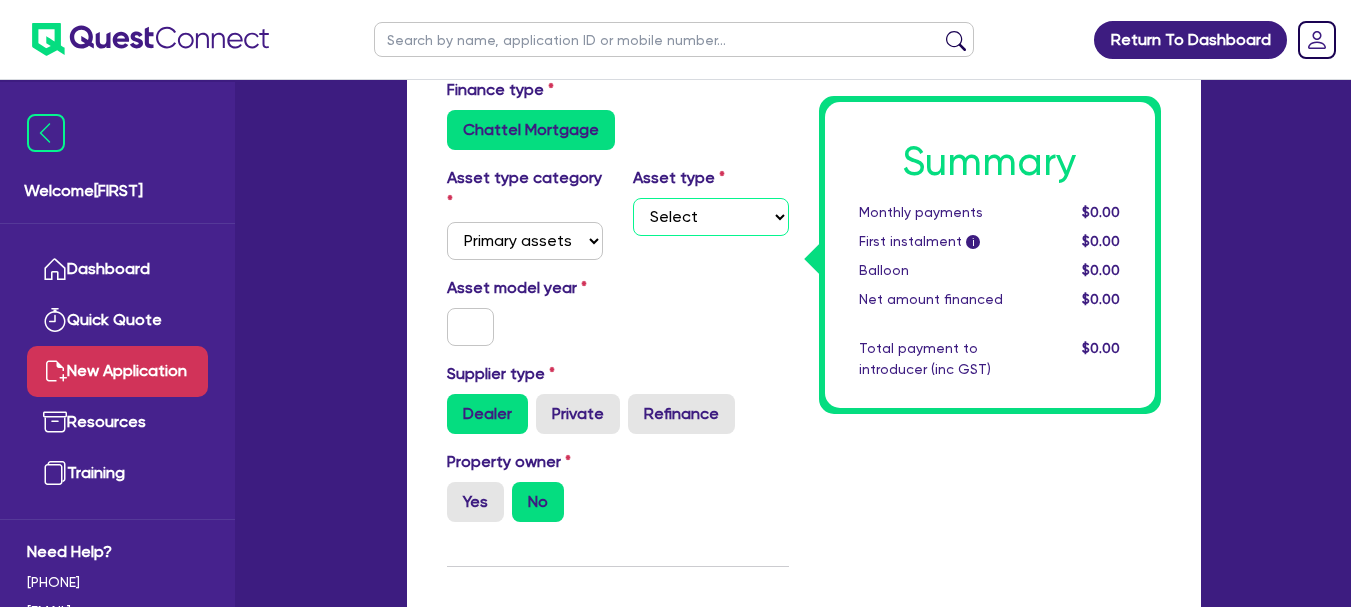 click on "Select Heavy trucks over 4.5 tonne Trailers Bus and coaches Yellow goods and excavators Construction and earthmoving equipment Farming and agriculture Forklifts and warehousing equipment Landscaping and greenkeeping" at bounding box center [711, 217] 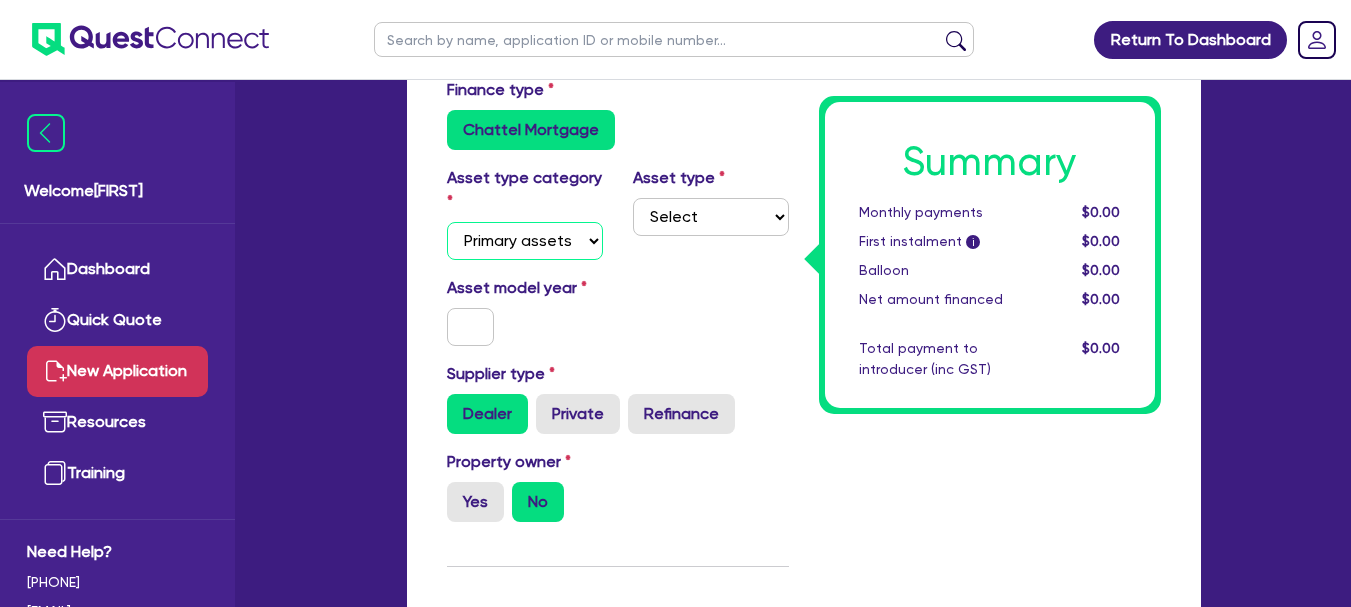 click on "Select Cars and light trucks Primary assets Secondary assets Tertiary assets" at bounding box center (525, 241) 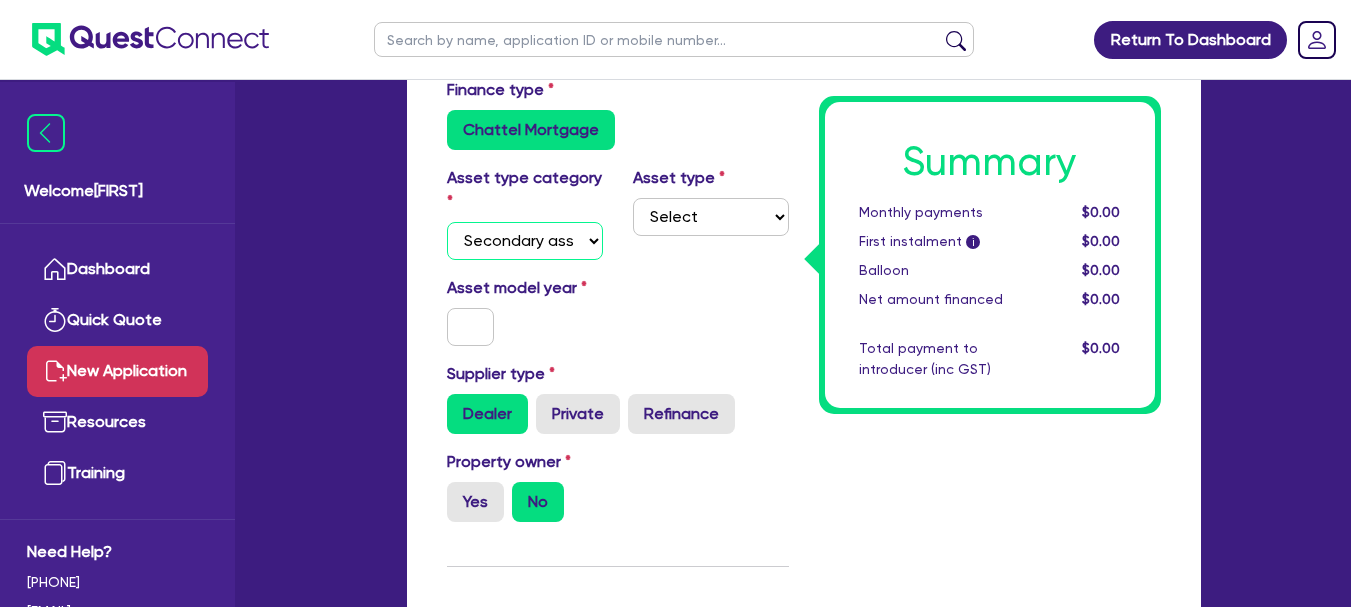 click on "Select Cars and light trucks Primary assets Secondary assets Tertiary assets" at bounding box center [525, 241] 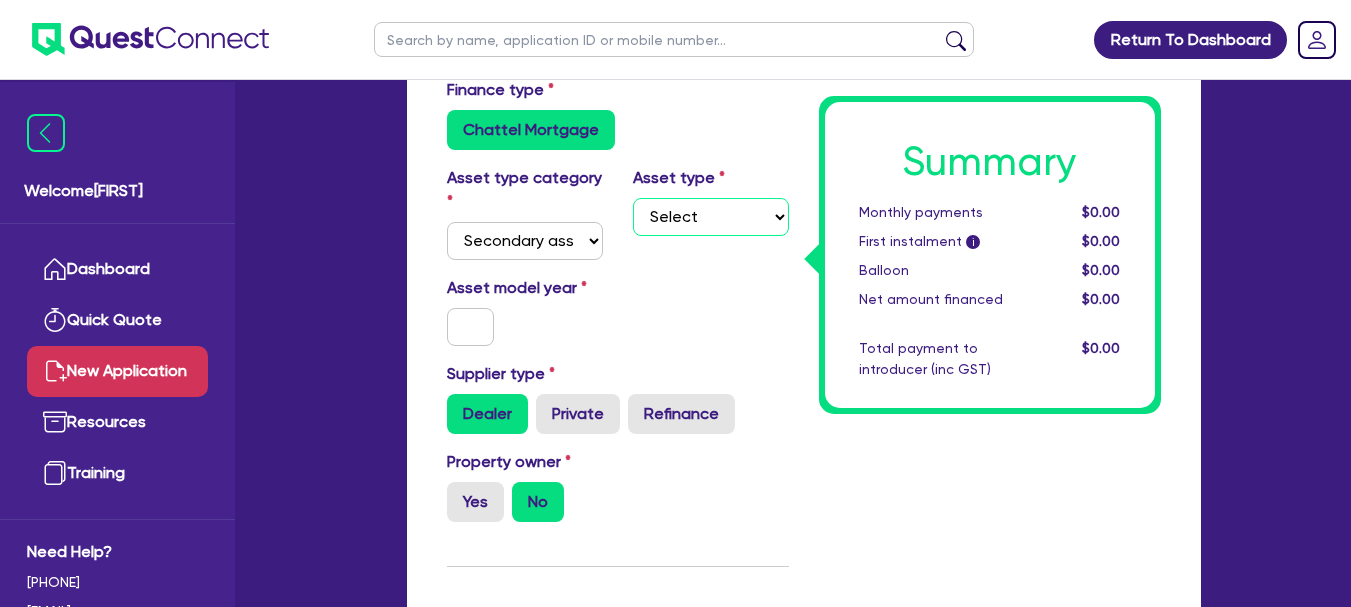 drag, startPoint x: 708, startPoint y: 213, endPoint x: 741, endPoint y: 226, distance: 35.468296 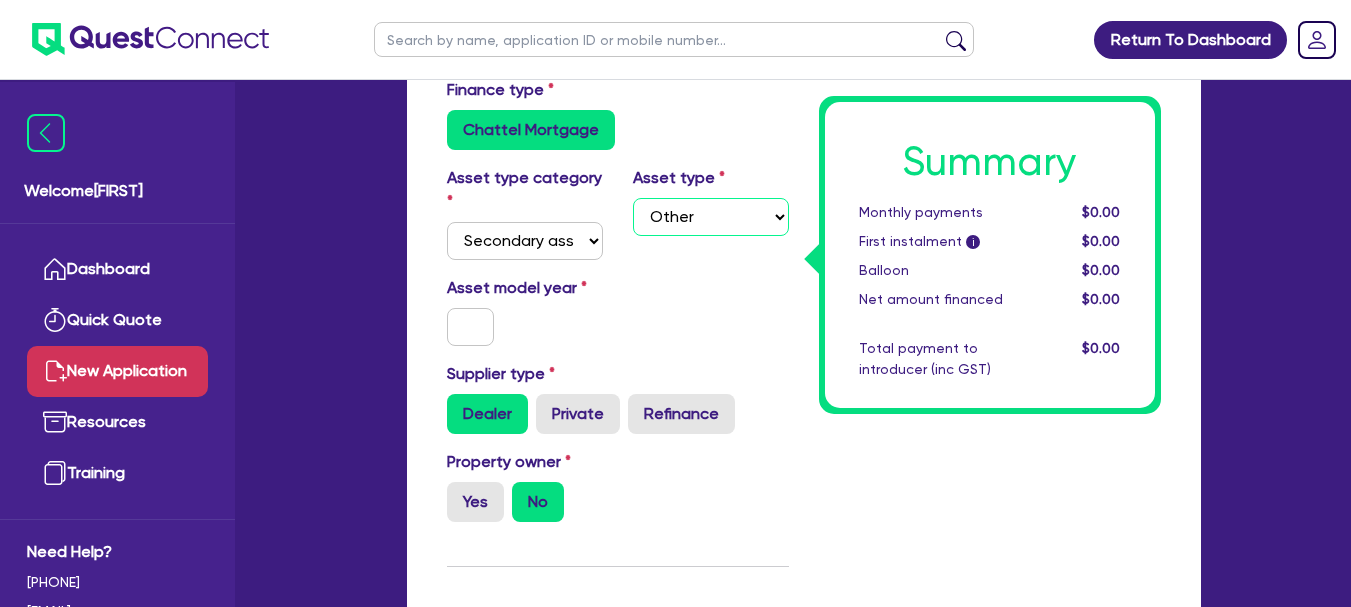 click on "Select Generators and compressors Engineering and toolmaking Woodworking and metalworking equipment Medical / dental / laboratory equipment Printing and packaging equipment CNC and edge benders Solar and renewables Other" at bounding box center (711, 217) 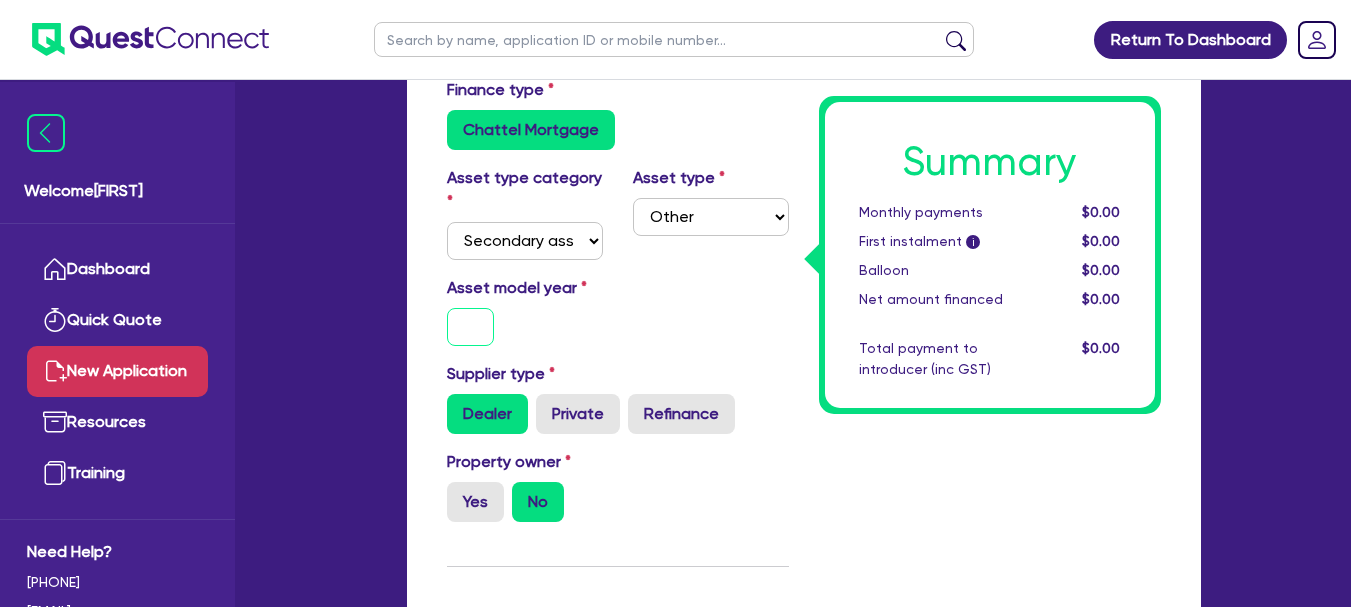 click at bounding box center (471, 327) 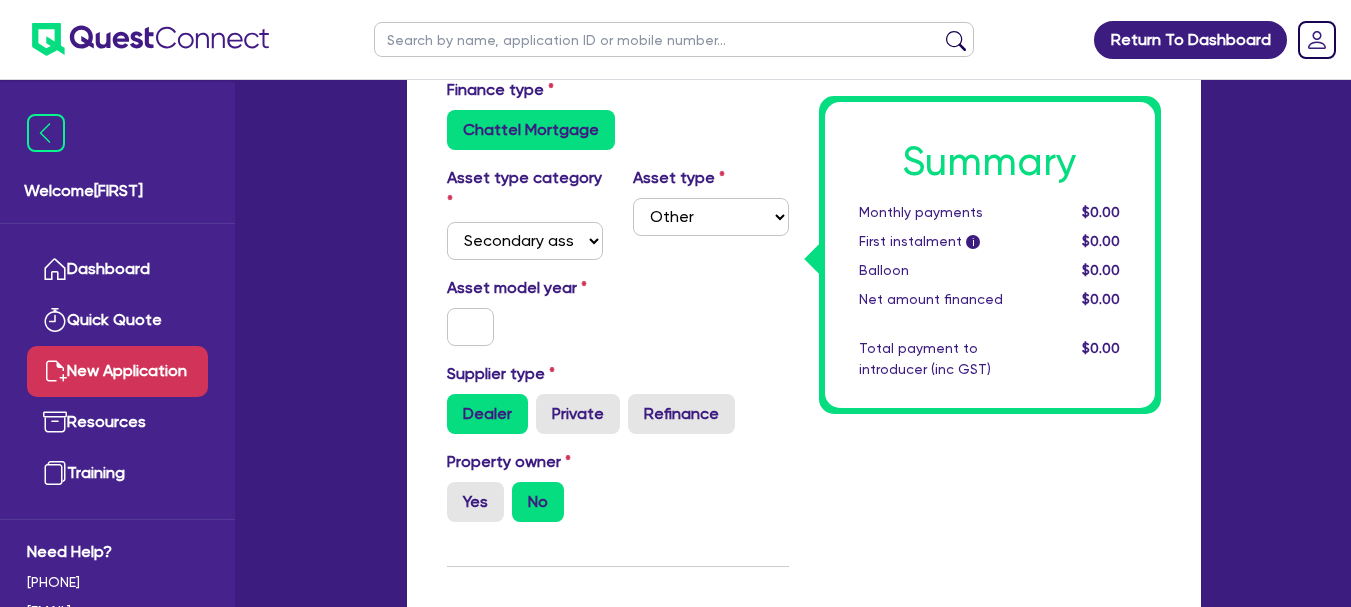 click on "Asset model year" at bounding box center (525, 311) 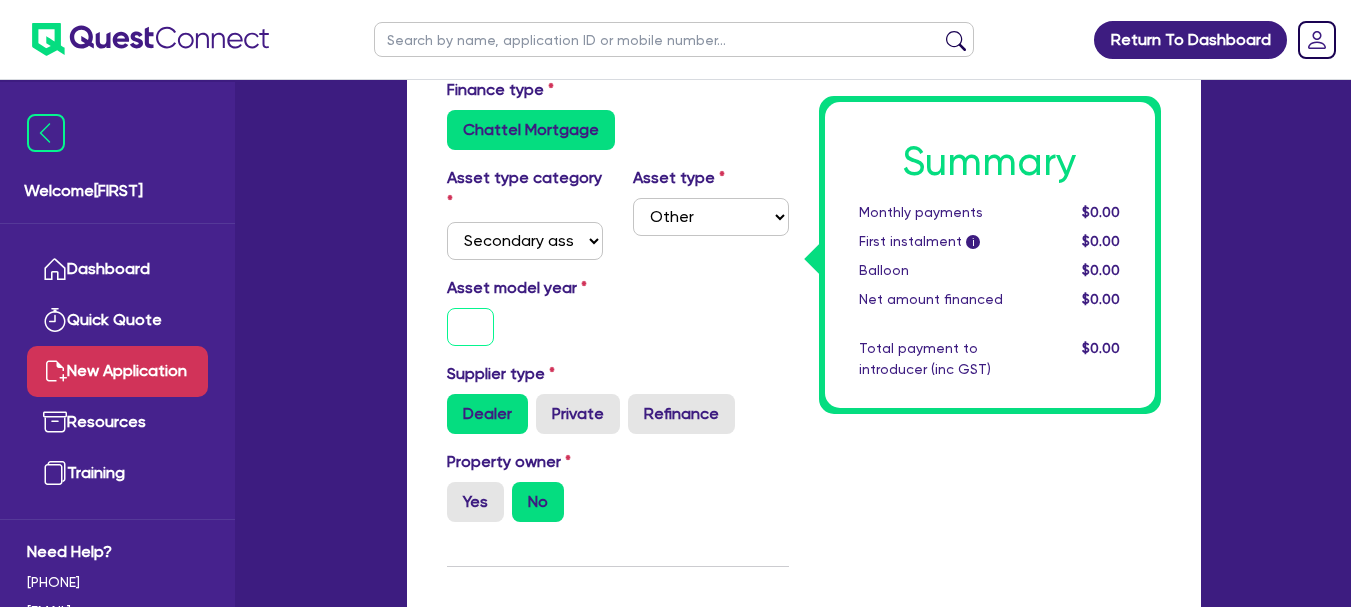 click at bounding box center [471, 327] 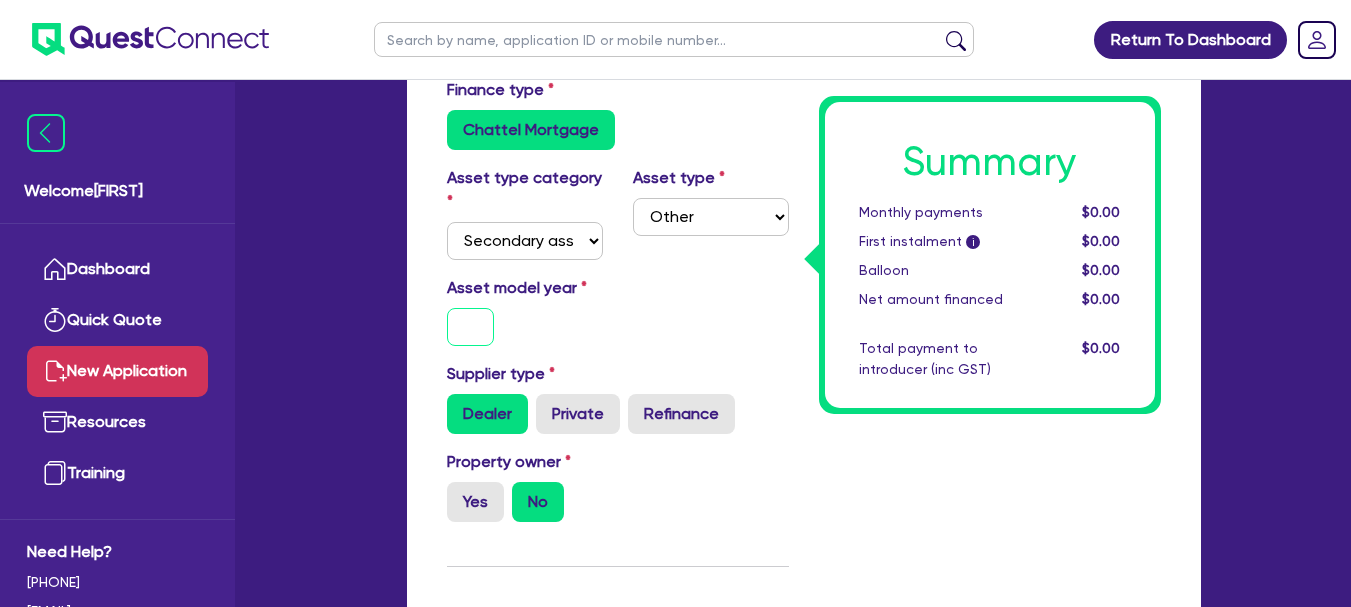 click at bounding box center [471, 327] 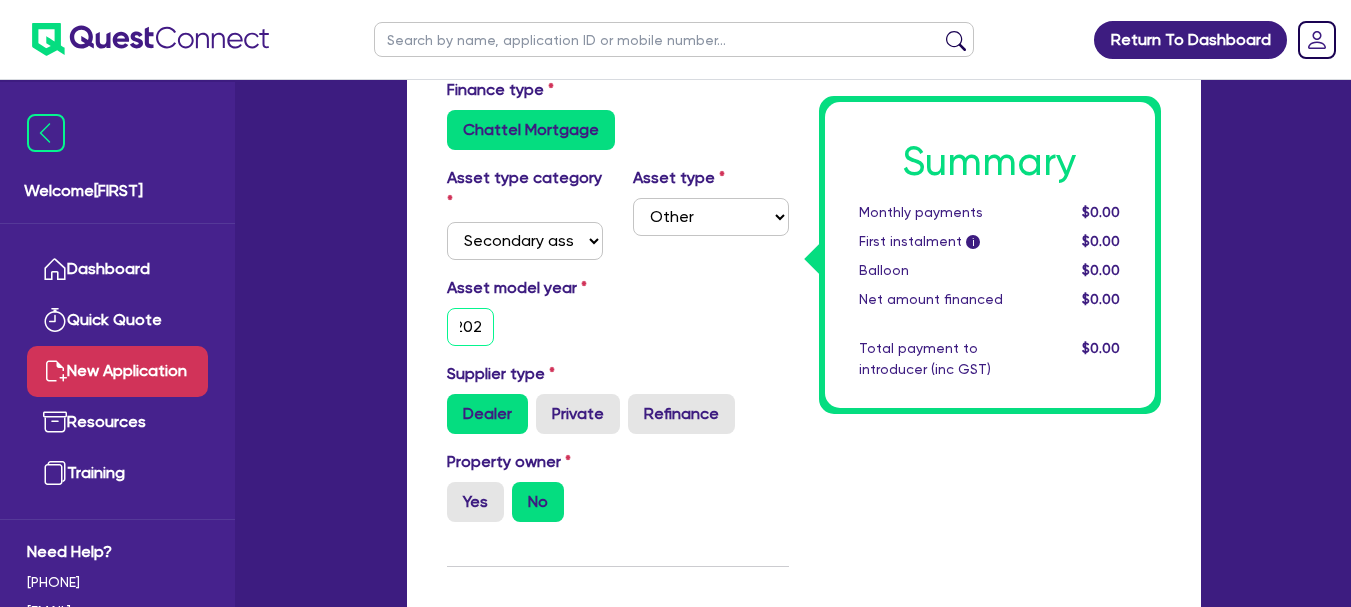 scroll, scrollTop: 0, scrollLeft: 13, axis: horizontal 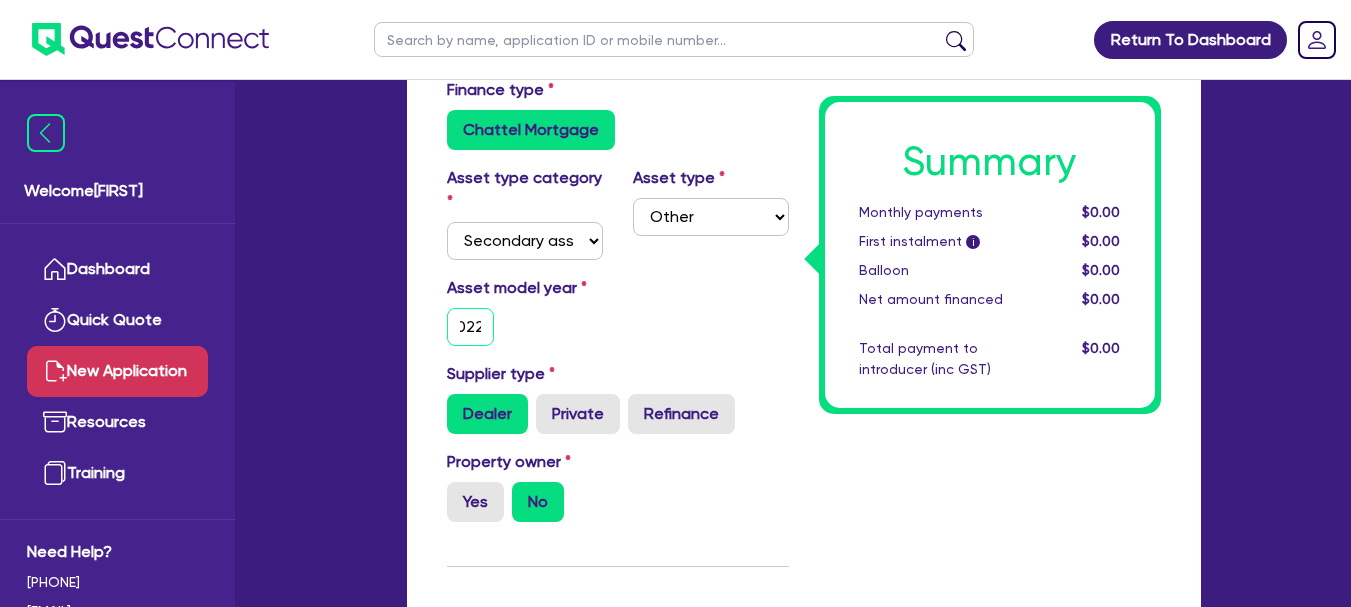 type on "2022" 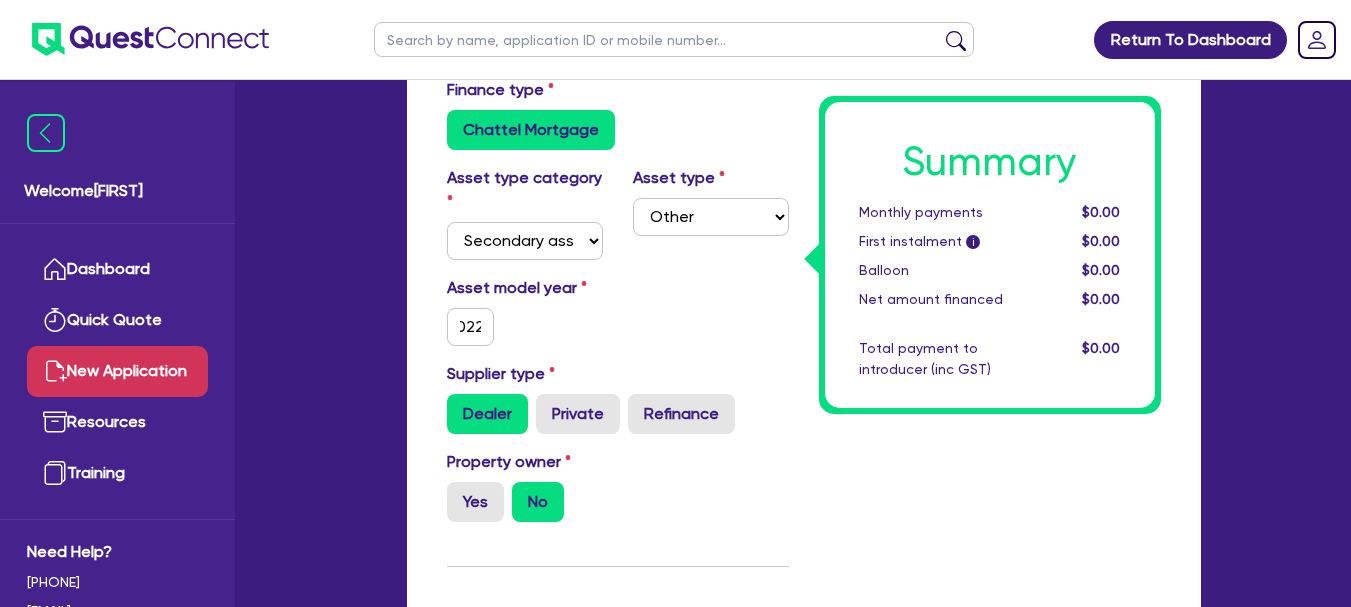 click on "Asset model year 2022" at bounding box center (618, 319) 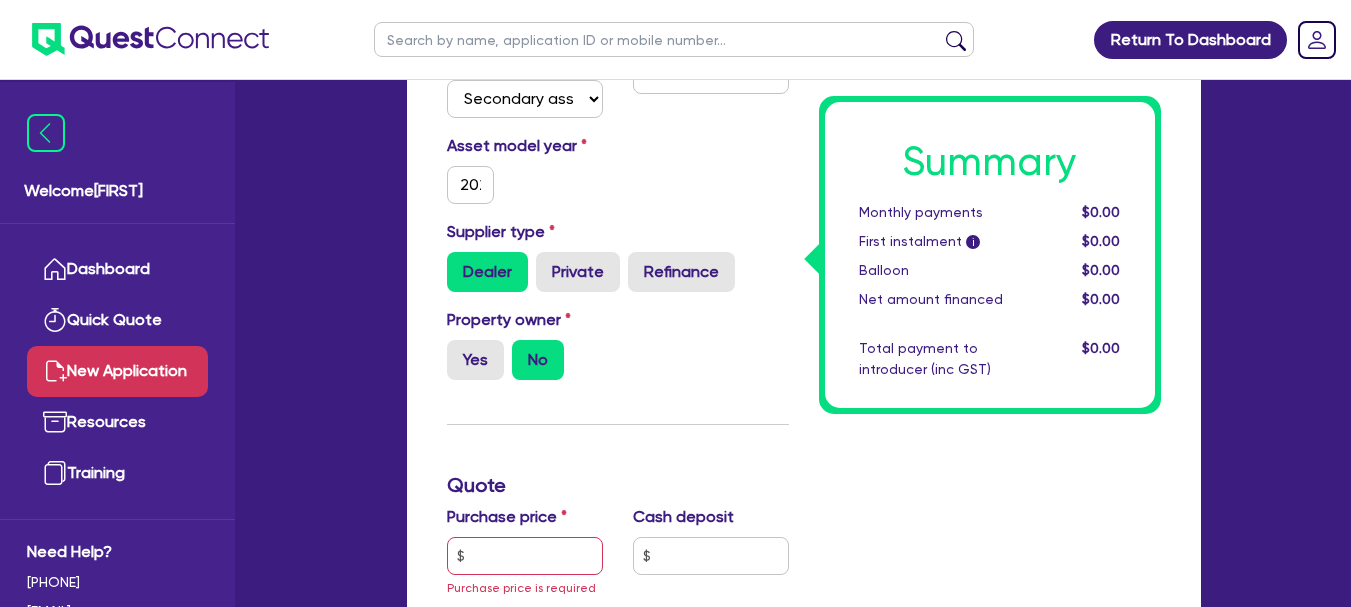 scroll, scrollTop: 529, scrollLeft: 0, axis: vertical 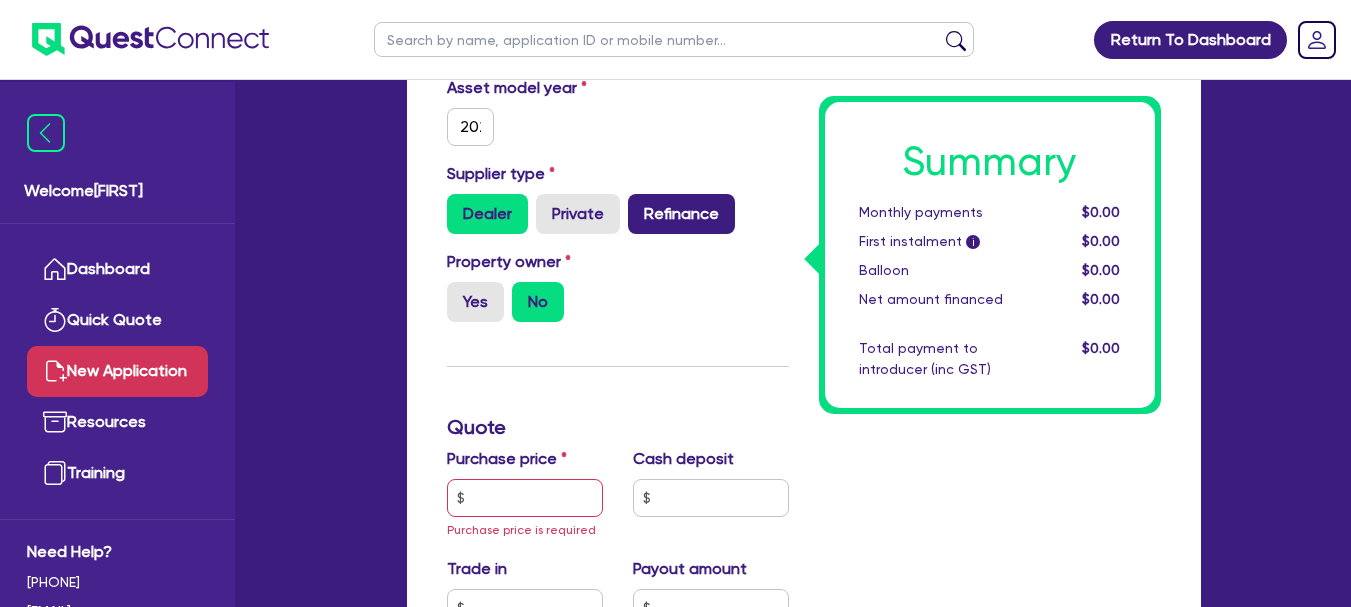 click on "Refinance" at bounding box center (681, 214) 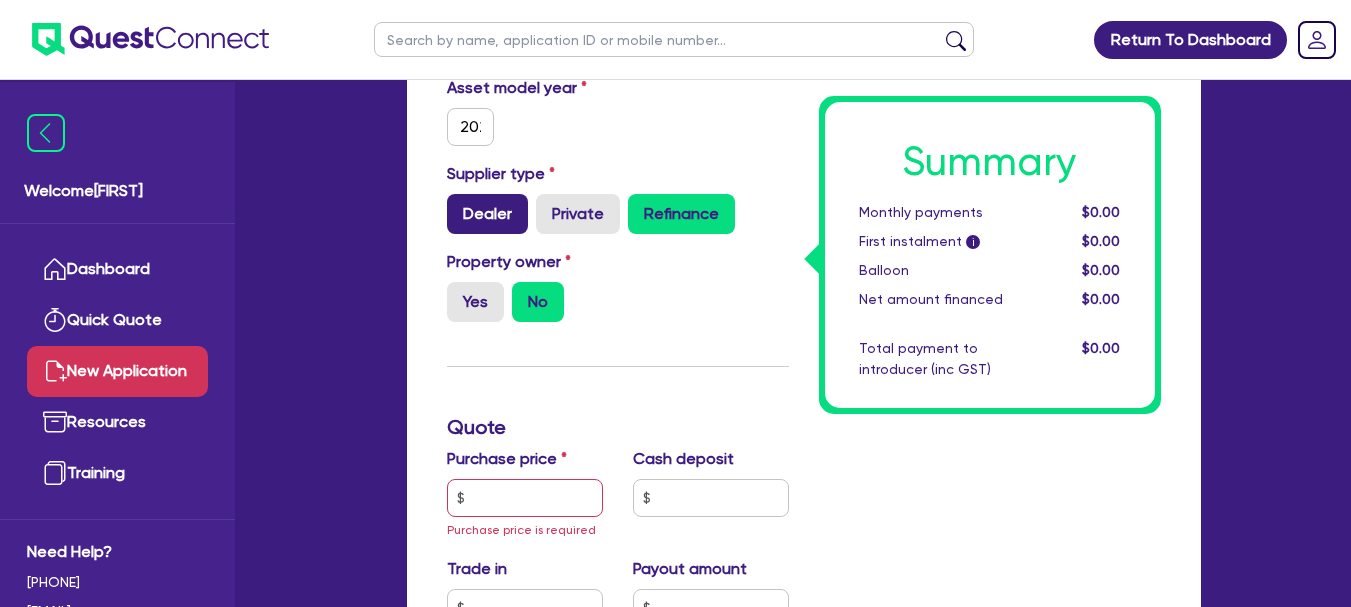click on "Dealer" at bounding box center [487, 214] 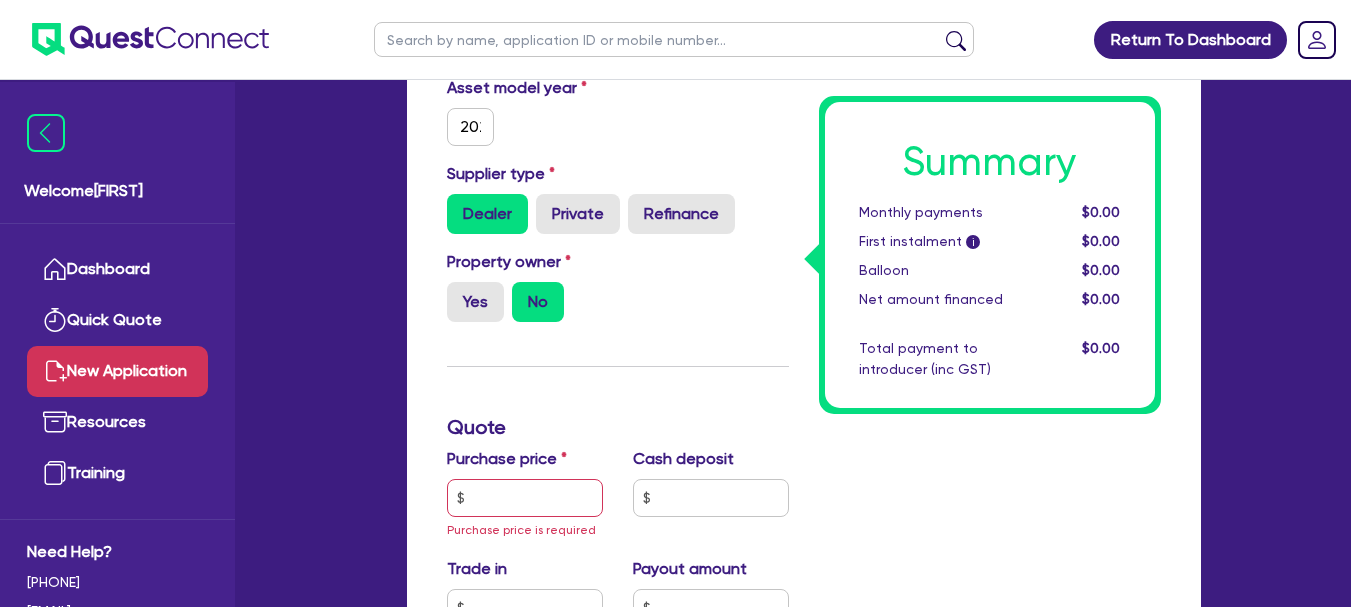 click on "Supplier type Dealer Private Refinance" at bounding box center (618, 198) 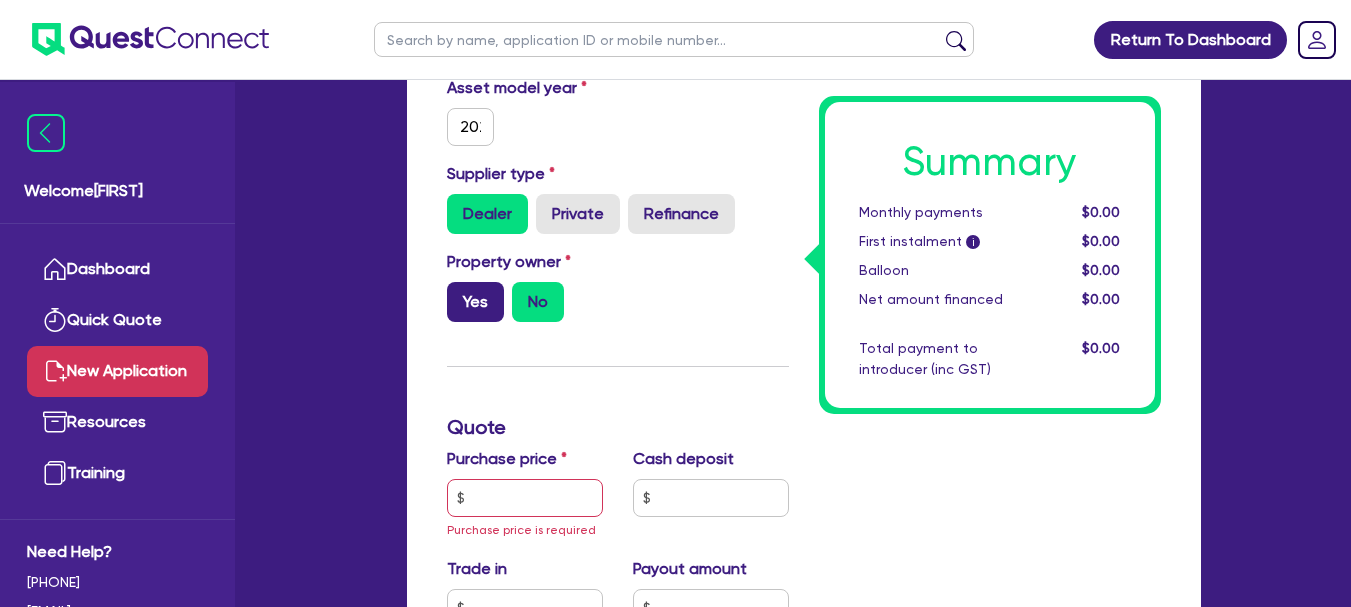click on "Yes" at bounding box center (475, 302) 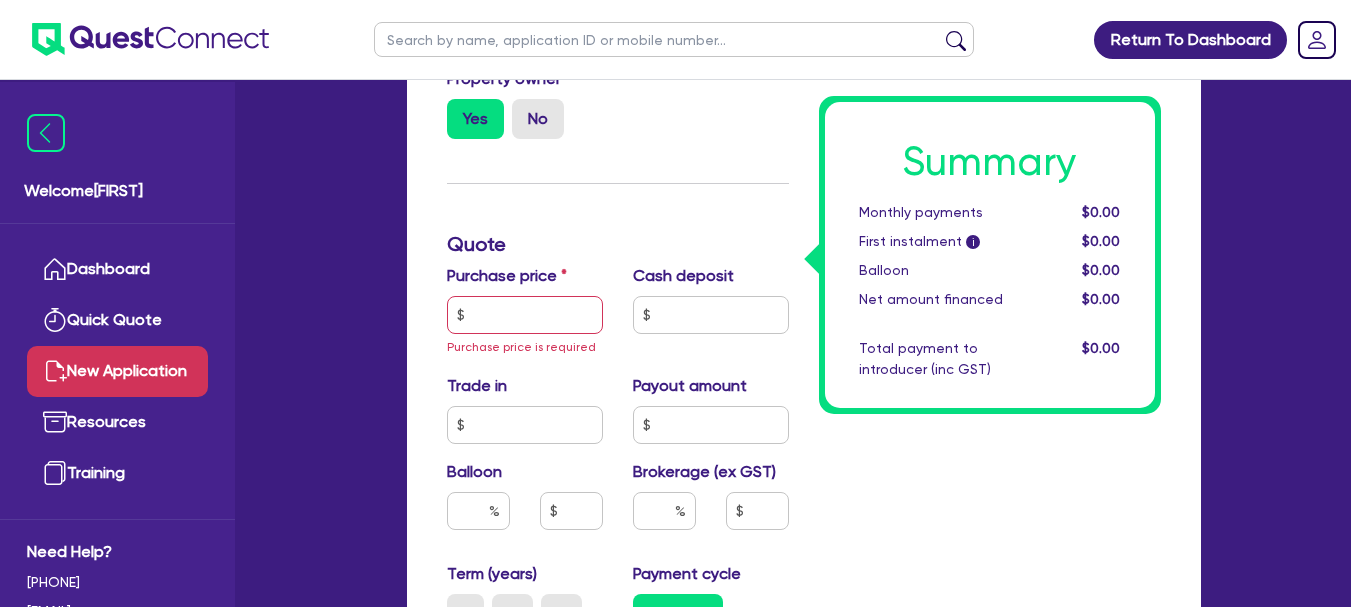 scroll, scrollTop: 729, scrollLeft: 0, axis: vertical 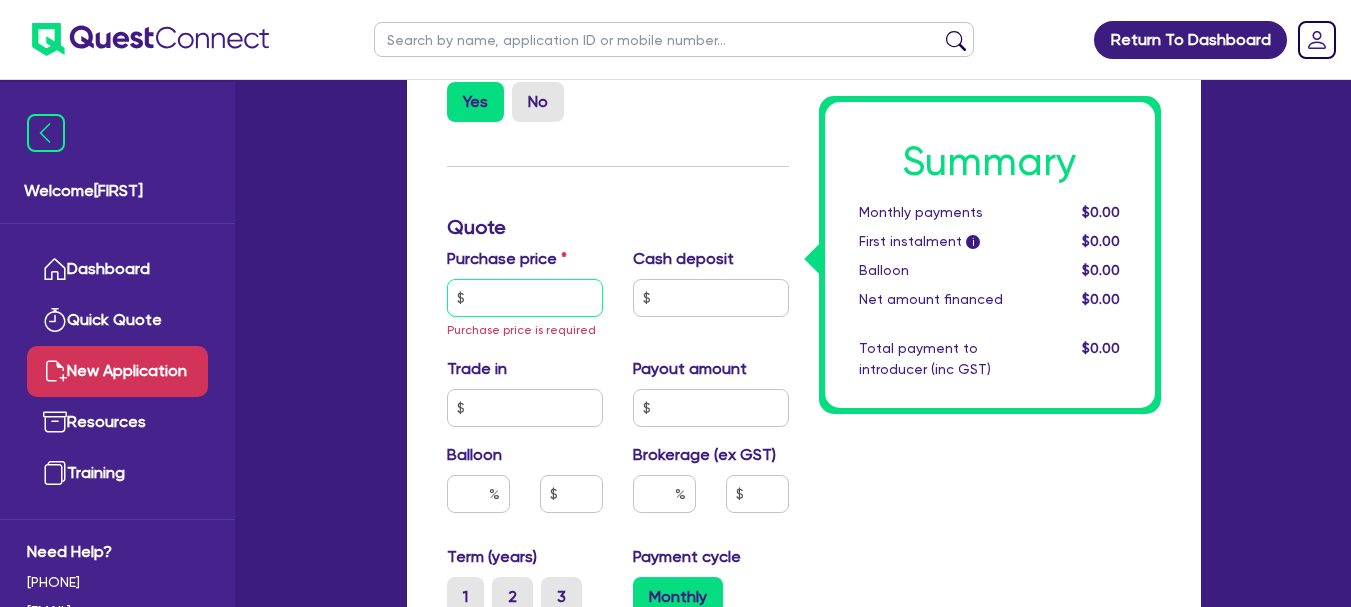 click at bounding box center (525, 298) 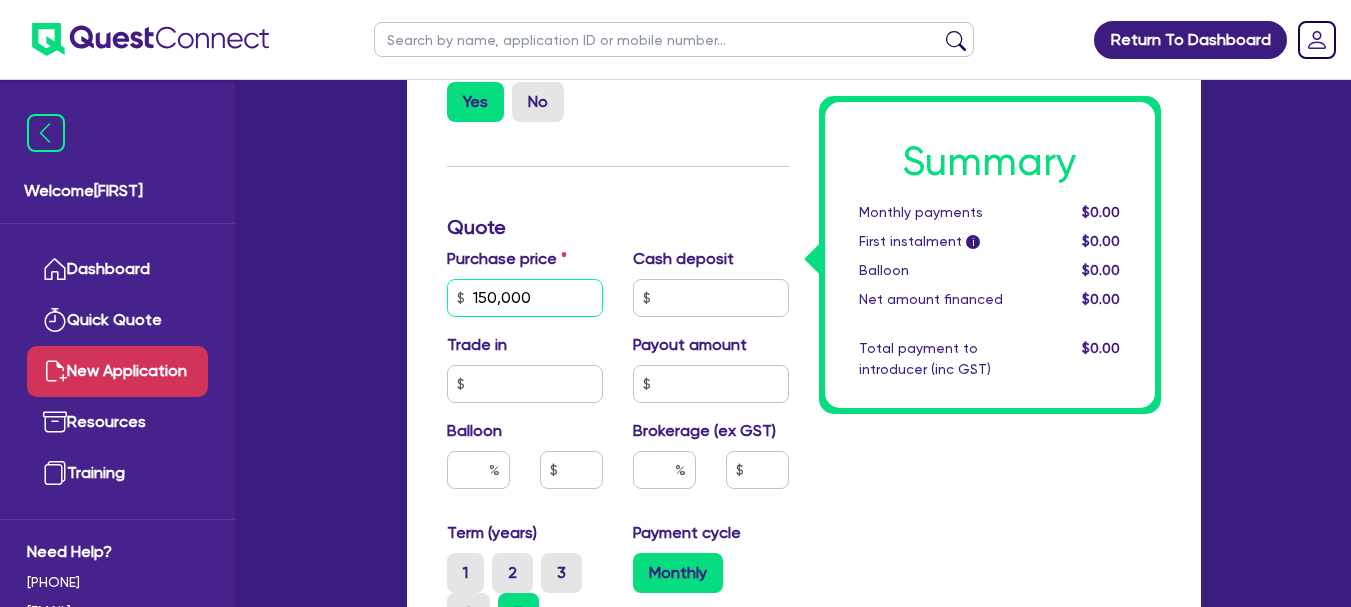 type on "150,000" 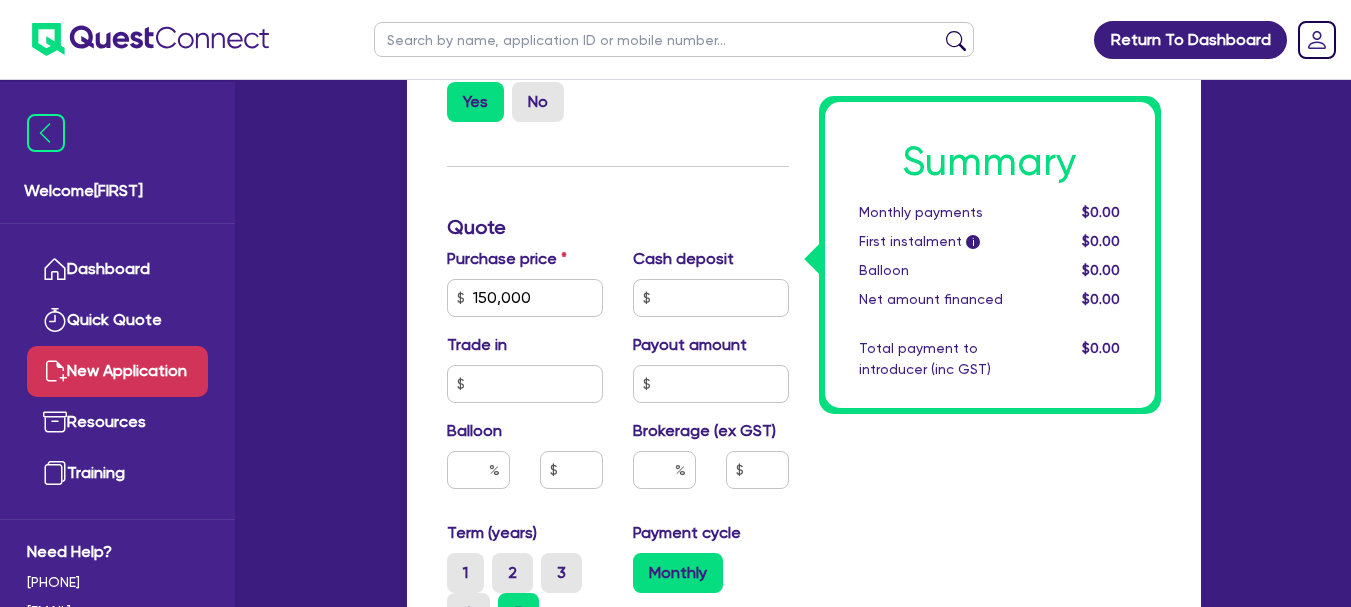 click on "Finance type Chattel Mortgage Asset type category Select Cars and light trucks Primary assets Secondary assets Tertiary assets Asset type Select Generators and compressors Engineering and toolmaking Woodworking and metalworking equipment Medical / dental / laboratory equipment Printing and packaging equipment CNC and edge benders Solar and renewables Other Asset model year 2022 Supplier type Dealer Private Refinance Property owner Yes No Quote Purchase price 150,000 Cash deposit Trade in Payout amount Balloon Brokerage (ex GST) Term (years) 1 2 3 4 5 Payment cycle Monthly Financier rate i   Manual rate Financier rate is required Payment type Advance Application fee (ex GST) i 595 Origination fee (ex GST) Finance application fee No Finance origination fee No" at bounding box center [618, 341] 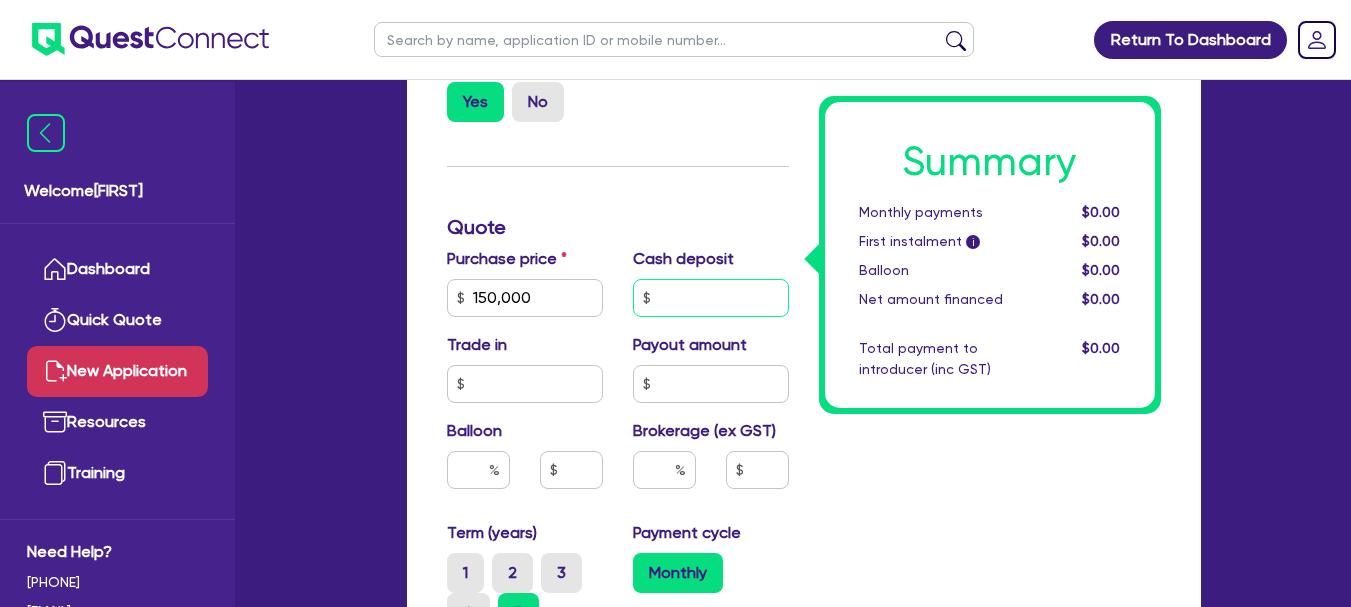 click at bounding box center (711, 298) 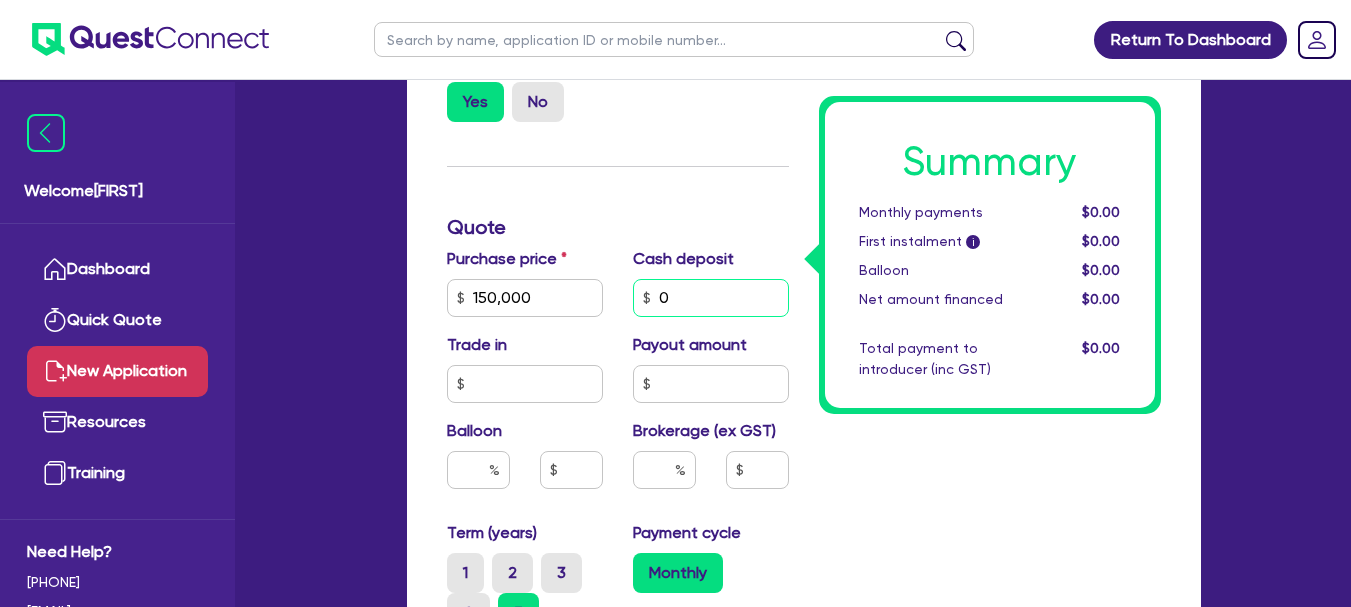 type on "0" 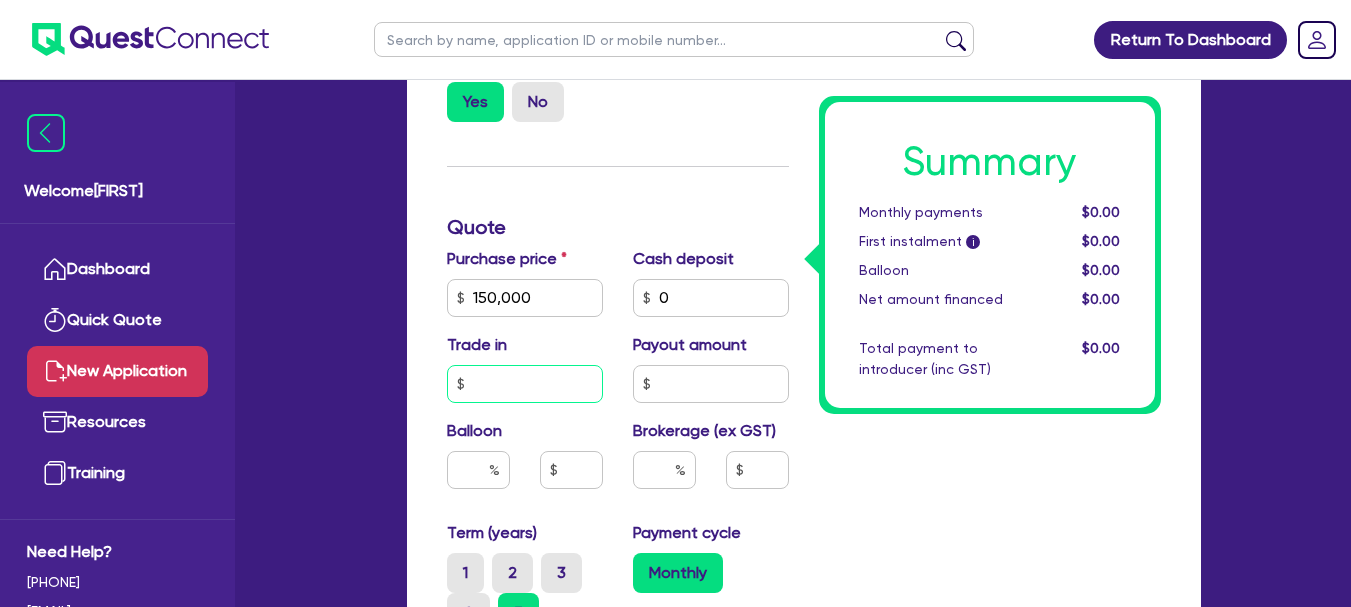 click at bounding box center [525, 384] 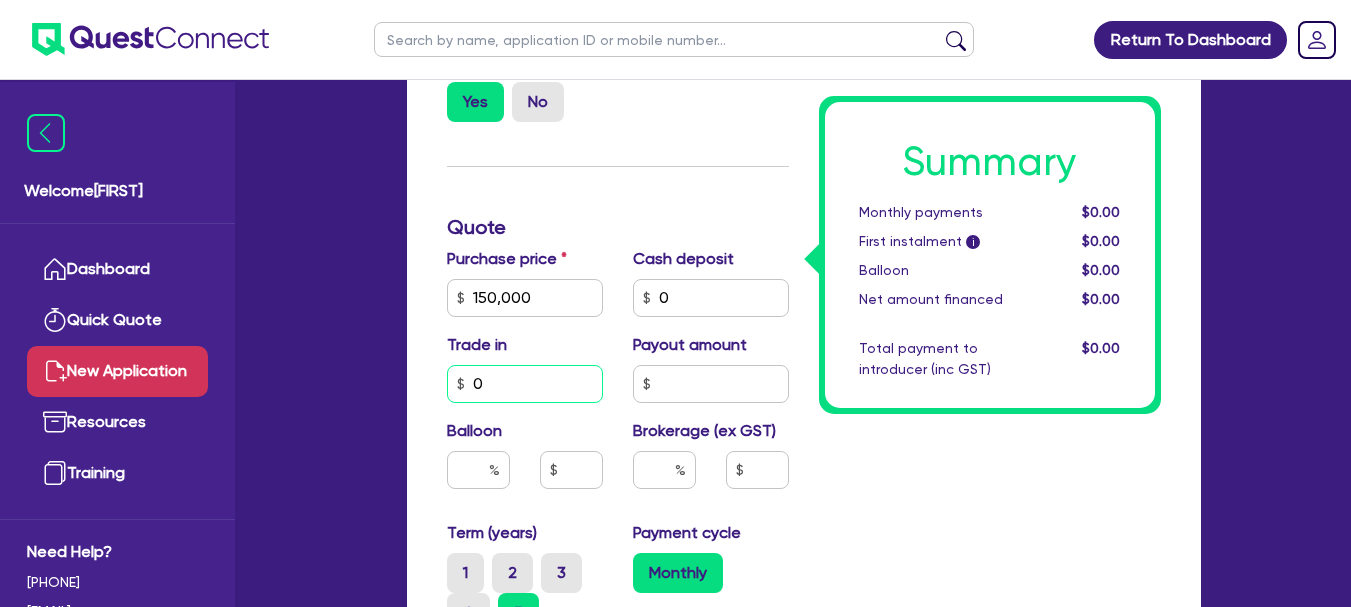 type on "0" 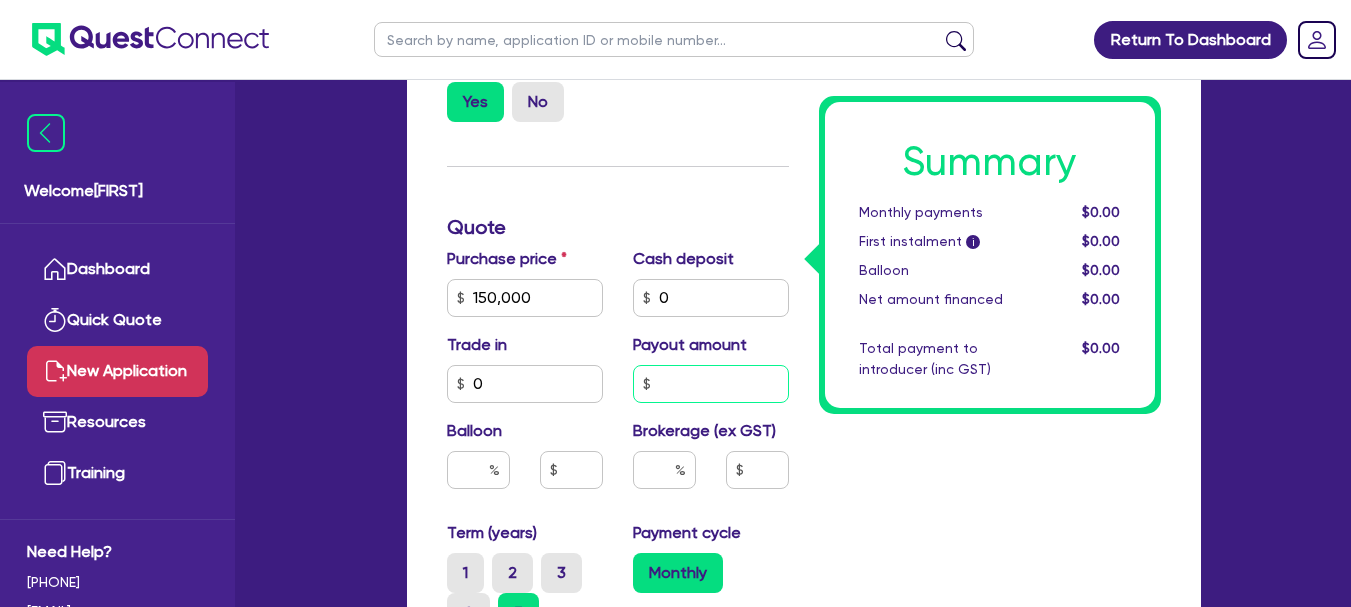 click at bounding box center [711, 384] 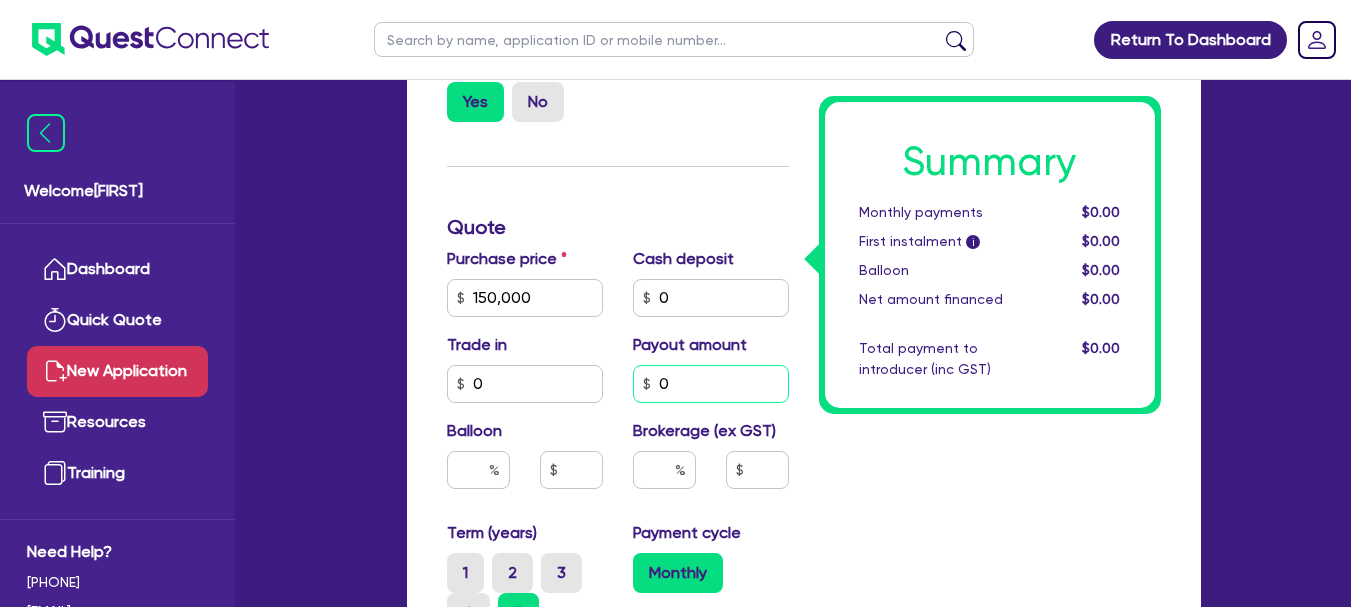type on "0" 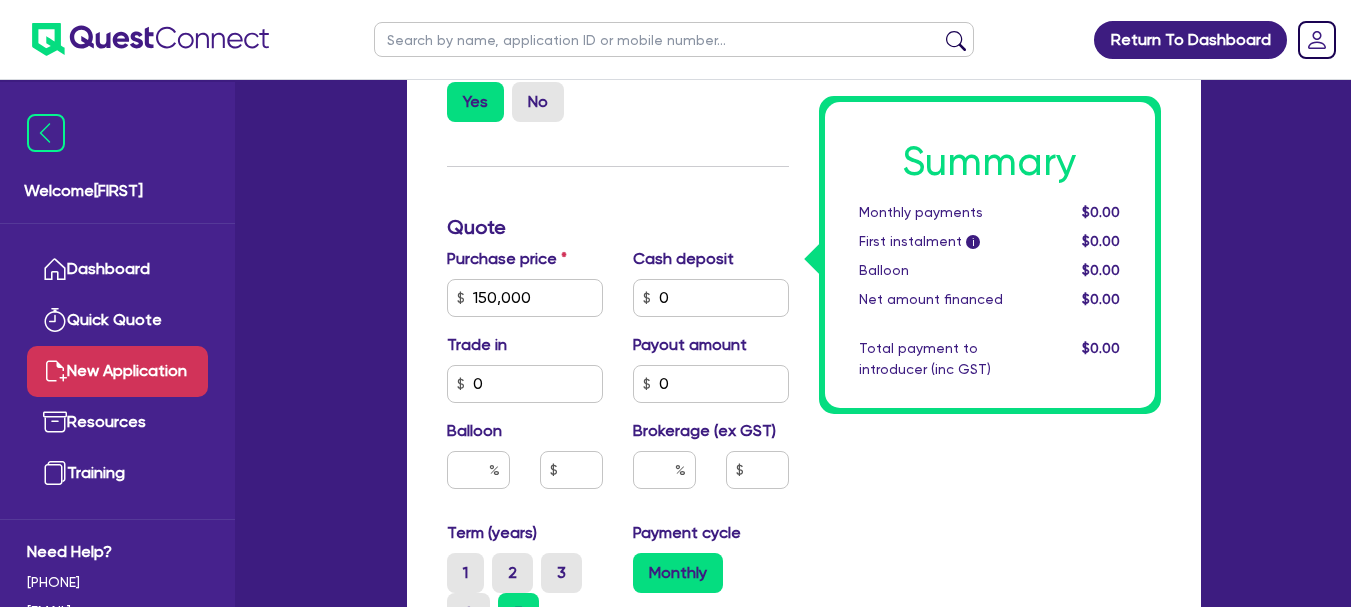 click on "Finance type Chattel Mortgage Asset type category Select Cars and light trucks Primary assets Secondary assets Tertiary assets Asset type Select Generators and compressors Engineering and toolmaking Woodworking and metalworking equipment Medical / dental / laboratory equipment Printing and packaging equipment CNC and edge benders Solar and renewables Other Asset model year 2022 Supplier type Dealer Private Refinance Property owner Yes No Quote Purchase price 150,000 Cash deposit 0 Trade in 0 Payout amount 0 Balloon Brokerage (ex GST) Term (years) 1 2 3 4 5 Payment cycle Monthly Financier rate i Manual rate Financier rate is required Payment type Advance Application fee (ex GST) i 595 Origination fee (ex GST) Finance application fee No Finance origination fee No" at bounding box center (618, 341) 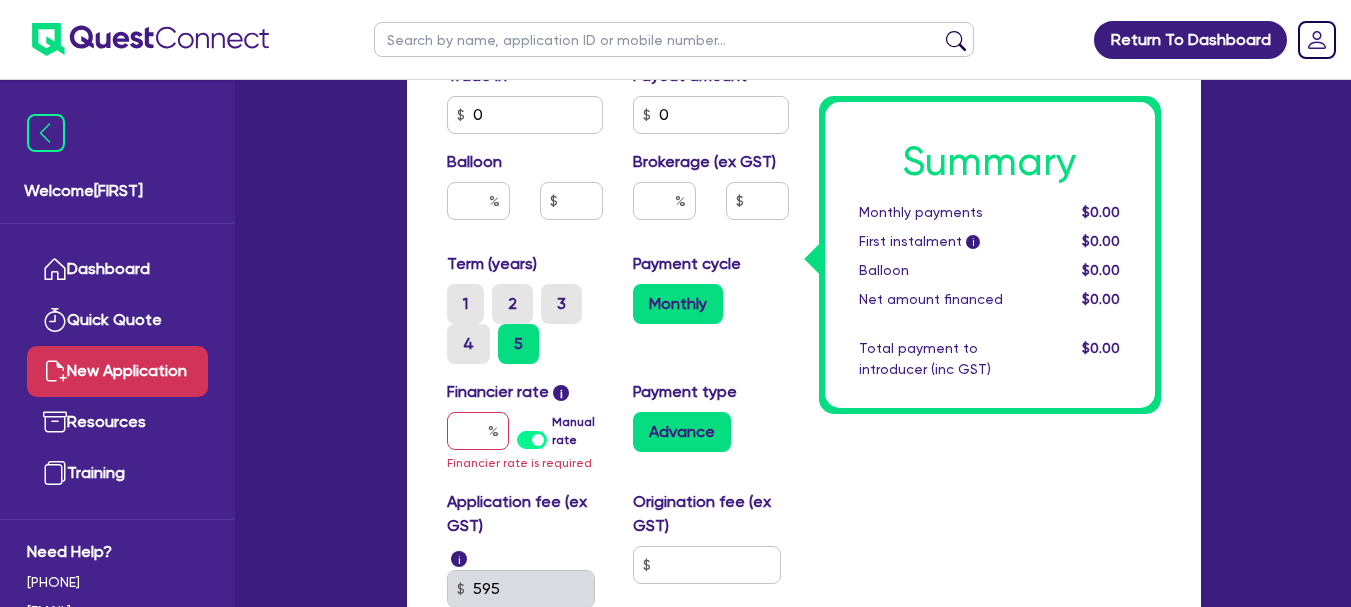 scroll, scrollTop: 1029, scrollLeft: 0, axis: vertical 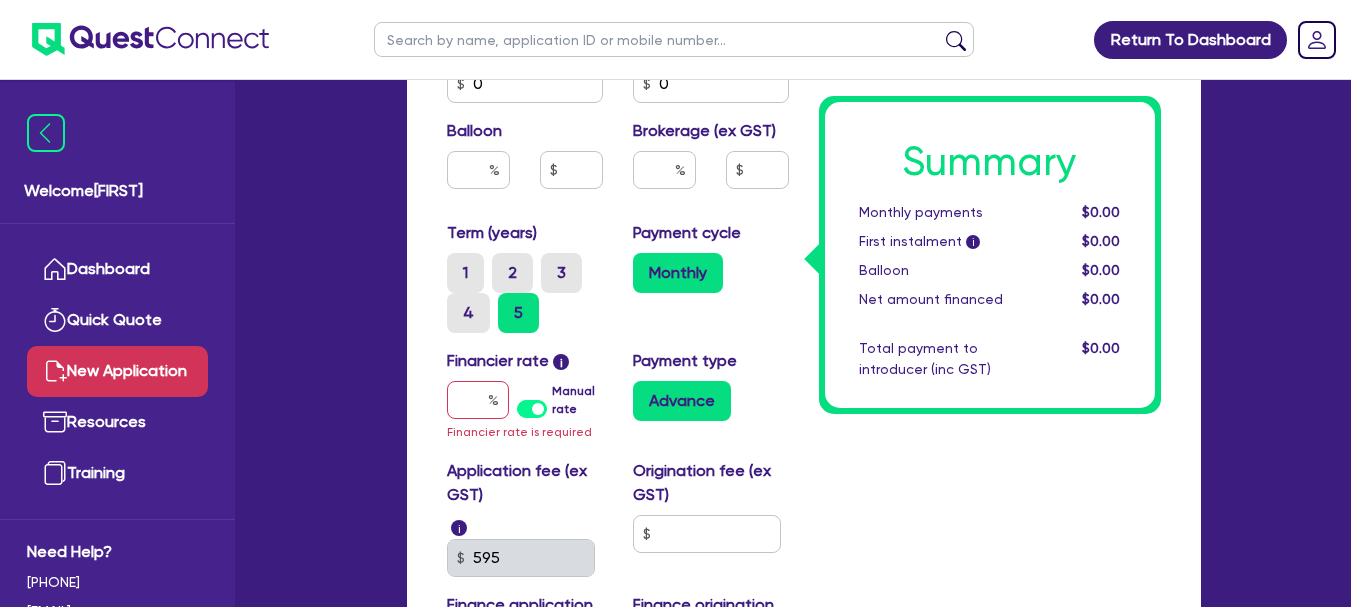 click on "Summary Monthly   payments $0.00 First instalment i $0.00 Balloon $0.00 Net amount financed $0.00 Total payment to introducer (inc GST) $0.00" at bounding box center [990, 41] 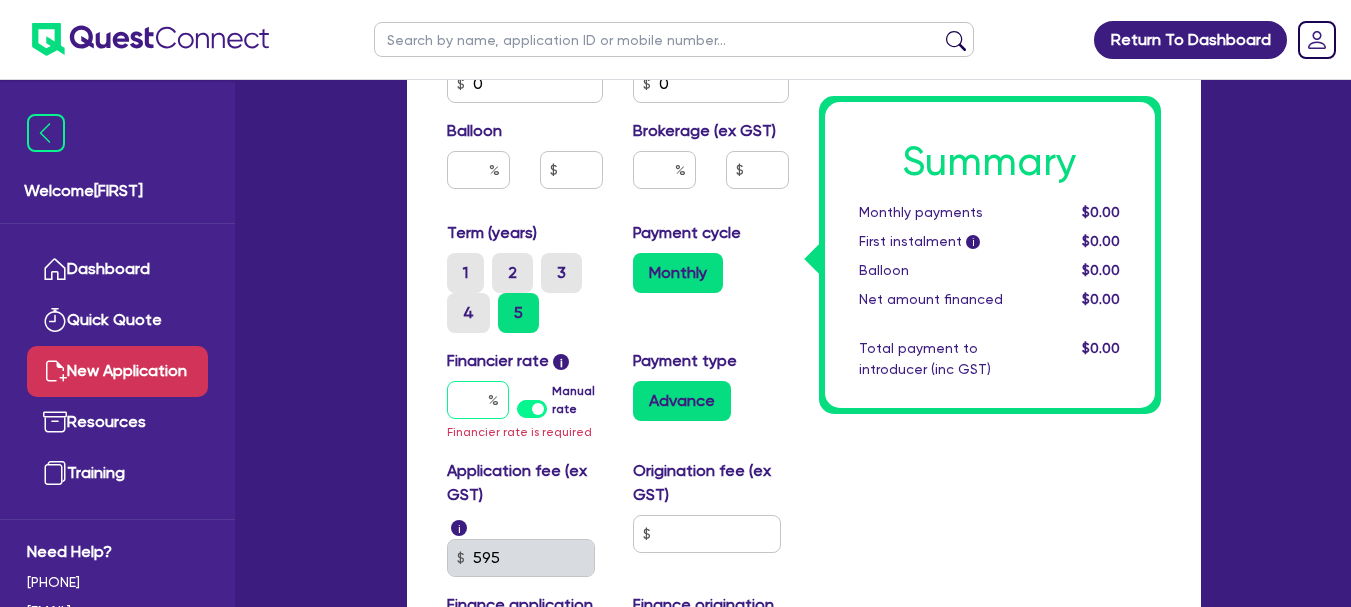 click at bounding box center [478, 400] 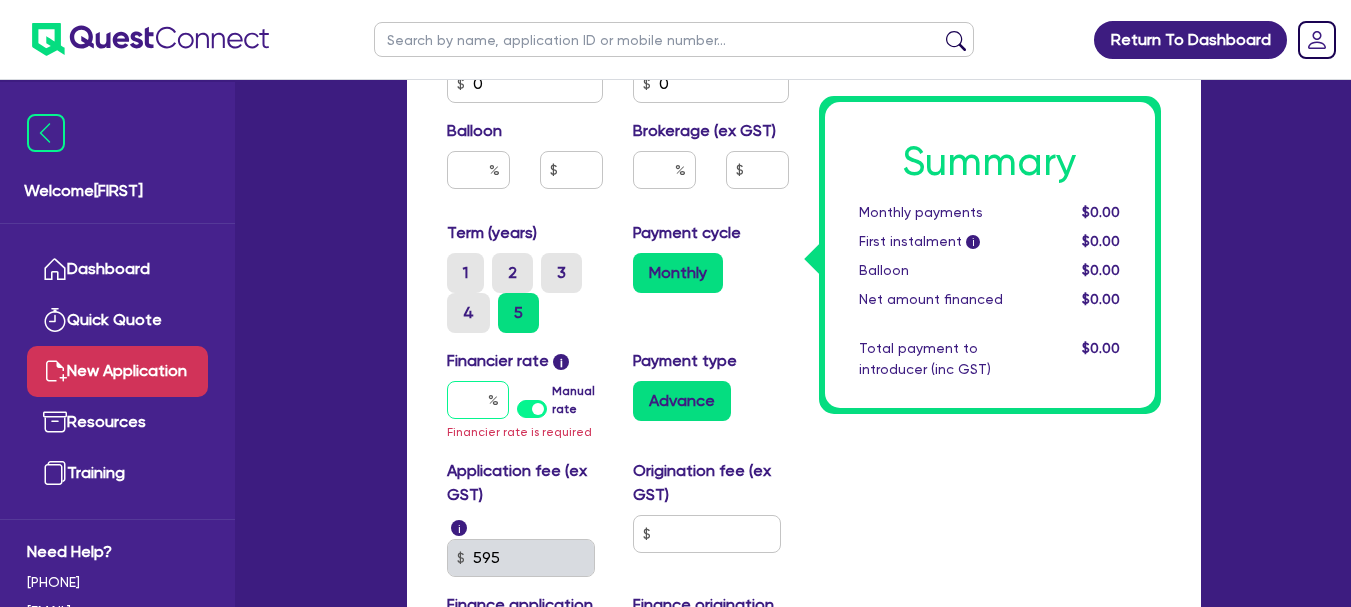 click at bounding box center (478, 400) 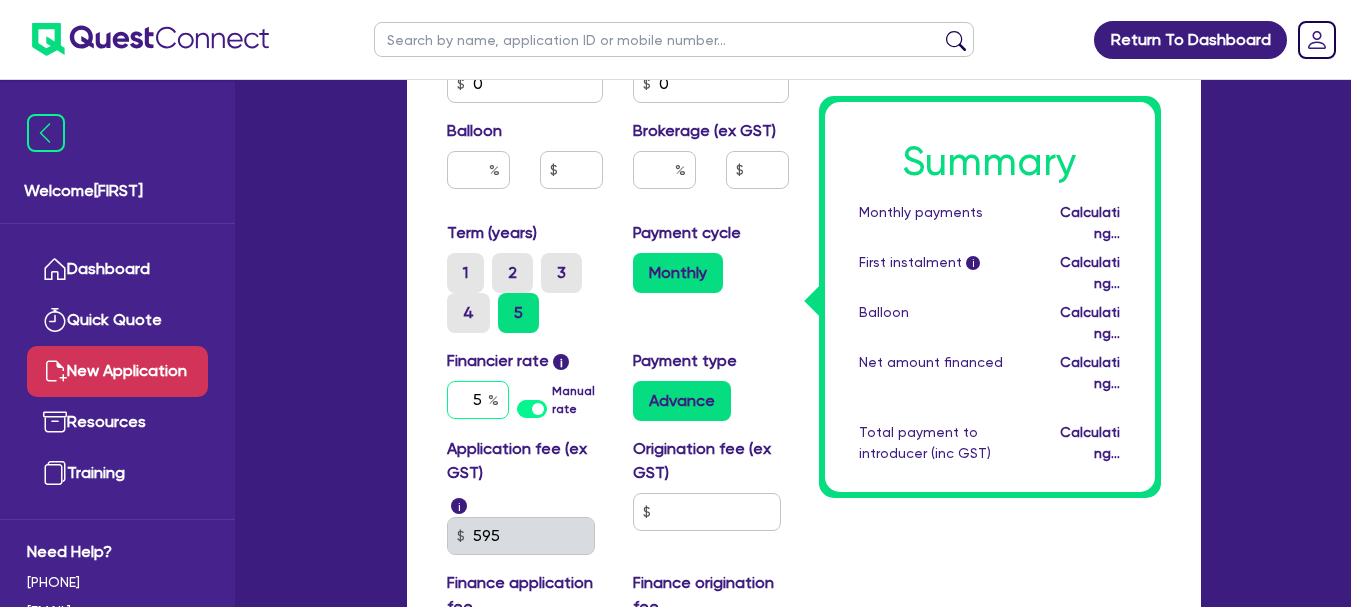 type on "5" 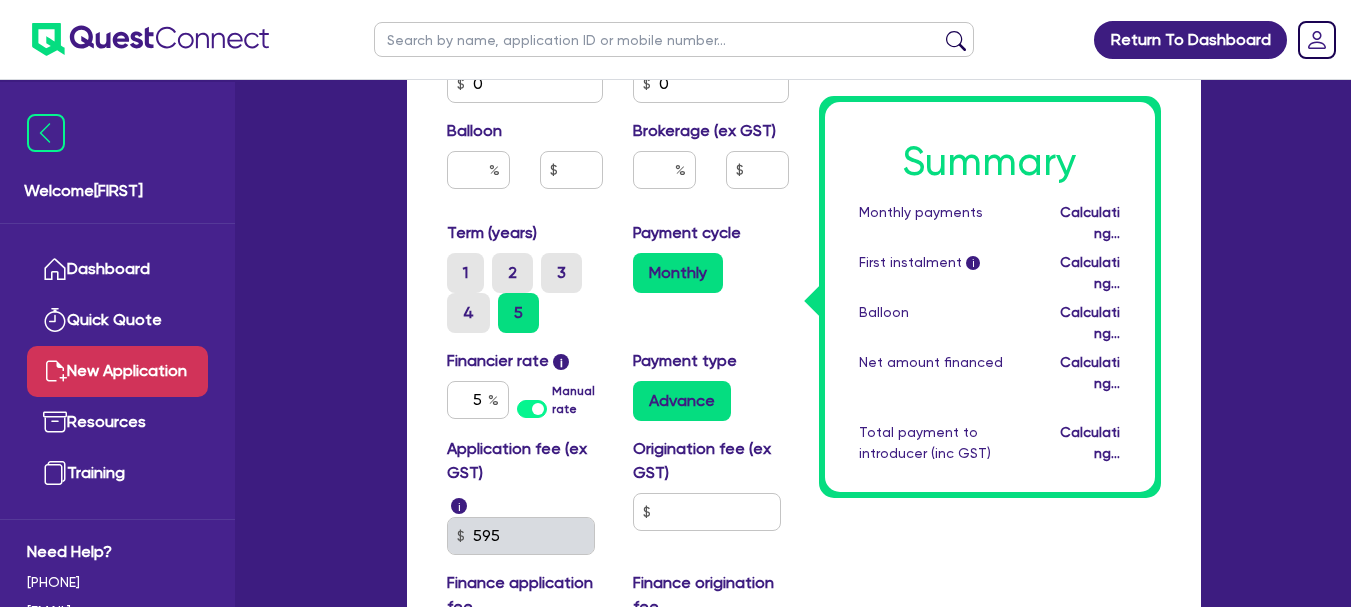 click on "Payment cycle Monthly" at bounding box center (757, 170) 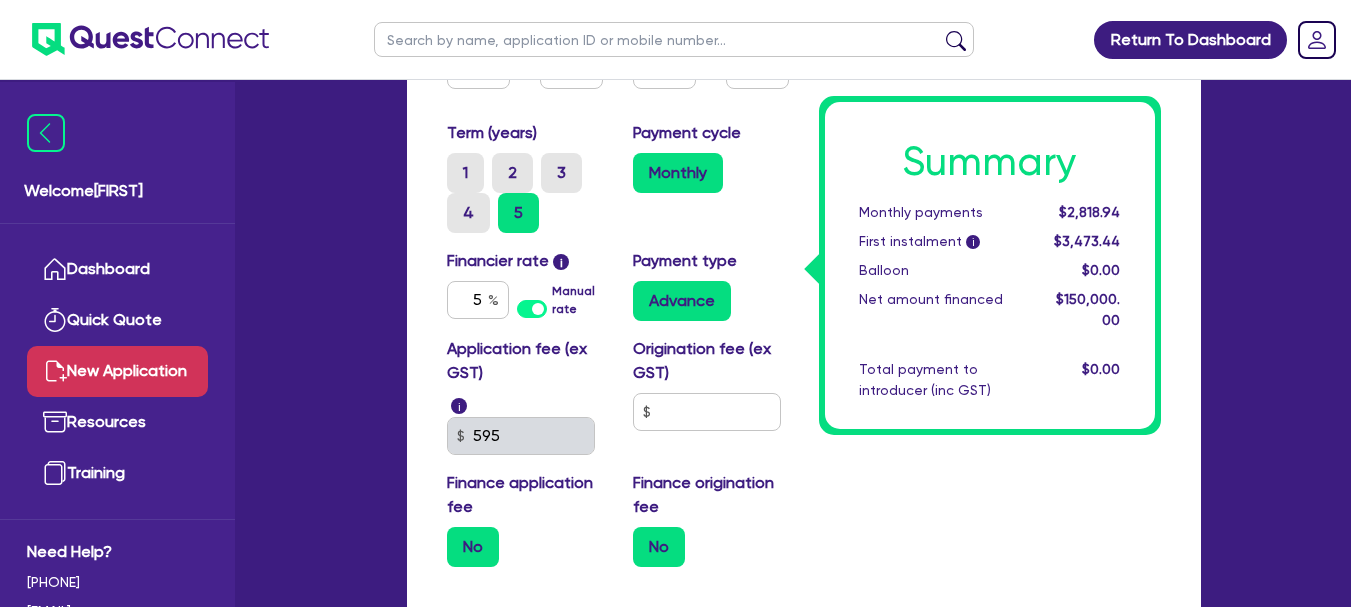 click on "Term (years) 1 2 3 4 5 Payment cycle Monthly" at bounding box center [618, 185] 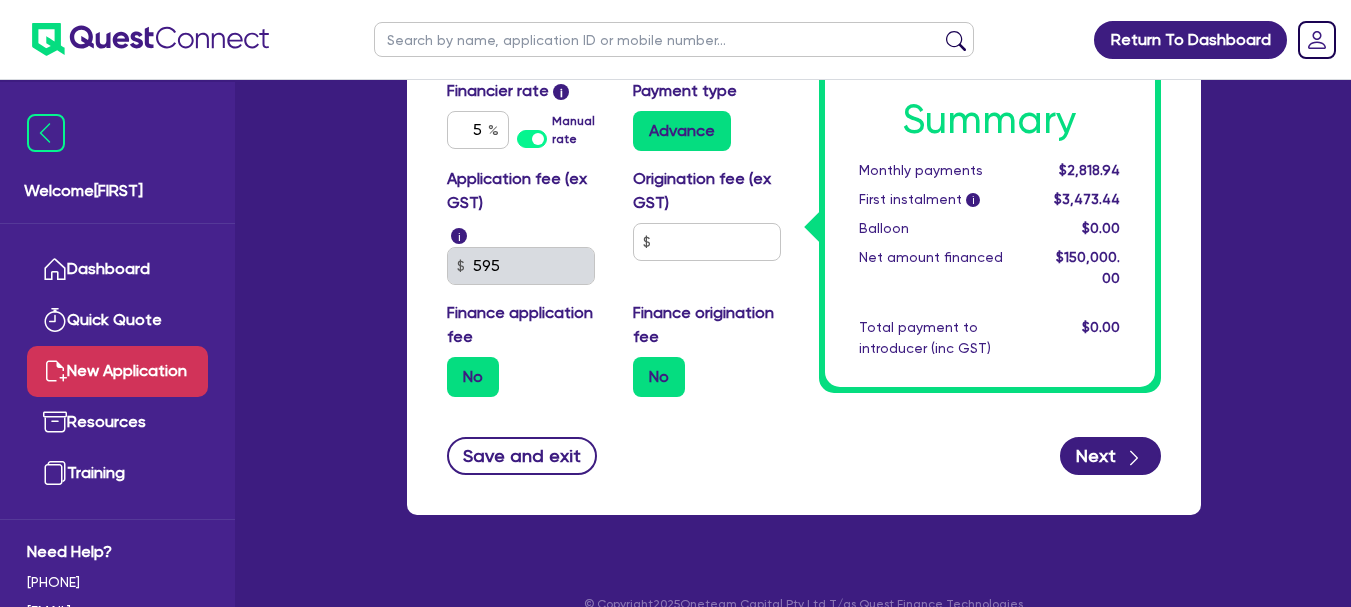 scroll, scrollTop: 1329, scrollLeft: 0, axis: vertical 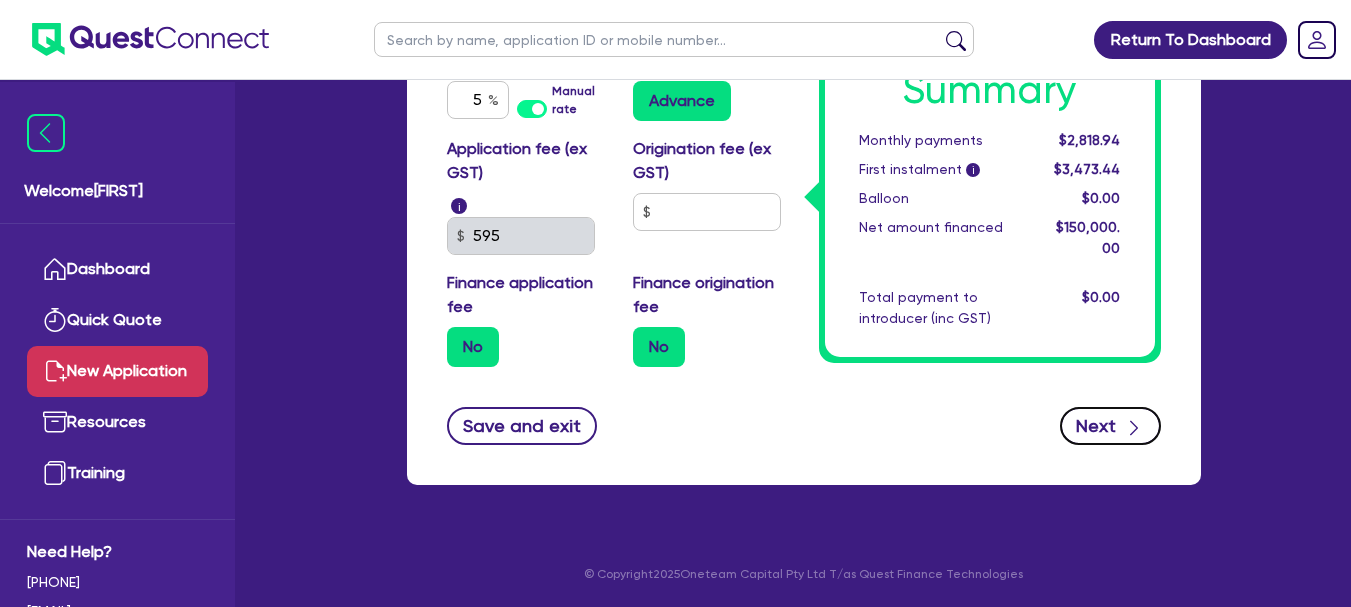 click on "Next" at bounding box center (1110, 426) 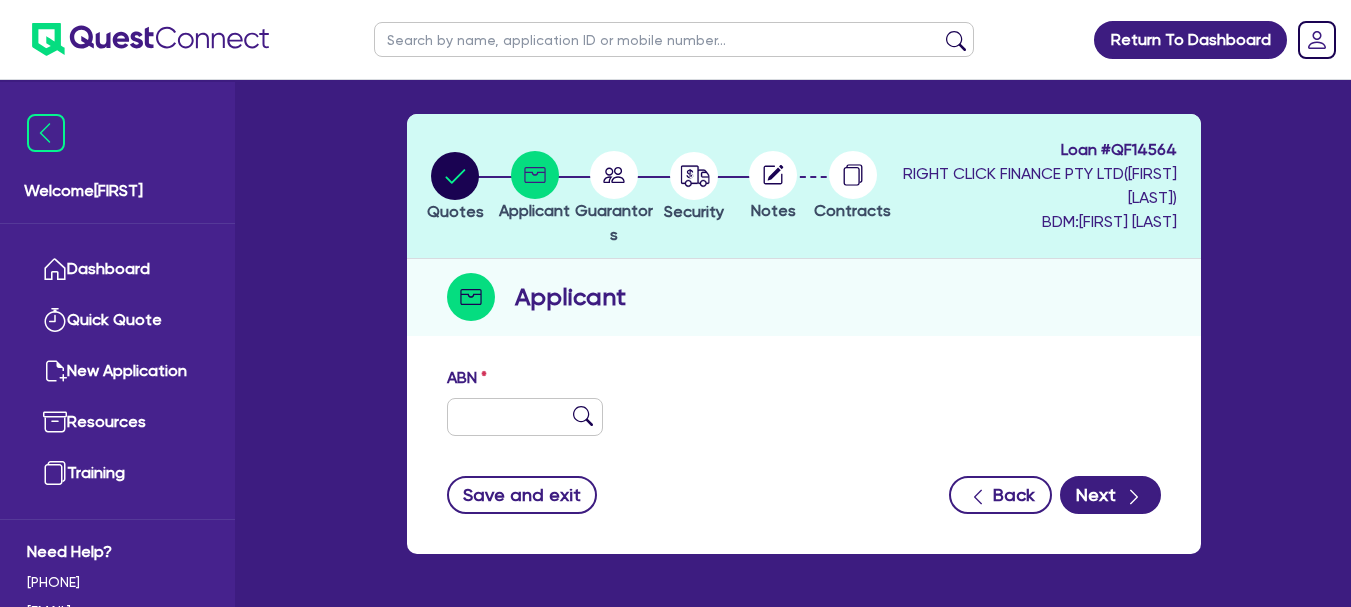 scroll, scrollTop: 100, scrollLeft: 0, axis: vertical 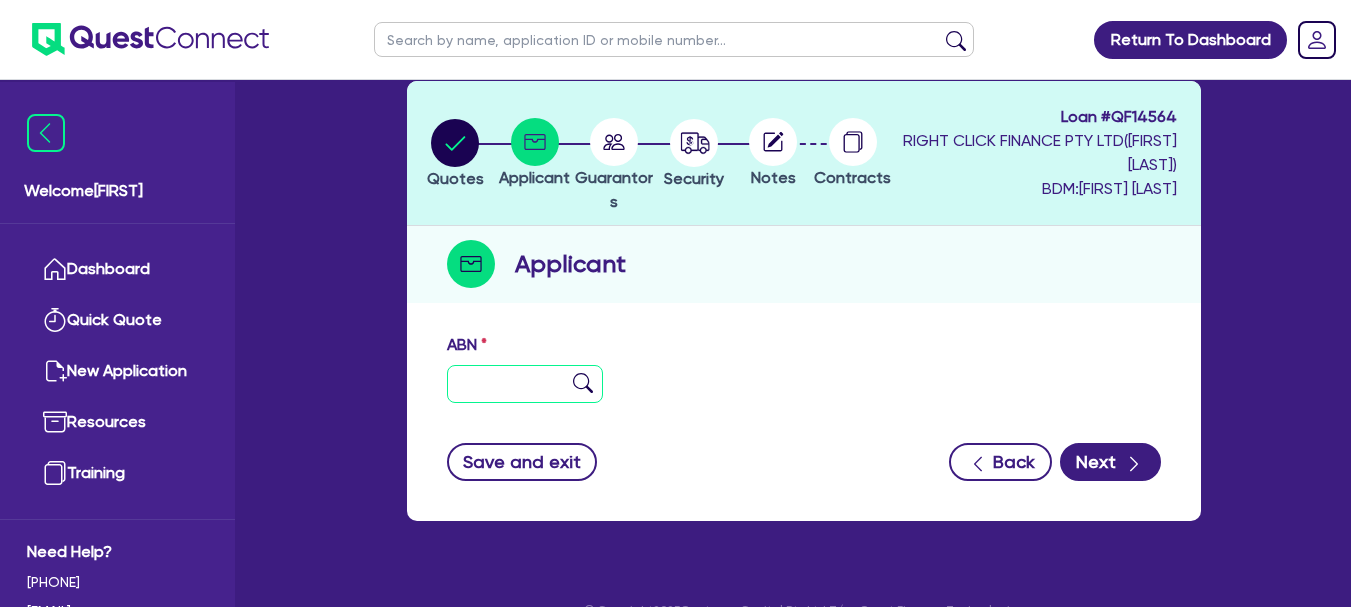 click at bounding box center [525, 384] 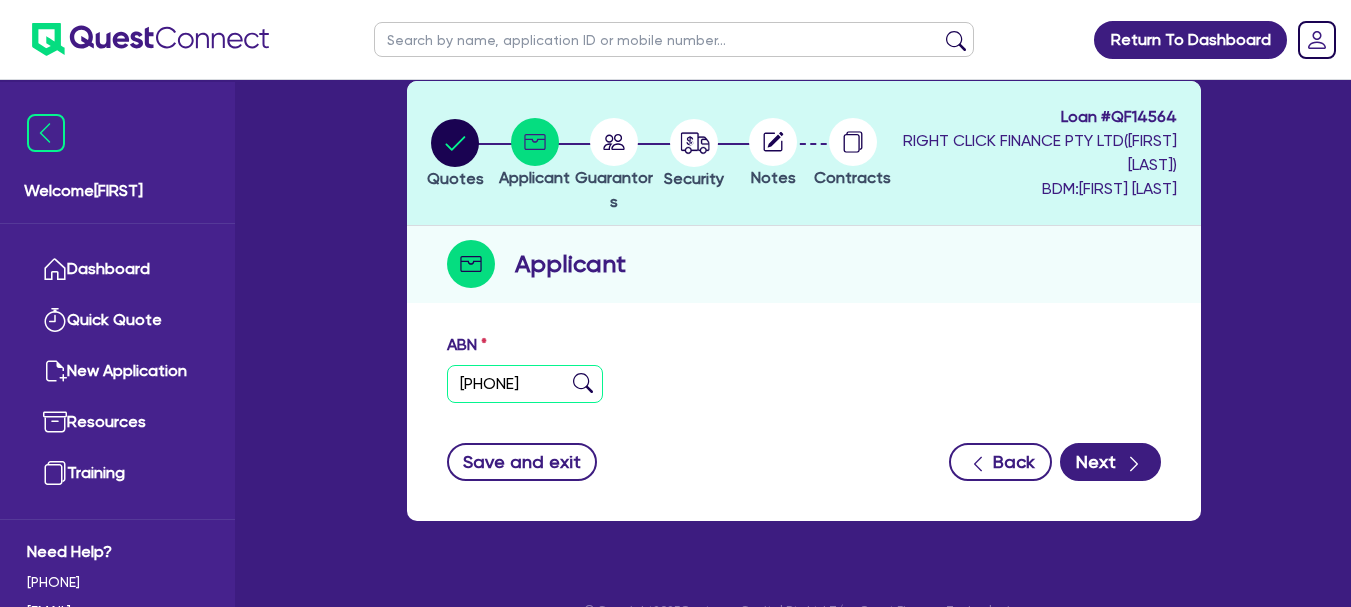 type on "[PHONE]" 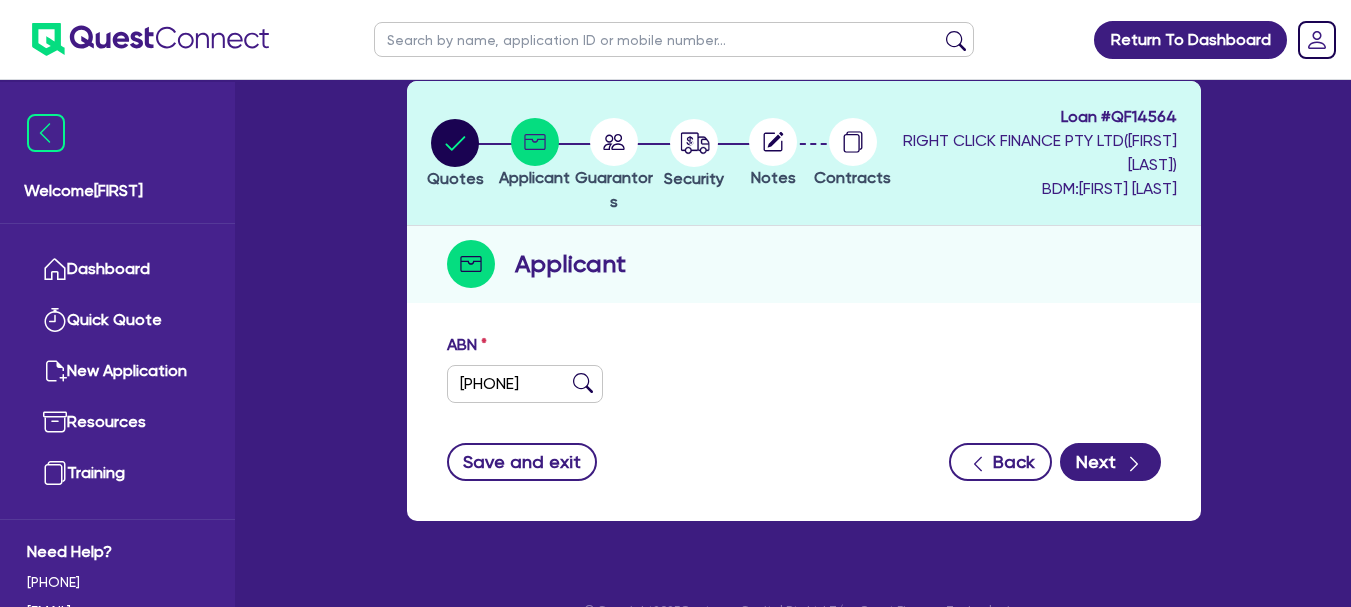 click on "ABN [NUMBER]" at bounding box center [804, 376] 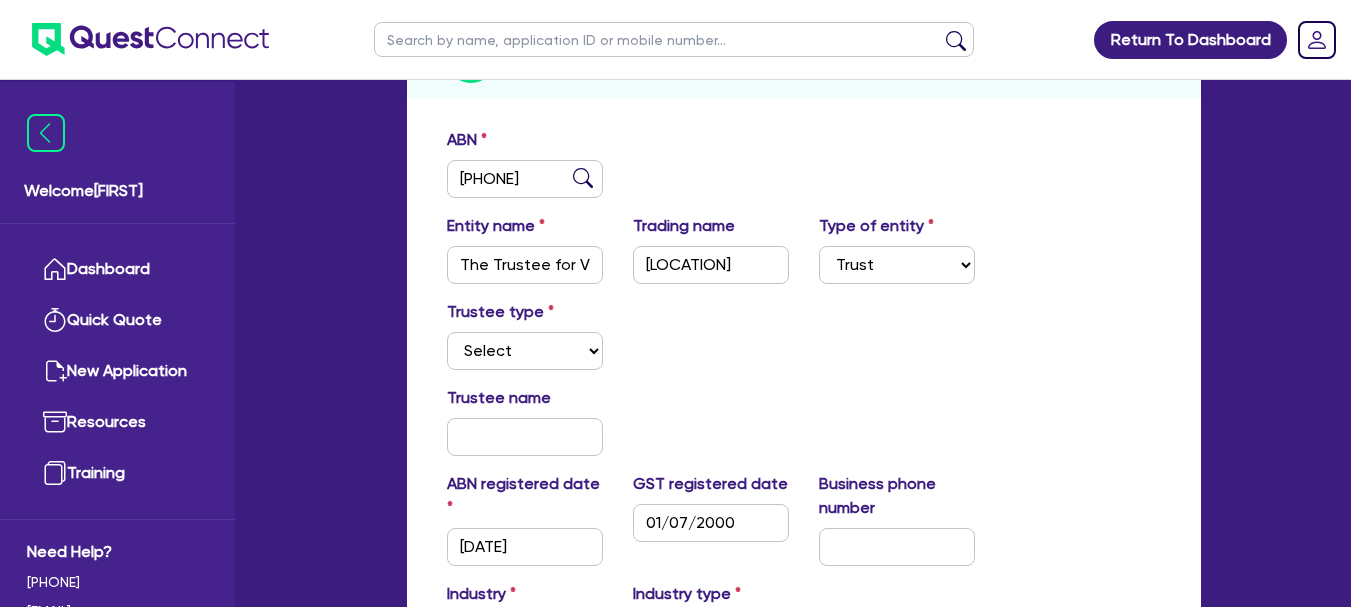 scroll, scrollTop: 336, scrollLeft: 0, axis: vertical 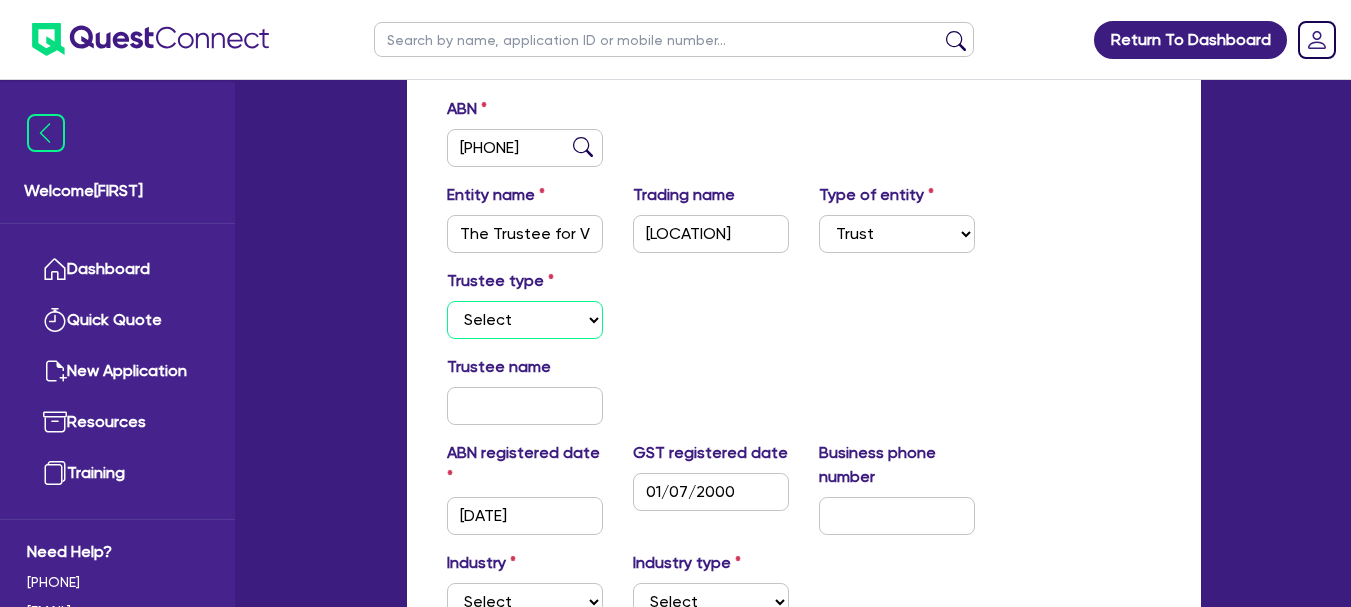 click on "Select Individual Company" at bounding box center (525, 320) 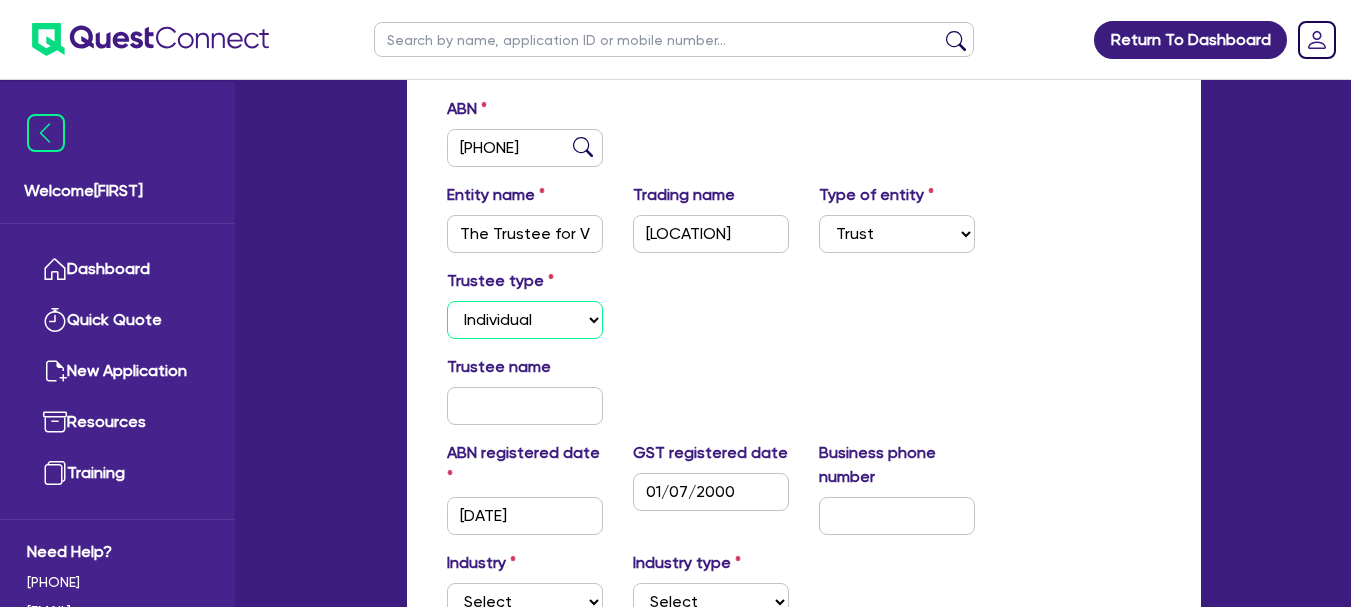 click on "Select Individual Company" at bounding box center (525, 320) 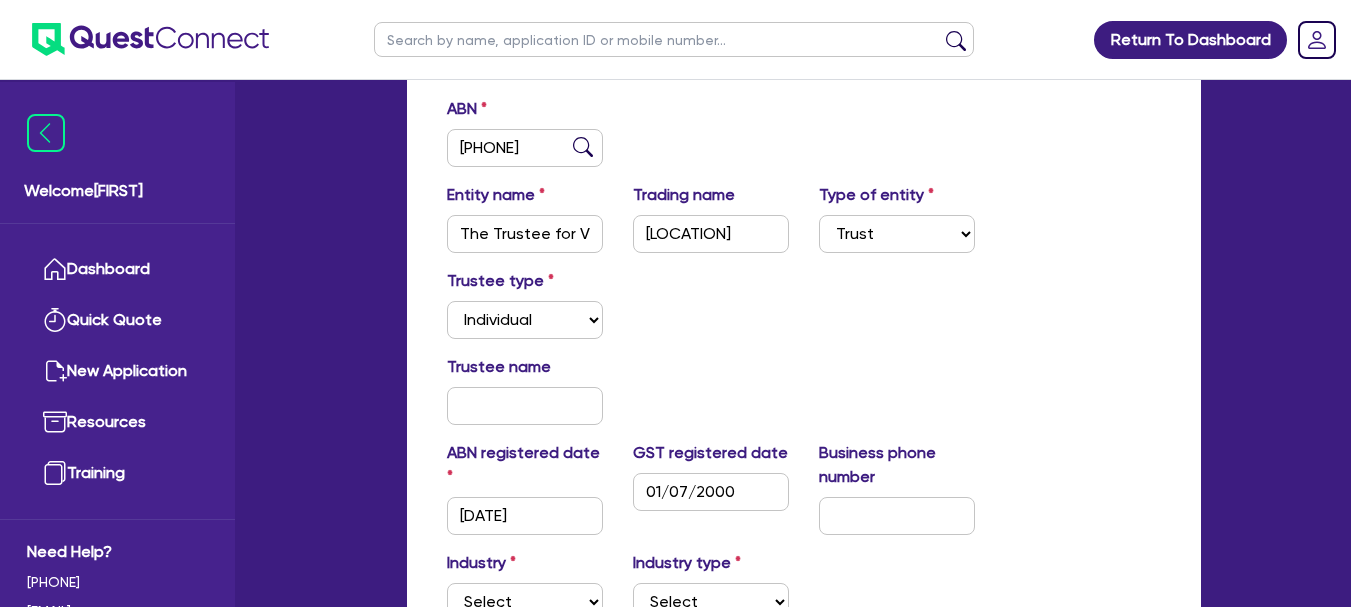 click on "Trustee name" at bounding box center (804, 398) 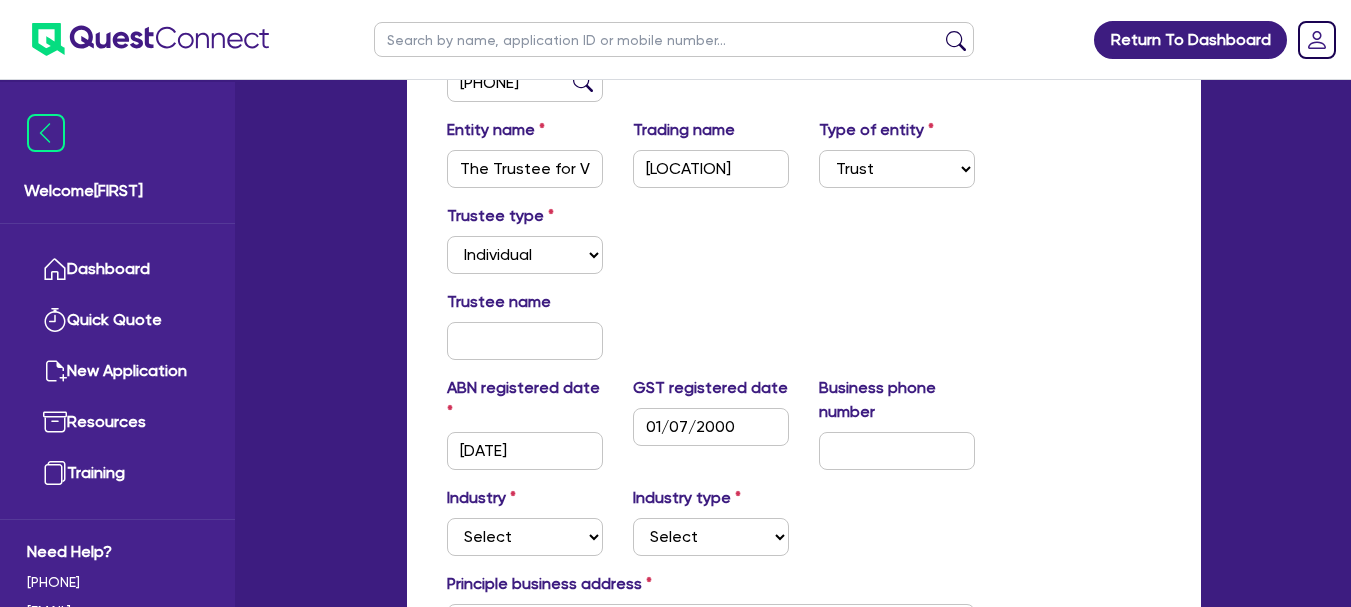 scroll, scrollTop: 436, scrollLeft: 0, axis: vertical 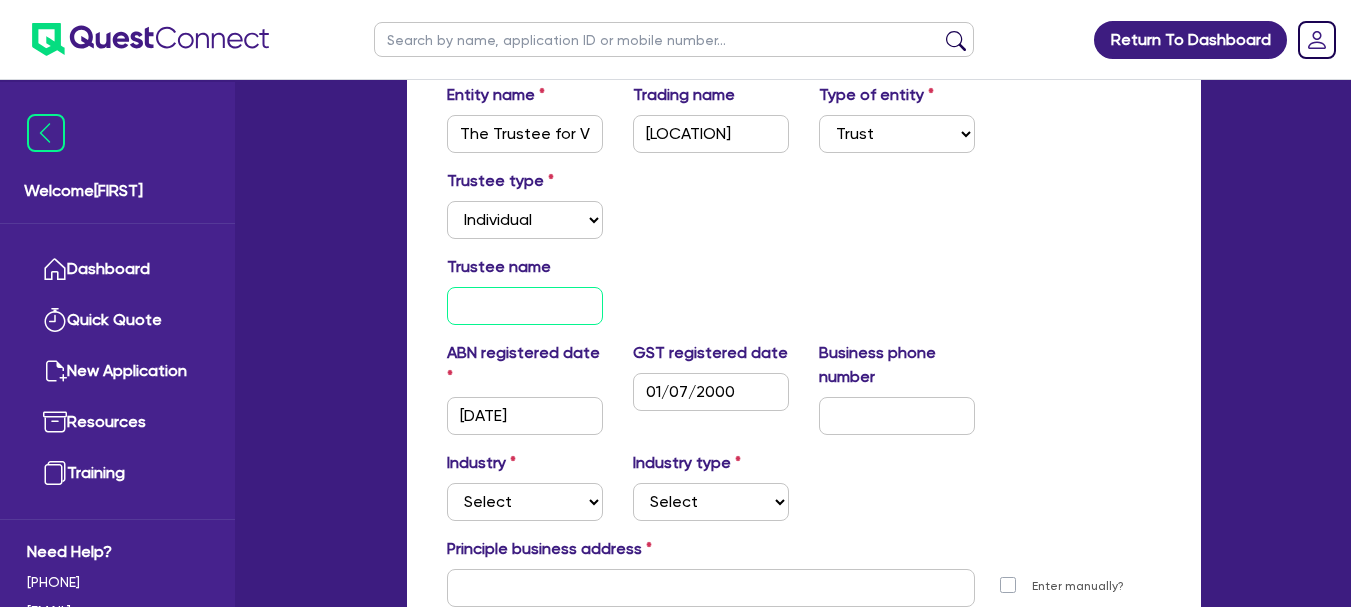 click at bounding box center [525, 306] 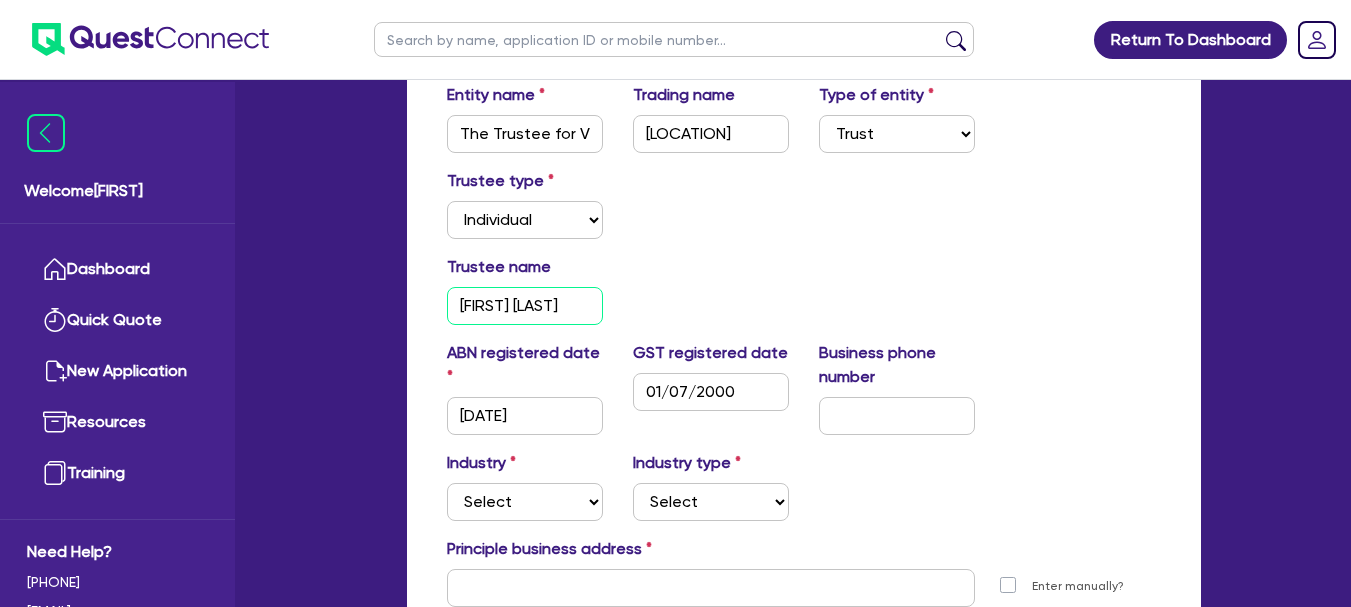 scroll, scrollTop: 0, scrollLeft: 3, axis: horizontal 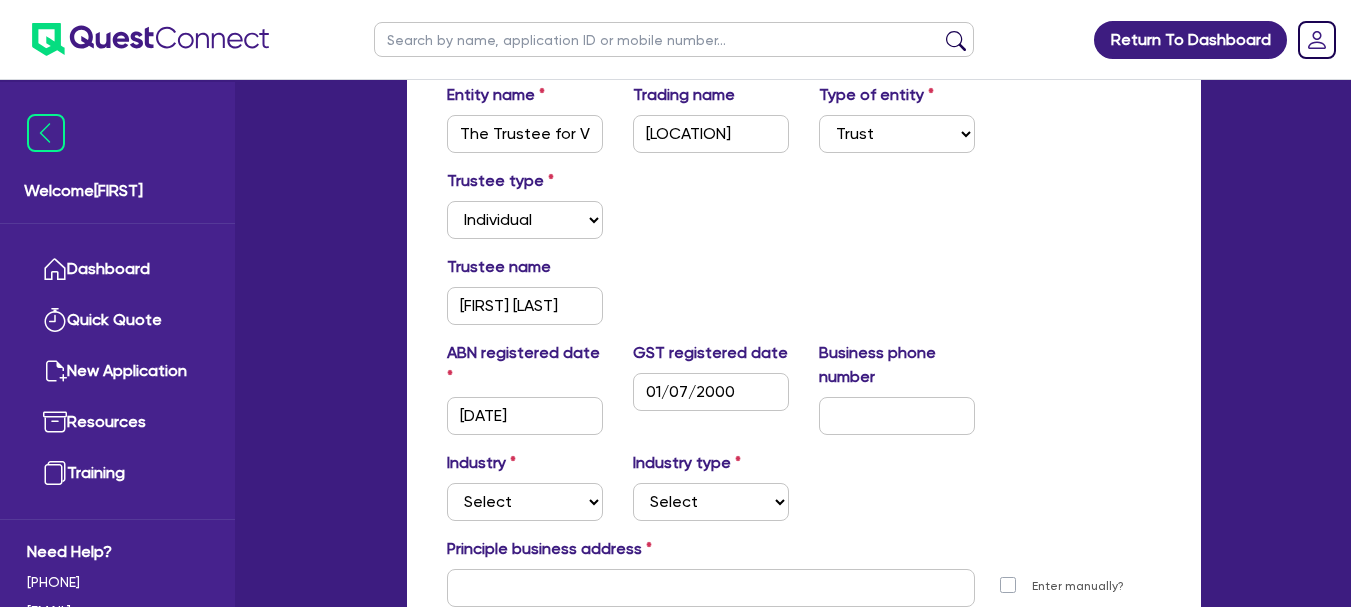 click on "Trustee name [FIRST] [LAST]" at bounding box center [804, 298] 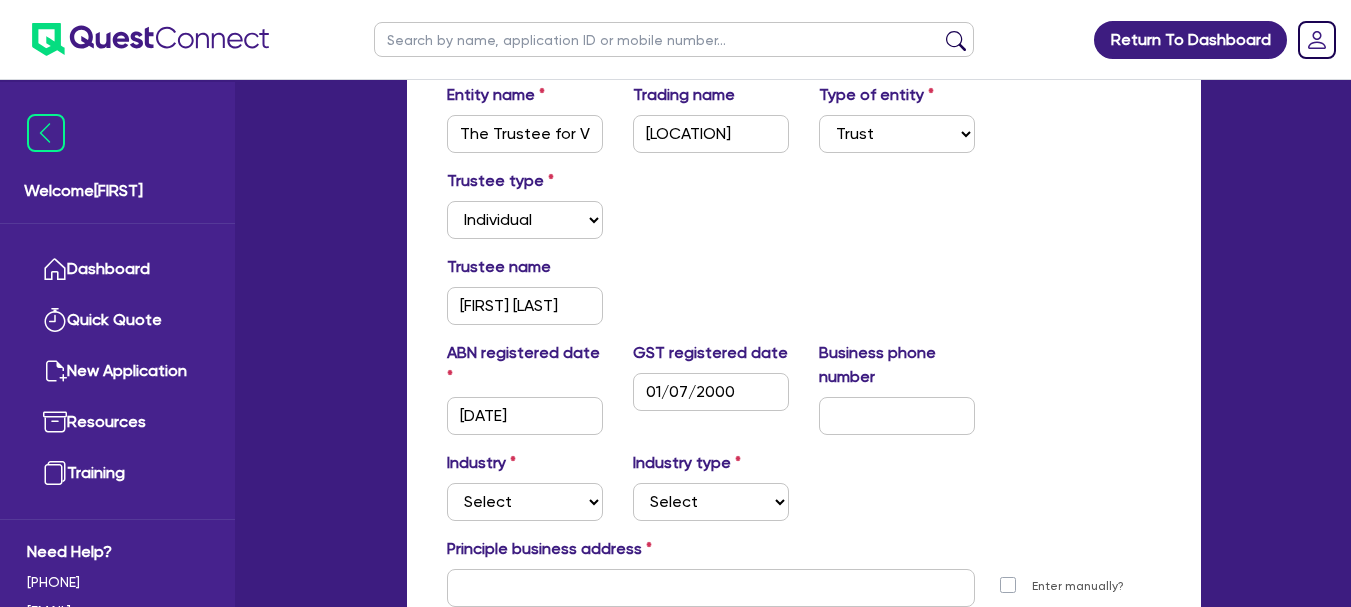 scroll, scrollTop: 536, scrollLeft: 0, axis: vertical 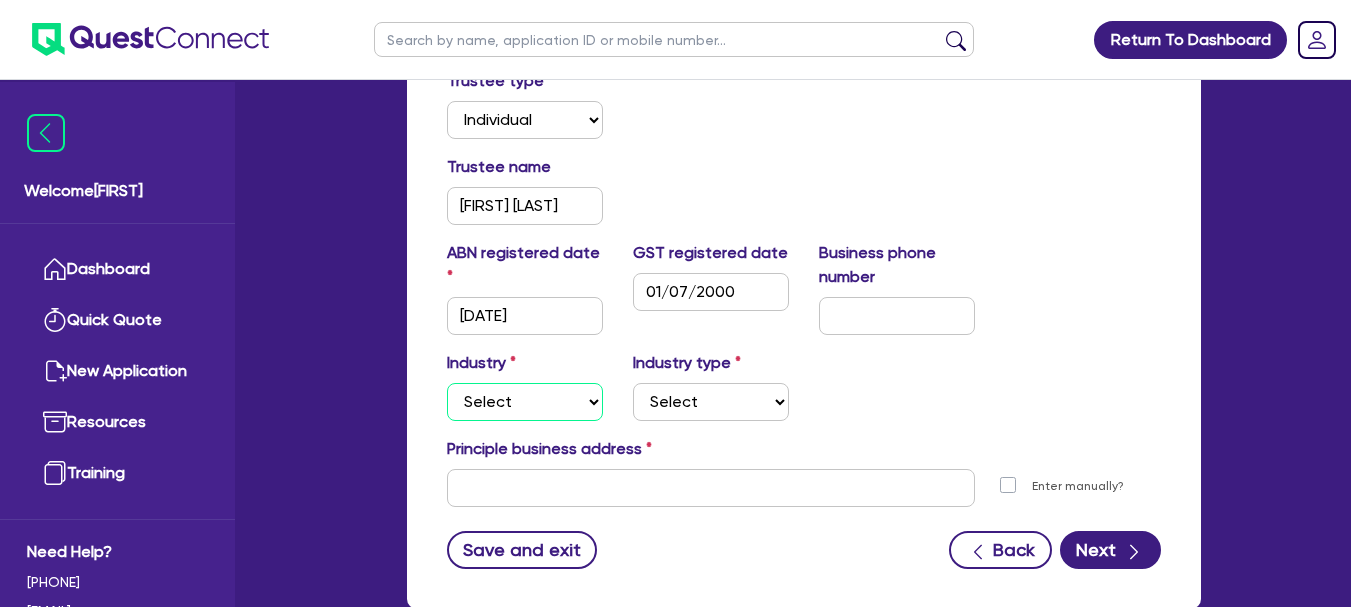 click on "Select Accomodation & Food Services Administrative & Support Services Agriculture Arts & Recreation Services Building and Construction Financial & Insurance Services Fisheries Forestry Health & Beauty Information Media & Telecommunication Manufacturing Professional, Scientific and Technical Services Rental, Hiring and Real Estate Services Retail & Wholesale Trade Tourism Transport, Postal & Warehousing Services" at bounding box center [525, 402] 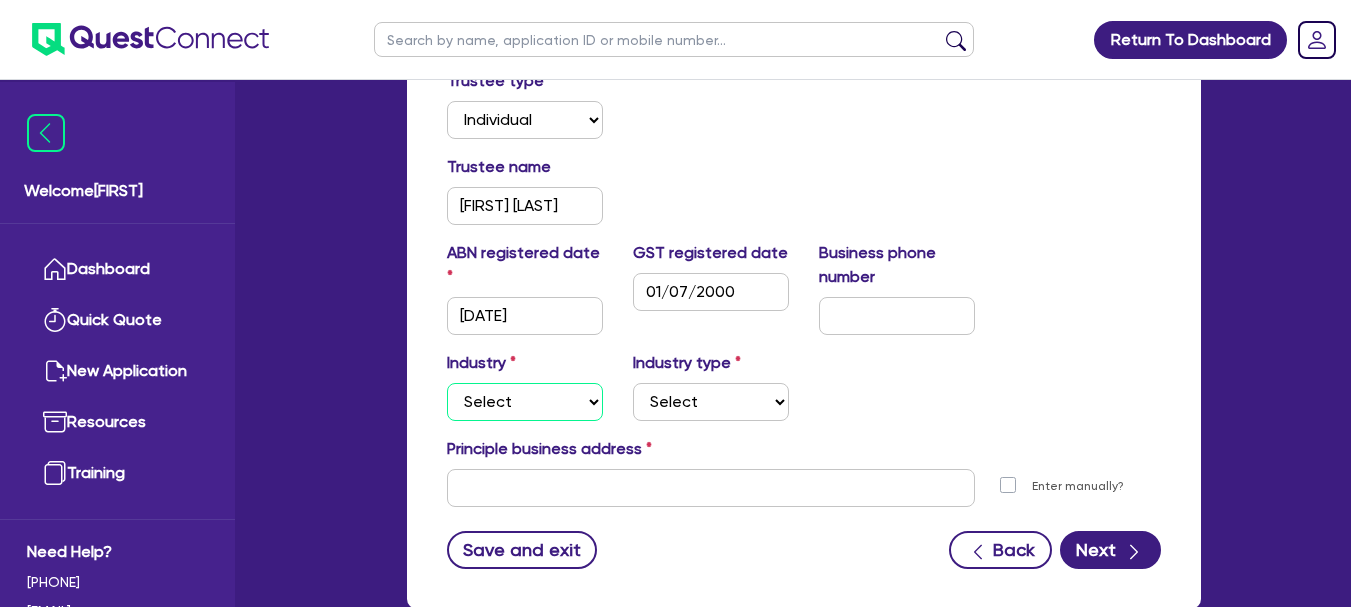 select on "RENTAL_REAL_ESTATE" 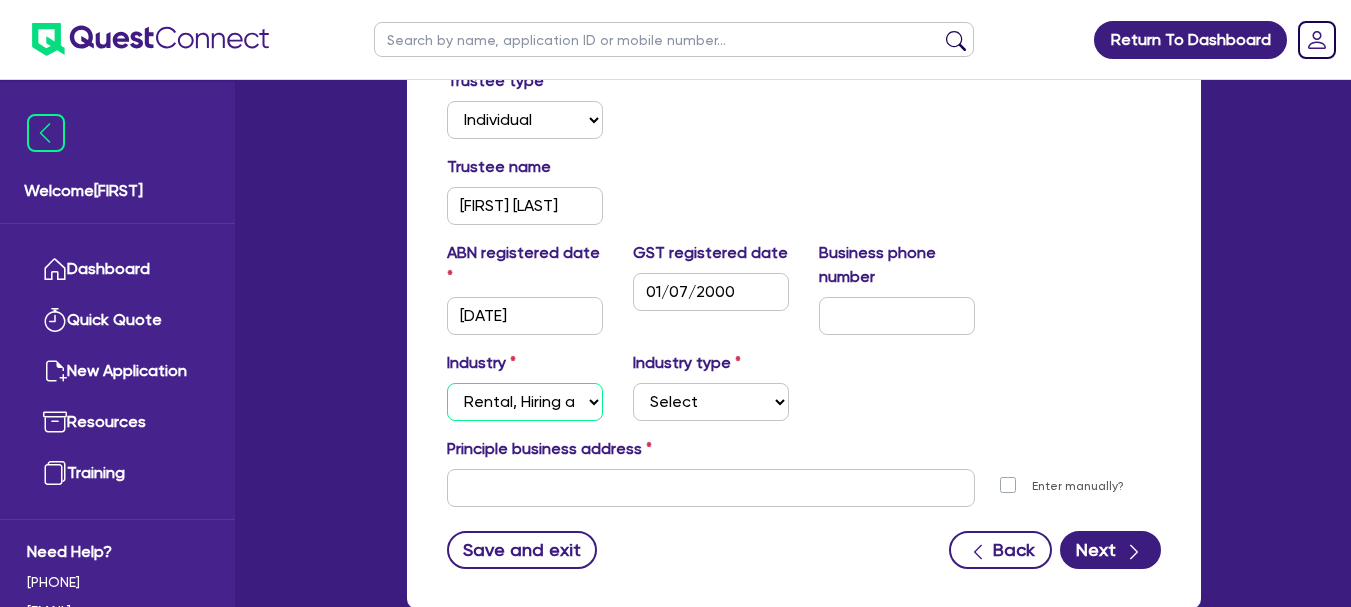 click on "Select Accomodation & Food Services Administrative & Support Services Agriculture Arts & Recreation Services Building and Construction Financial & Insurance Services Fisheries Forestry Health & Beauty Information Media & Telecommunication Manufacturing Professional, Scientific and Technical Services Rental, Hiring and Real Estate Services Retail & Wholesale Trade Tourism Transport, Postal & Warehousing Services" at bounding box center (525, 402) 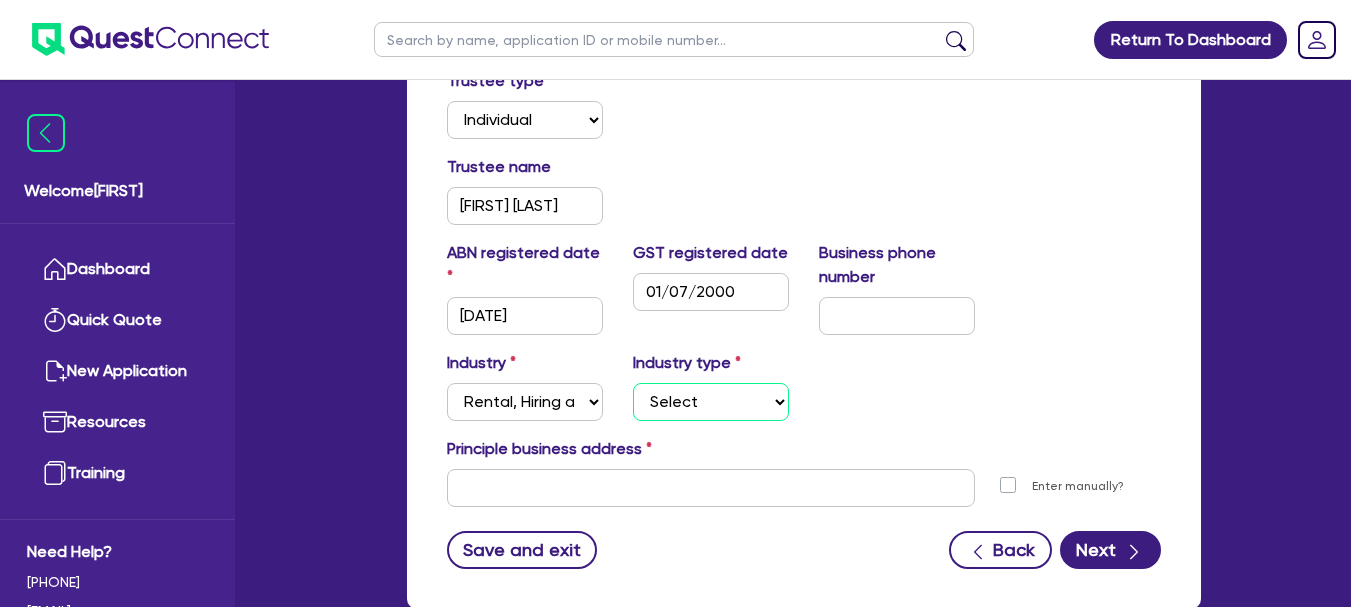 click on "Select Property operators Real estate services Motor vehicles Transport equipment Farm Animals & Bloodstock Video & Other Electronic Media Heavy Machinery Scaffolding Furniture & Appliances Intangible Assets (e.g. patents & trademarks)" at bounding box center (711, 402) 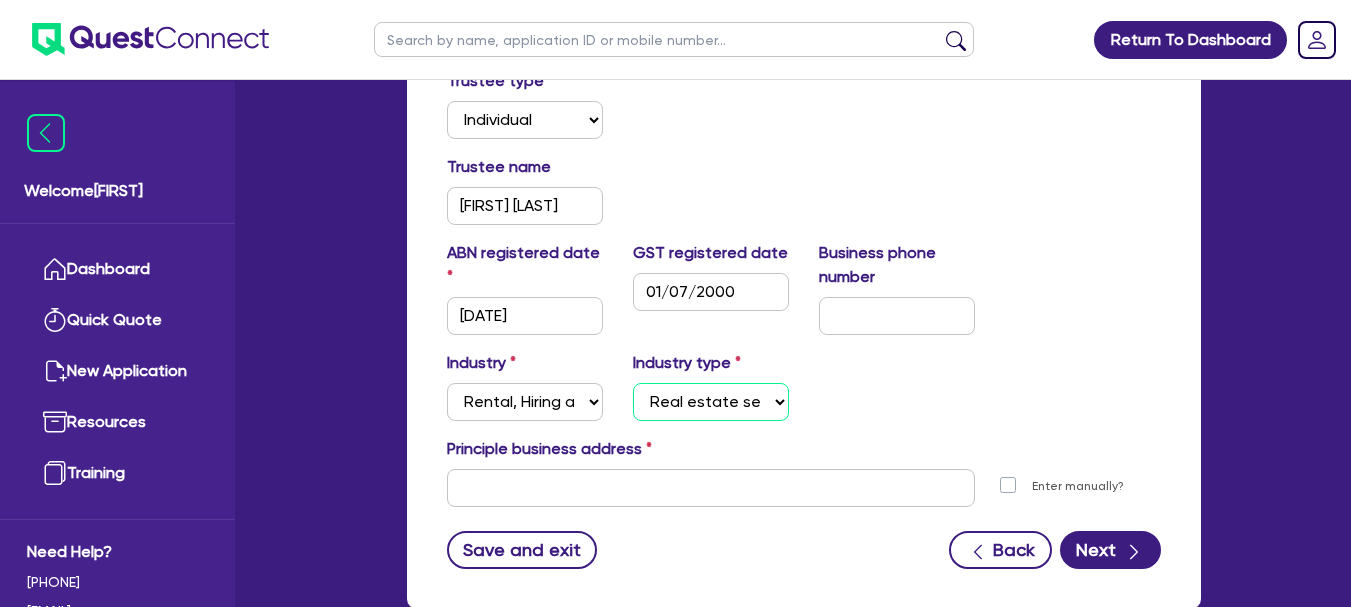 click on "Select Property operators Real estate services Motor vehicles Transport equipment Farm Animals & Bloodstock Video & Other Electronic Media Heavy Machinery Scaffolding Furniture & Appliances Intangible Assets (e.g. patents & trademarks)" at bounding box center (711, 402) 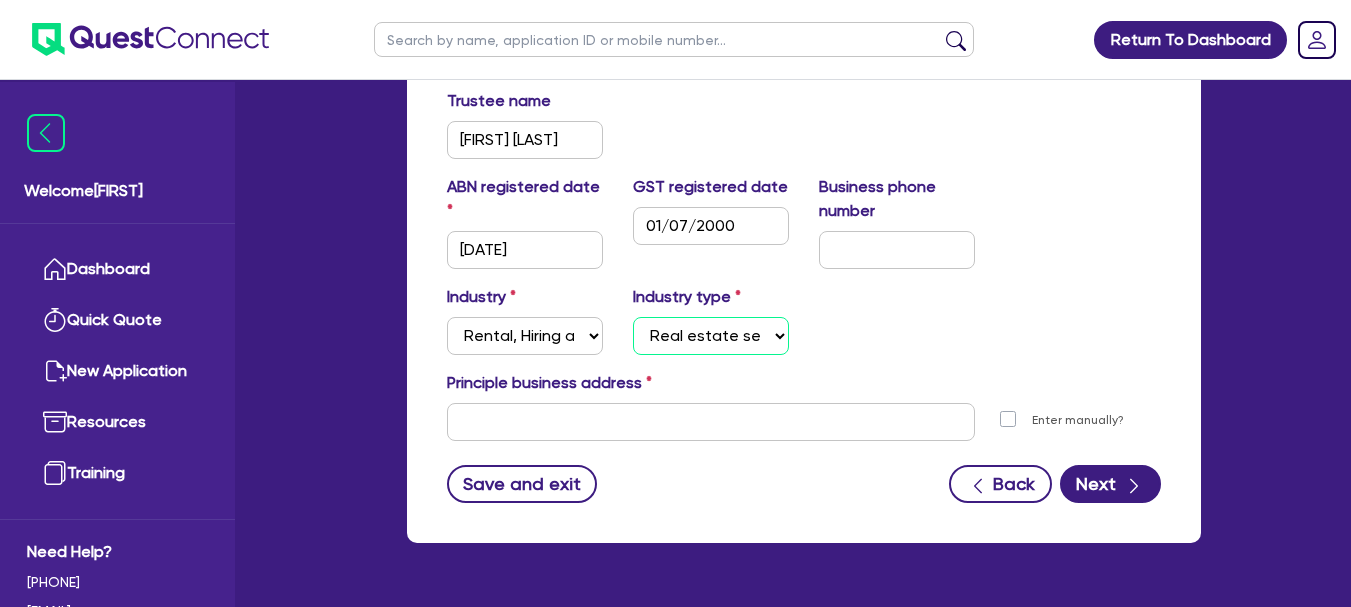 scroll, scrollTop: 636, scrollLeft: 0, axis: vertical 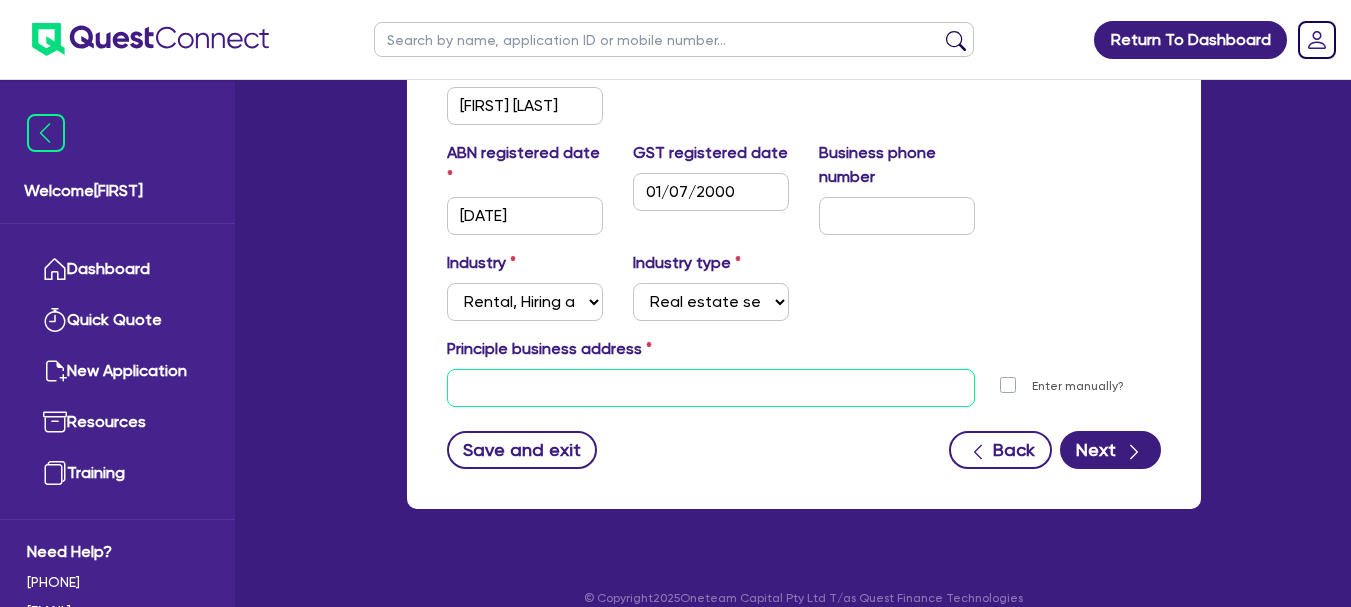 click at bounding box center (711, 388) 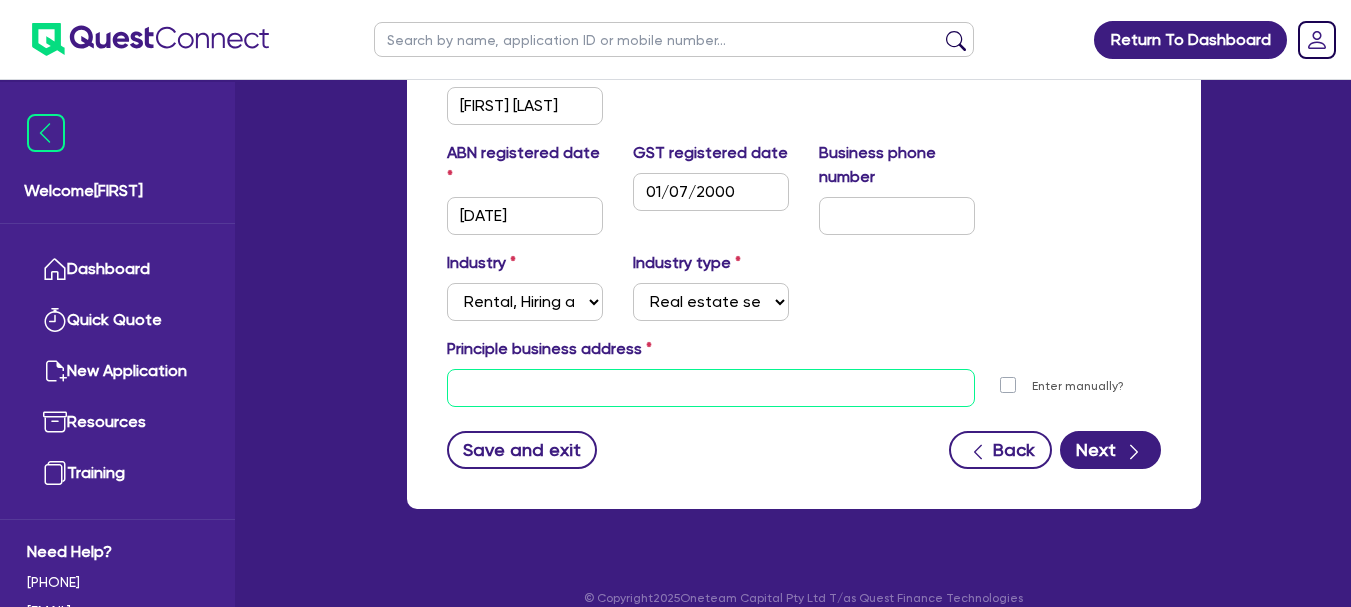 click at bounding box center [711, 388] 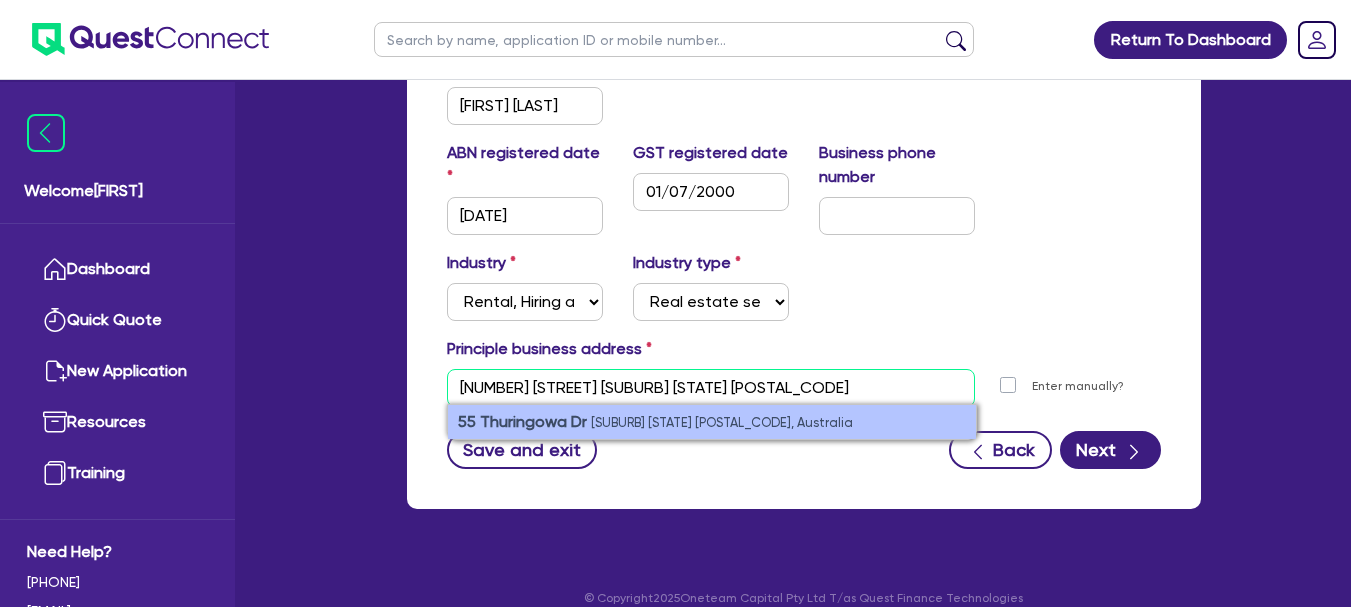type on "[NUMBER] [STREET] [SUBURB] [STATE] [POSTAL_CODE]" 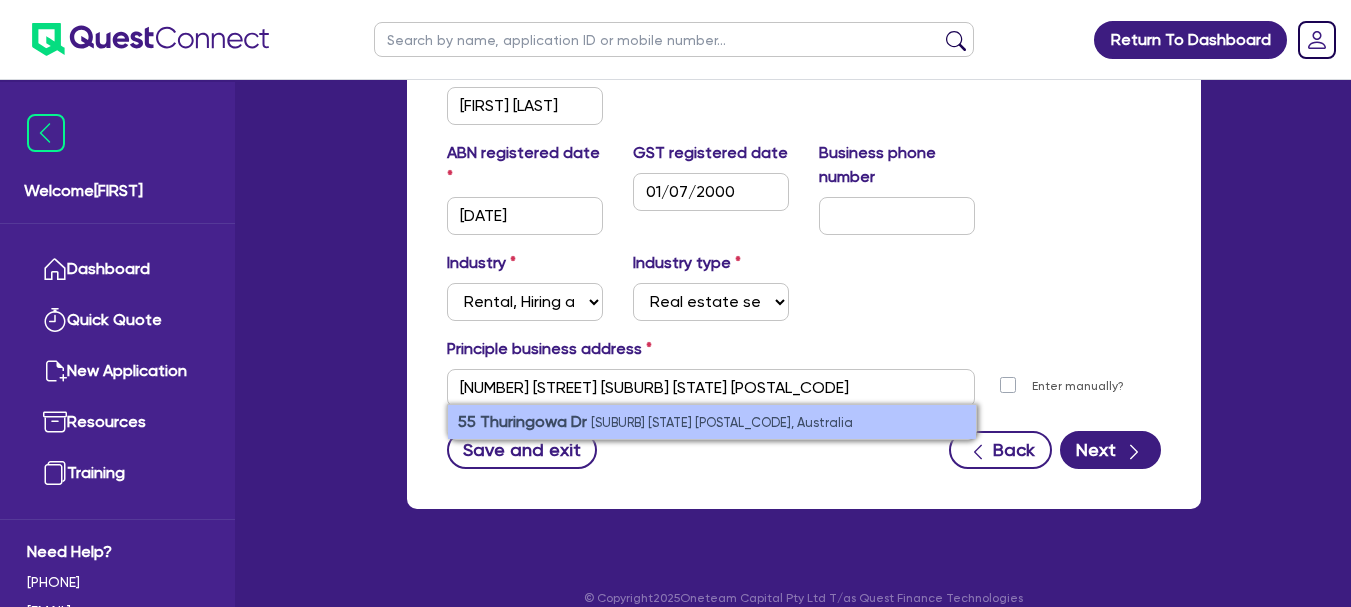 click on "[NUMBER] [STREET] [SUBURB] [STATE], Australia" at bounding box center (712, 422) 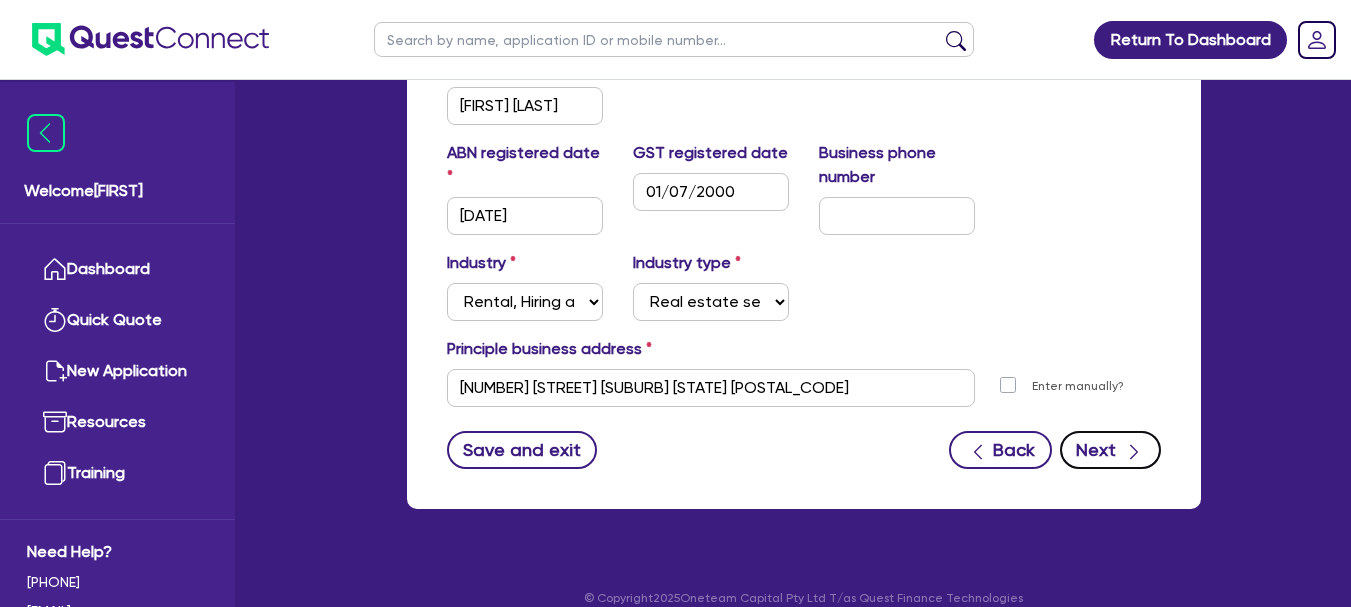 click at bounding box center (1134, 452) 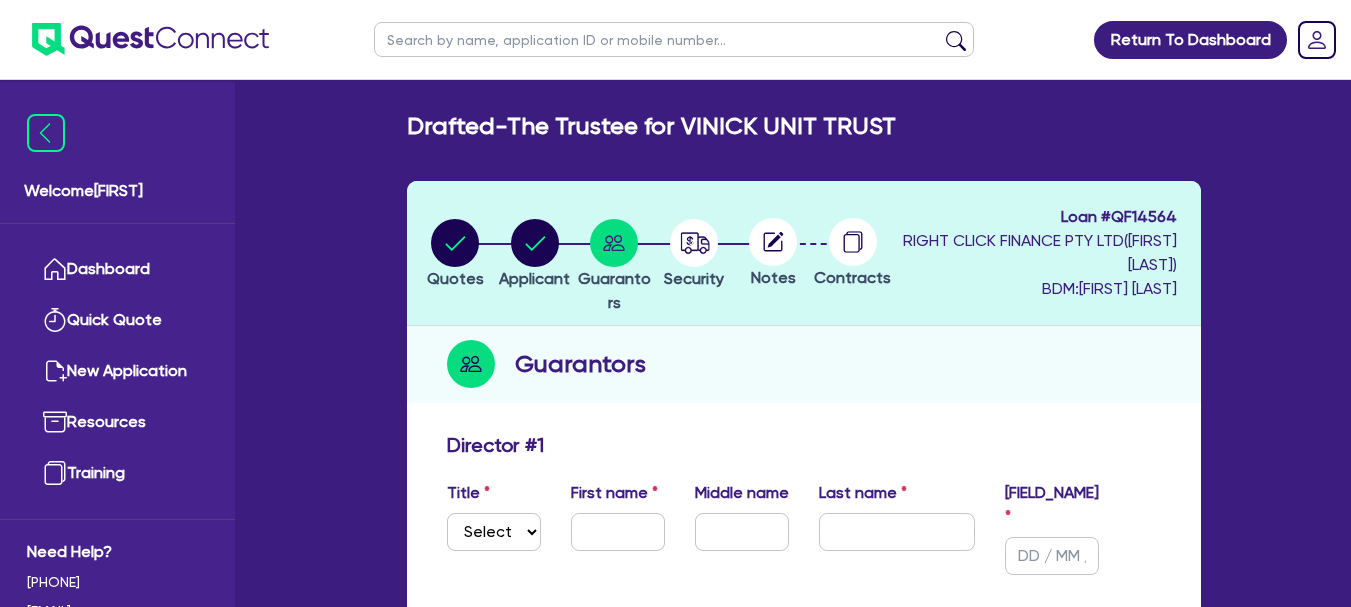 scroll, scrollTop: 300, scrollLeft: 0, axis: vertical 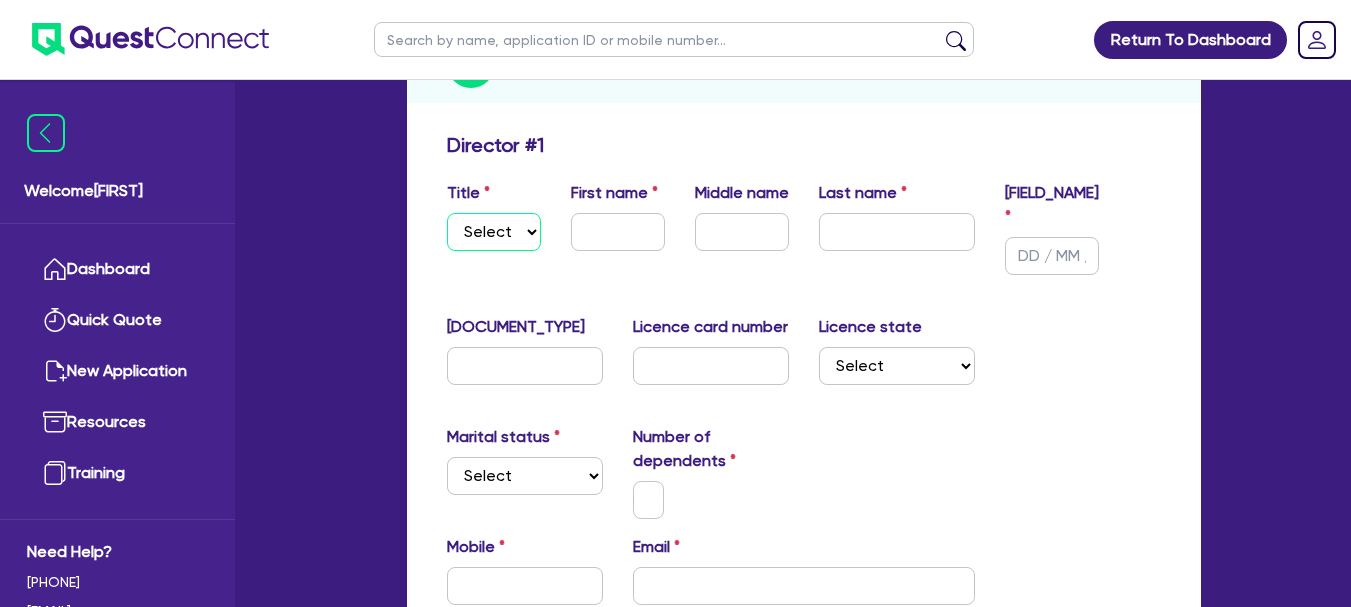click on "Select [TITLE] [TITLE] [TITLE] [TITLE] [TITLE]" at bounding box center [494, 232] 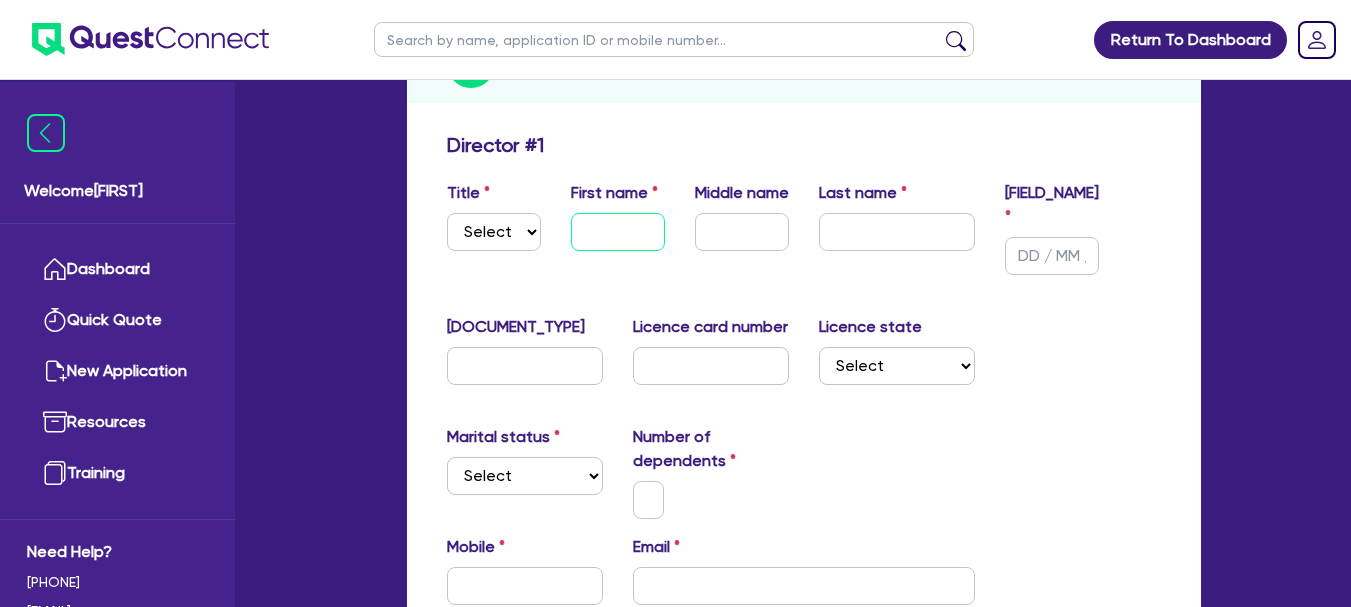 click at bounding box center (618, 232) 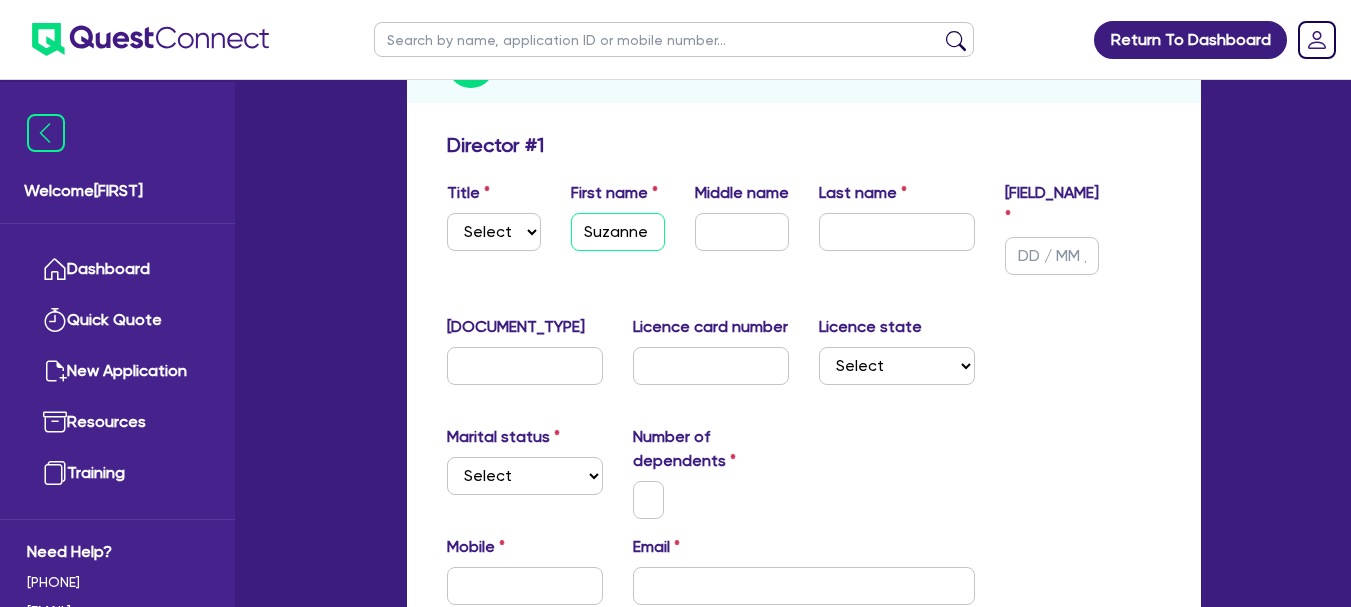 type on "Suzanne" 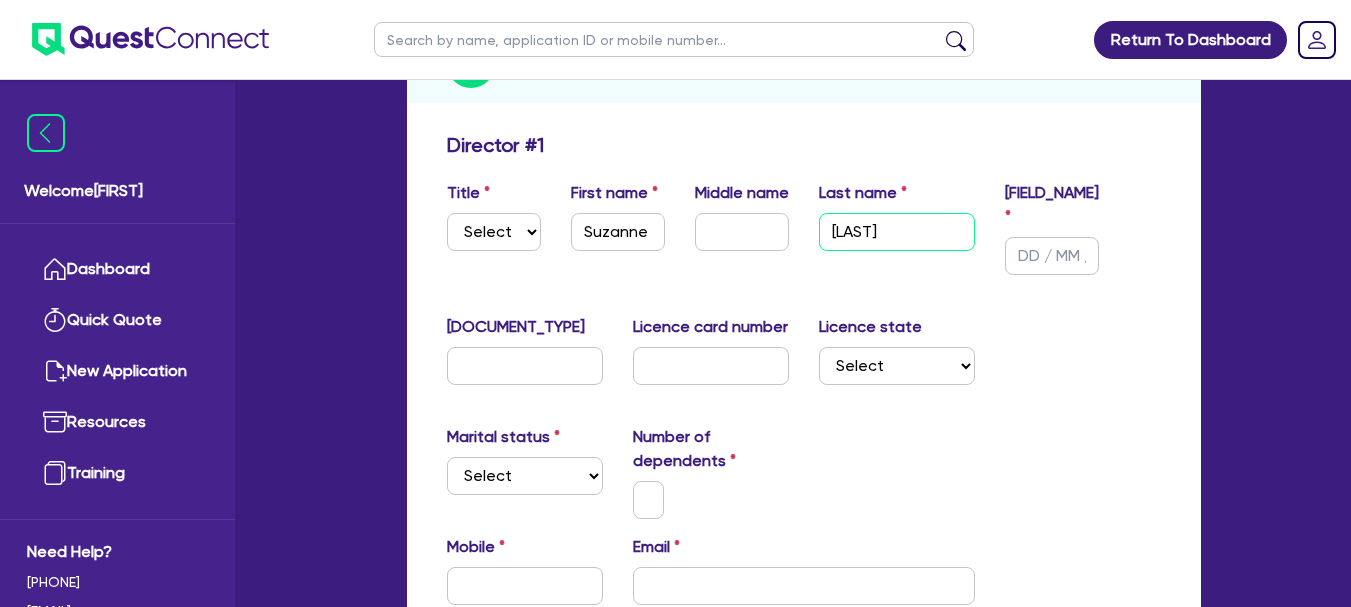 type on "[LAST]" 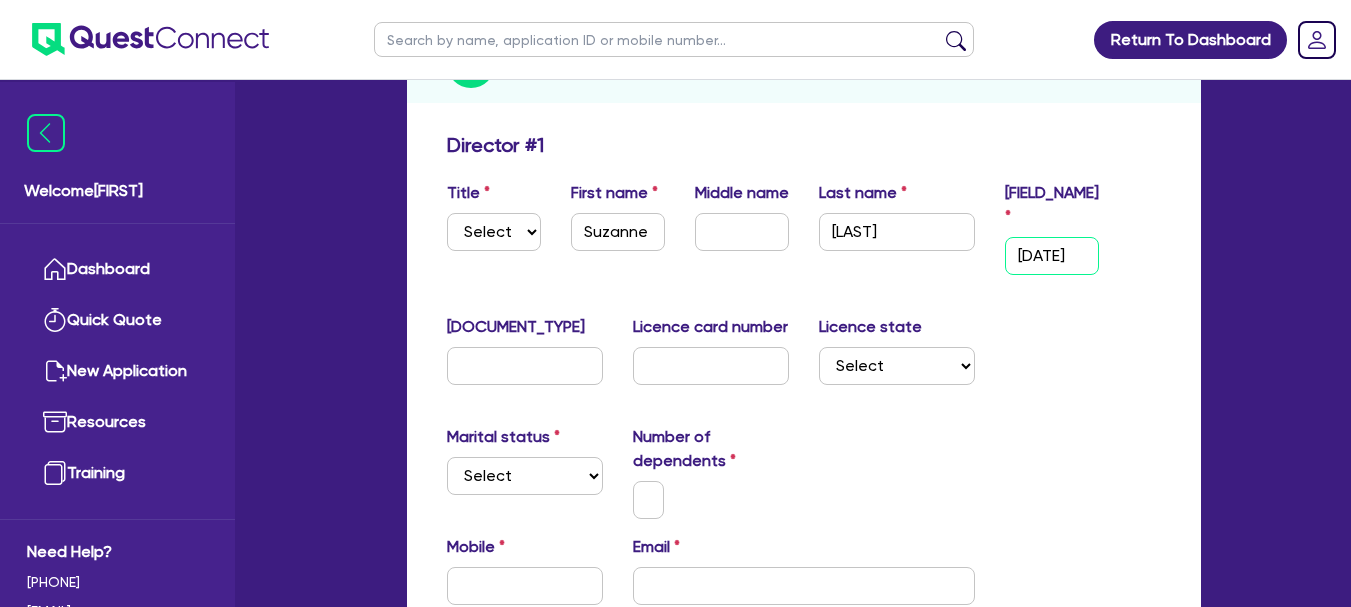 scroll, scrollTop: 0, scrollLeft: 15, axis: horizontal 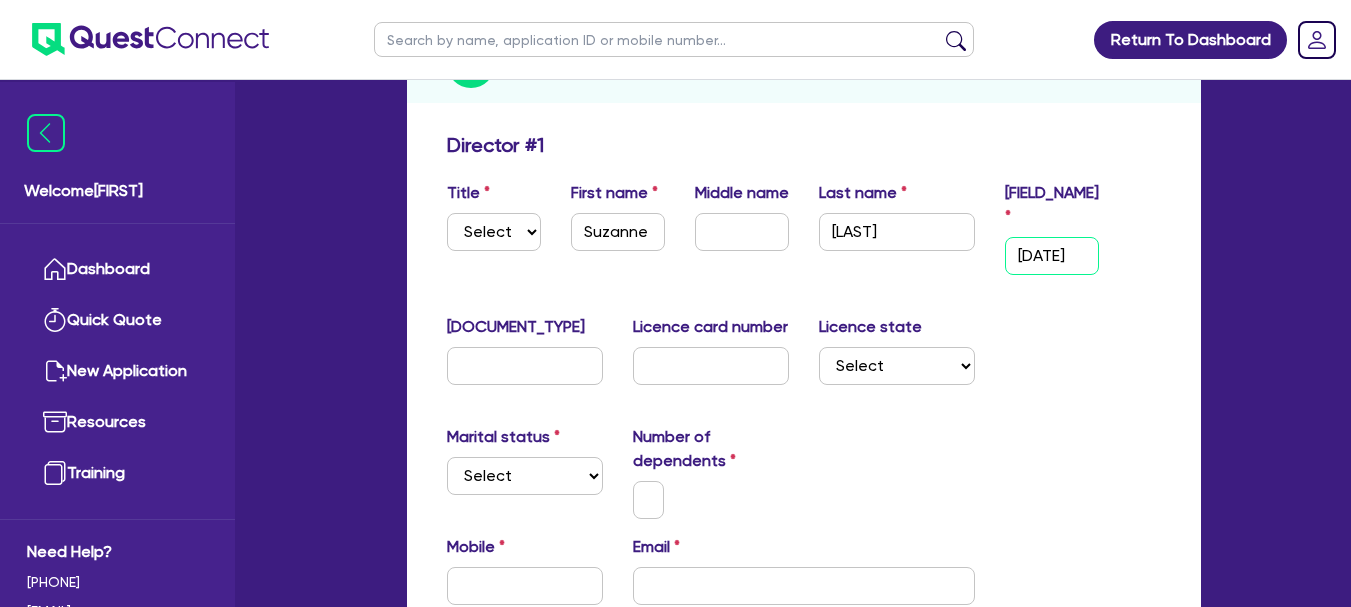 type on "[DATE]" 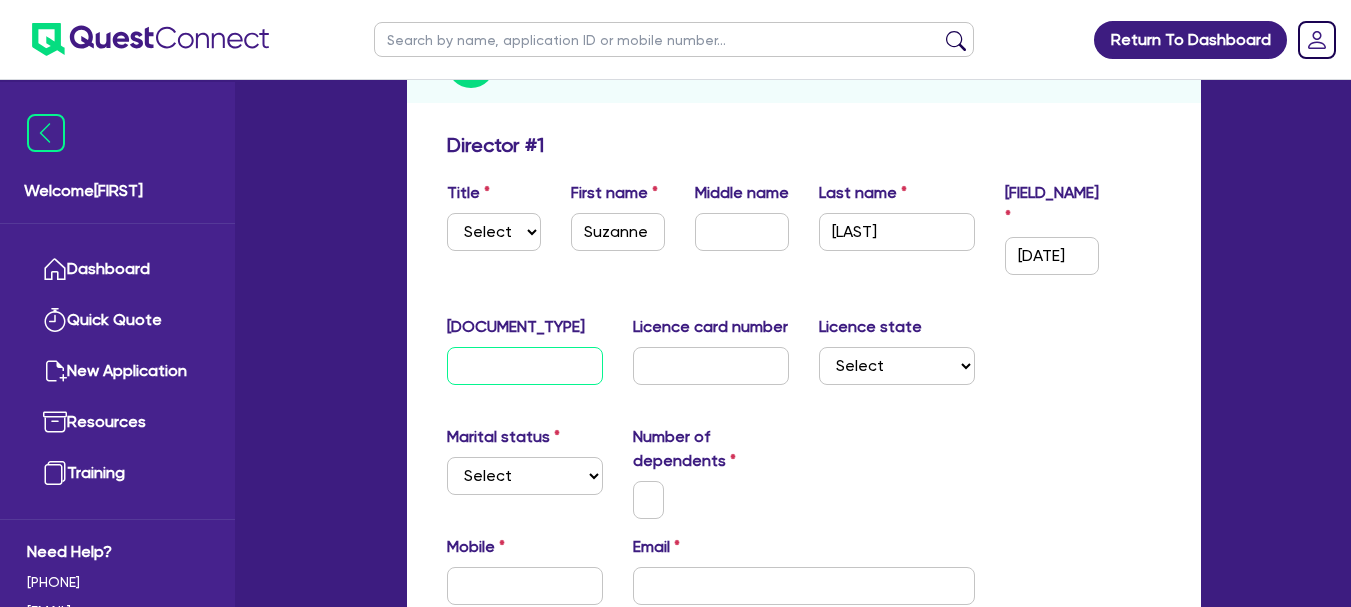 click at bounding box center [525, 366] 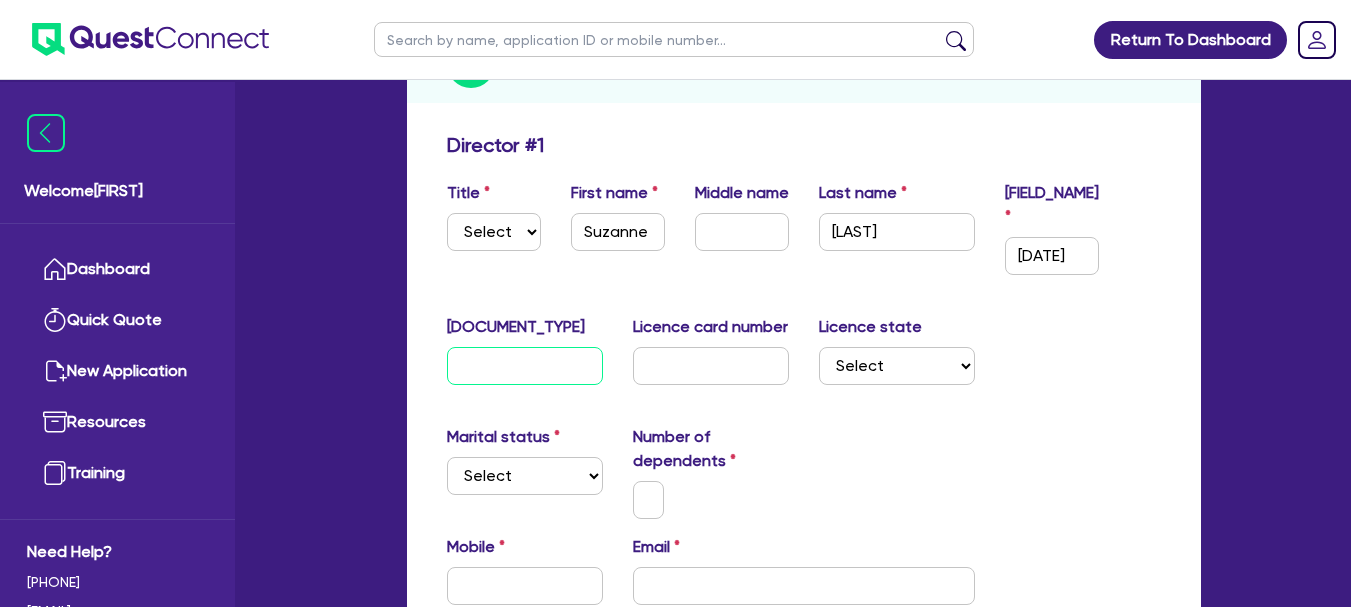 click at bounding box center (525, 366) 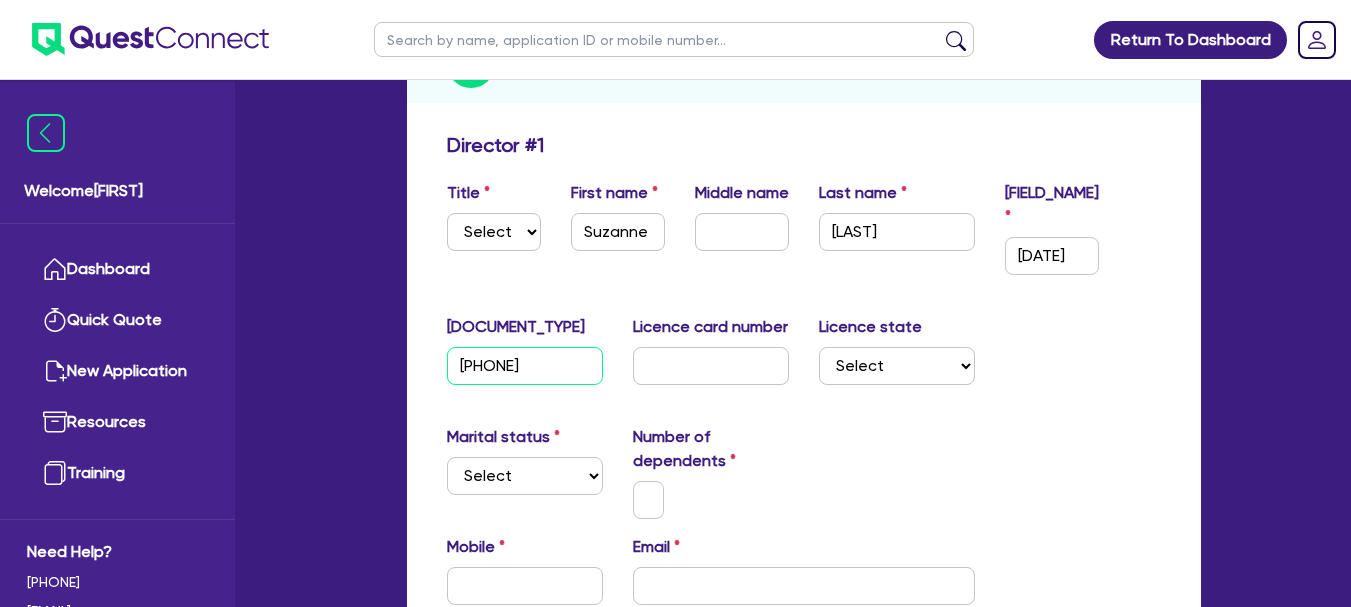 type on "[PHONE]" 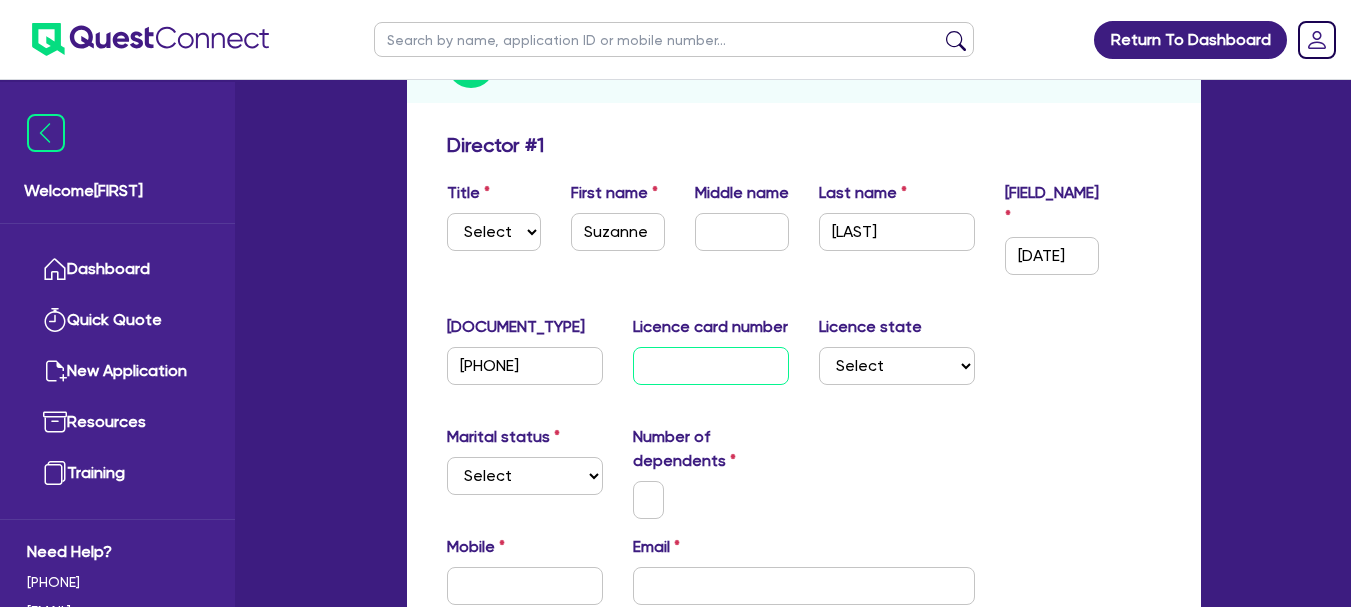 click at bounding box center [711, 366] 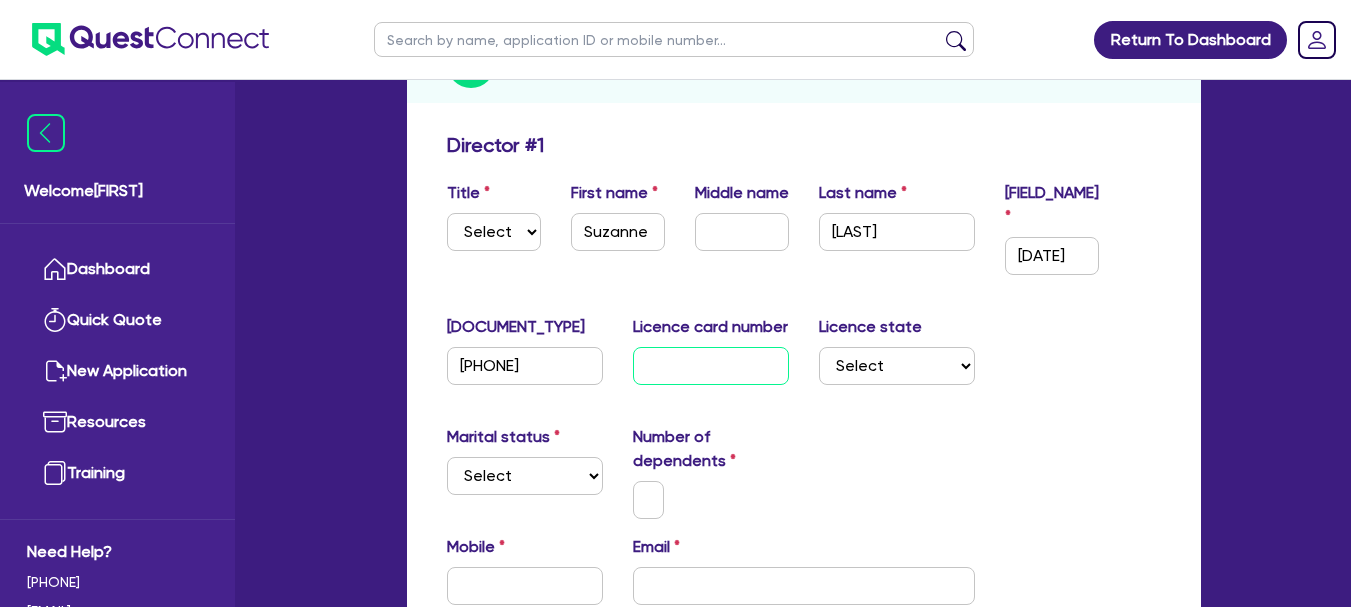 click at bounding box center (711, 366) 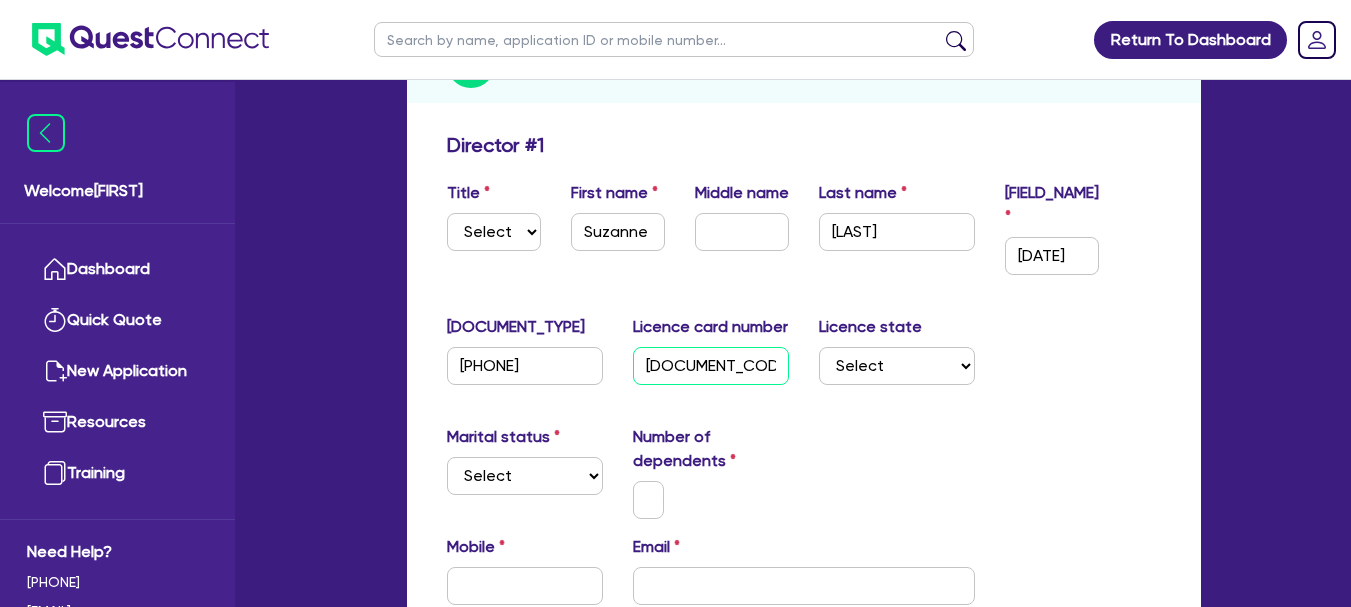 type on "[DOCUMENT_CODE]" 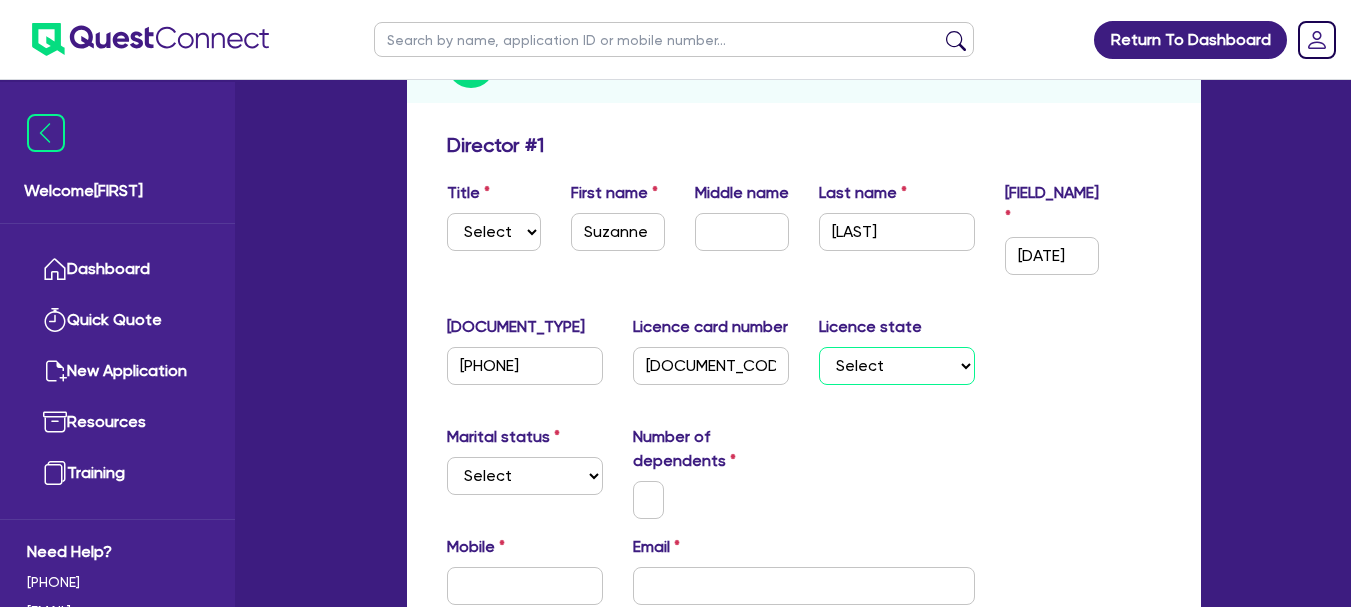 click on "Select [STATE] [STATE] [STATE] [STATE] [STATE] [STATE] [STATE] [STATE]" at bounding box center [897, 366] 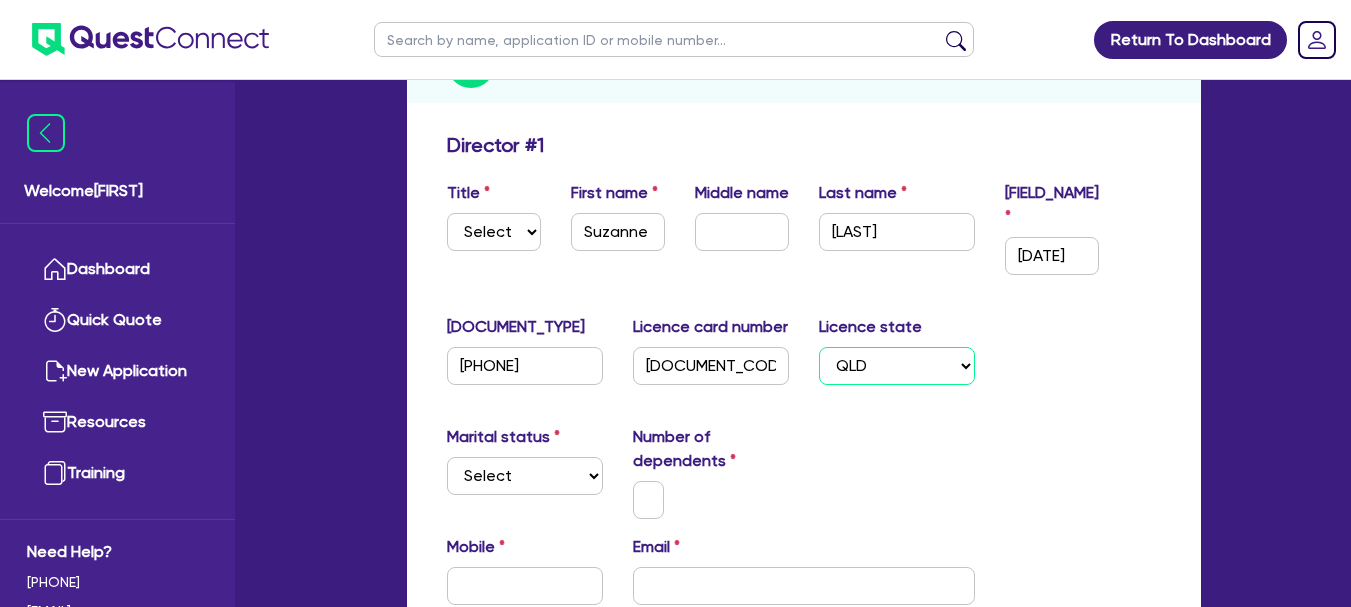 click on "Select [STATE] [STATE] [STATE] [STATE] [STATE] [STATE] [STATE] [STATE]" at bounding box center (897, 366) 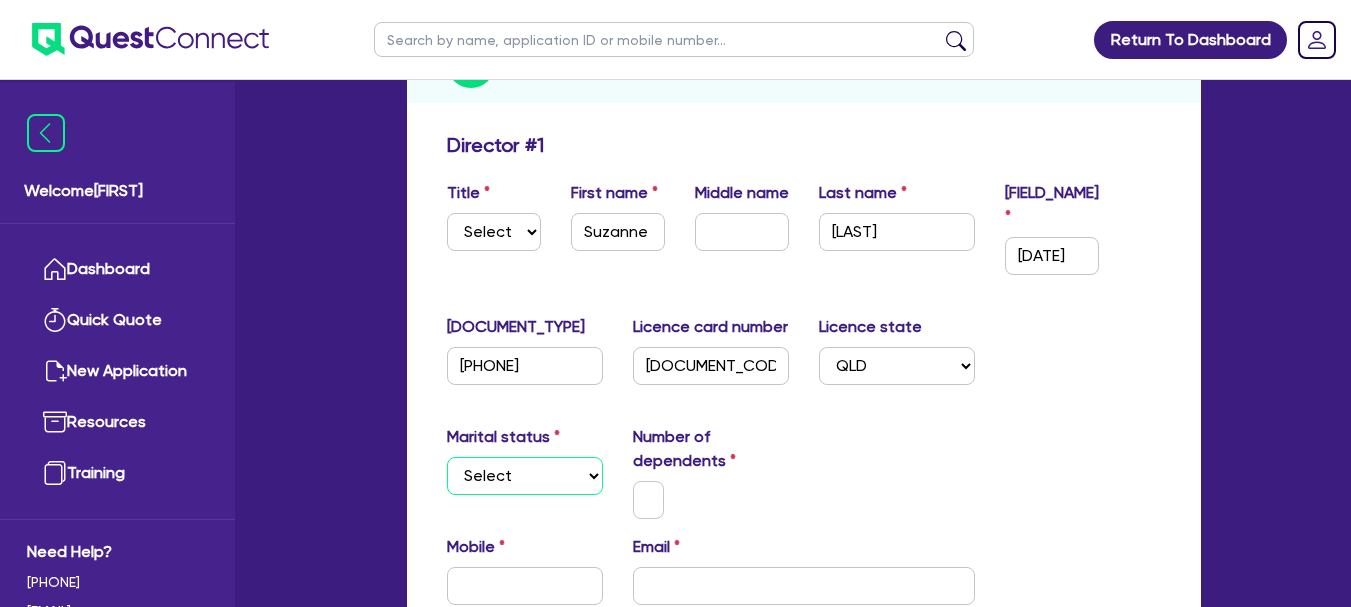 click on "Select Single Married De Facto / Partner" at bounding box center [525, 476] 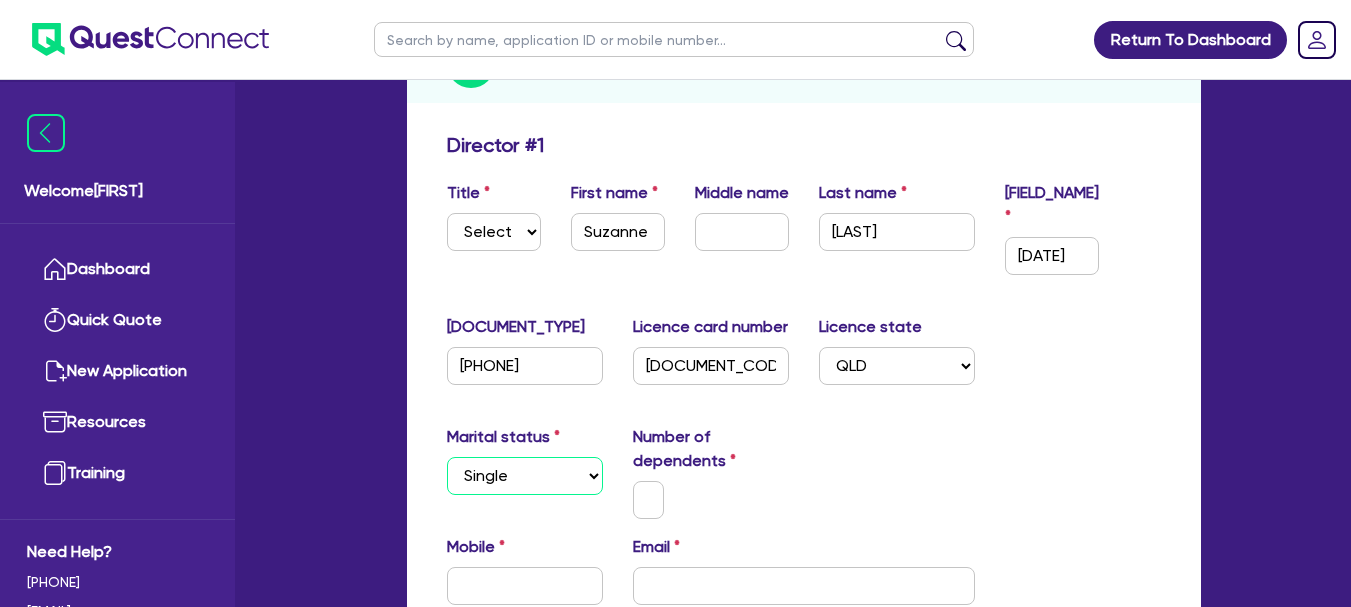 click on "Select Single Married De Facto / Partner" at bounding box center [525, 476] 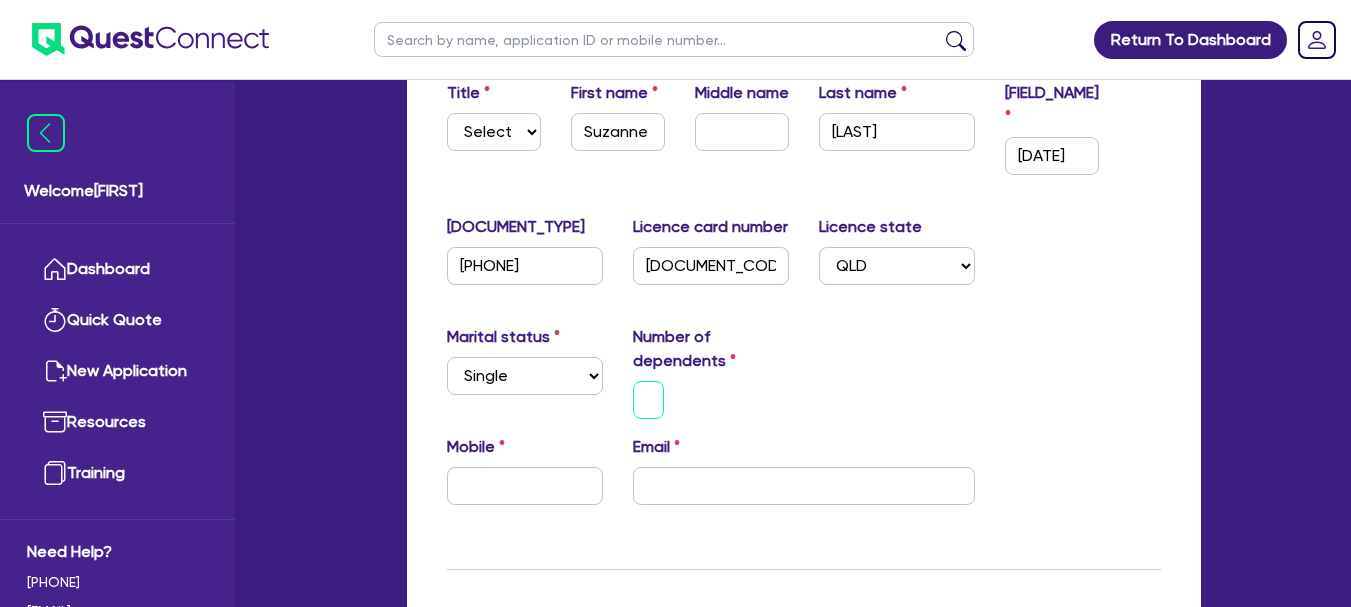 click at bounding box center (649, 400) 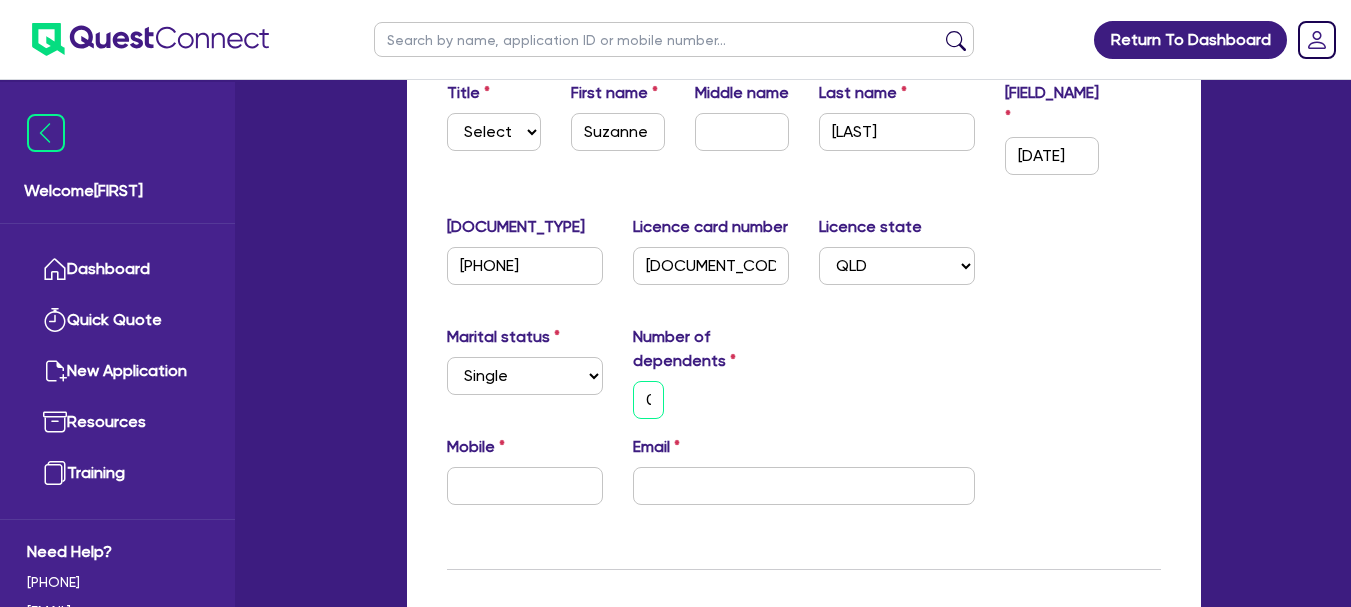 scroll, scrollTop: 0, scrollLeft: 8, axis: horizontal 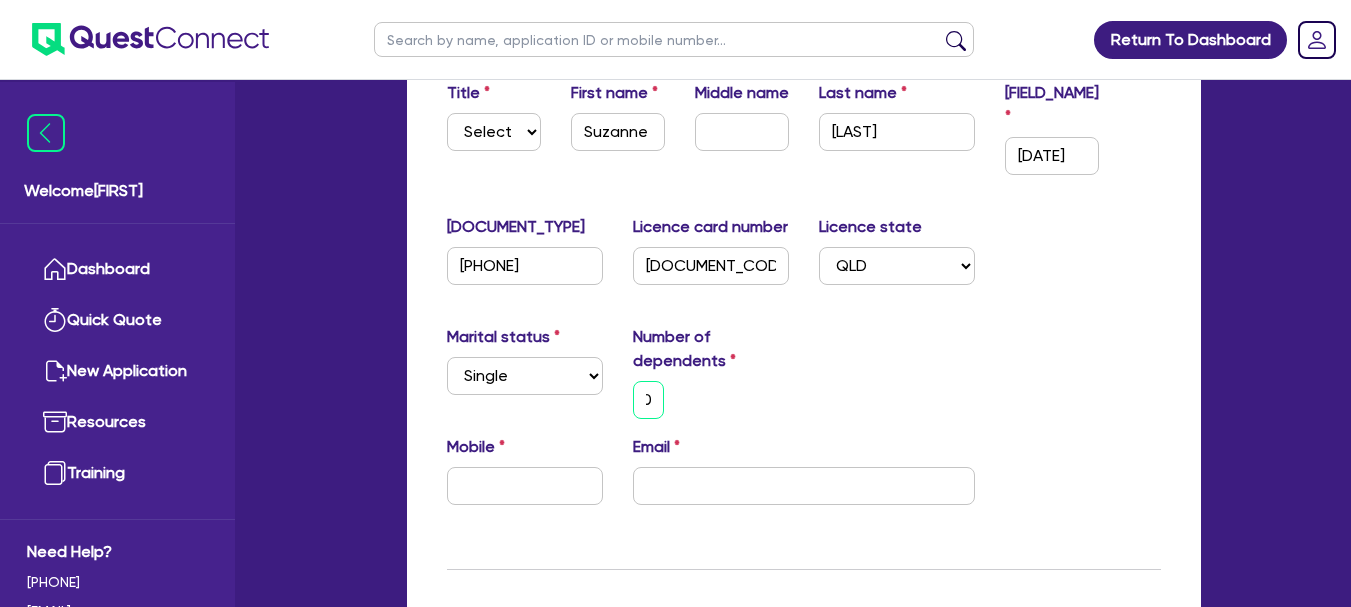 type on "0" 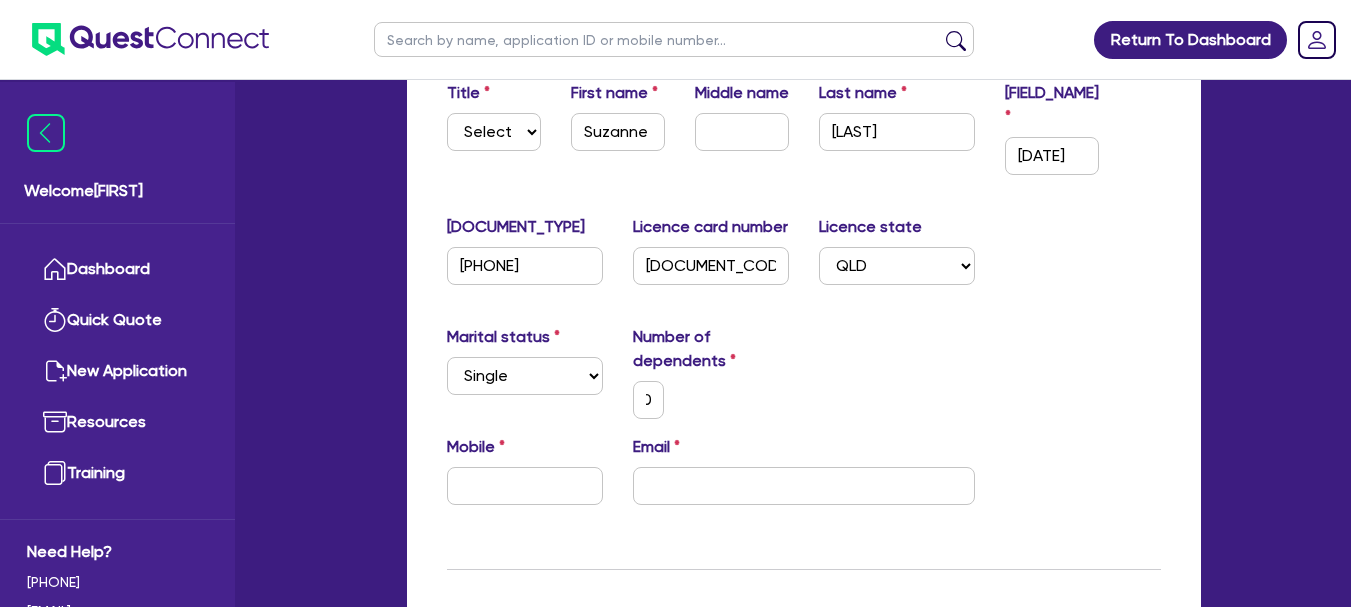 click on "Marital status Select Single Married De Facto / Partner Number of dependents 0" at bounding box center [804, 380] 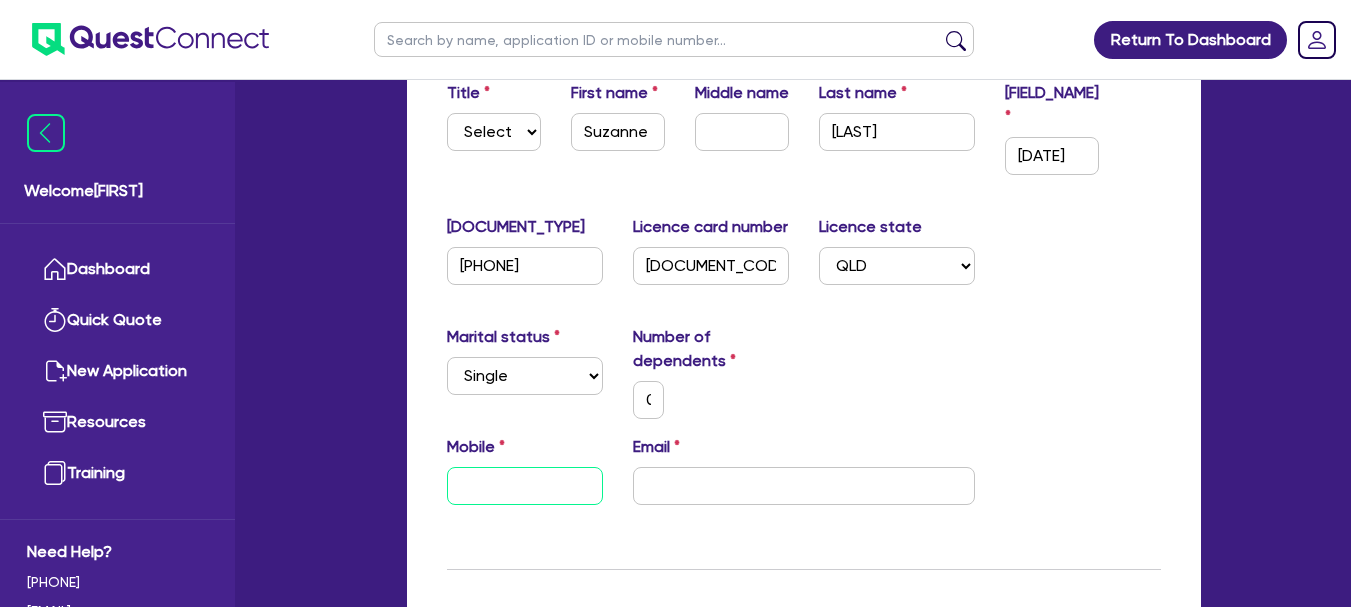 click at bounding box center [525, 486] 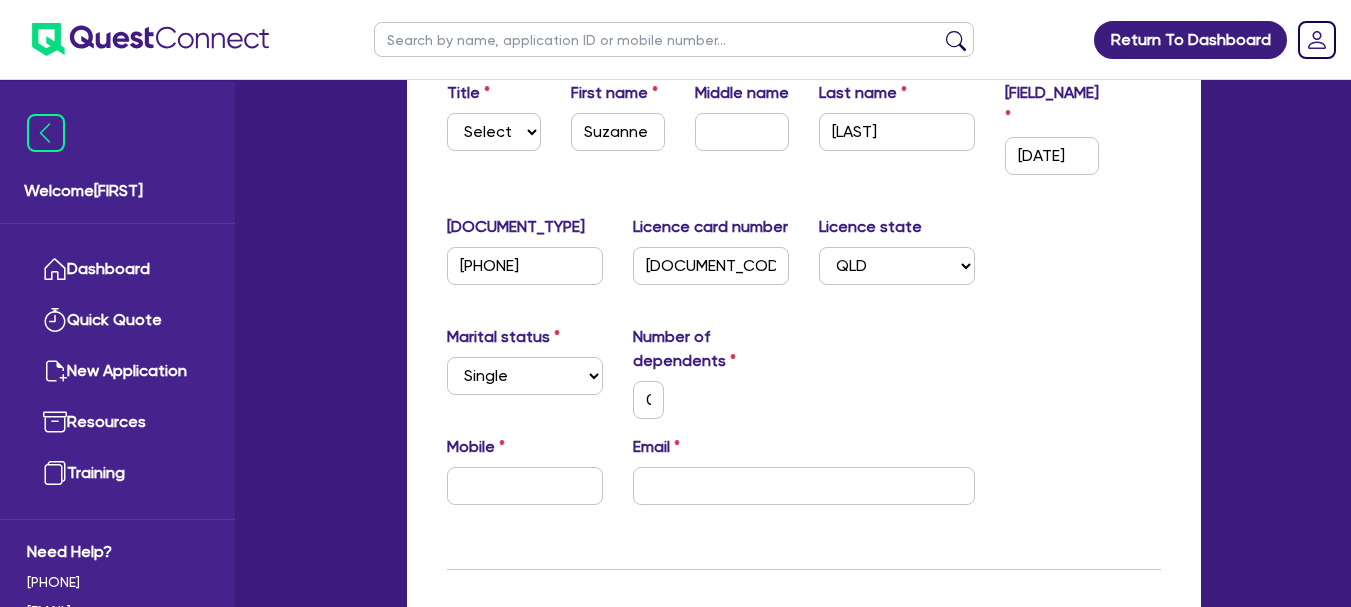 drag, startPoint x: 875, startPoint y: 431, endPoint x: 684, endPoint y: 460, distance: 193.18903 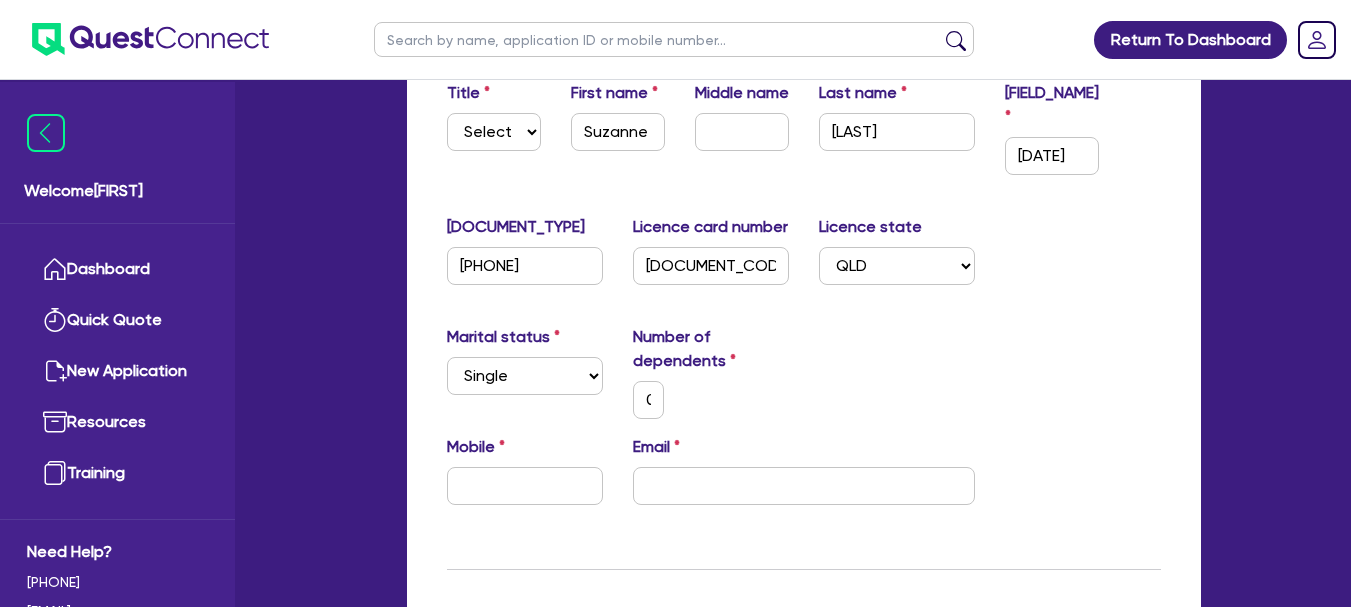 click on "Marital status Select Single Married De Facto / Partner Number of dependents 0" at bounding box center [804, 380] 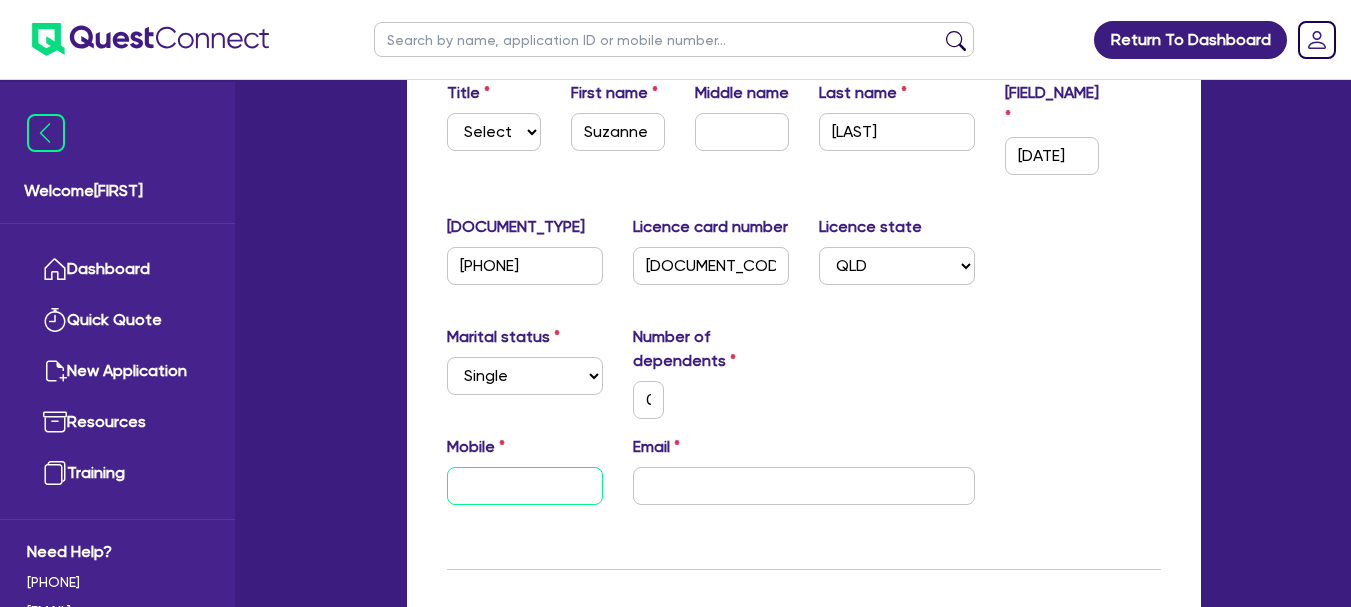 click at bounding box center (525, 486) 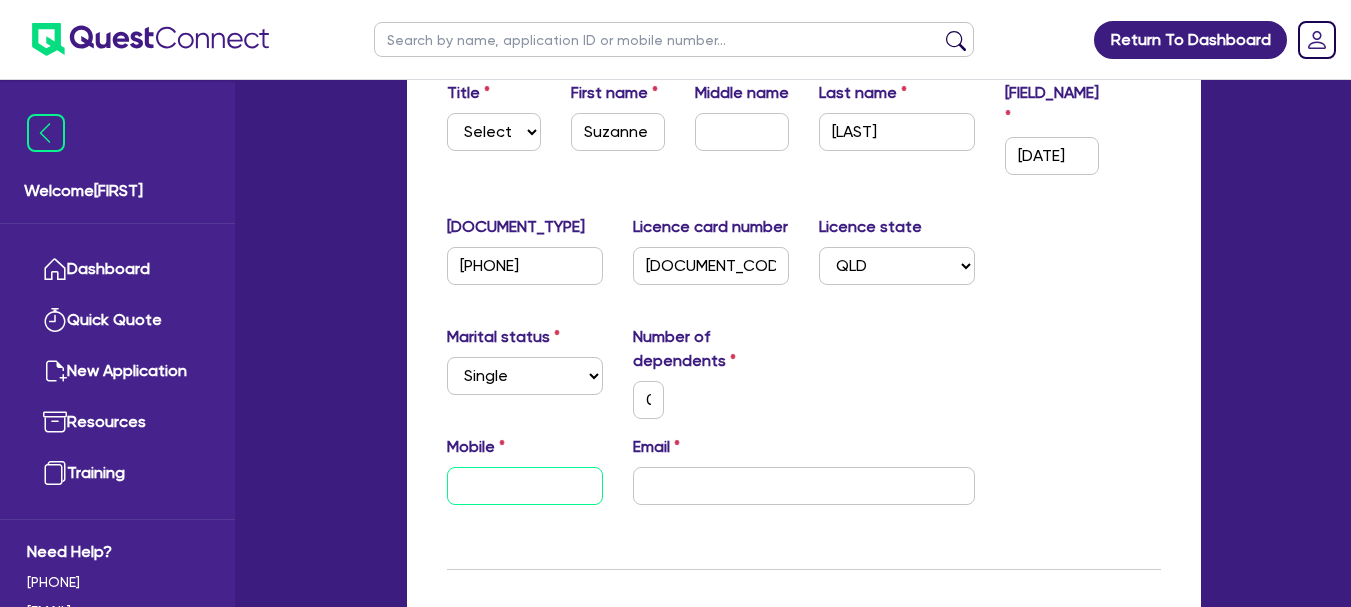paste on "[PHONE]" 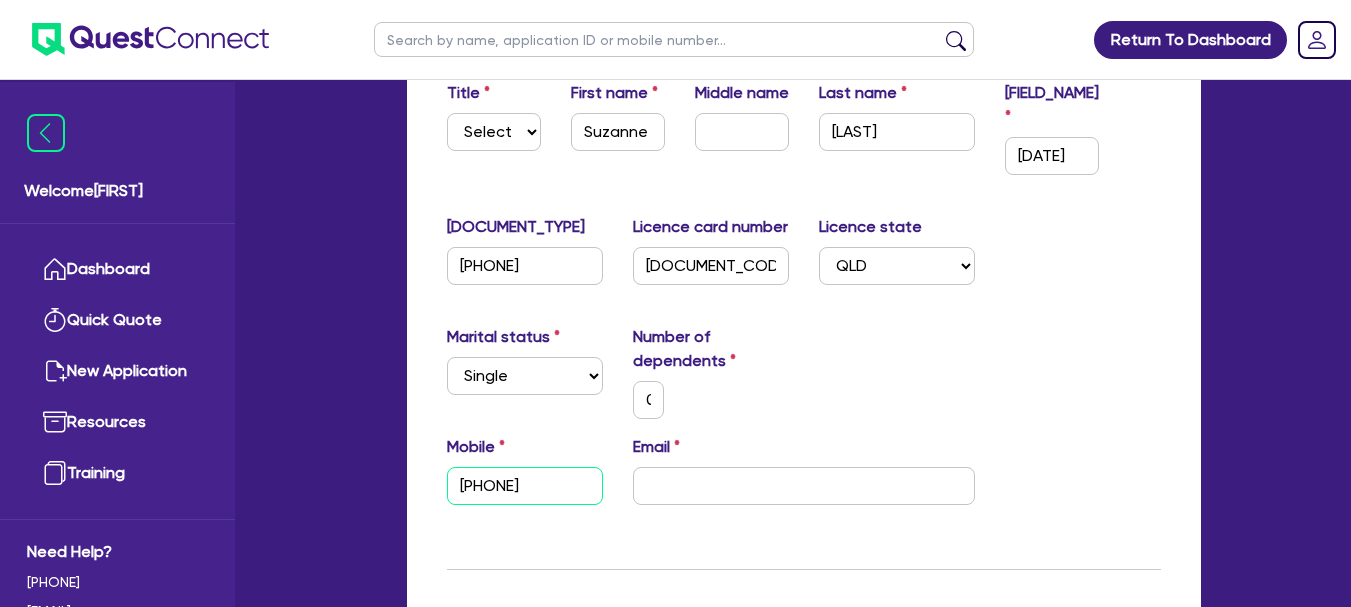 type on "[PHONE]" 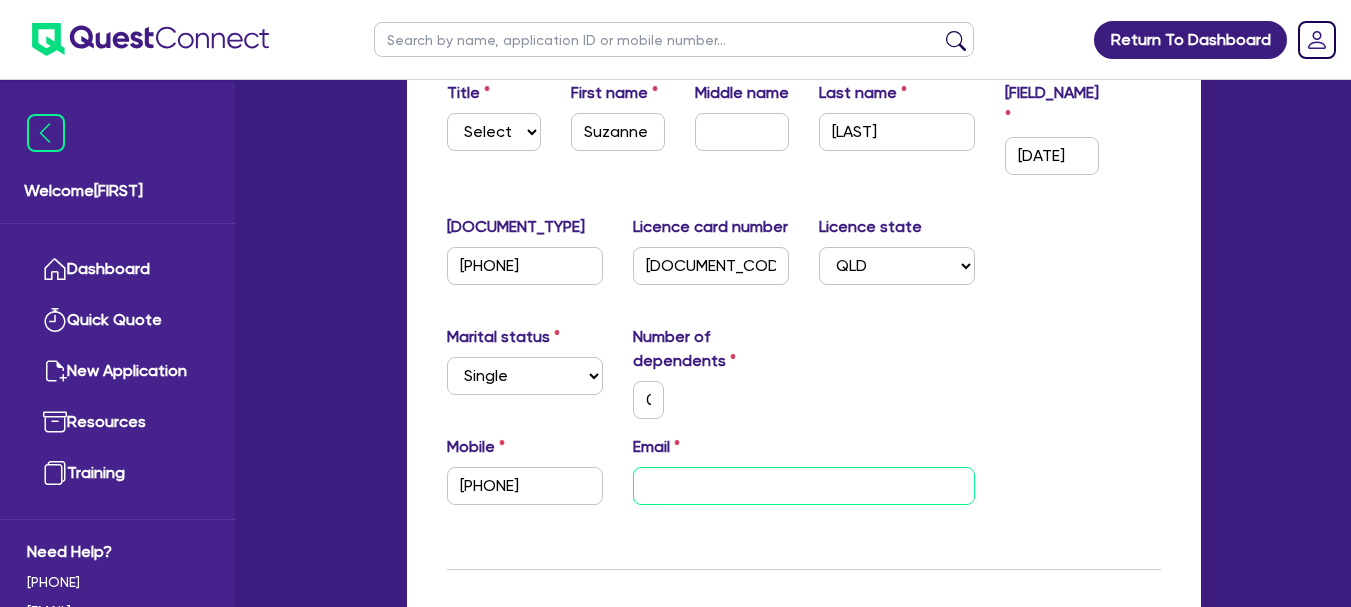 click at bounding box center [804, 486] 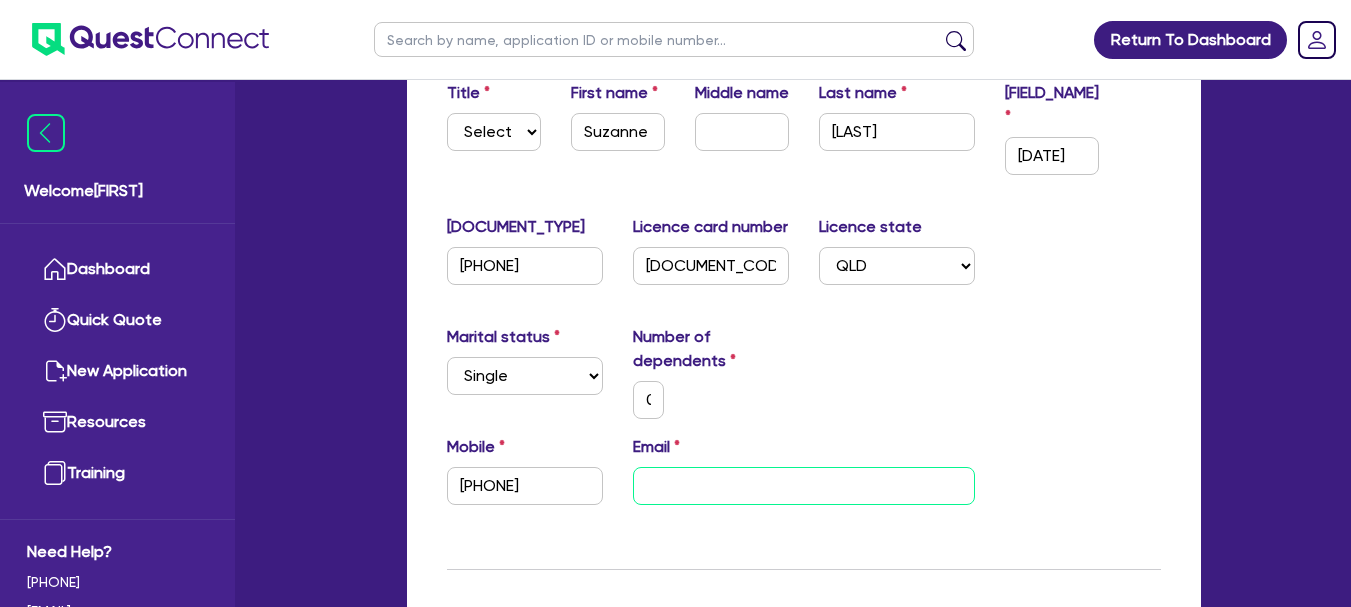 paste on "[EMAIL]" 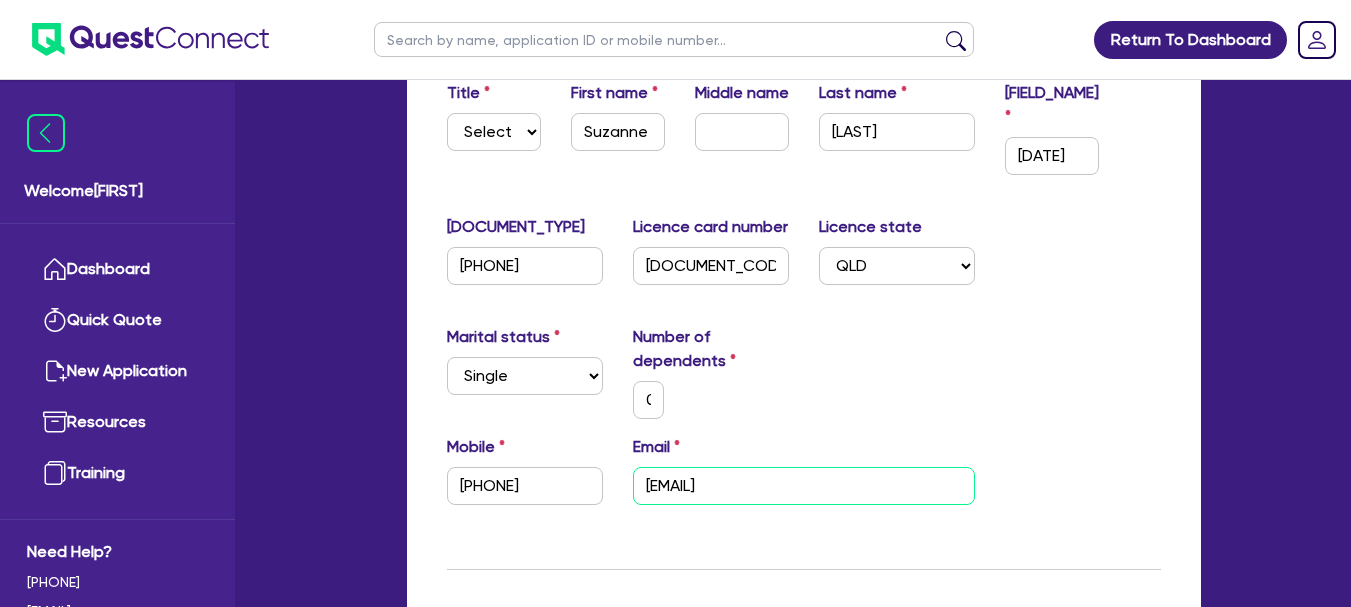 type on "[EMAIL]" 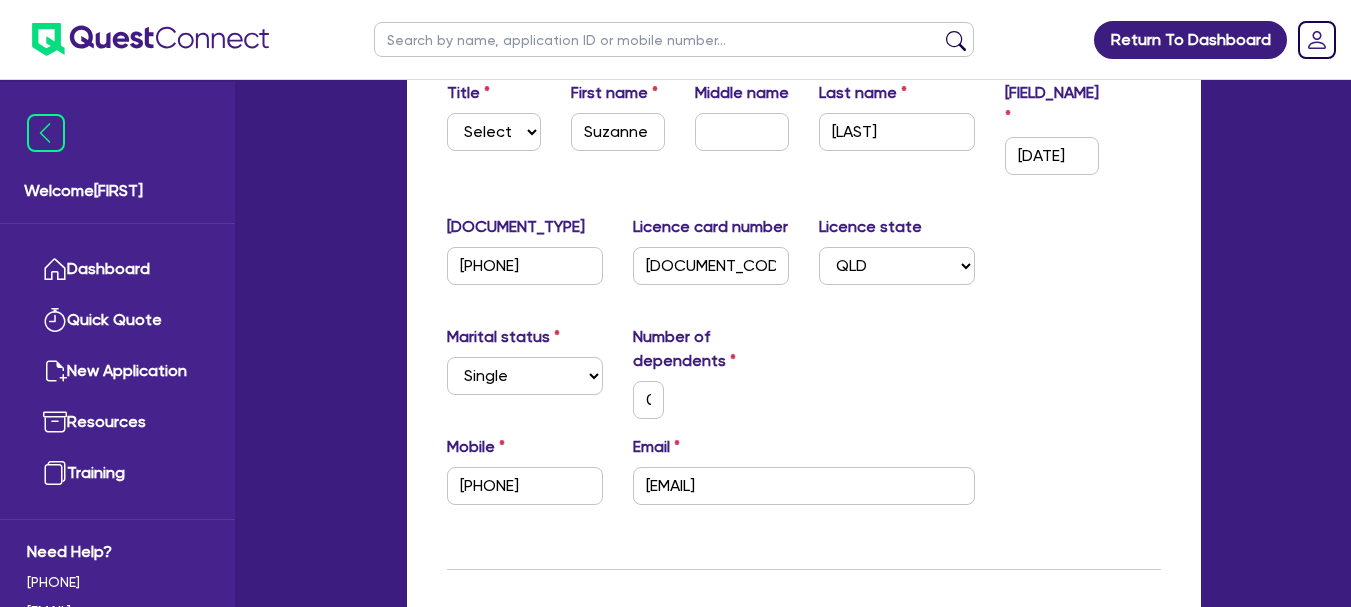 click on "Marital status Select Single Married De Facto / Partner Number of dependents 0" at bounding box center (804, 380) 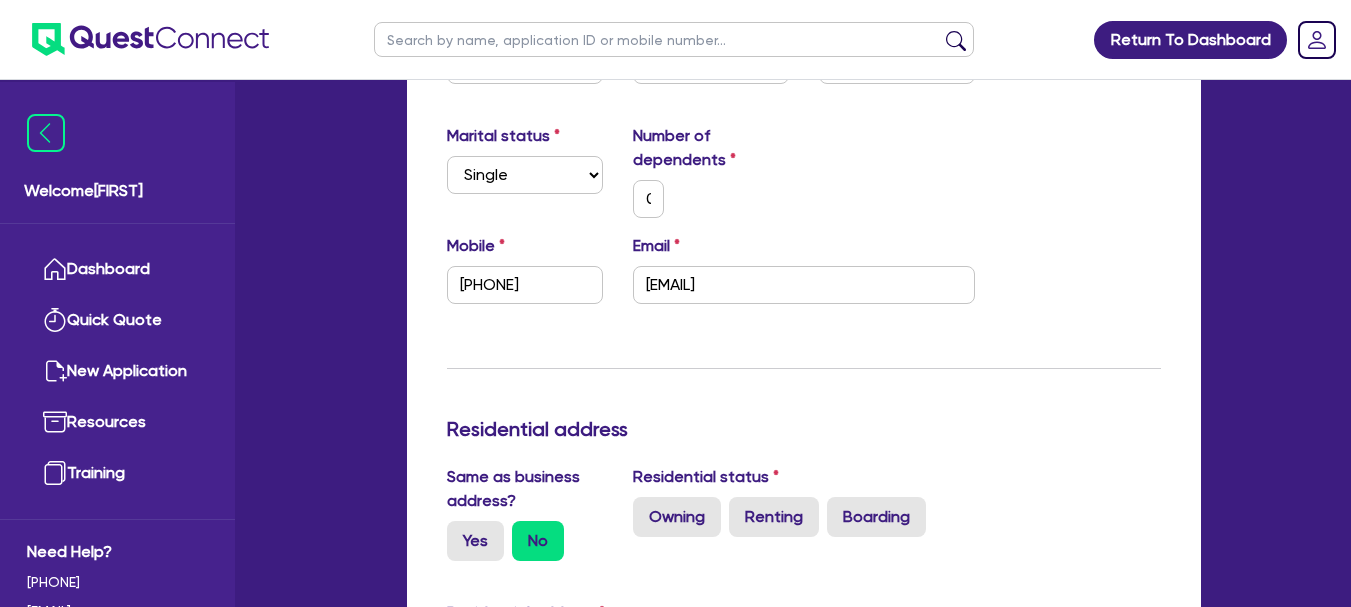 scroll, scrollTop: 800, scrollLeft: 0, axis: vertical 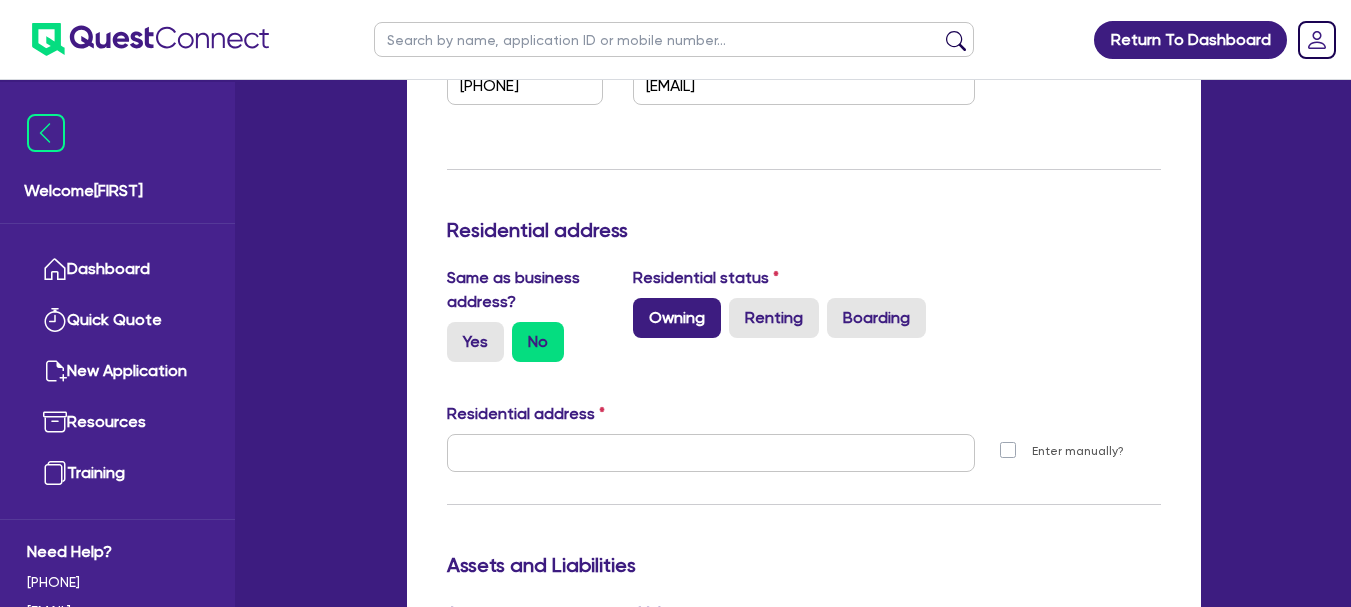 click on "Owning" at bounding box center [677, 318] 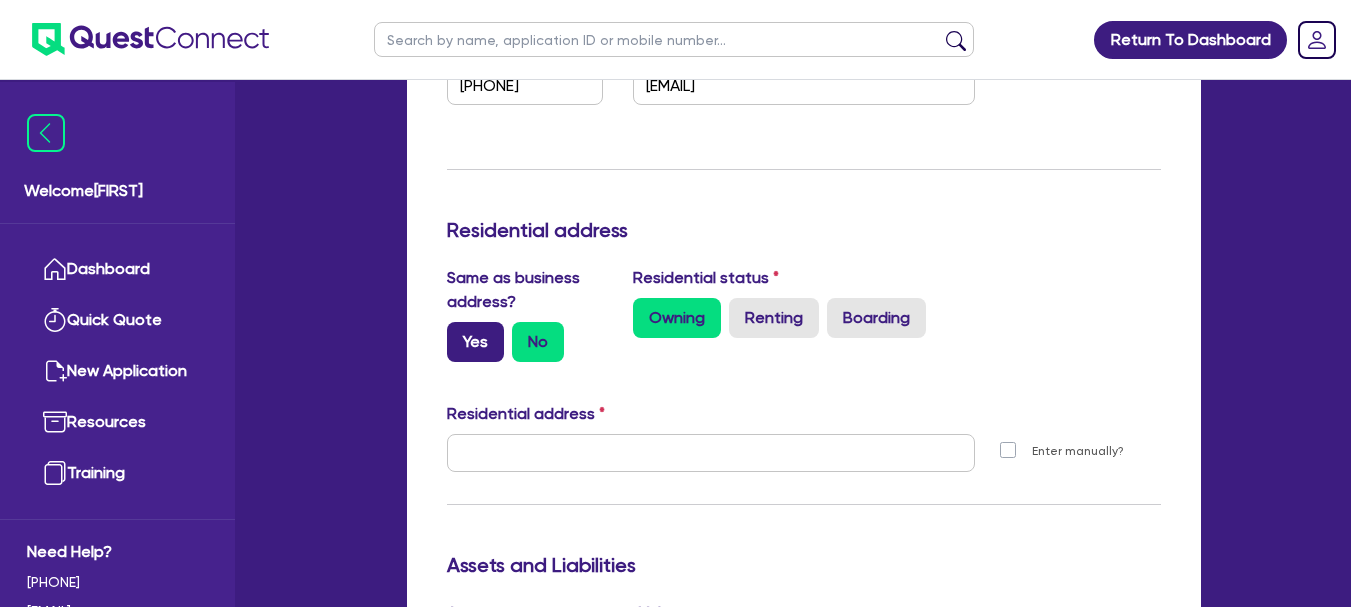 click on "Yes" at bounding box center [475, 342] 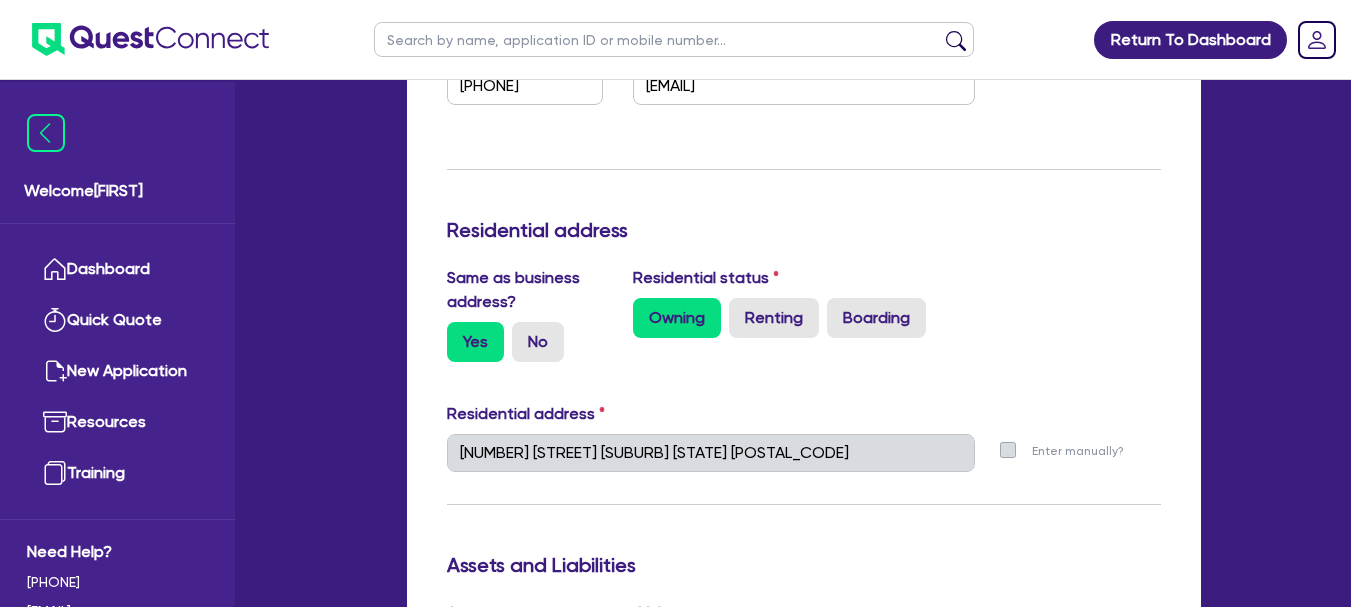 click on "Residential status" at bounding box center [706, 278] 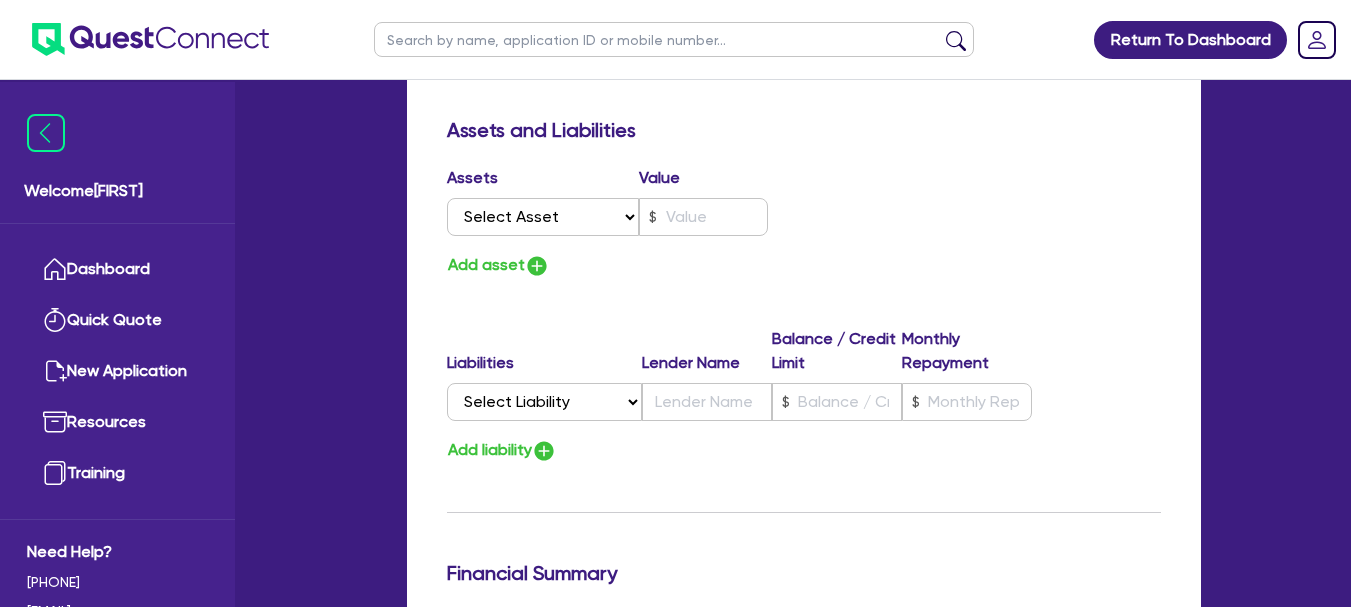 scroll, scrollTop: 1200, scrollLeft: 0, axis: vertical 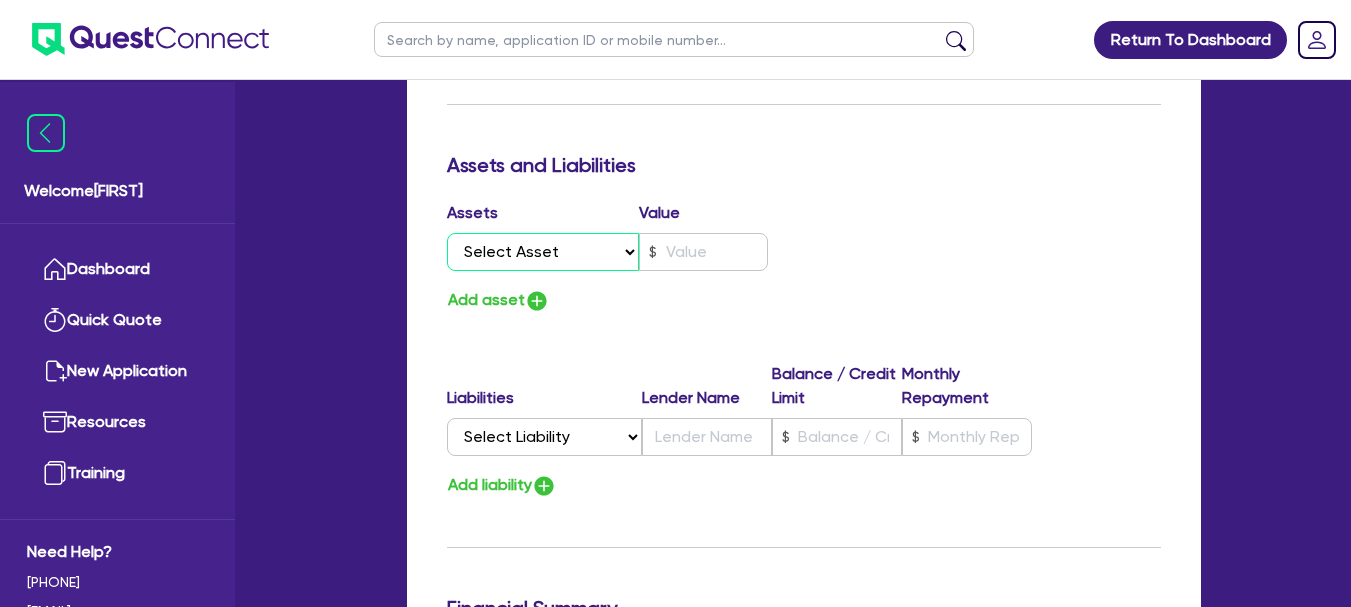 click on "Select Asset Cash Property Investment property Vehicle Truck Trailer Equipment Household & personal asset Other asset" at bounding box center (543, 252) 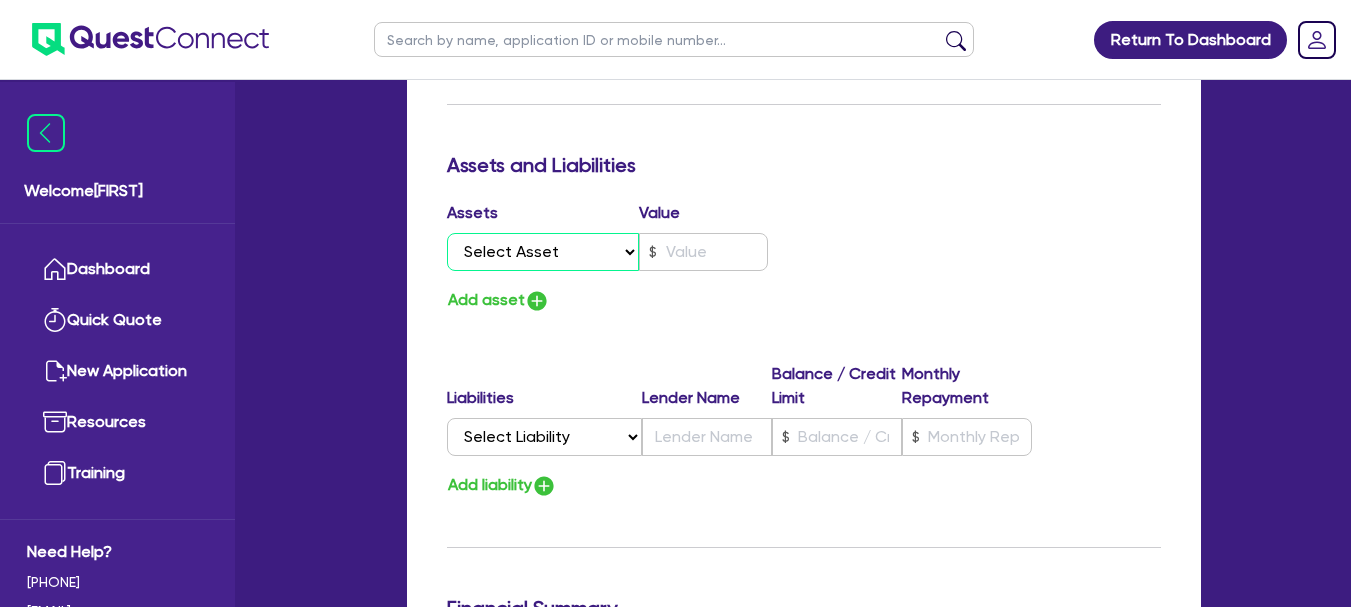 select on "PROPERTY" 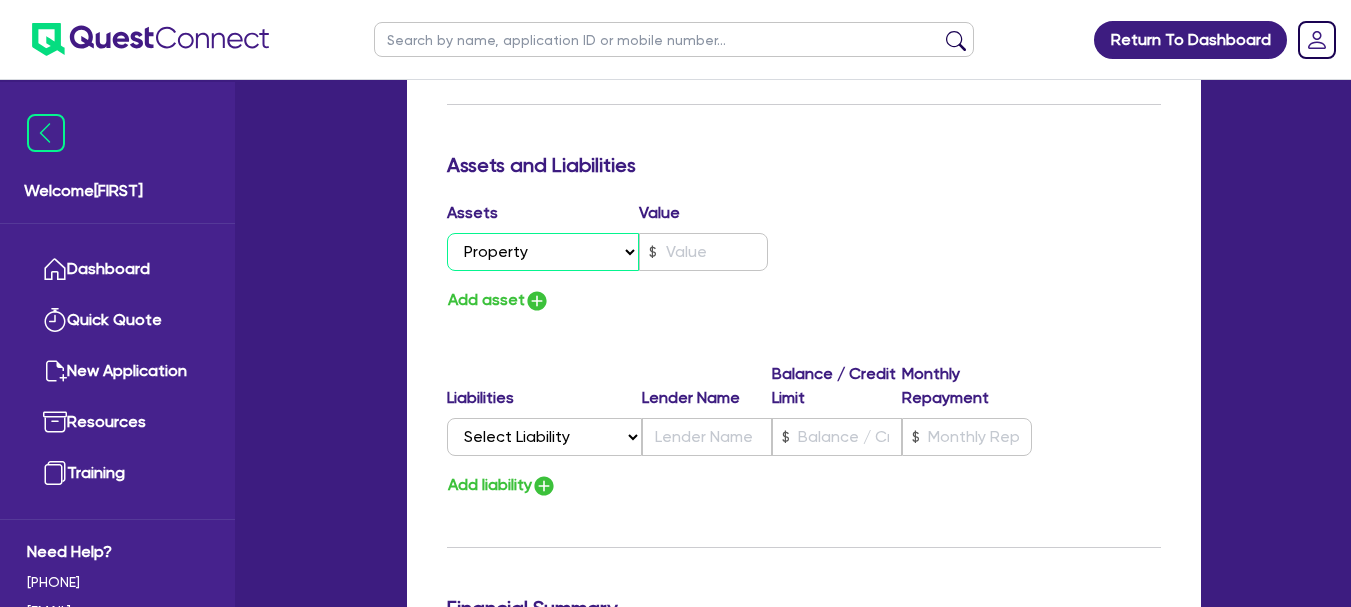 click on "Select Asset Cash Property Investment property Vehicle Truck Trailer Equipment Household & personal asset Other asset" at bounding box center [543, 252] 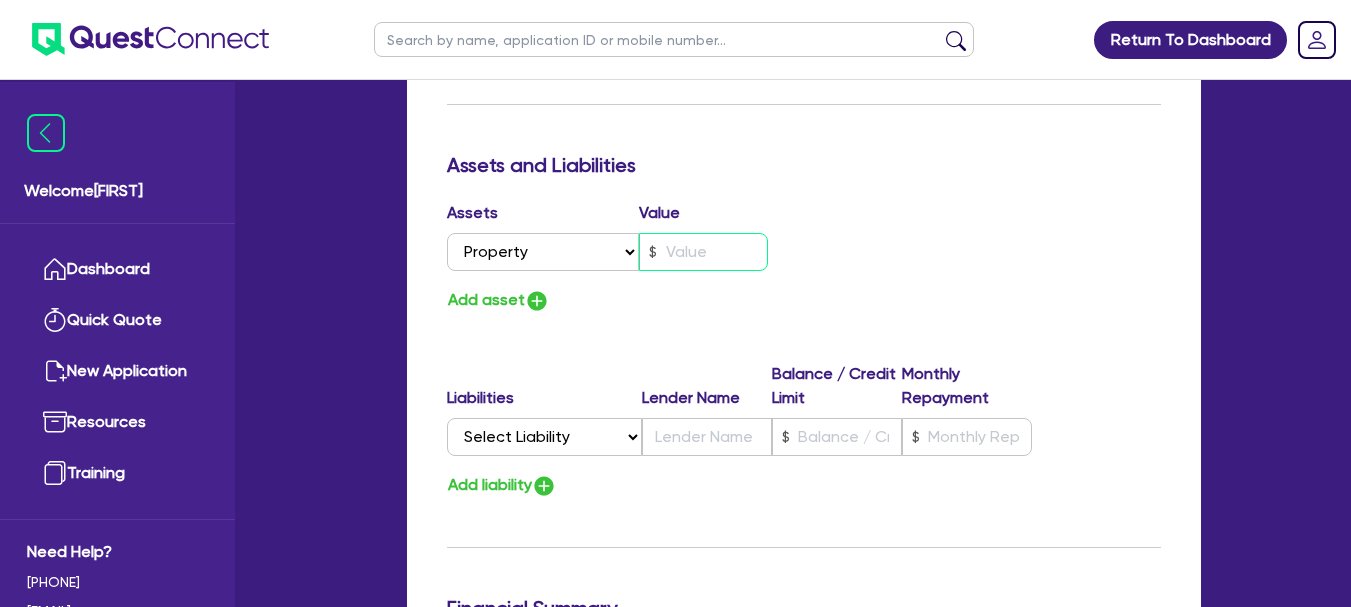 click at bounding box center (703, 252) 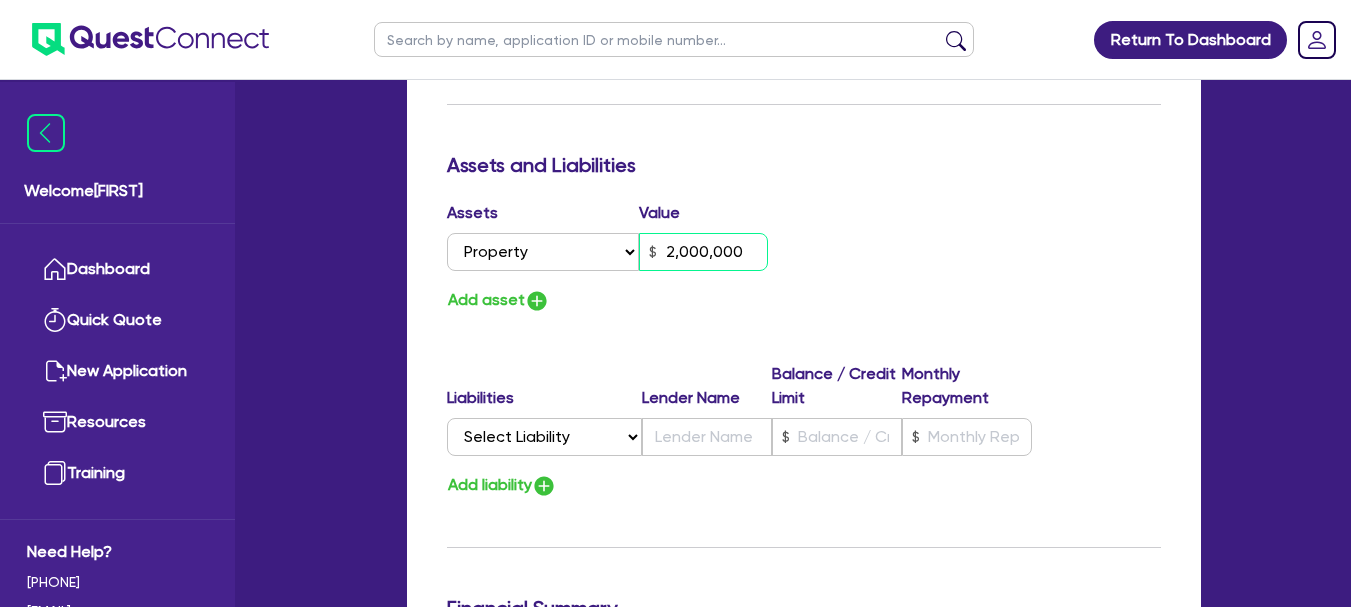 type on "2,000,000" 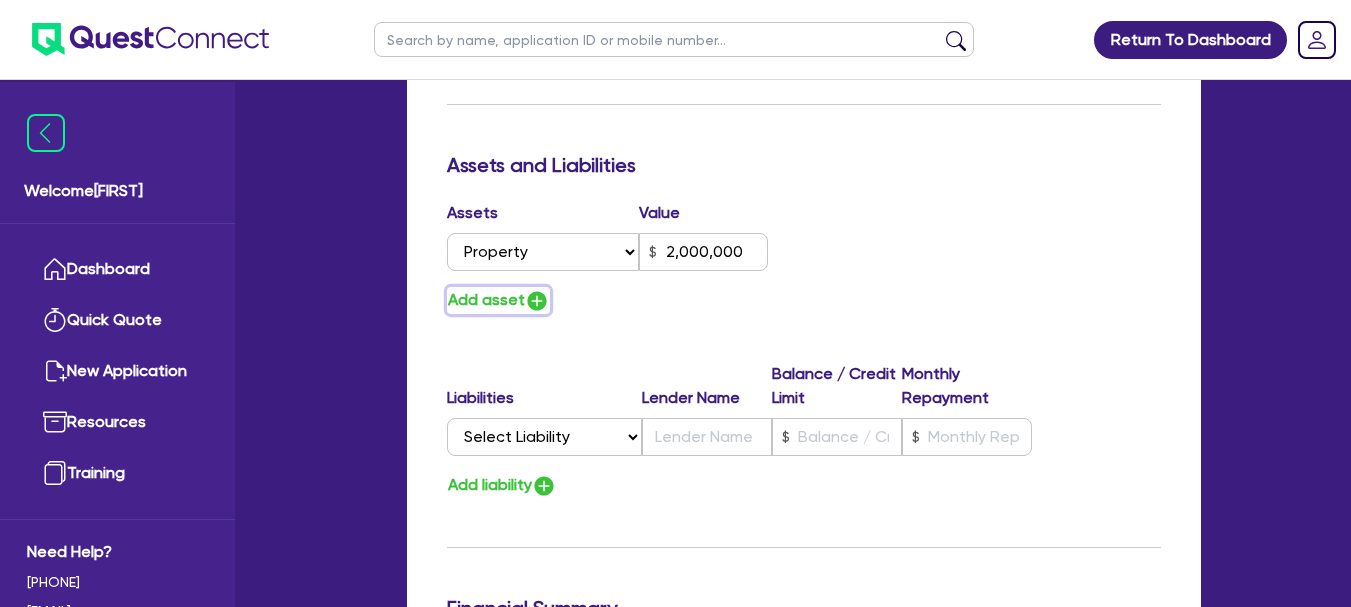click at bounding box center (537, 301) 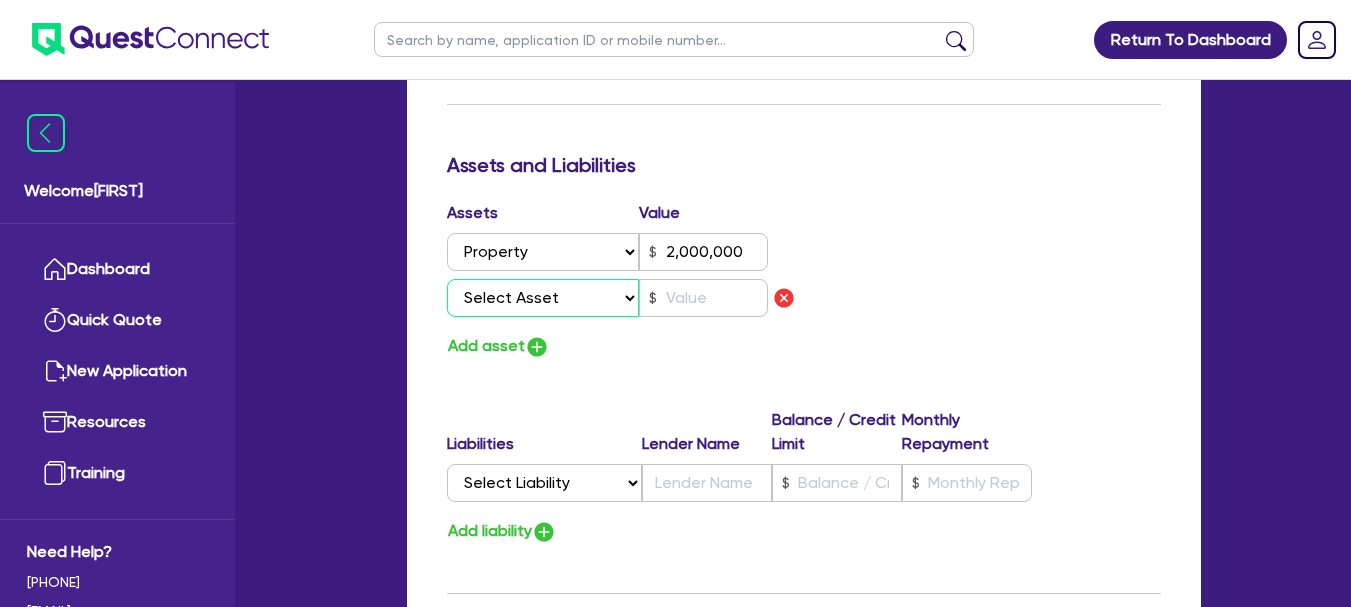 click on "Select Asset Cash Property Investment property Vehicle Truck Trailer Equipment Household & personal asset Other asset" at bounding box center (543, 298) 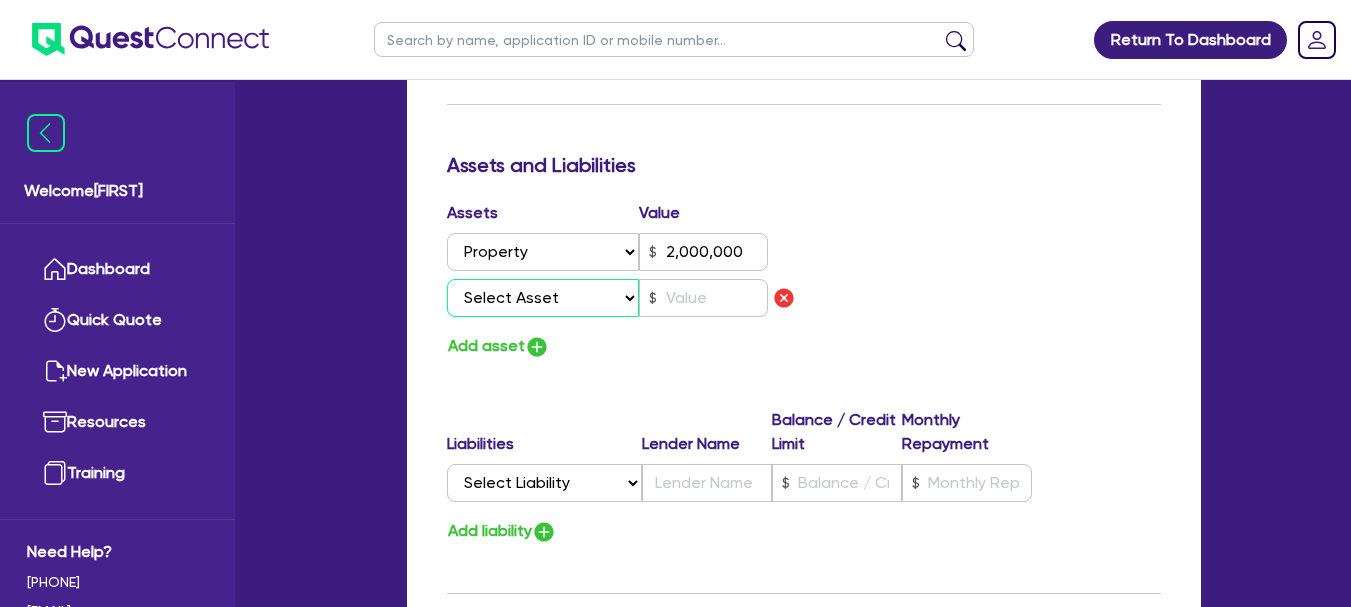 select on "PROPERTY" 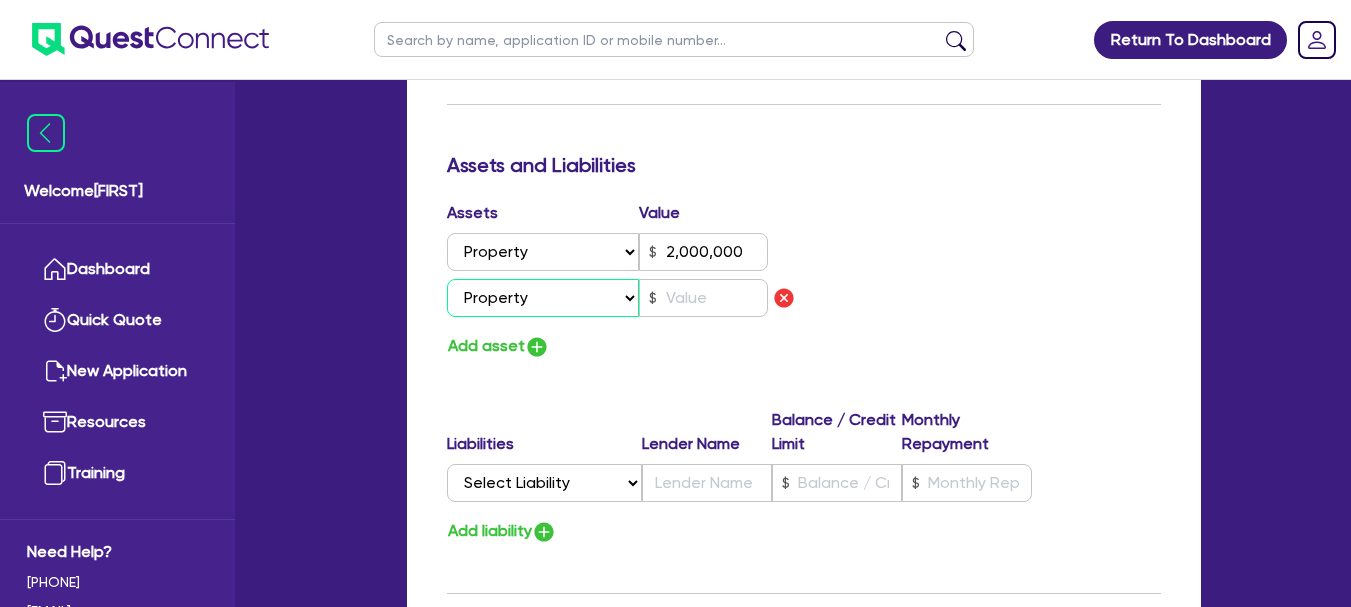 click on "Select Asset Cash Property Investment property Vehicle Truck Trailer Equipment Household & personal asset Other asset" at bounding box center [543, 298] 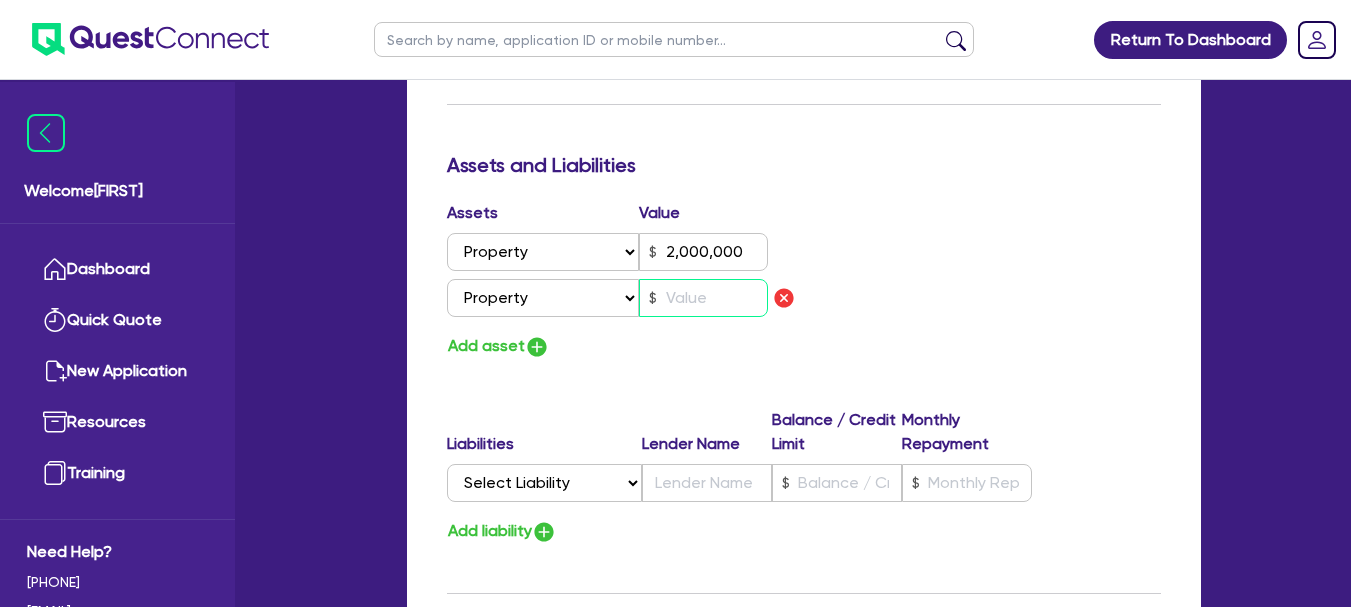 click at bounding box center (703, 298) 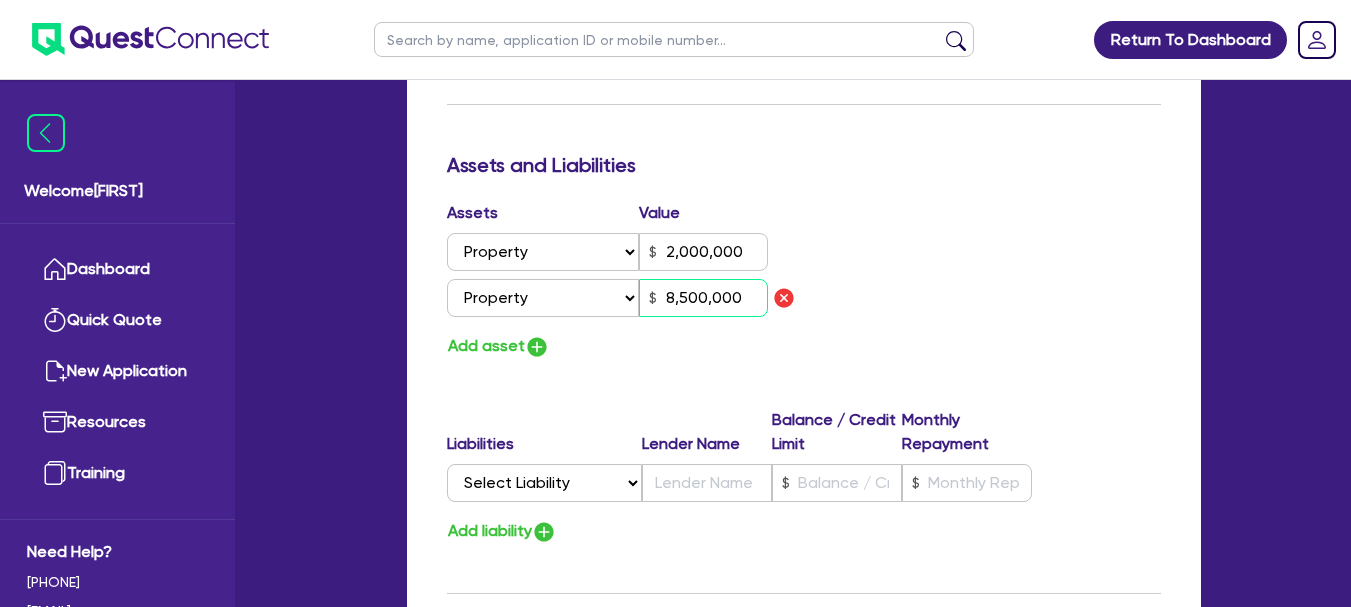 type on "8,500,000" 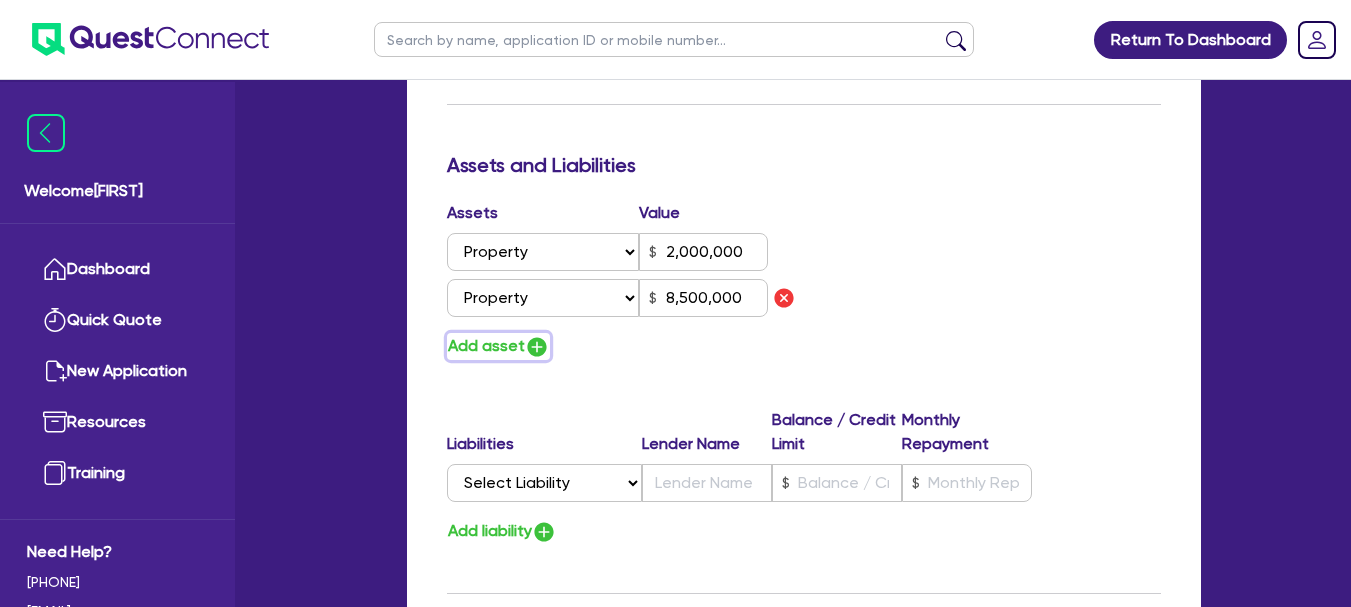 type 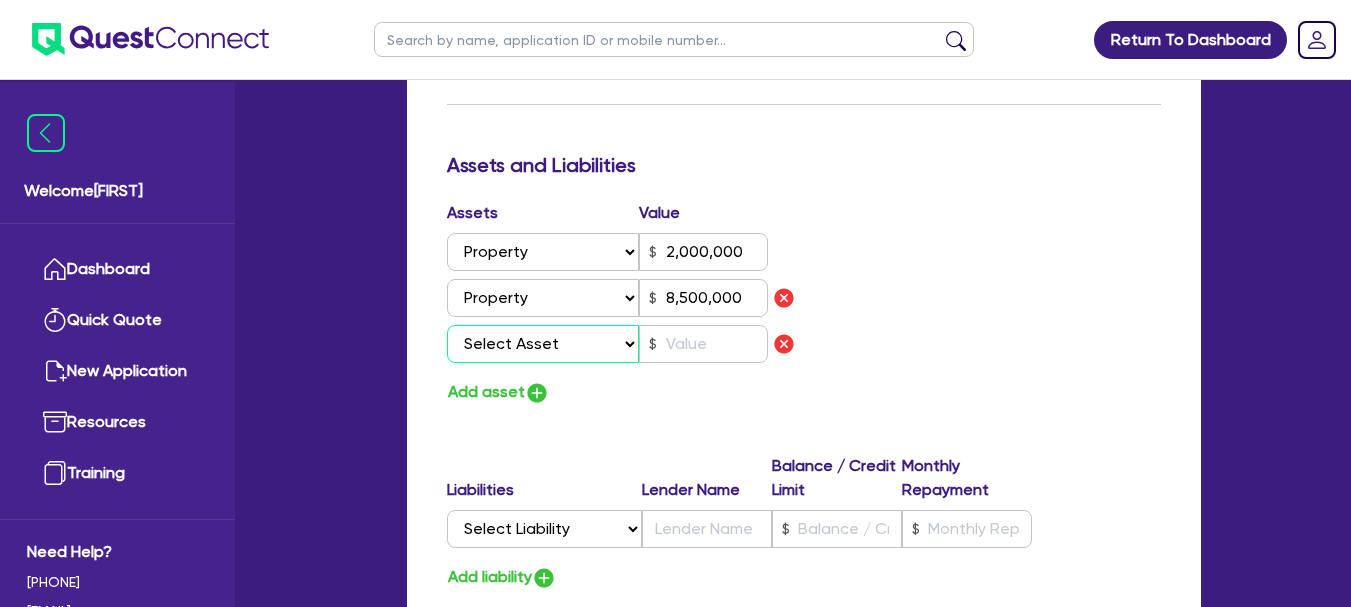 click on "Select Asset Cash Property Investment property Vehicle Truck Trailer Equipment Household & personal asset Other asset" at bounding box center [543, 344] 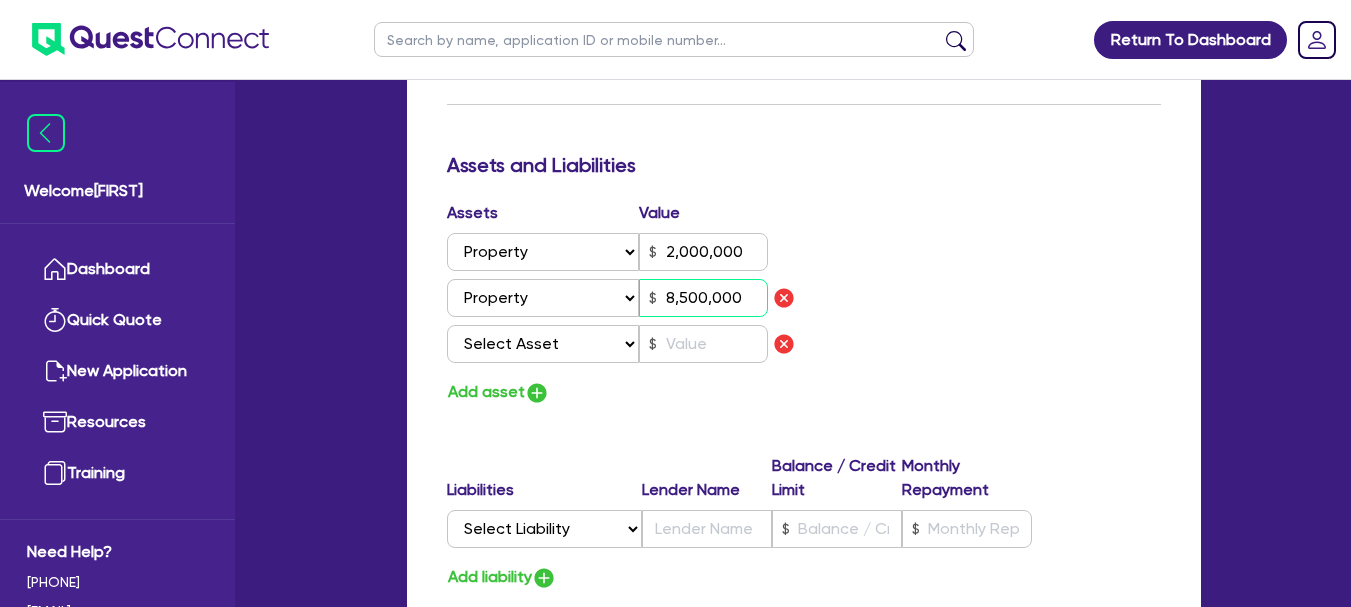 click on "8,500,000" at bounding box center (703, 298) 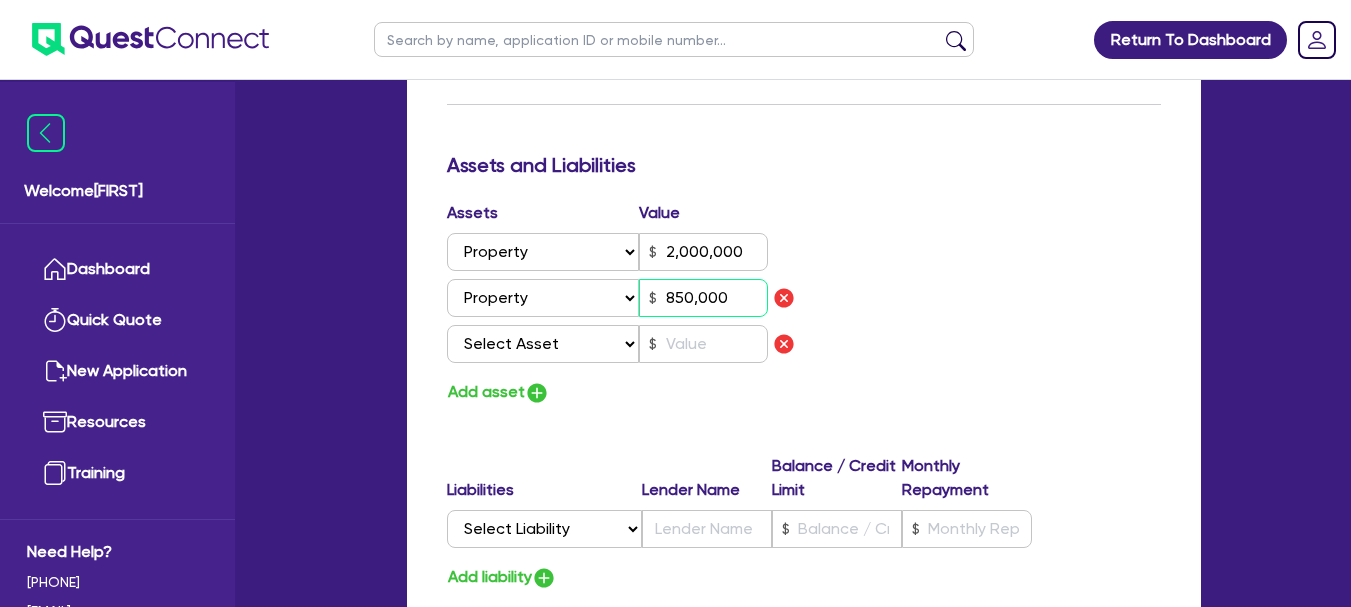 type on "850,000" 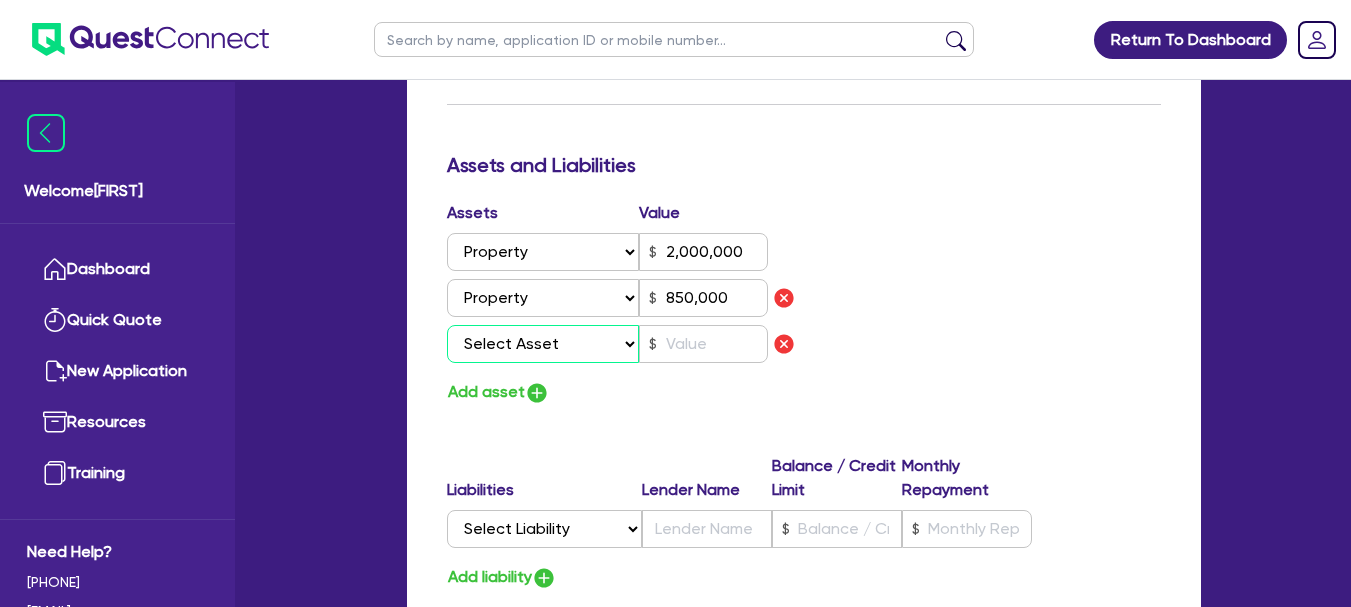 click on "Select Asset Cash Property Investment property Vehicle Truck Trailer Equipment Household & personal asset Other asset" at bounding box center [543, 344] 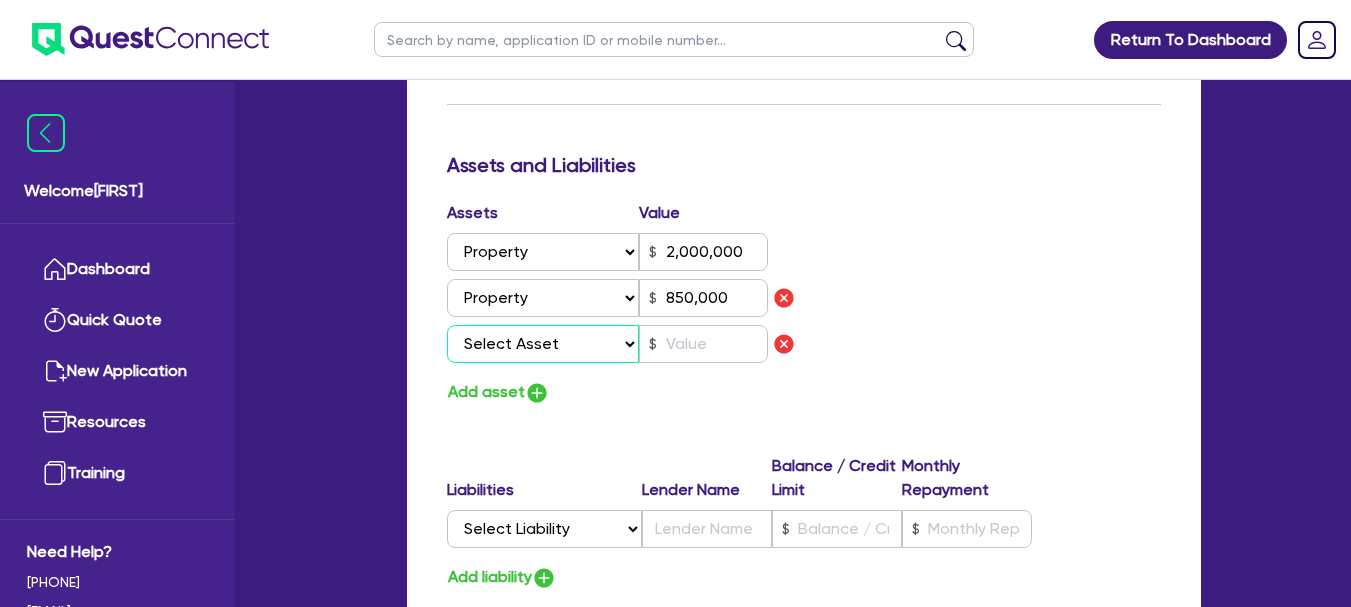 select on "OTHER" 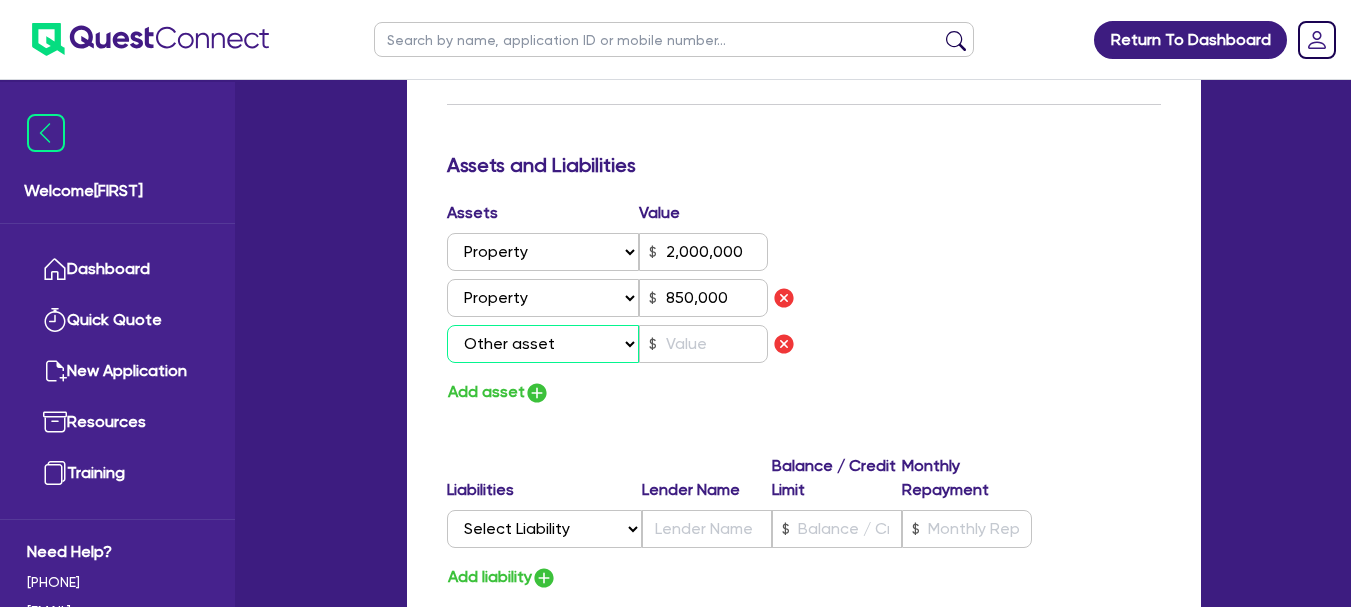 click on "Select Asset Cash Property Investment property Vehicle Truck Trailer Equipment Household & personal asset Other asset" at bounding box center (543, 344) 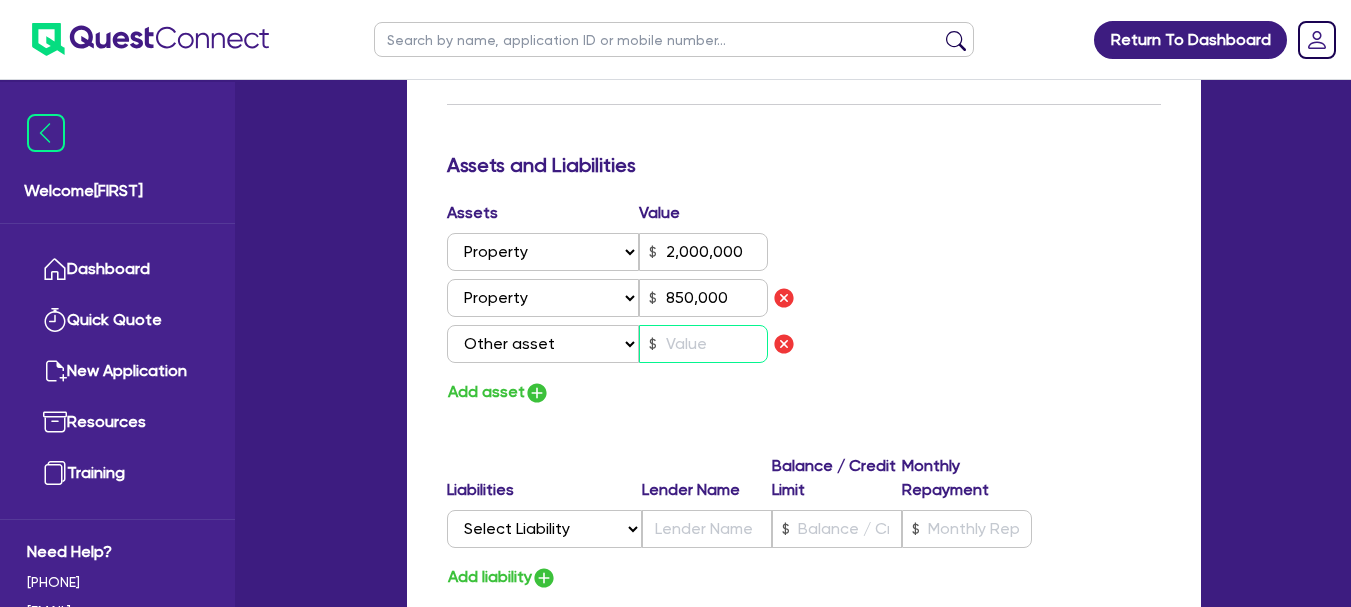 click at bounding box center (703, 344) 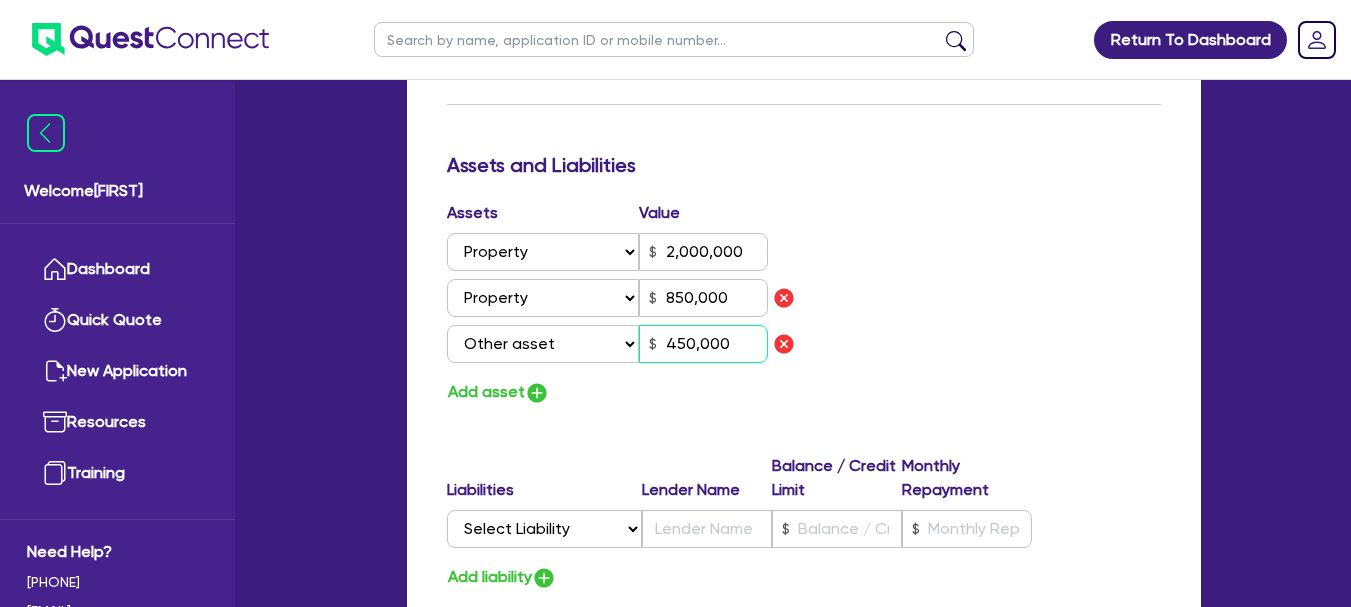 type on "450,000" 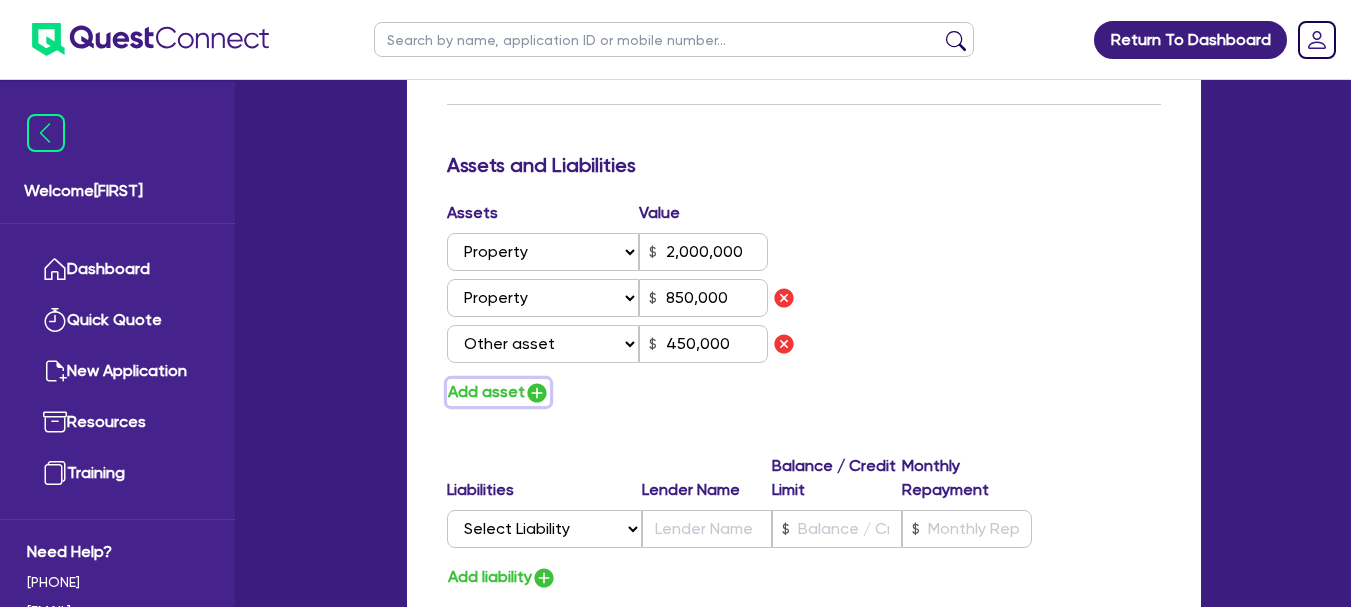 click at bounding box center (537, 393) 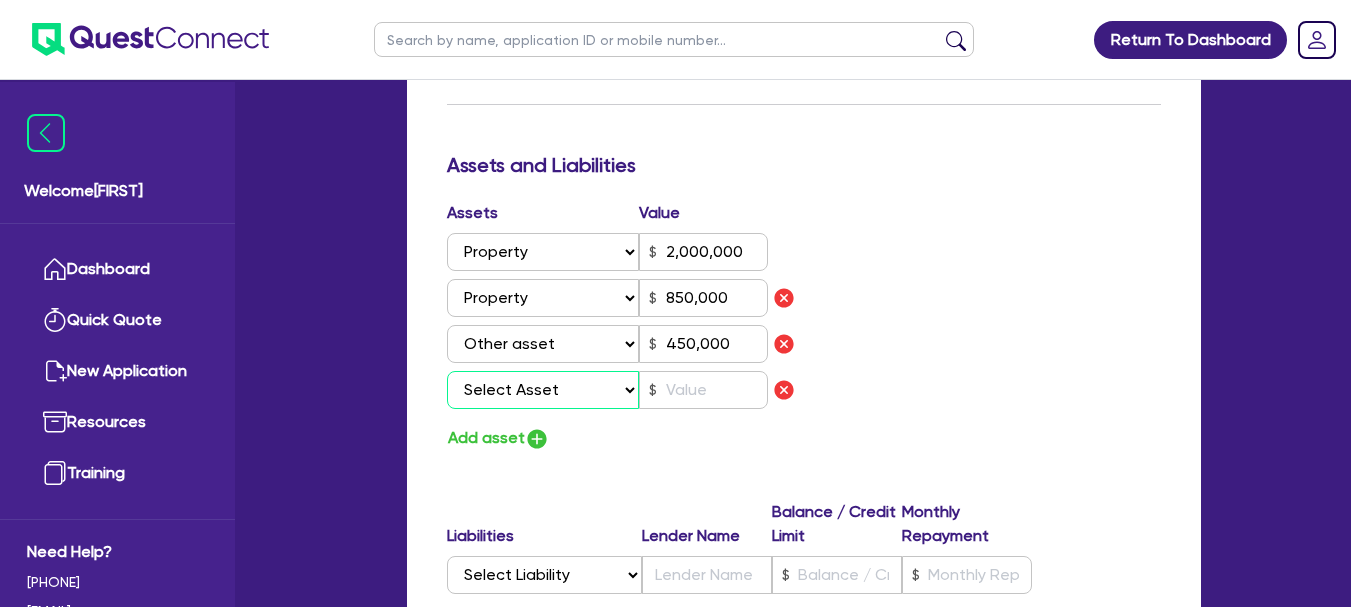 click on "Select Asset Cash Property Investment property Vehicle Truck Trailer Equipment Household & personal asset Other asset" at bounding box center [543, 390] 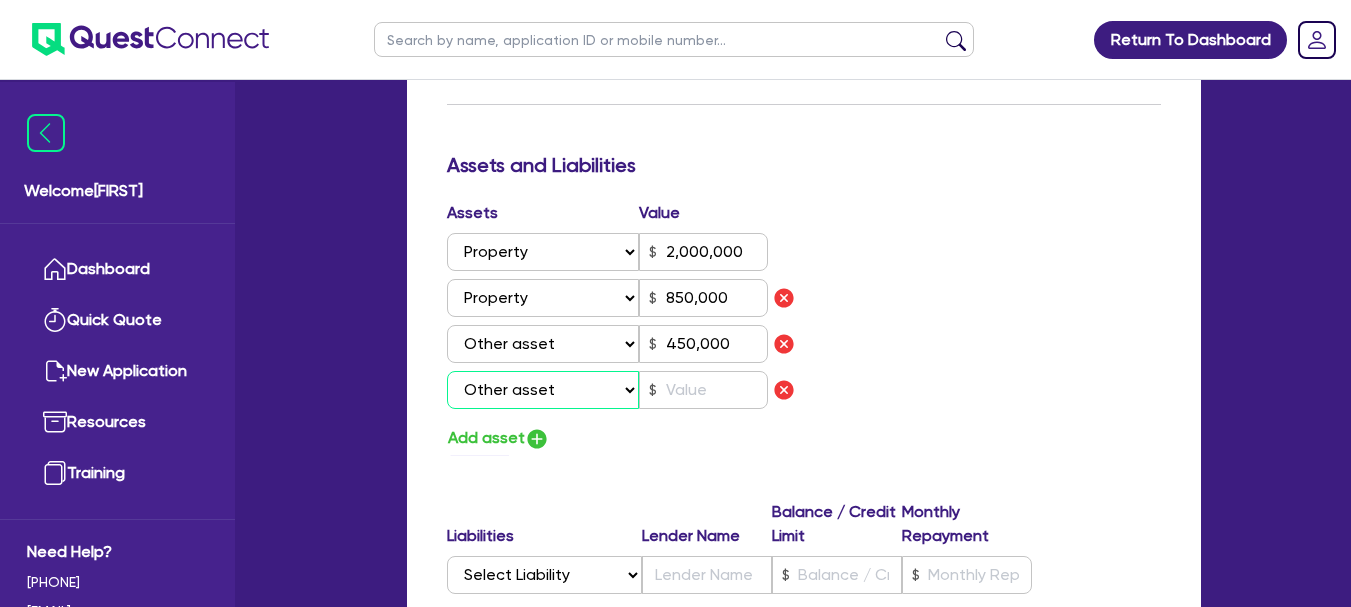 click on "Select Asset Cash Property Investment property Vehicle Truck Trailer Equipment Household & personal asset Other asset" at bounding box center (543, 390) 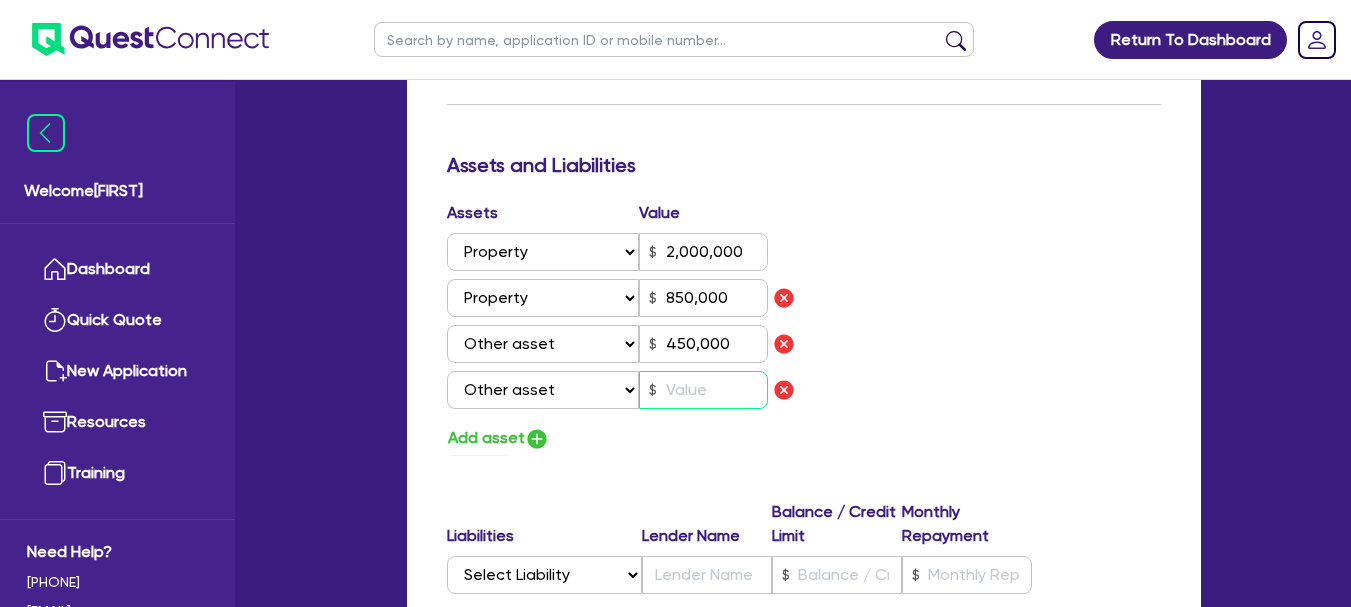 click at bounding box center [703, 390] 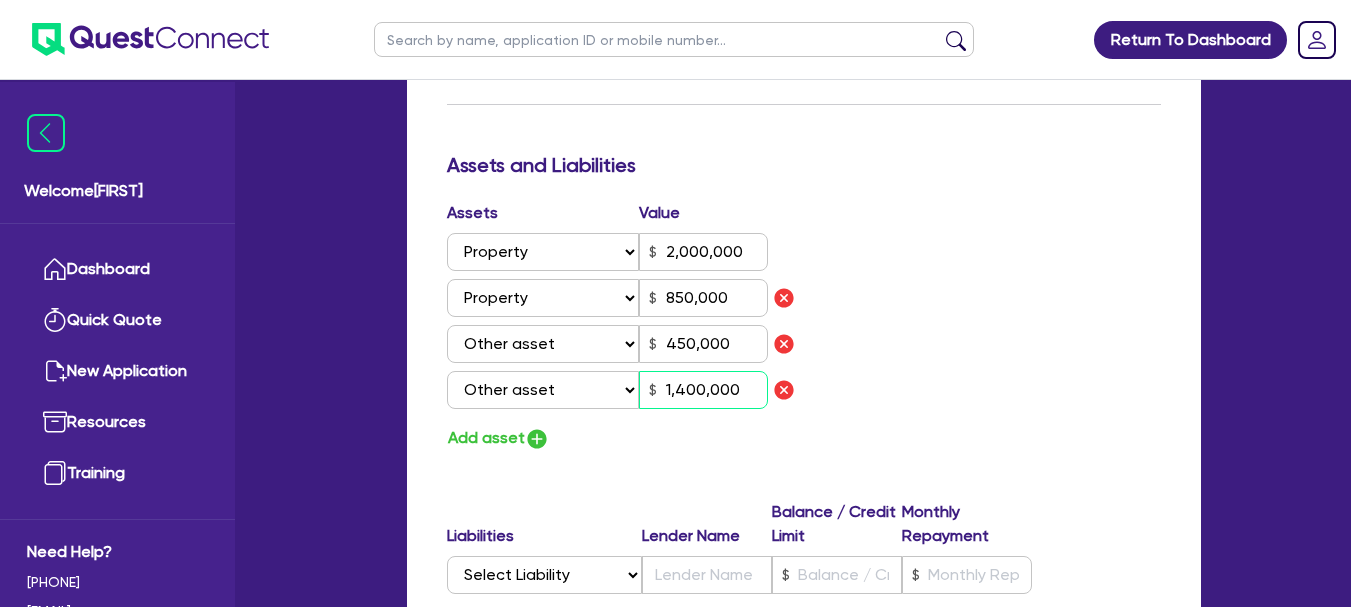 type on "1,400,000" 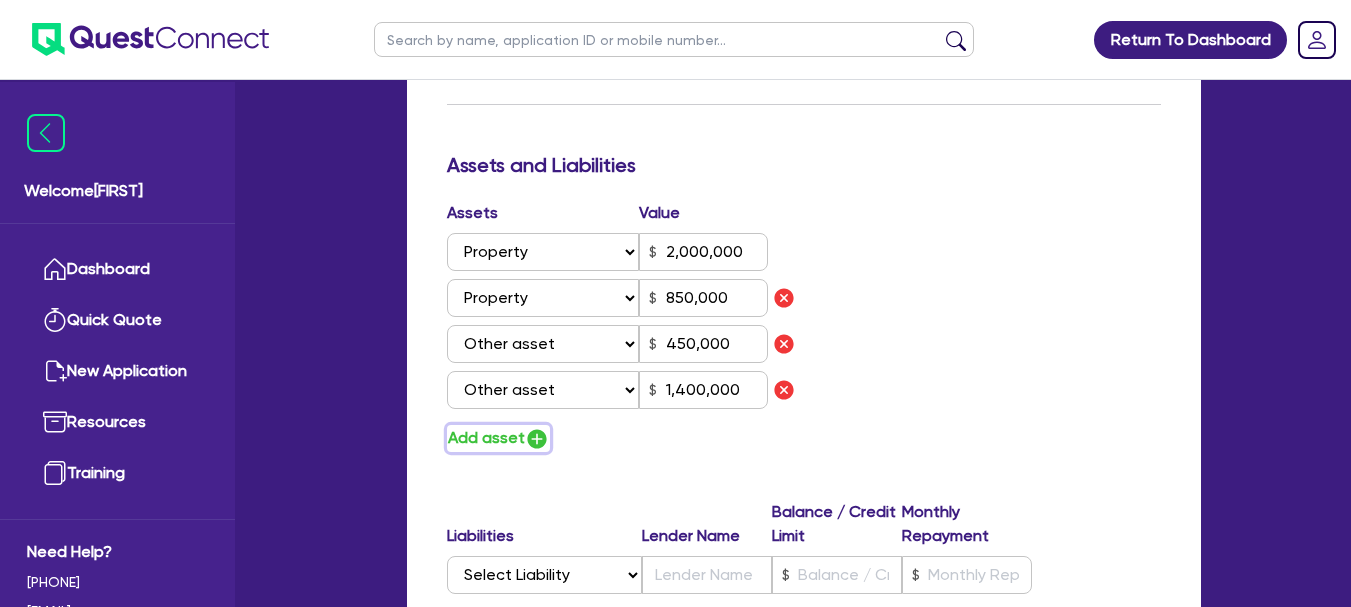 click at bounding box center [537, 439] 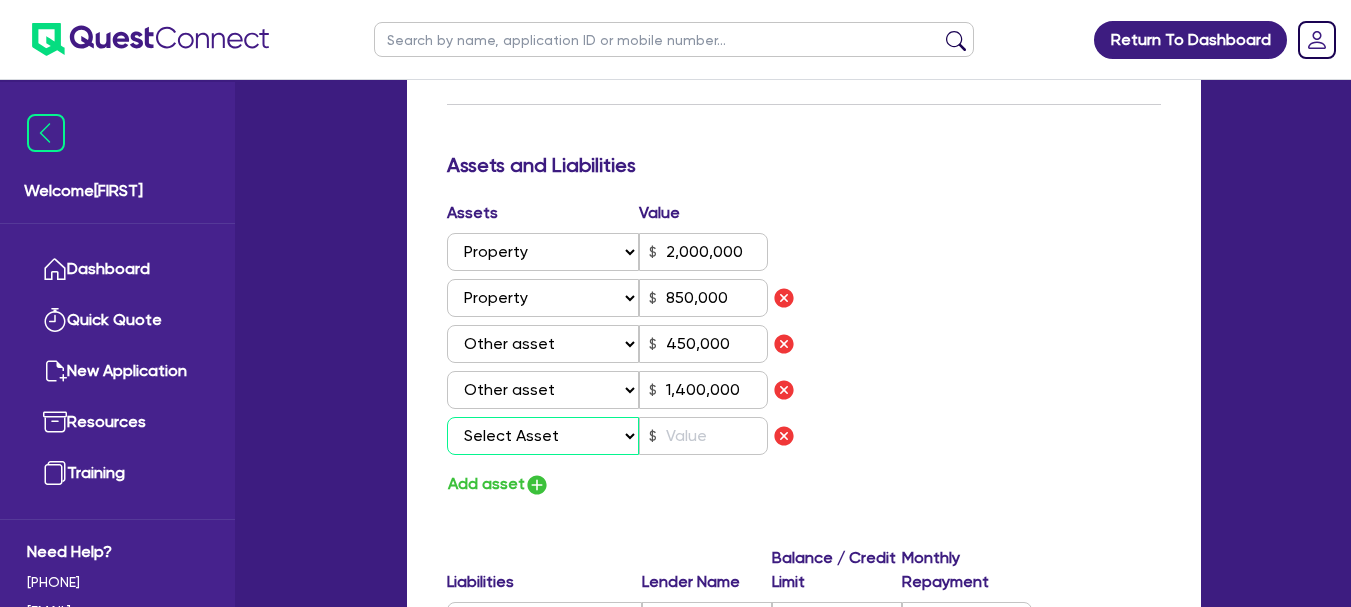 click on "Select Asset Cash Property Investment property Vehicle Truck Trailer Equipment Household & personal asset Other asset" at bounding box center [543, 436] 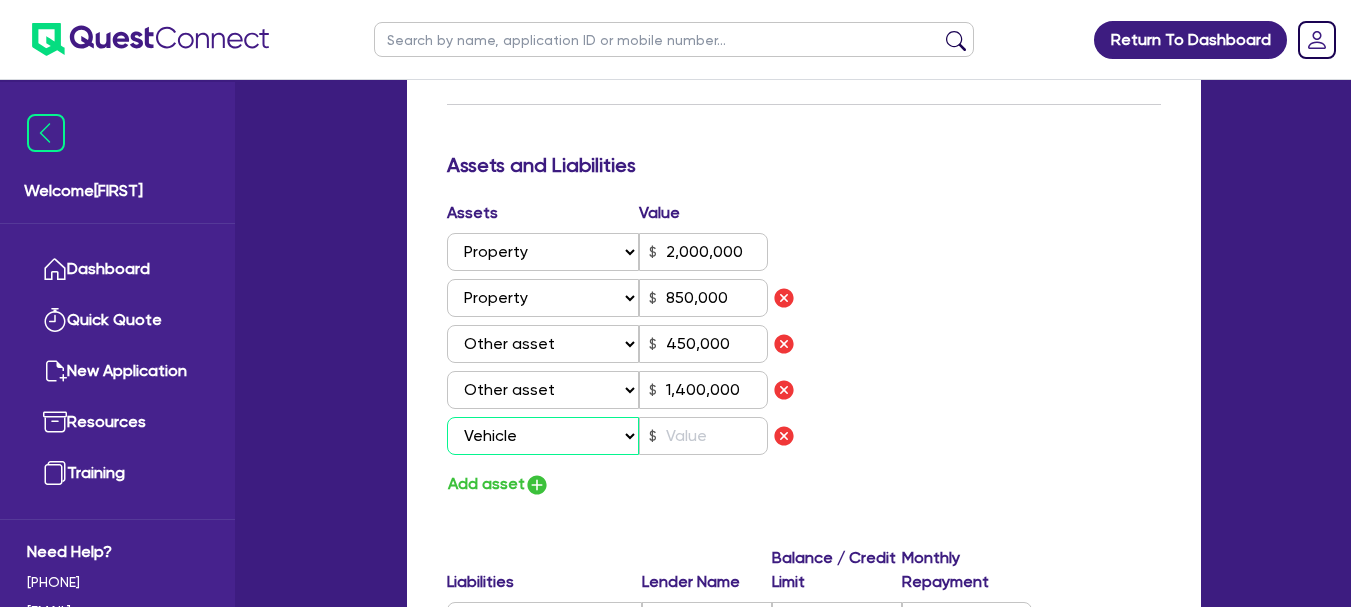 click on "Select Asset Cash Property Investment property Vehicle Truck Trailer Equipment Household & personal asset Other asset" at bounding box center [543, 436] 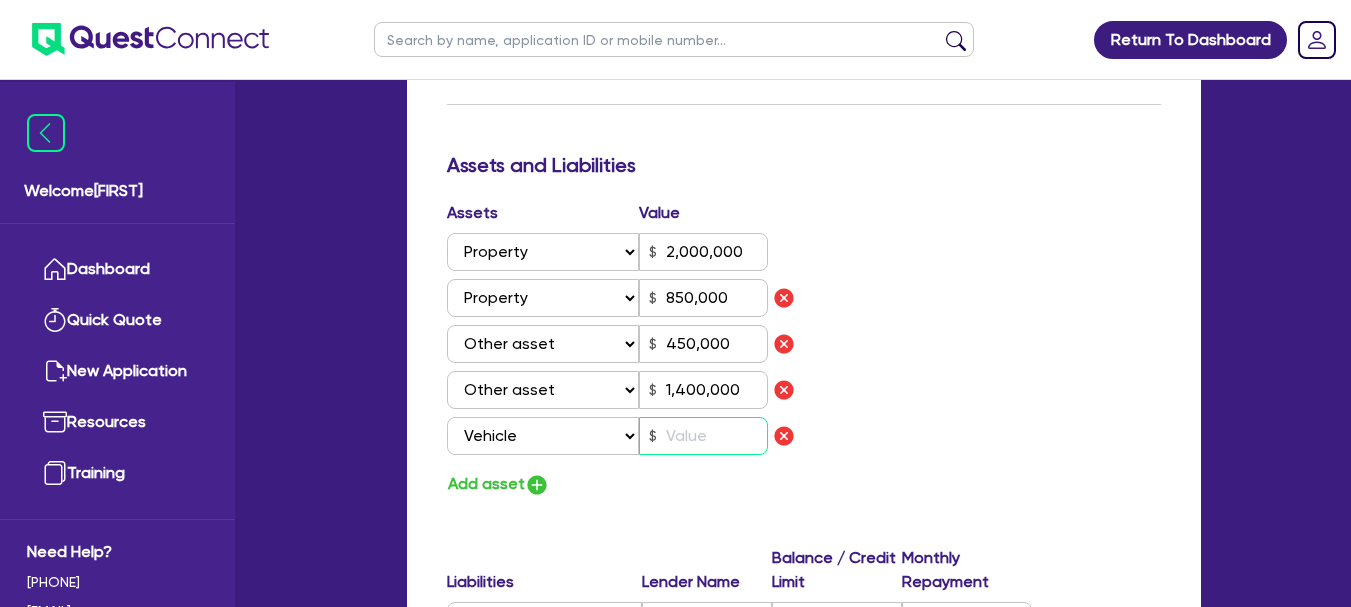 click at bounding box center (703, 436) 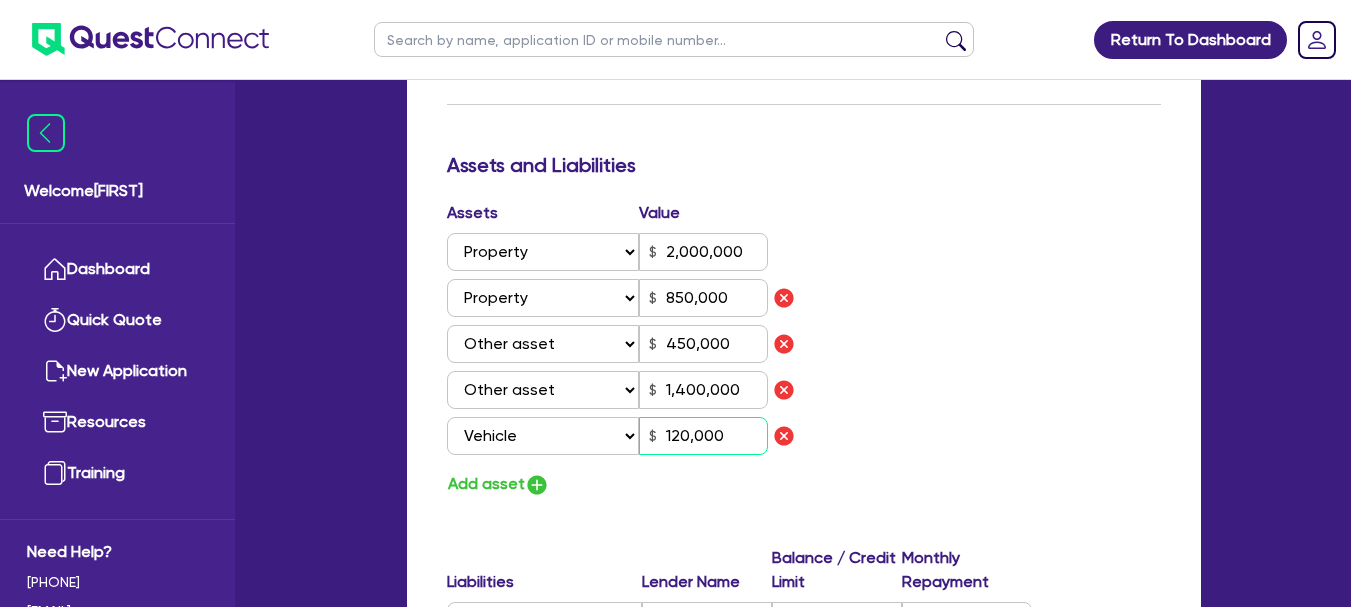 type on "120,000" 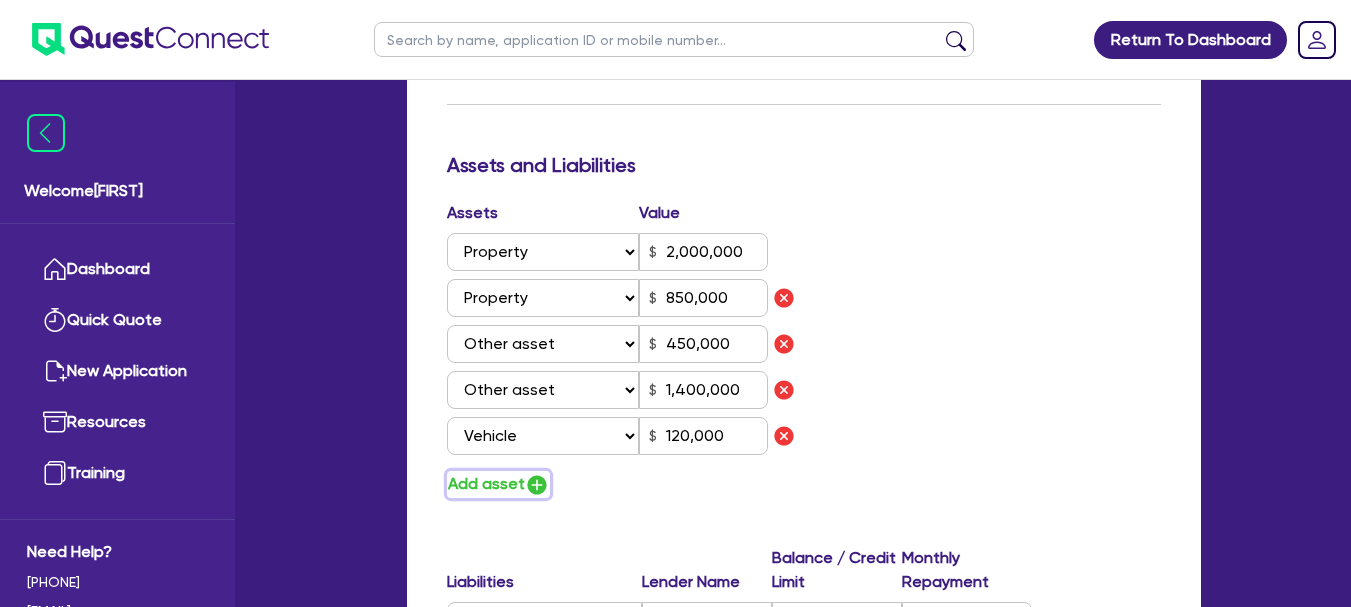 click at bounding box center [537, 485] 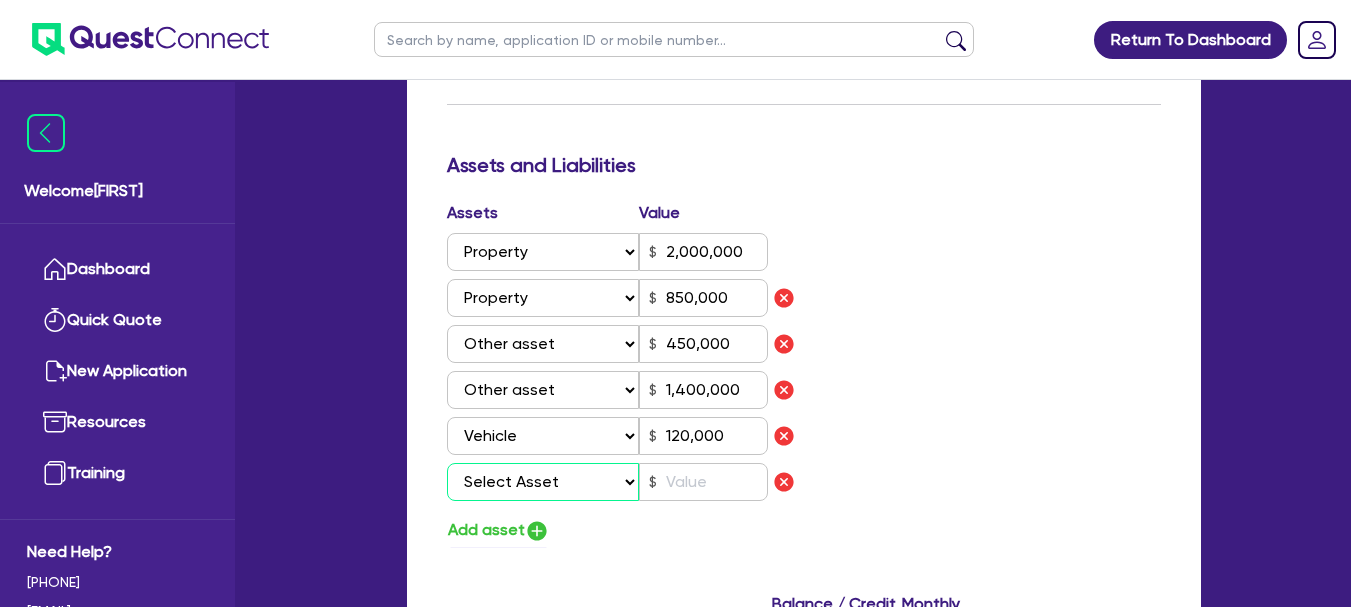 click on "Select Asset Cash Property Investment property Vehicle Truck Trailer Equipment Household & personal asset Other asset" at bounding box center [543, 482] 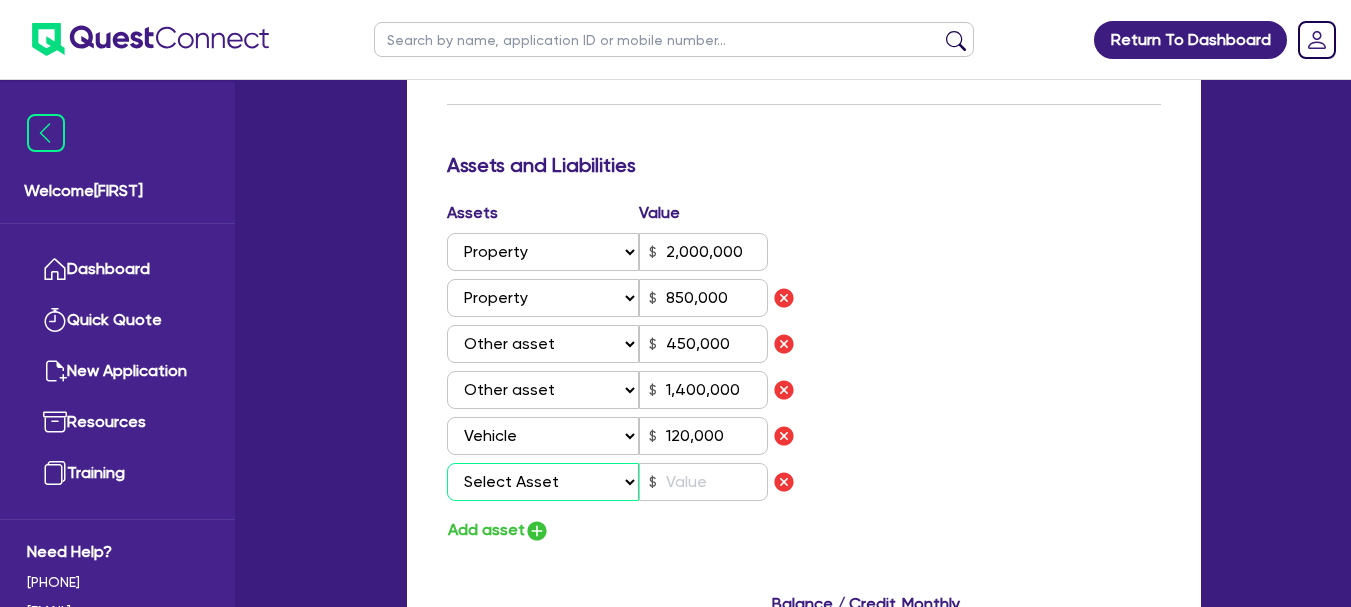select on "VEHICLE" 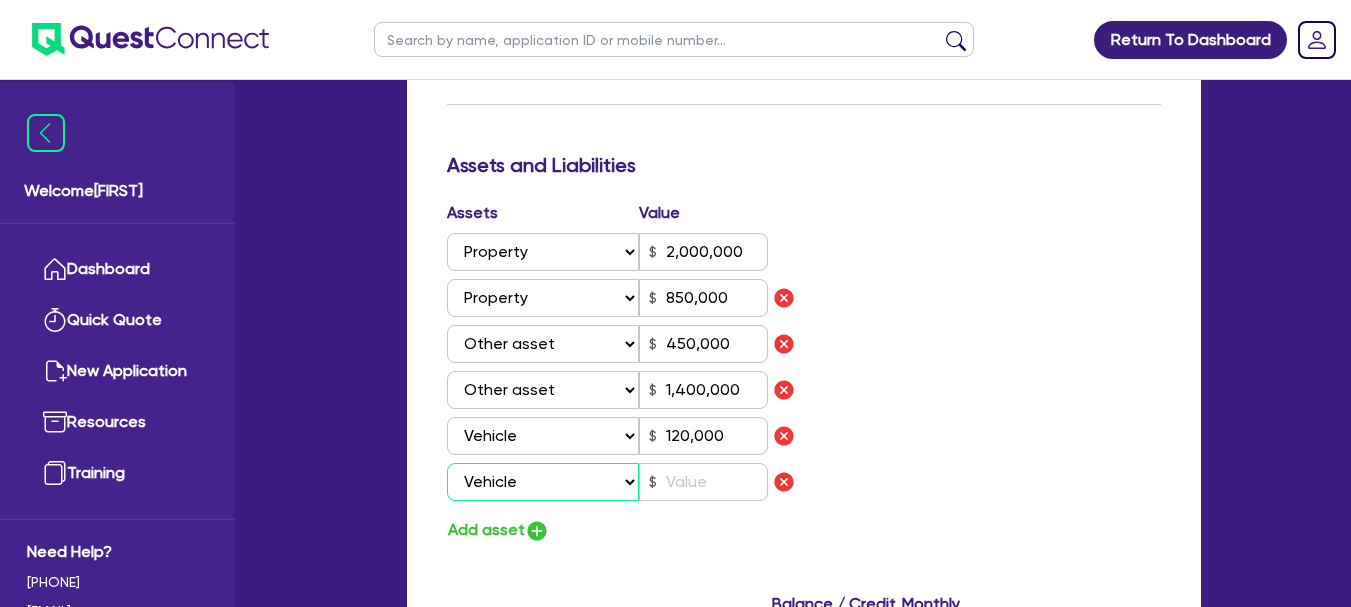 click on "Select Asset Cash Property Investment property Vehicle Truck Trailer Equipment Household & personal asset Other asset" at bounding box center (543, 482) 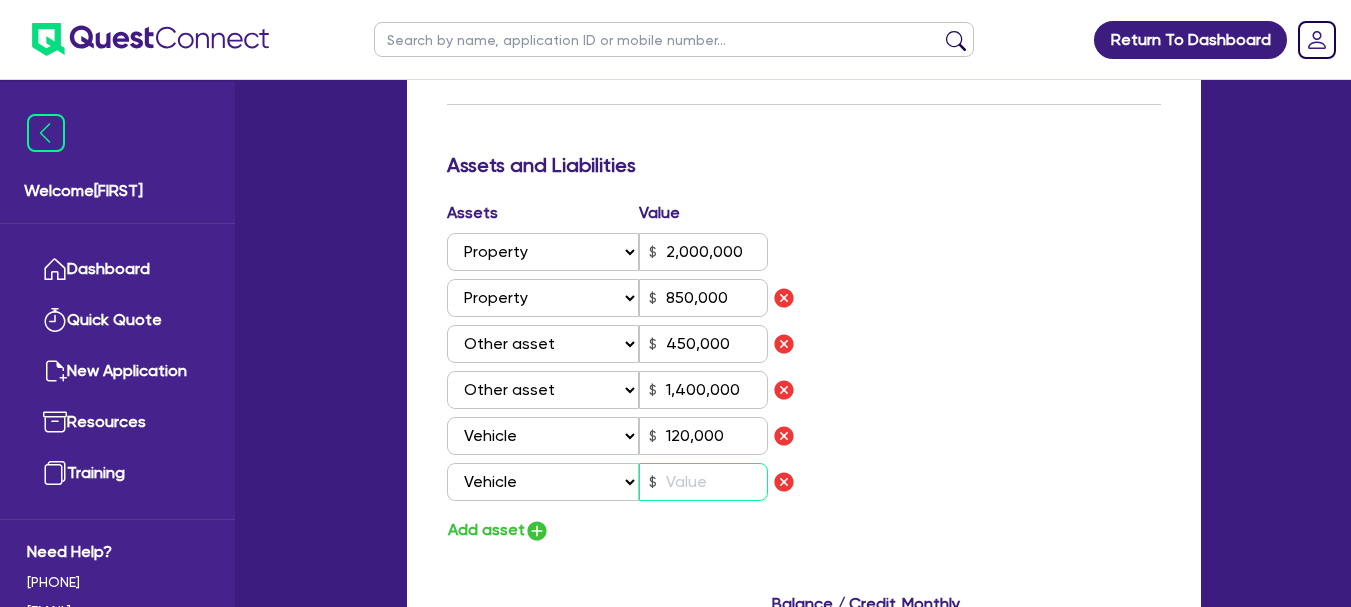 click at bounding box center [703, 482] 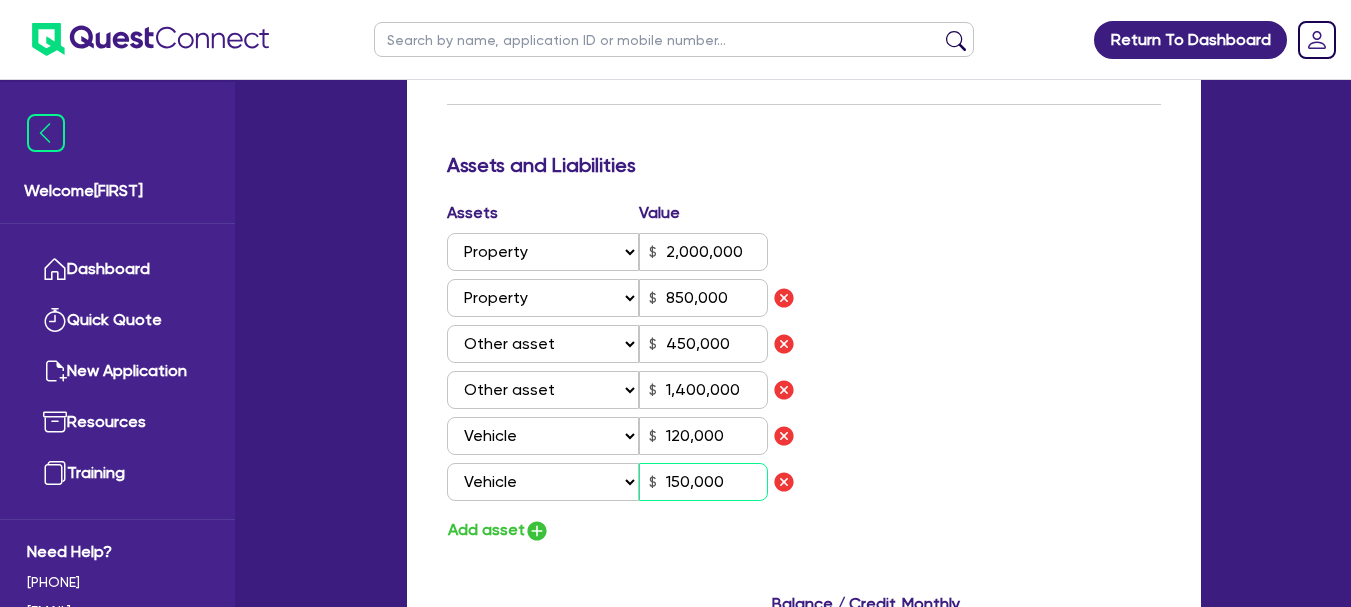 scroll, scrollTop: 1300, scrollLeft: 0, axis: vertical 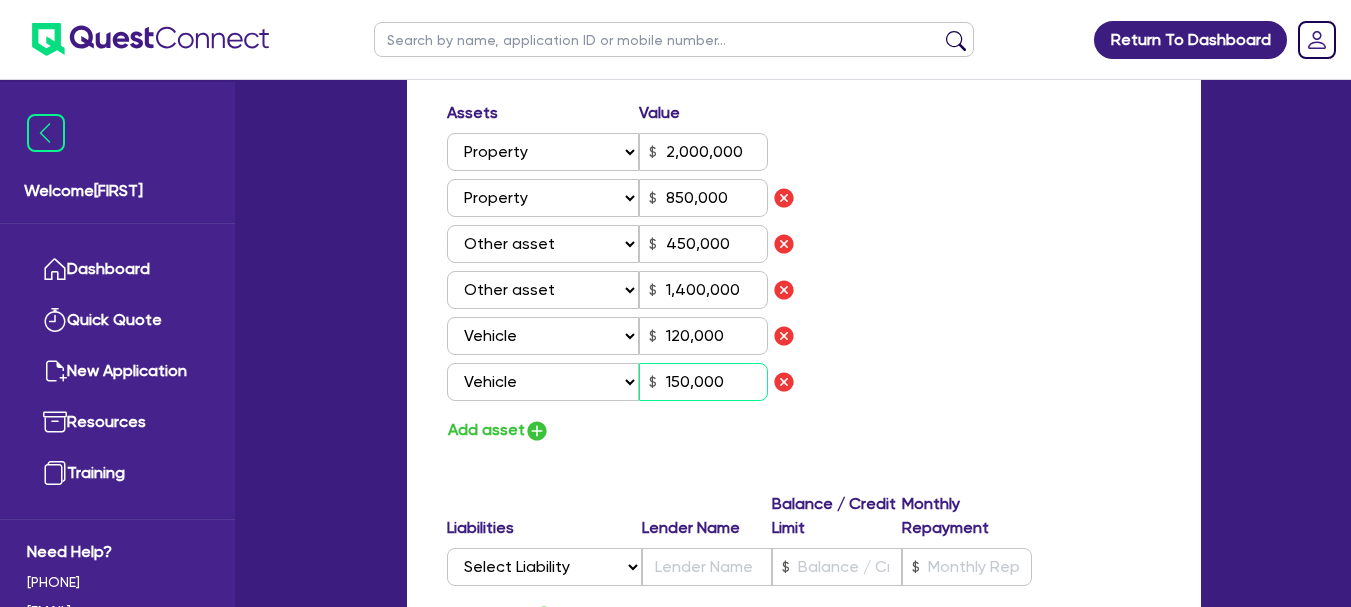 type on "150,000" 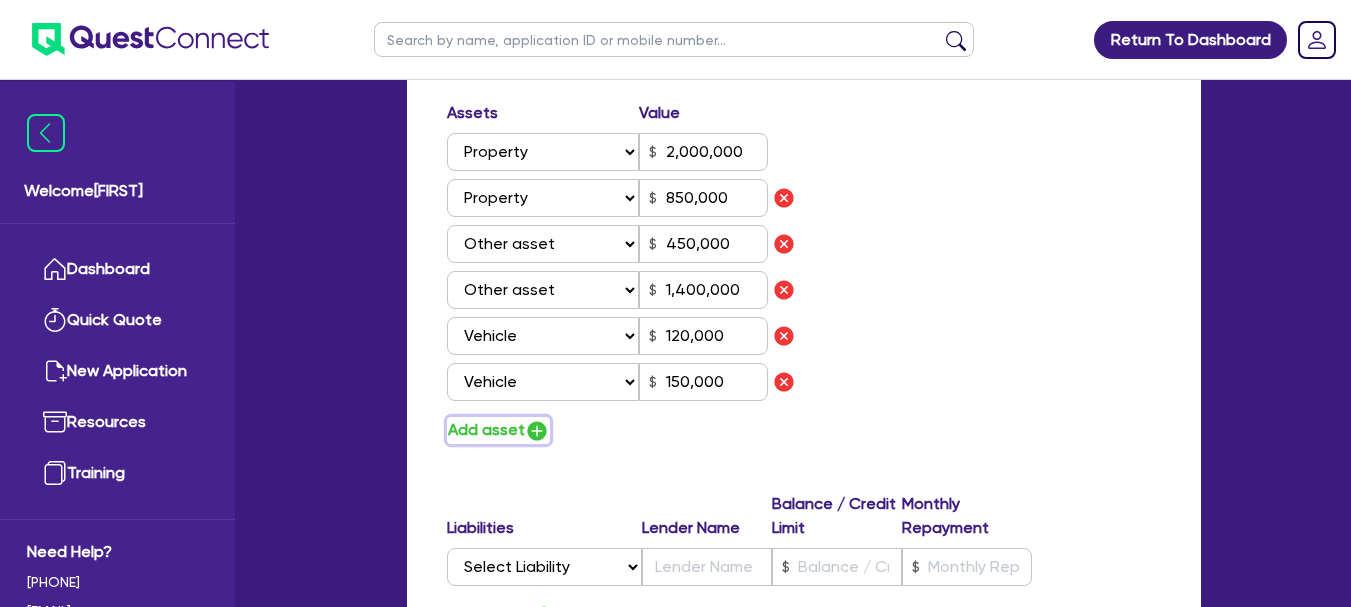 click at bounding box center (537, 431) 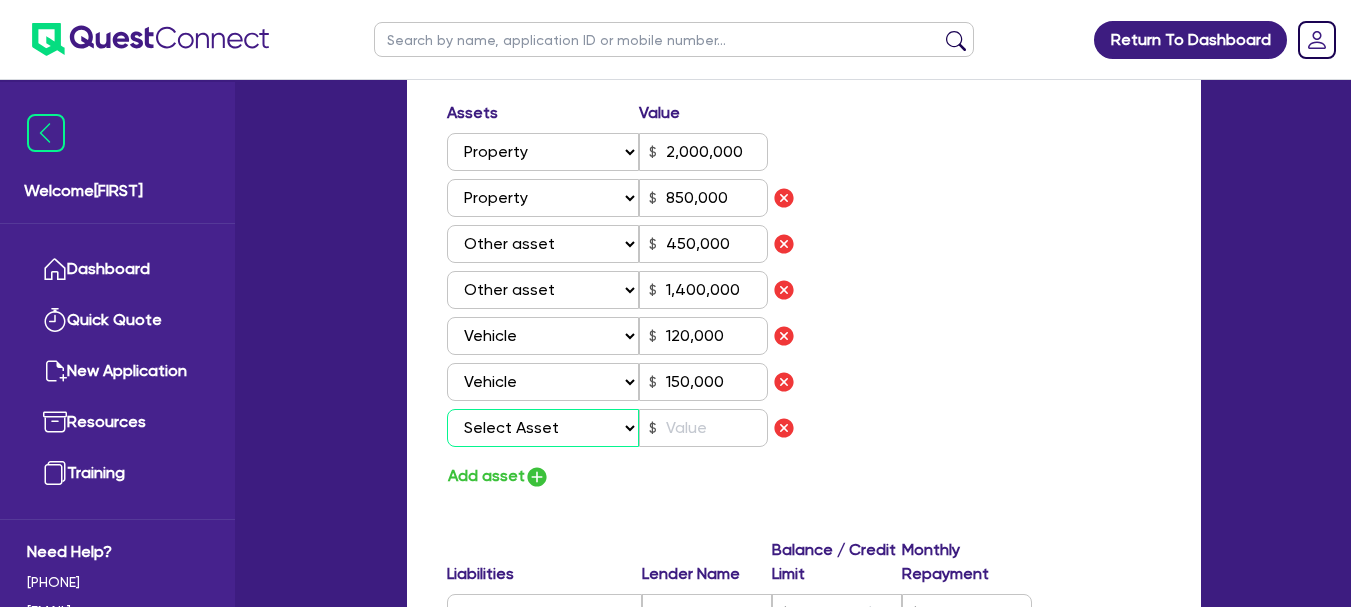 click on "Select Asset Cash Property Investment property Vehicle Truck Trailer Equipment Household & personal asset Other asset" at bounding box center [543, 428] 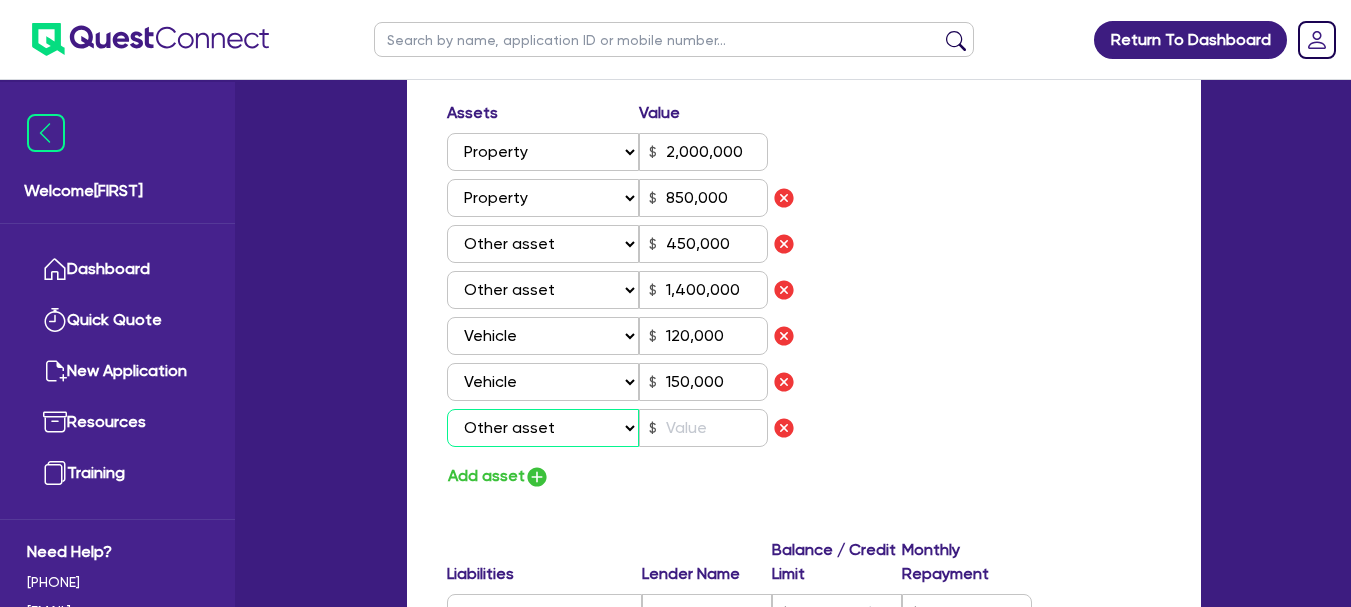 click on "Select Asset Cash Property Investment property Vehicle Truck Trailer Equipment Household & personal asset Other asset" at bounding box center [543, 428] 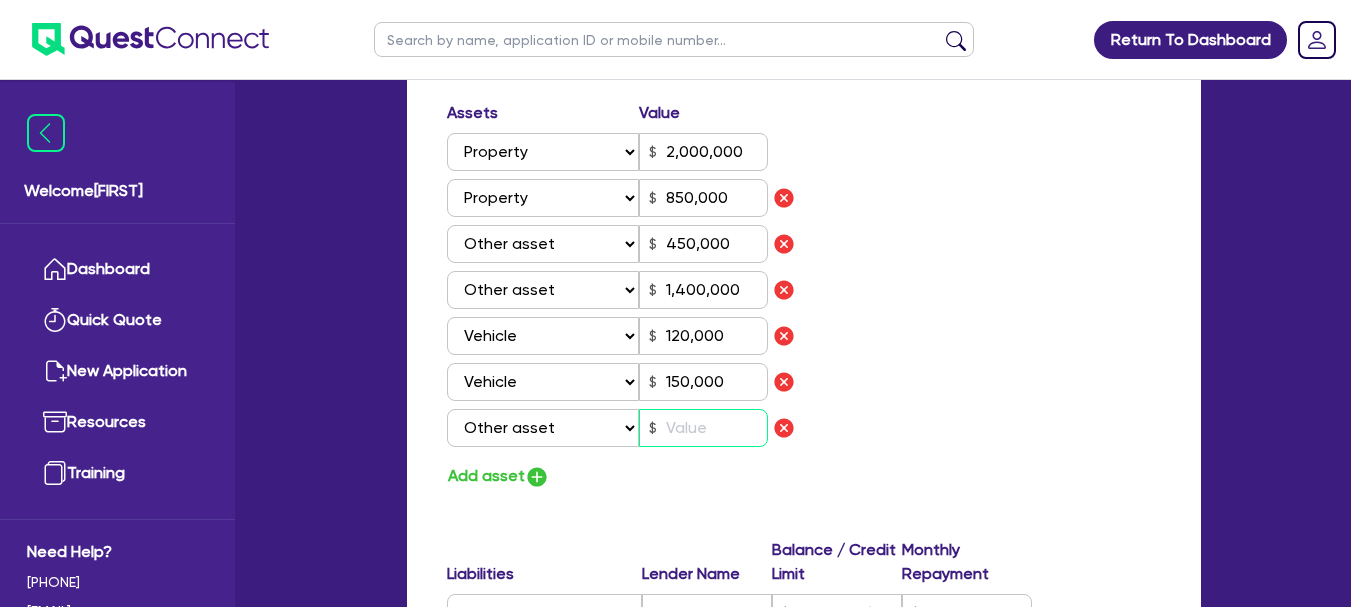 click at bounding box center [703, 428] 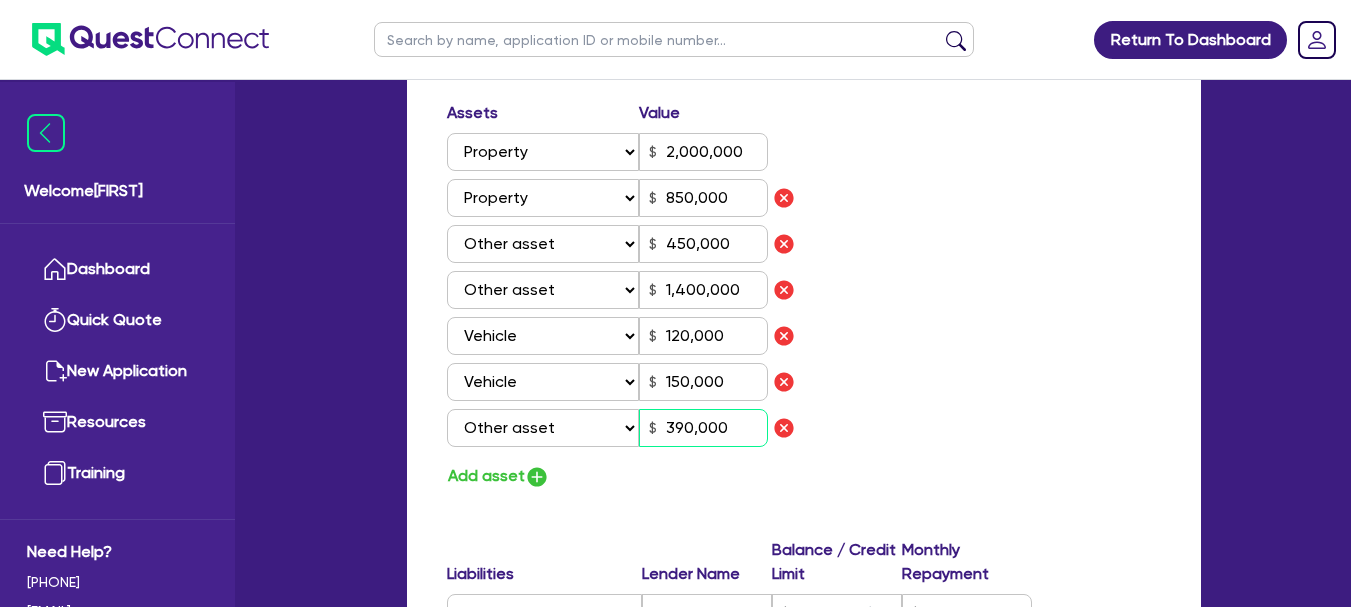 type on "390,000" 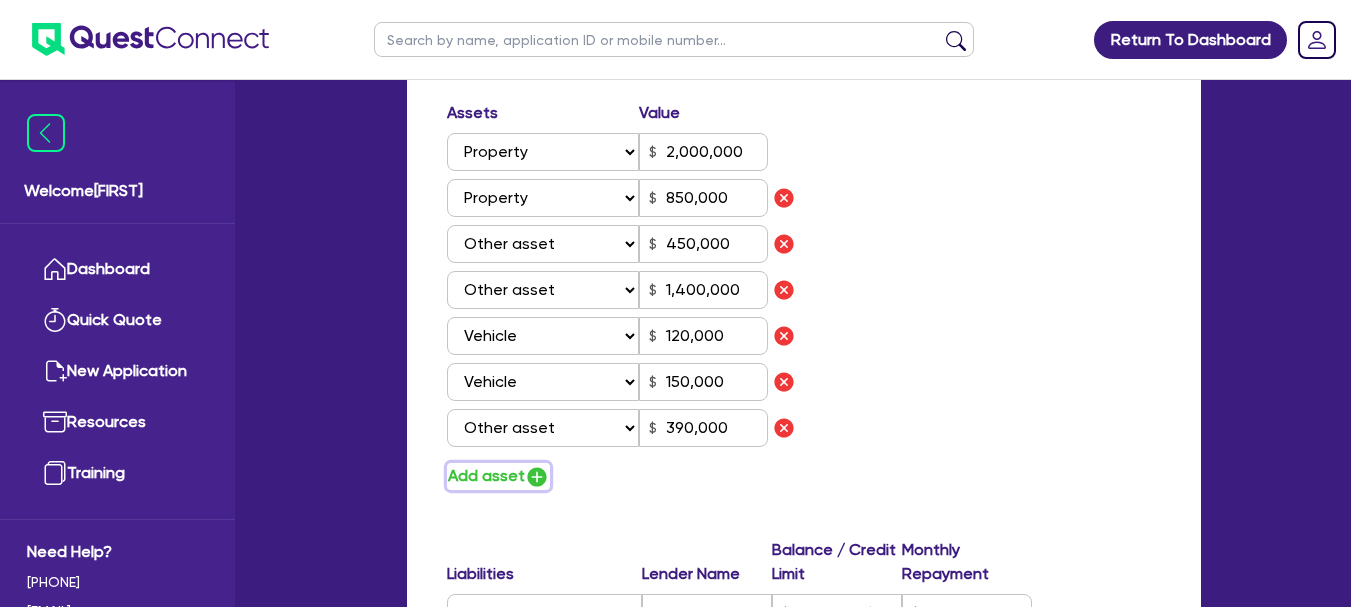 click at bounding box center (537, 477) 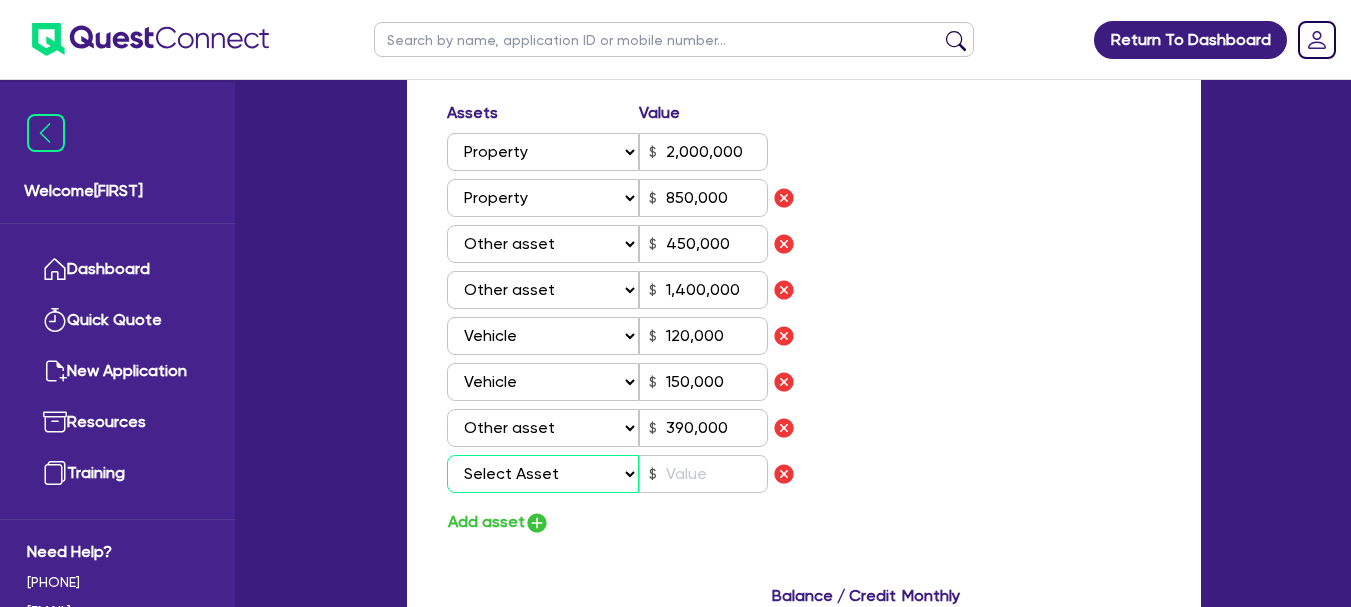 click on "Select Asset Cash Property Investment property Vehicle Truck Trailer Equipment Household & personal asset Other asset" at bounding box center [543, 474] 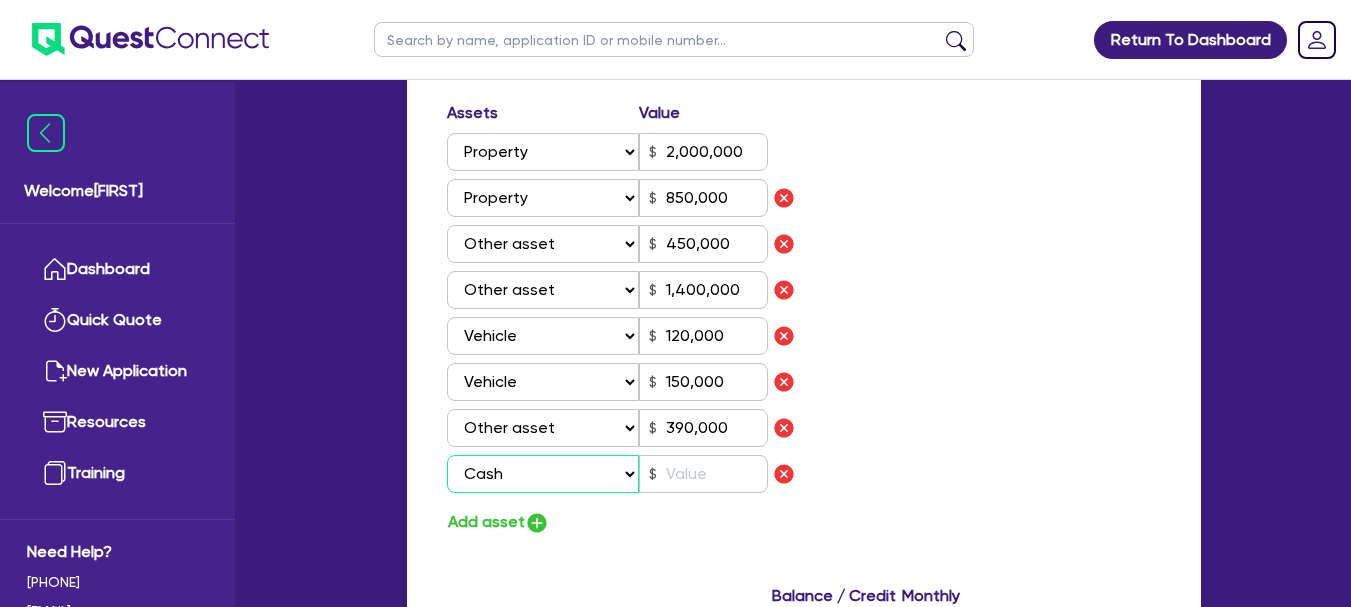 click on "Select Asset Cash Property Investment property Vehicle Truck Trailer Equipment Household & personal asset Other asset" at bounding box center [543, 474] 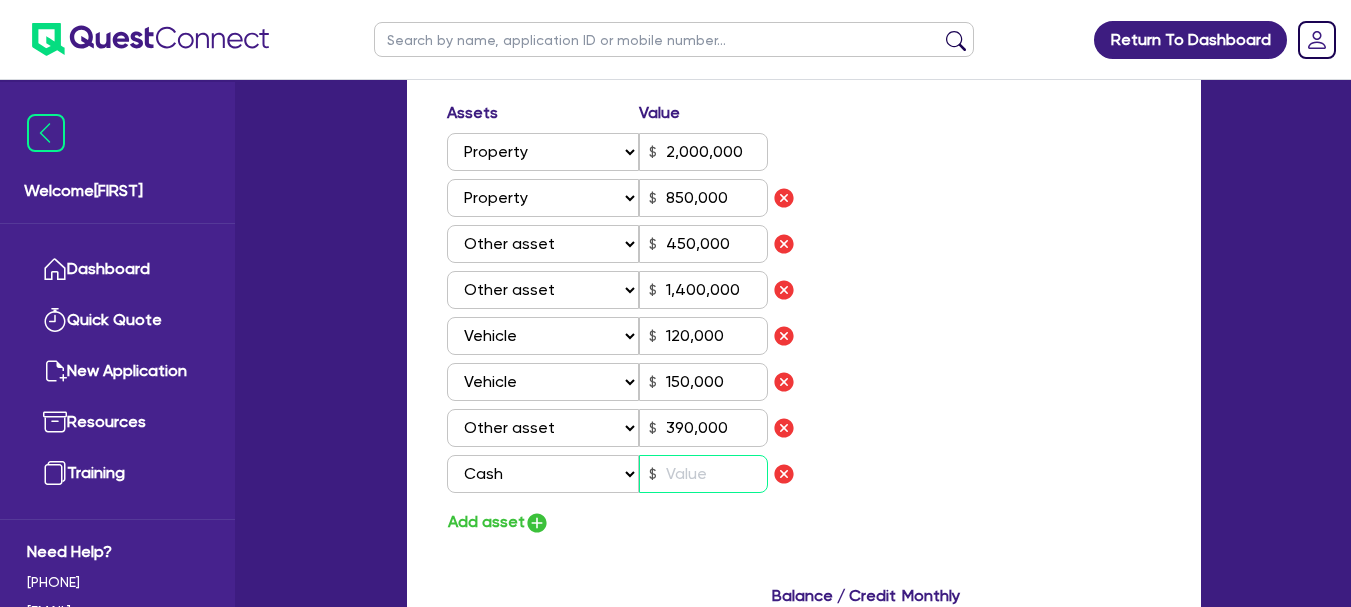 click at bounding box center [703, 474] 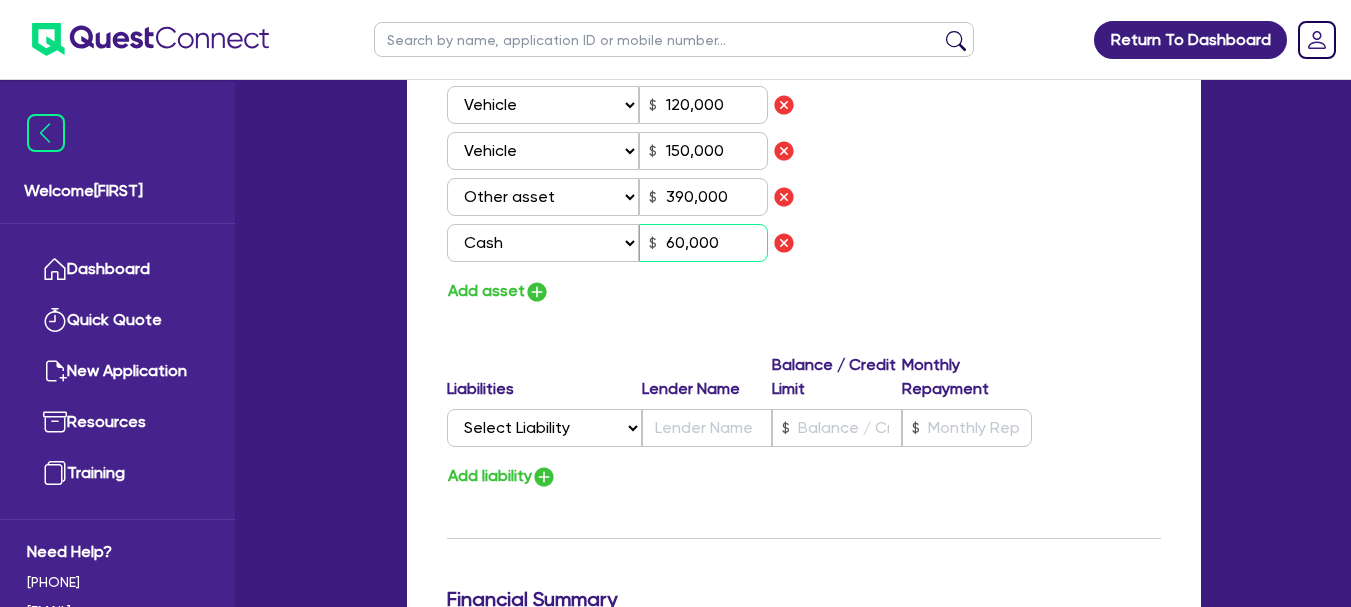 scroll, scrollTop: 1600, scrollLeft: 0, axis: vertical 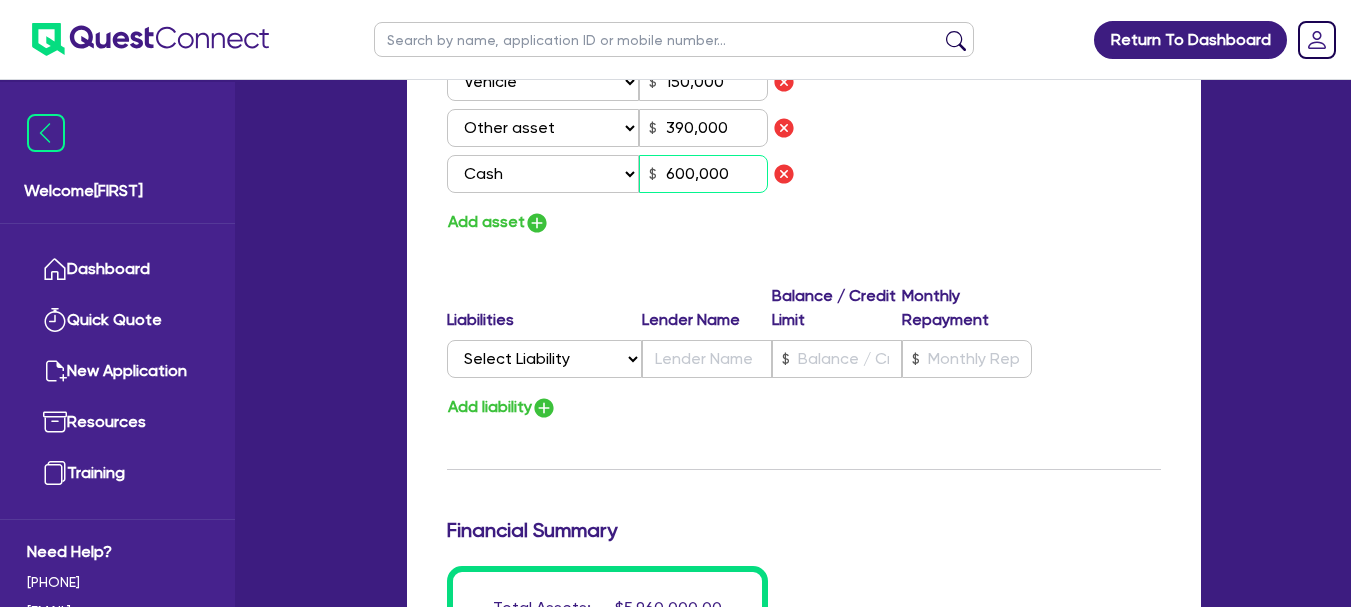 type on "600,000" 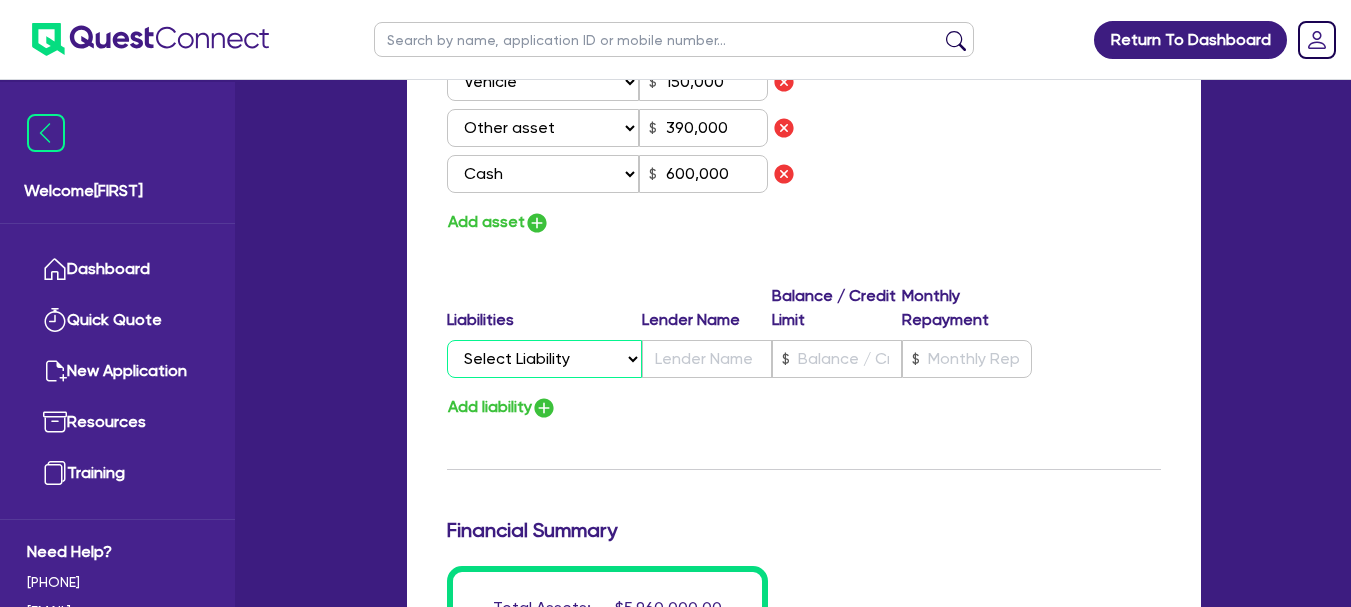 click on "Select Liability Credit card Mortgage Investment property loan Vehicle loan Truck loan Trailer loan Equipment loan Personal loan Other loan" at bounding box center [544, 359] 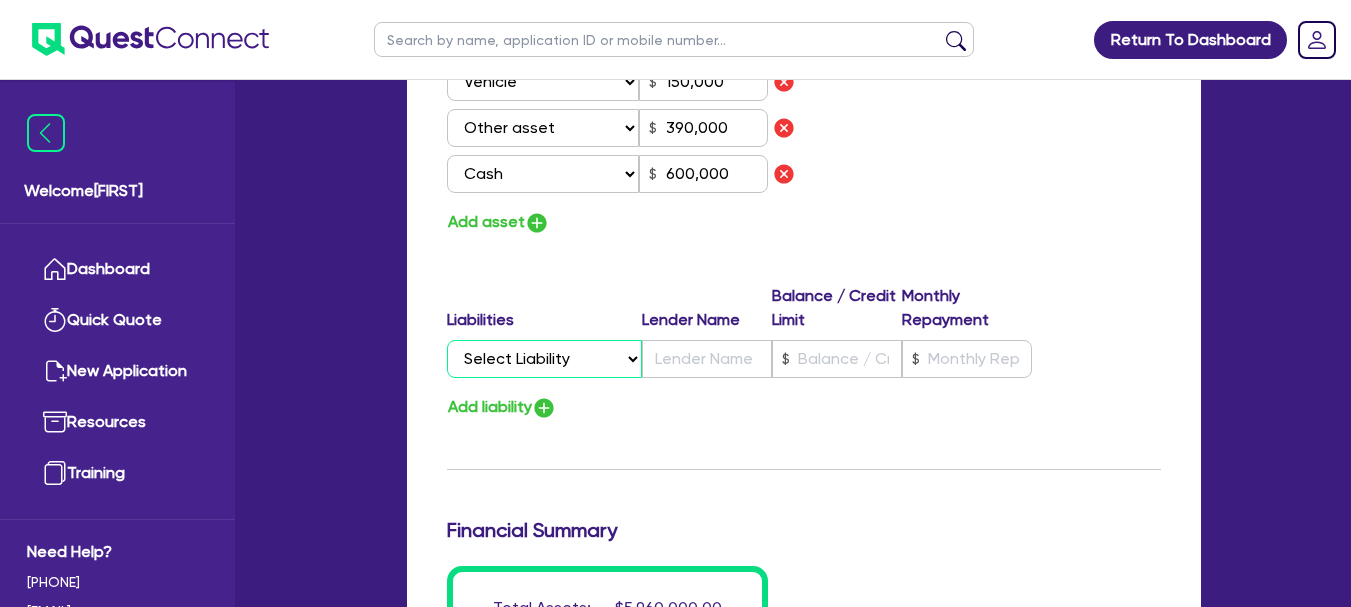select on "MORTGAGE" 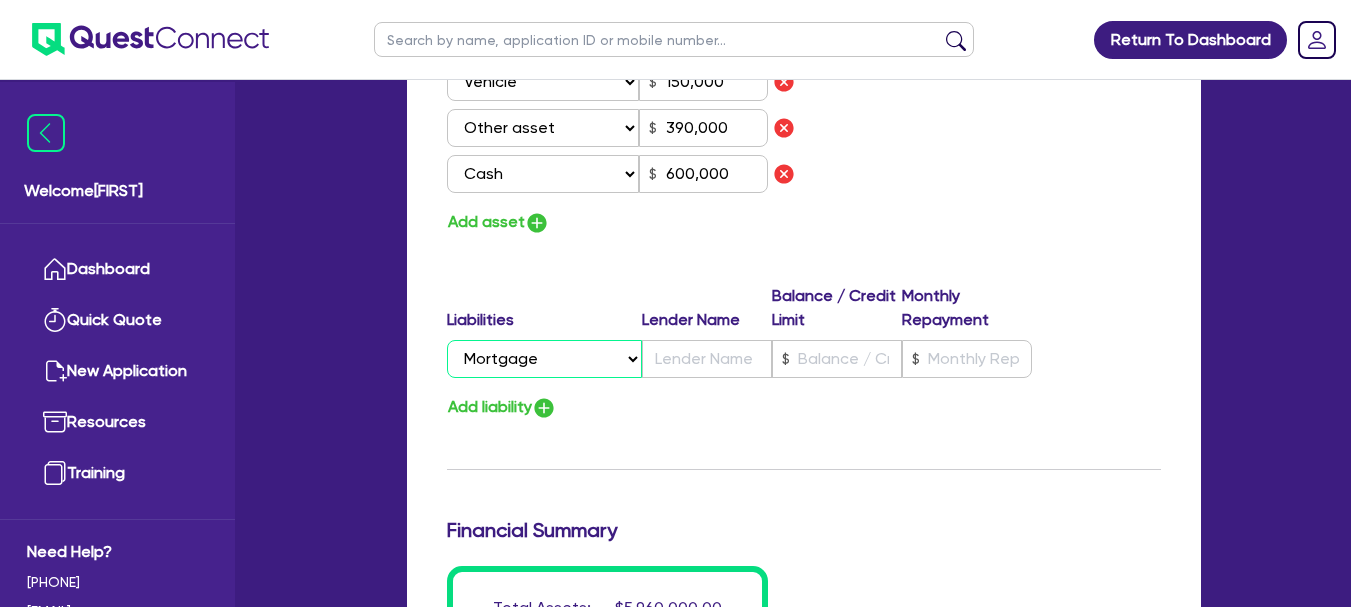 click on "Select Liability Credit card Mortgage Investment property loan Vehicle loan Truck loan Trailer loan Equipment loan Personal loan Other loan" at bounding box center (544, 359) 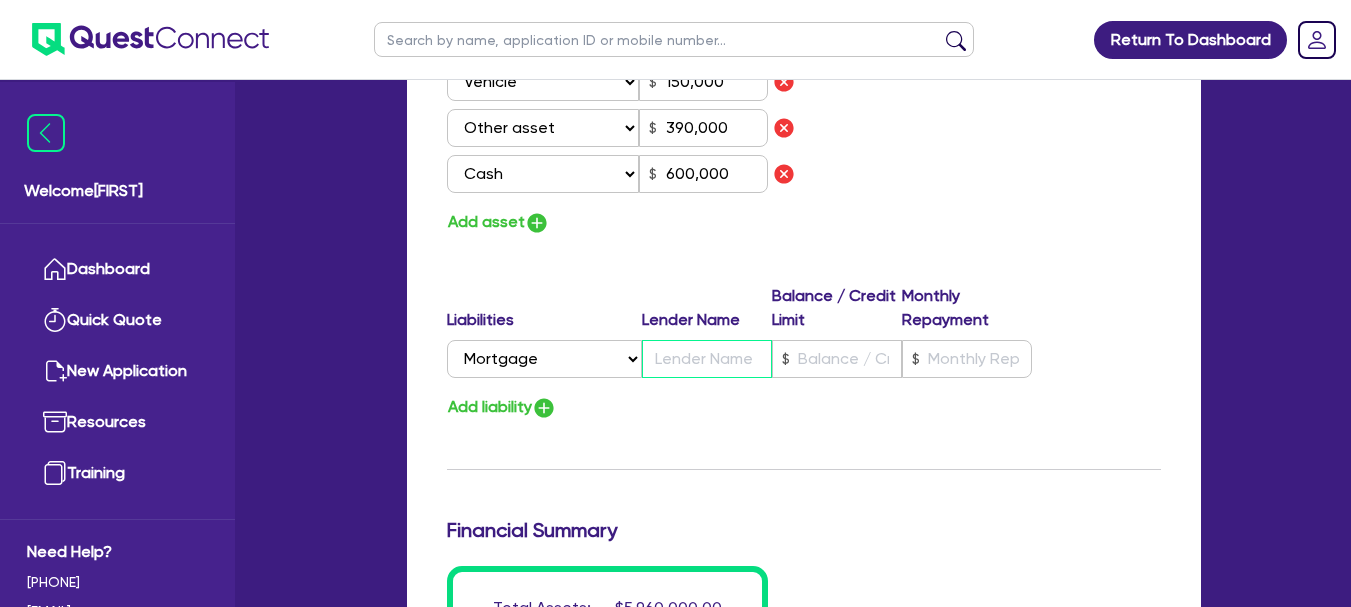 click at bounding box center (707, 359) 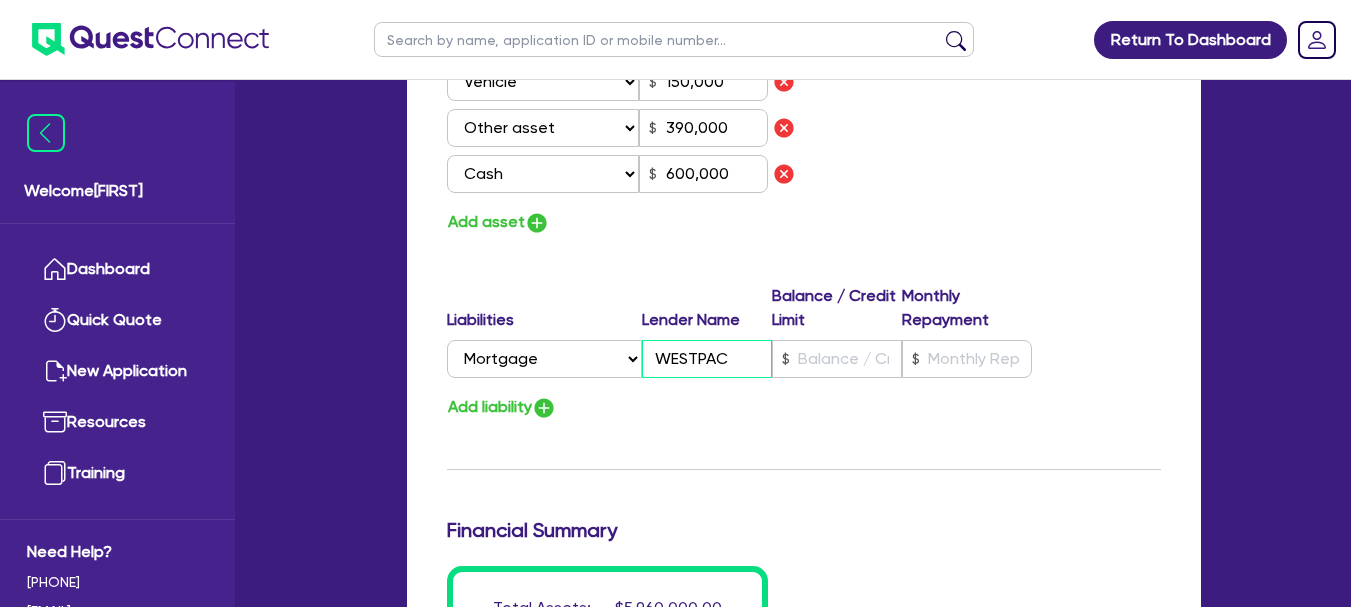 type on "WESTPAC" 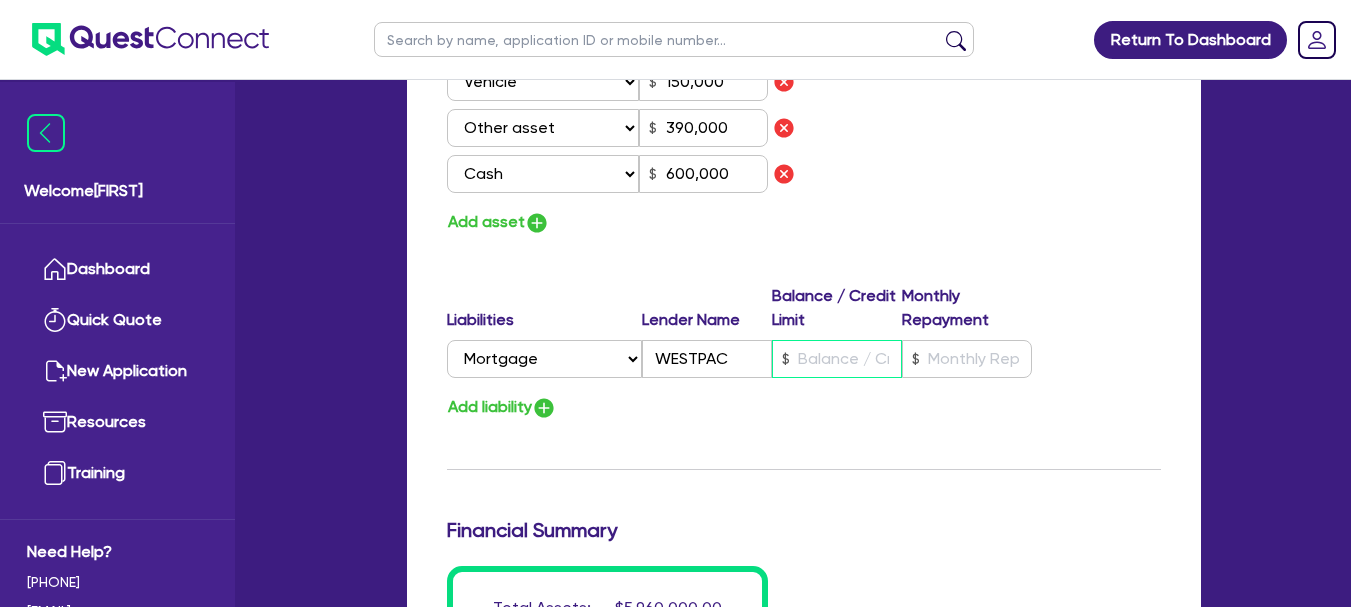 click at bounding box center (837, 359) 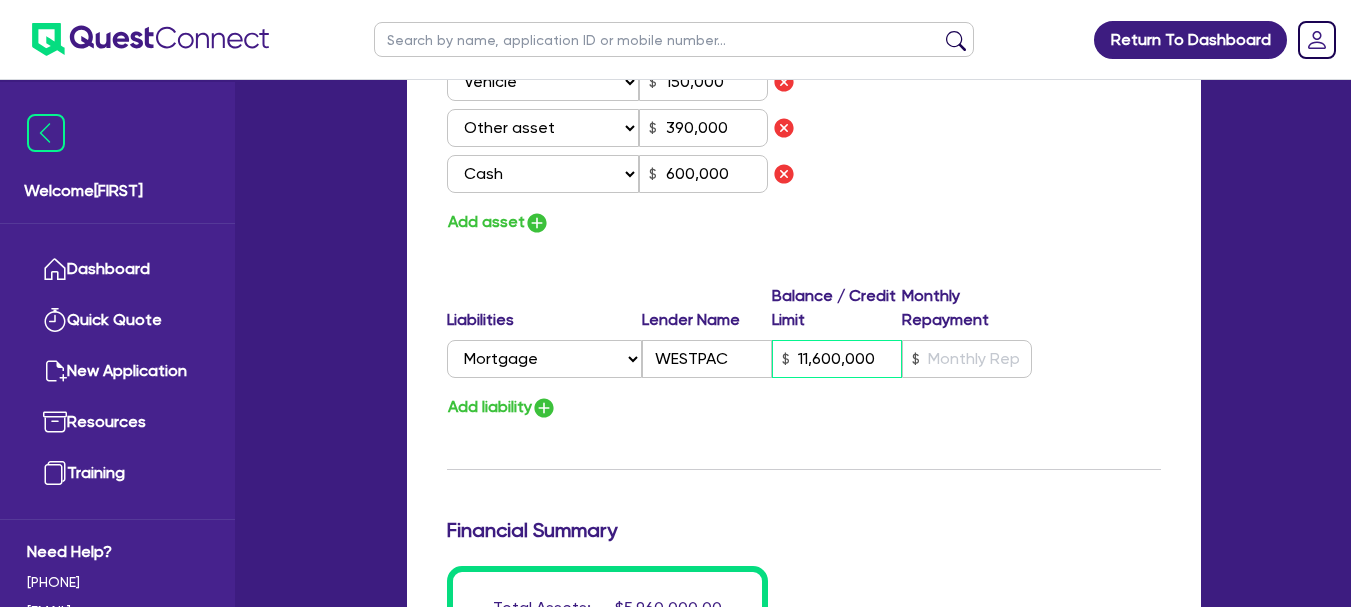 type on "11,600,000" 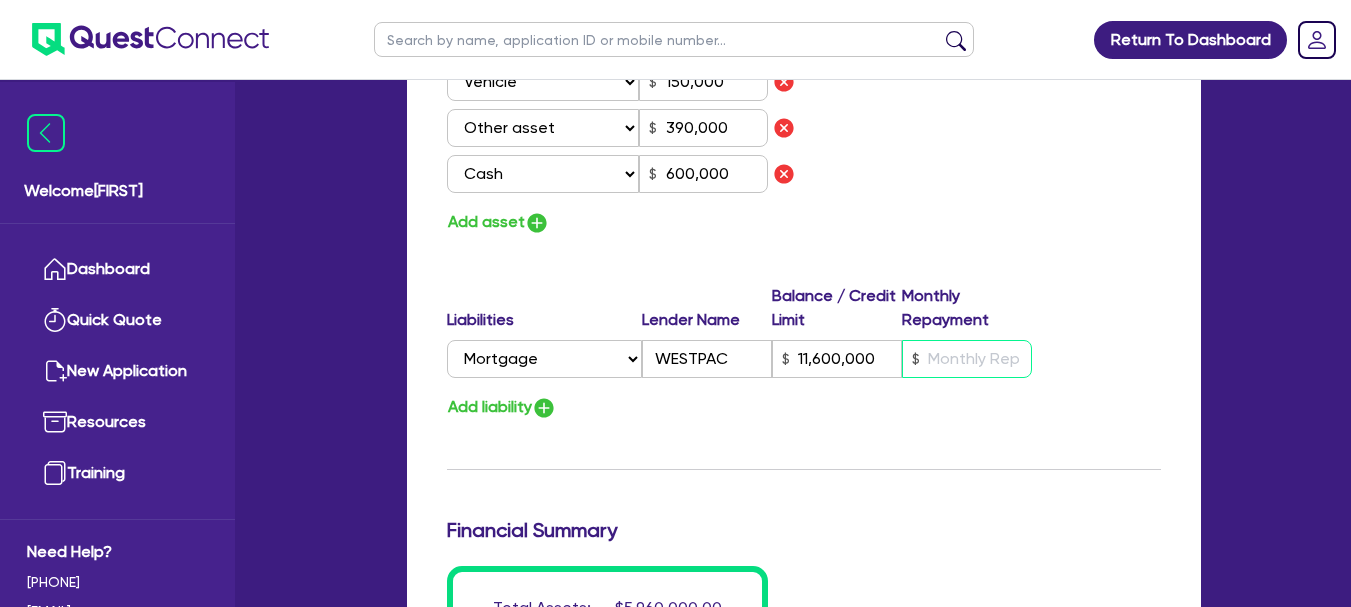 click at bounding box center (967, 359) 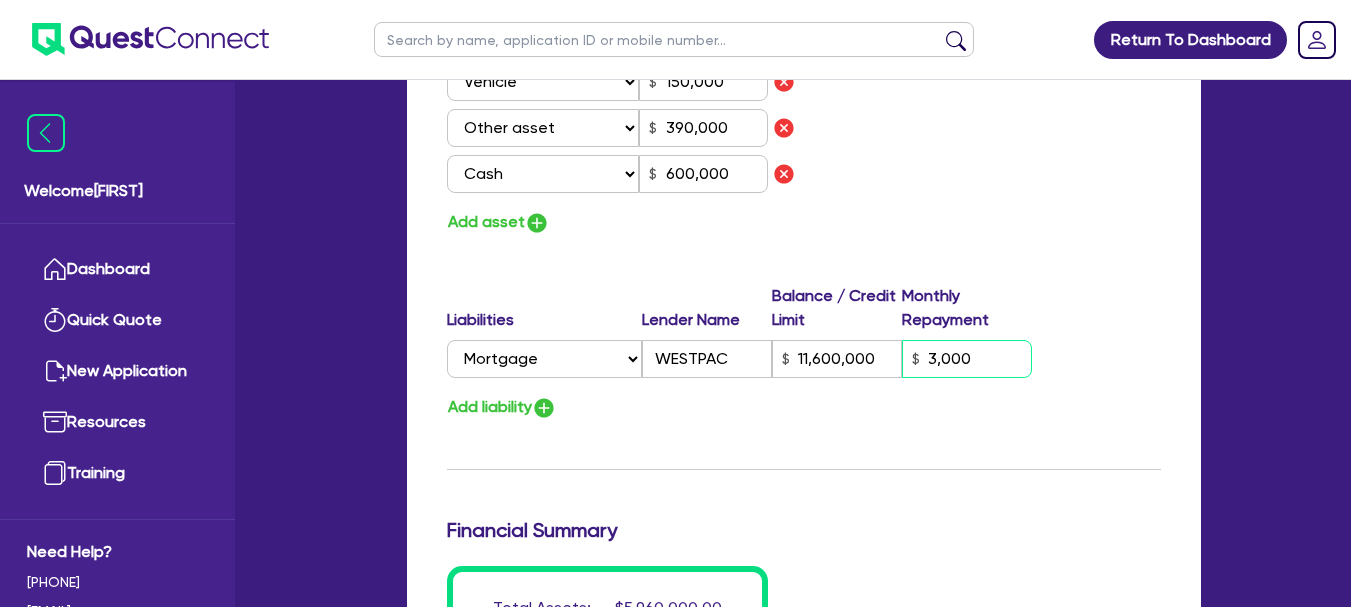 type on "3,000" 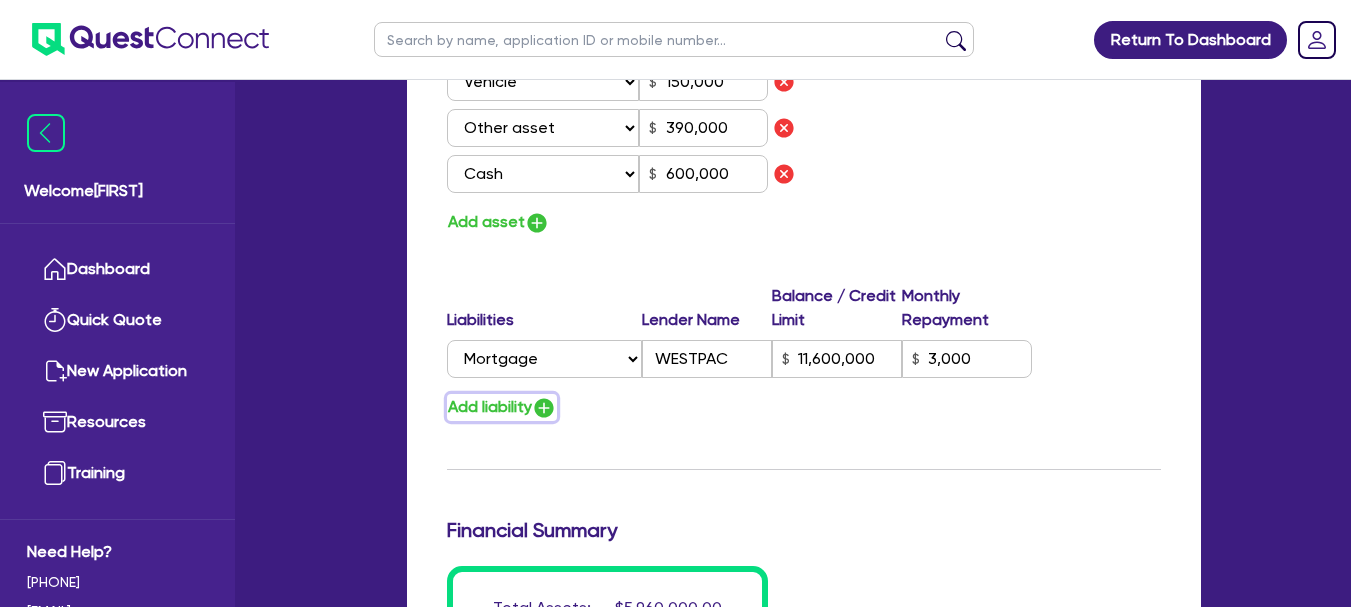 click on "Add liability" at bounding box center [502, 407] 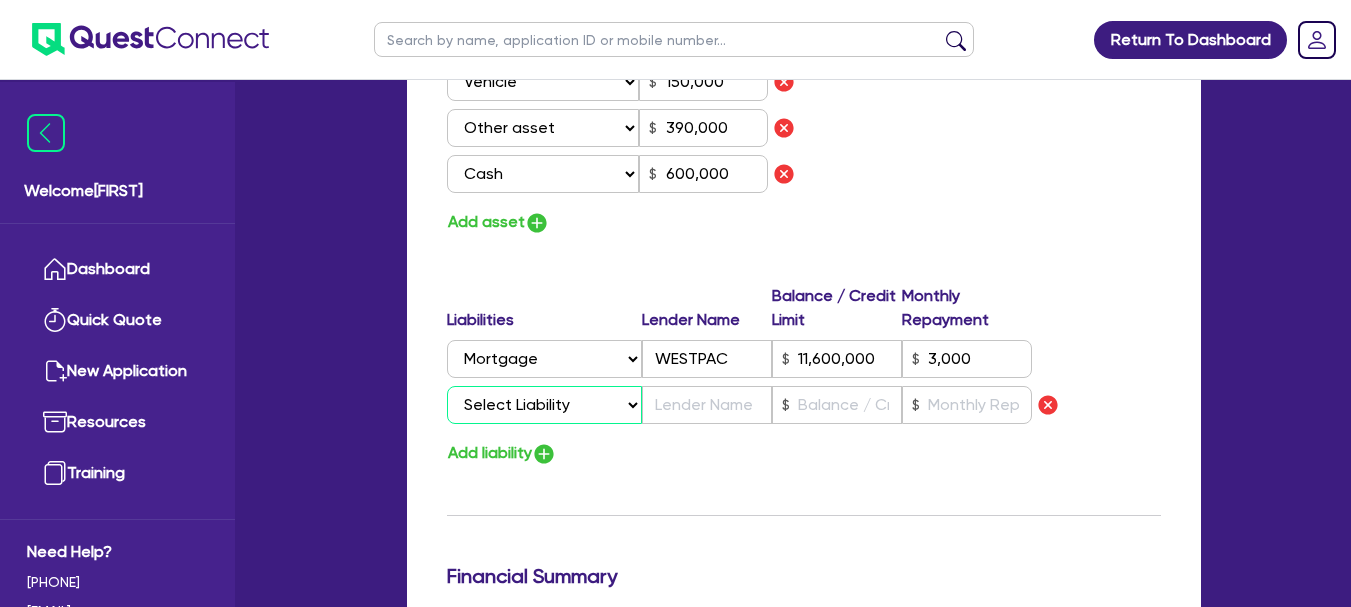 click on "Select Liability Credit card Mortgage Investment property loan Vehicle loan Truck loan Trailer loan Equipment loan Personal loan Other loan" at bounding box center (544, 405) 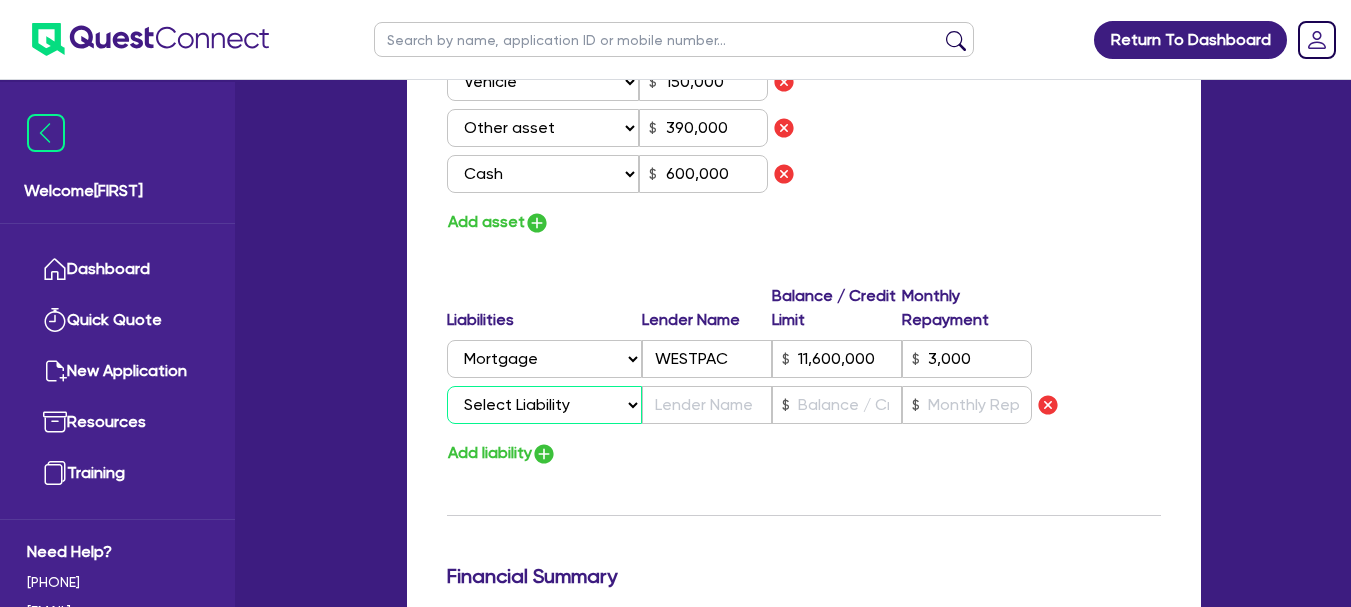 select on "OTHER" 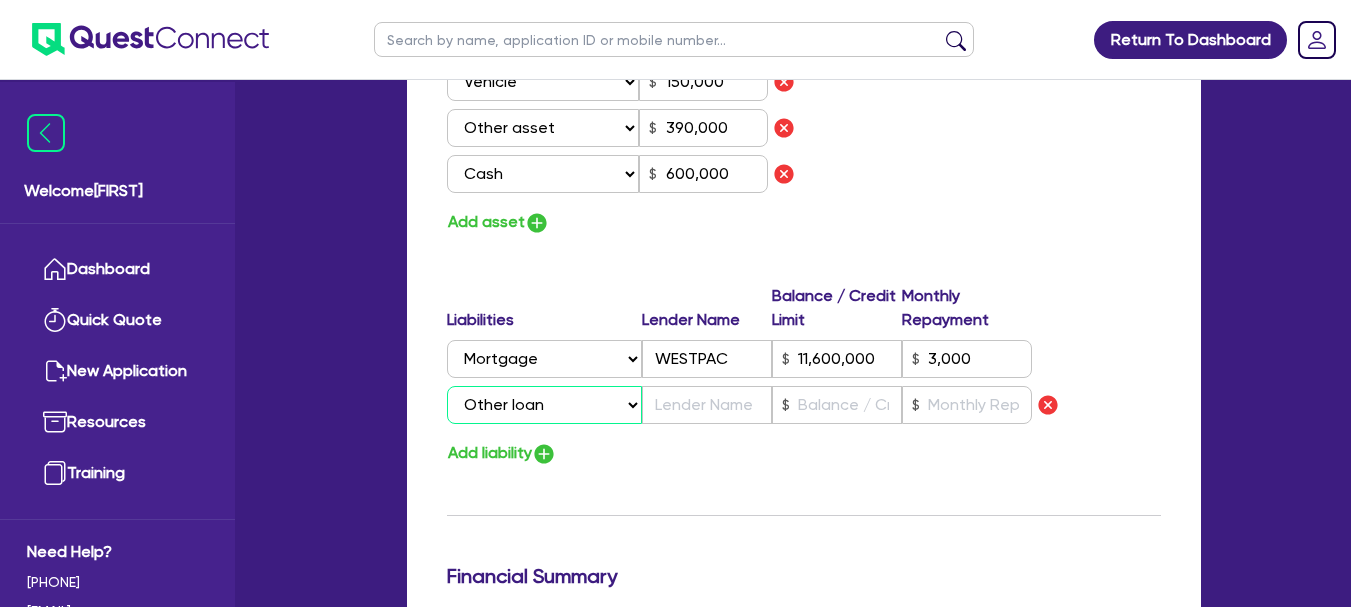click on "Select Liability Credit card Mortgage Investment property loan Vehicle loan Truck loan Trailer loan Equipment loan Personal loan Other loan" at bounding box center (544, 405) 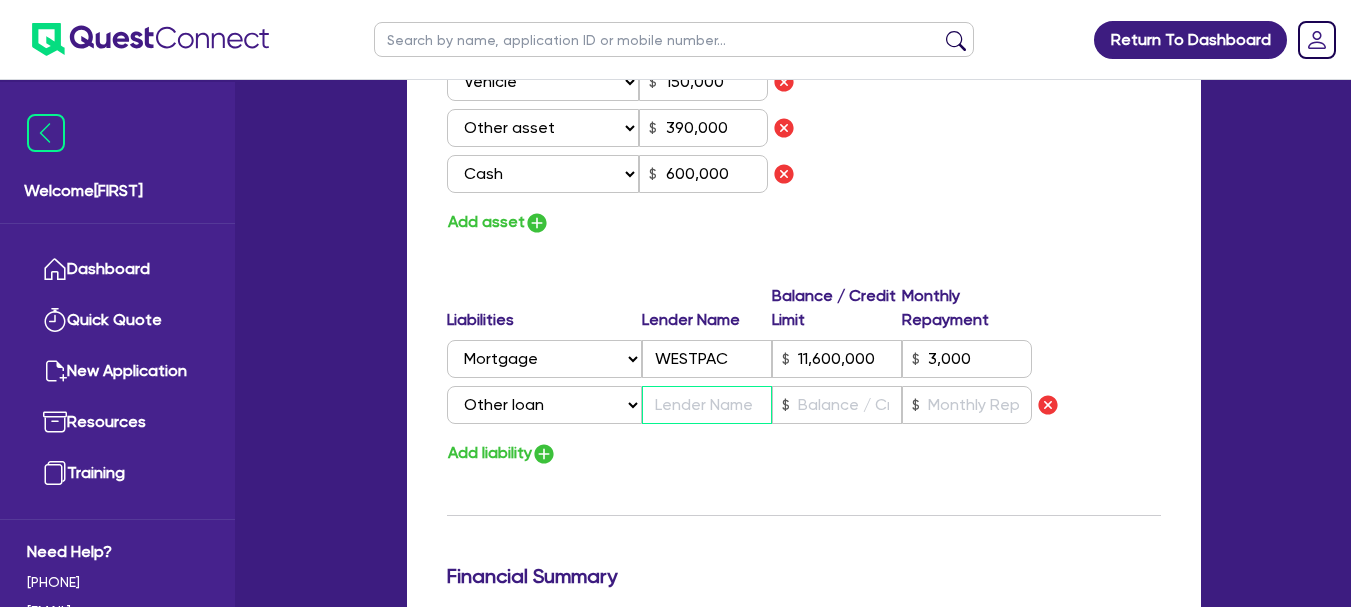 click at bounding box center [707, 405] 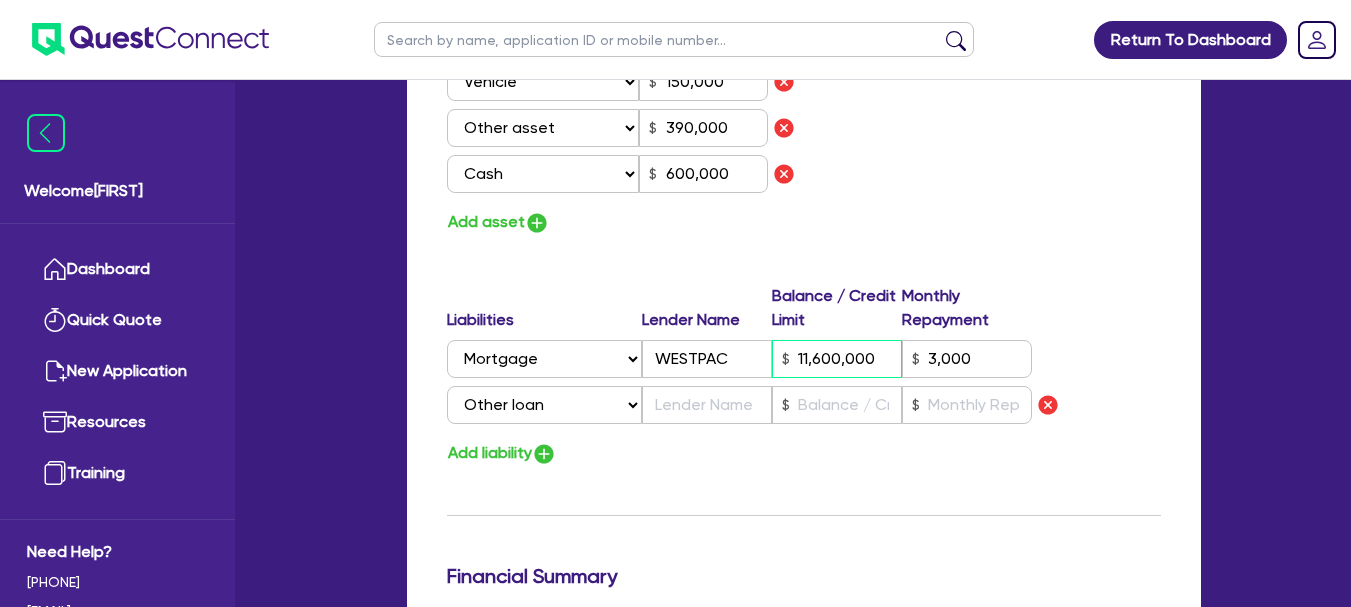 click on "11,600,000" at bounding box center (837, 359) 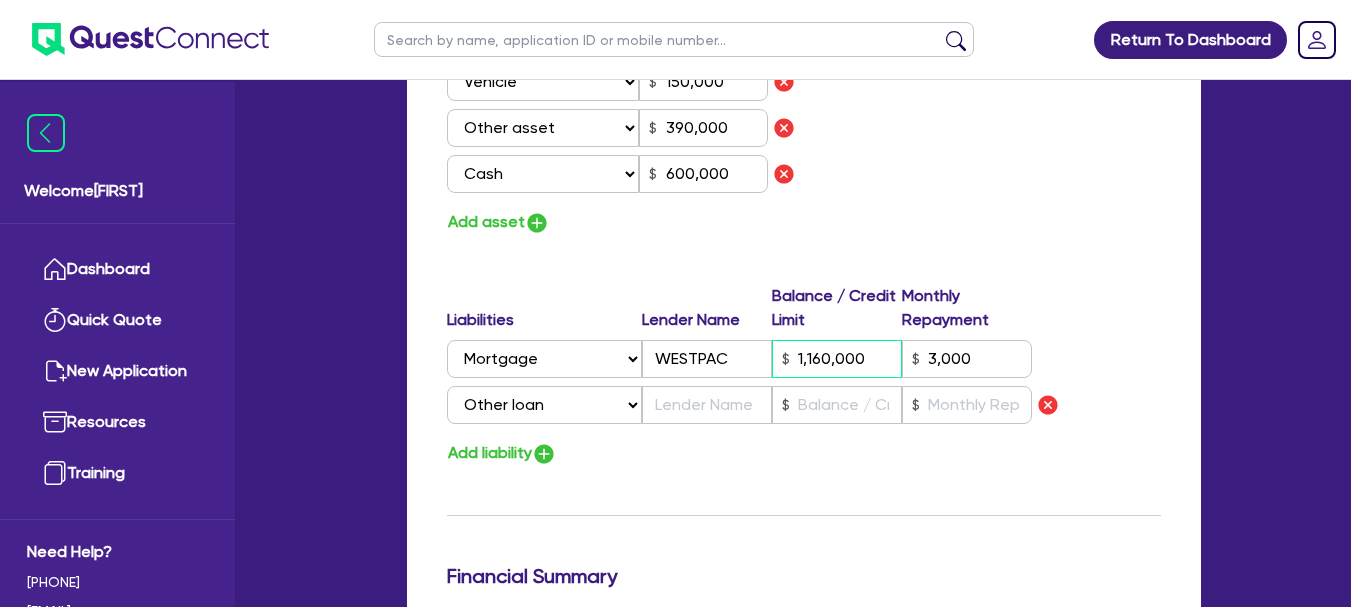 type on "1,160,000" 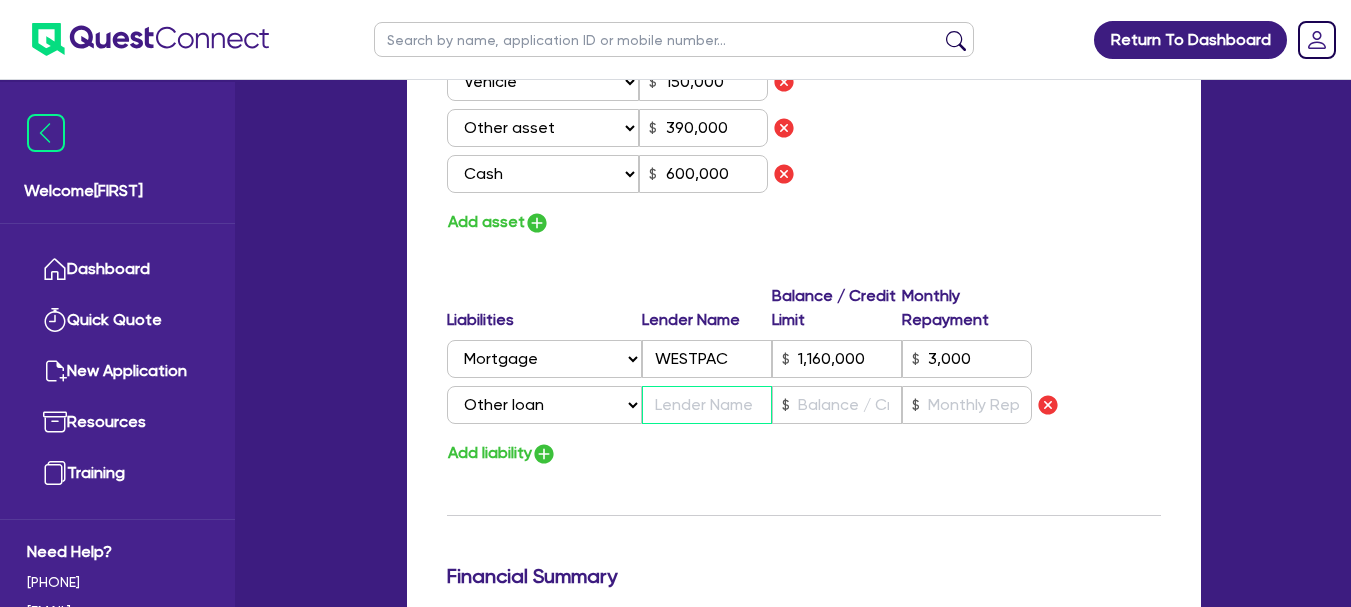 click at bounding box center [707, 405] 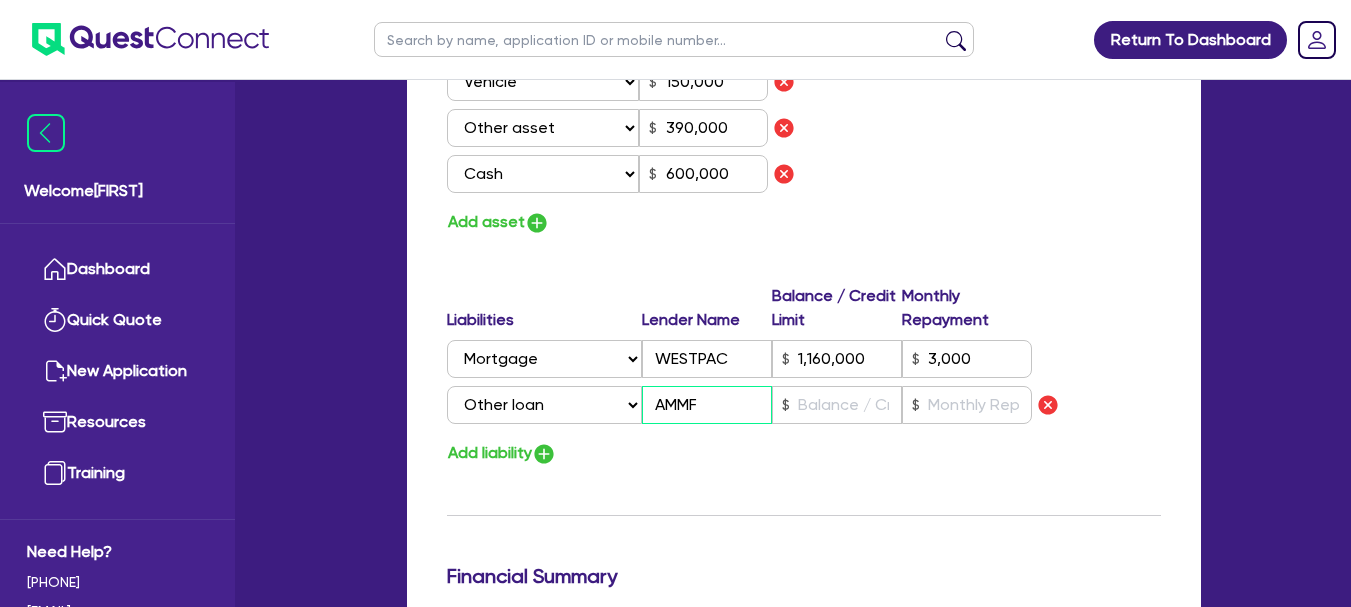 type on "AMMF" 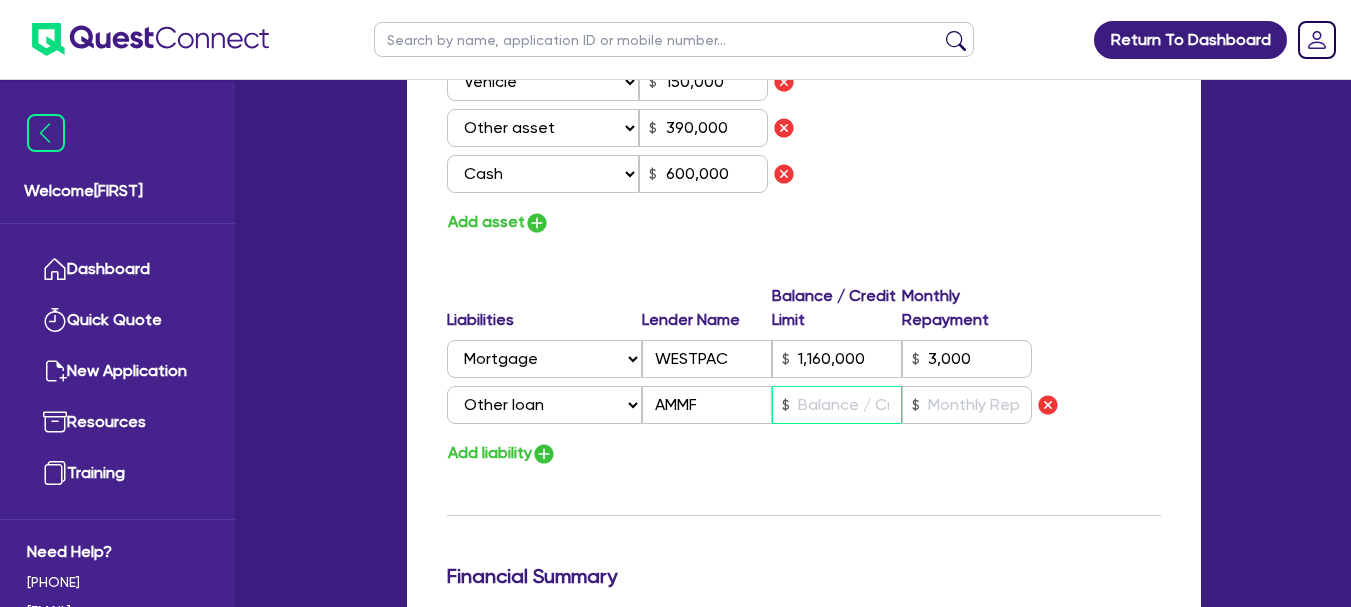 click at bounding box center (837, 405) 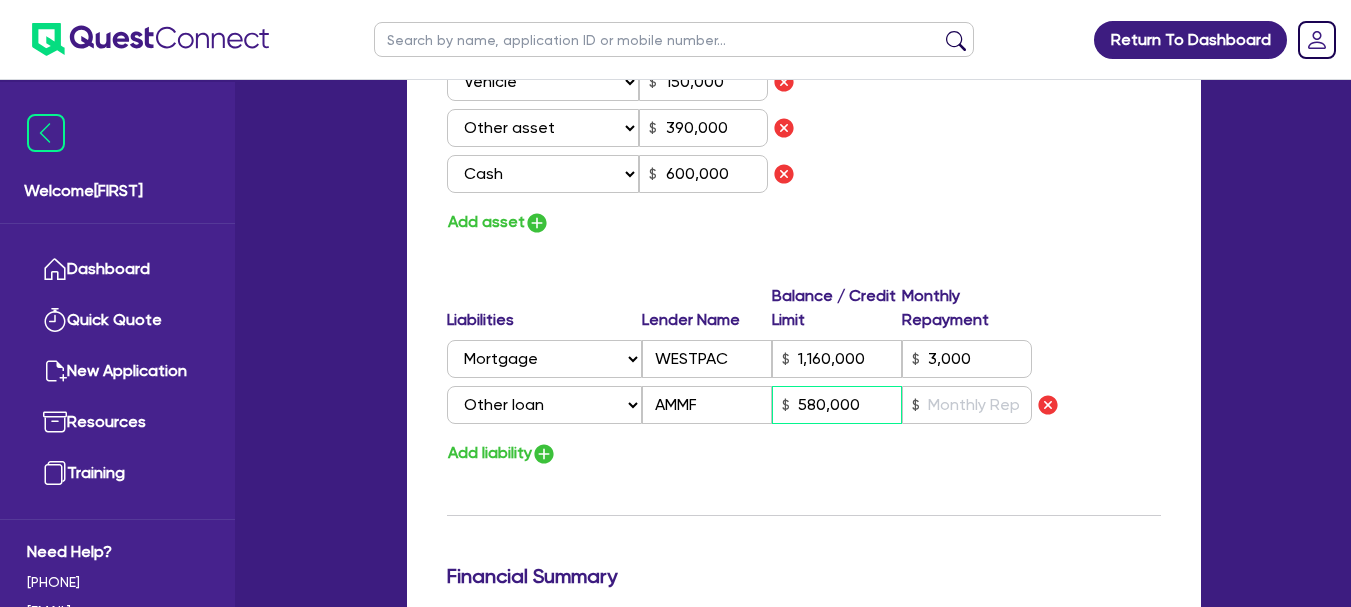 type on "580,000" 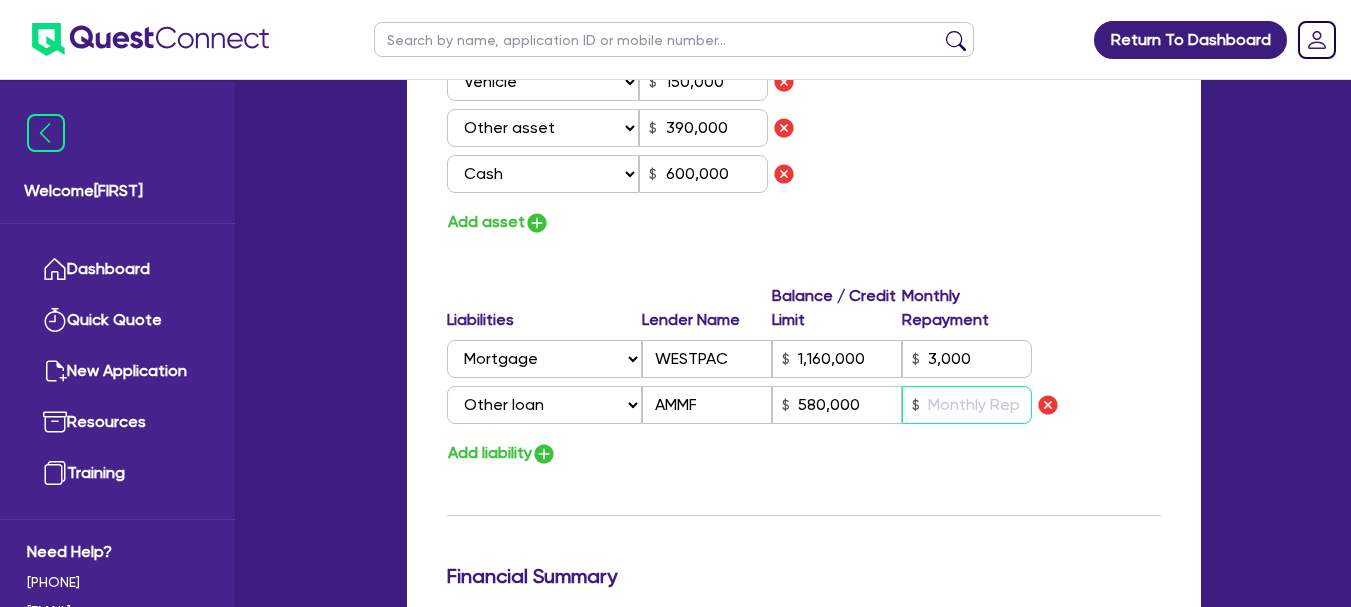 click at bounding box center (967, 405) 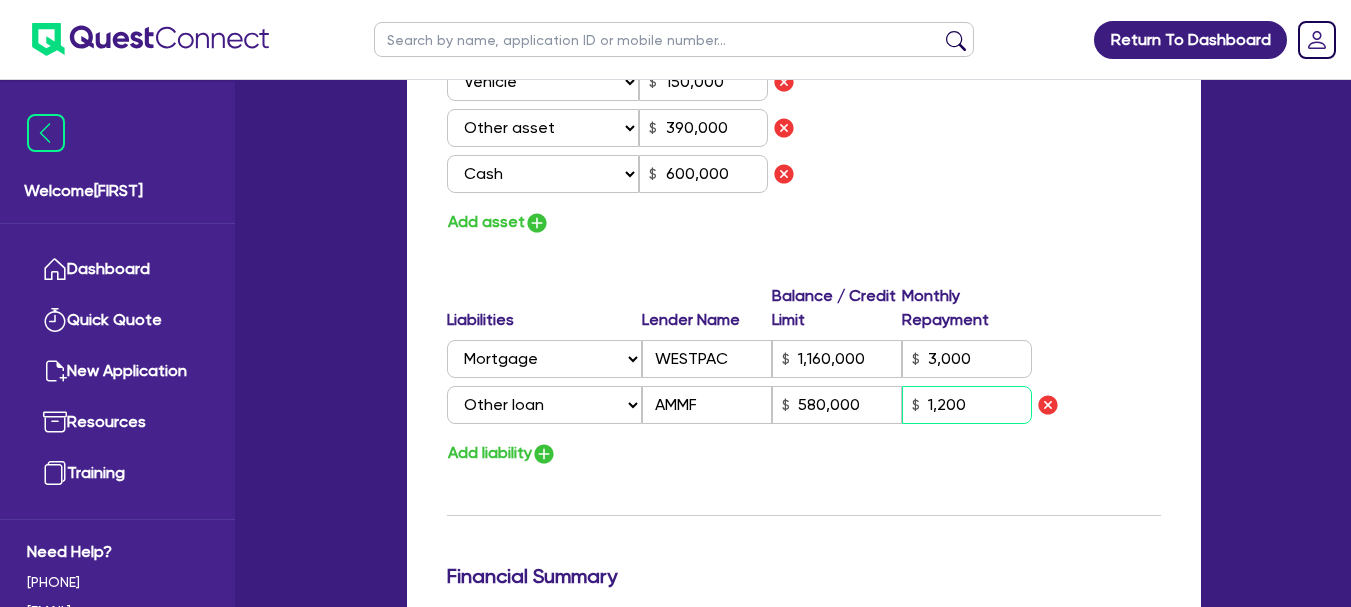 type on "1,200" 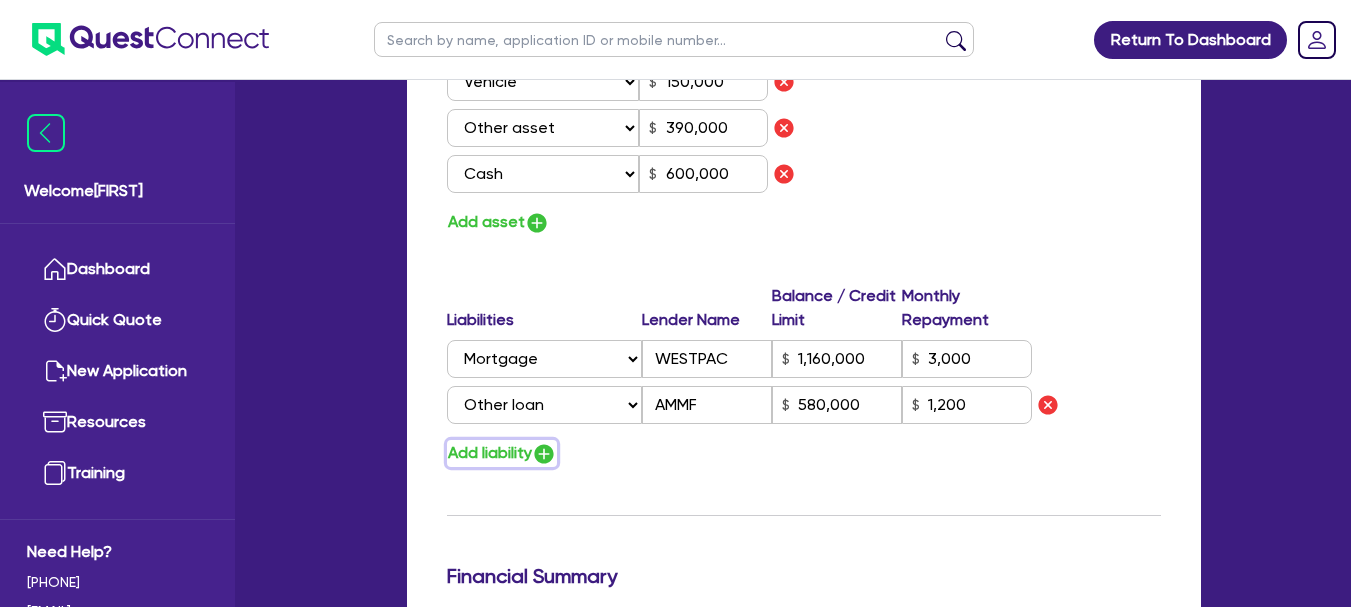 click at bounding box center [544, 454] 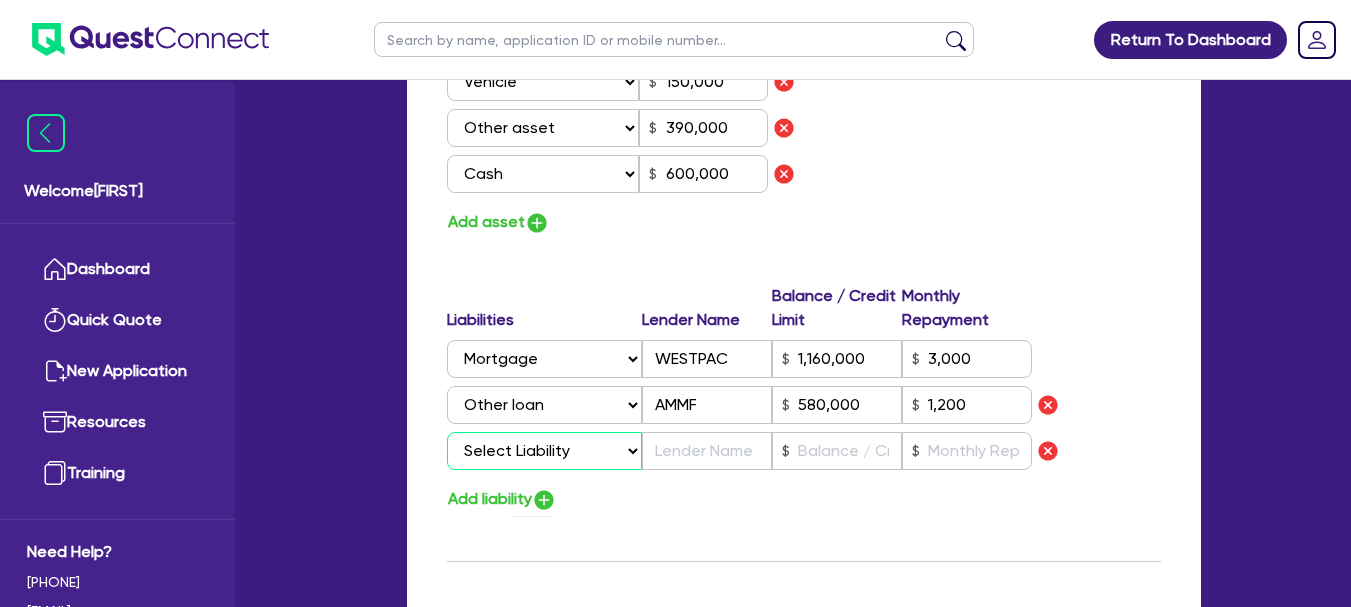 click on "Select Liability Credit card Mortgage Investment property loan Vehicle loan Truck loan Trailer loan Equipment loan Personal loan Other loan" at bounding box center [544, 451] 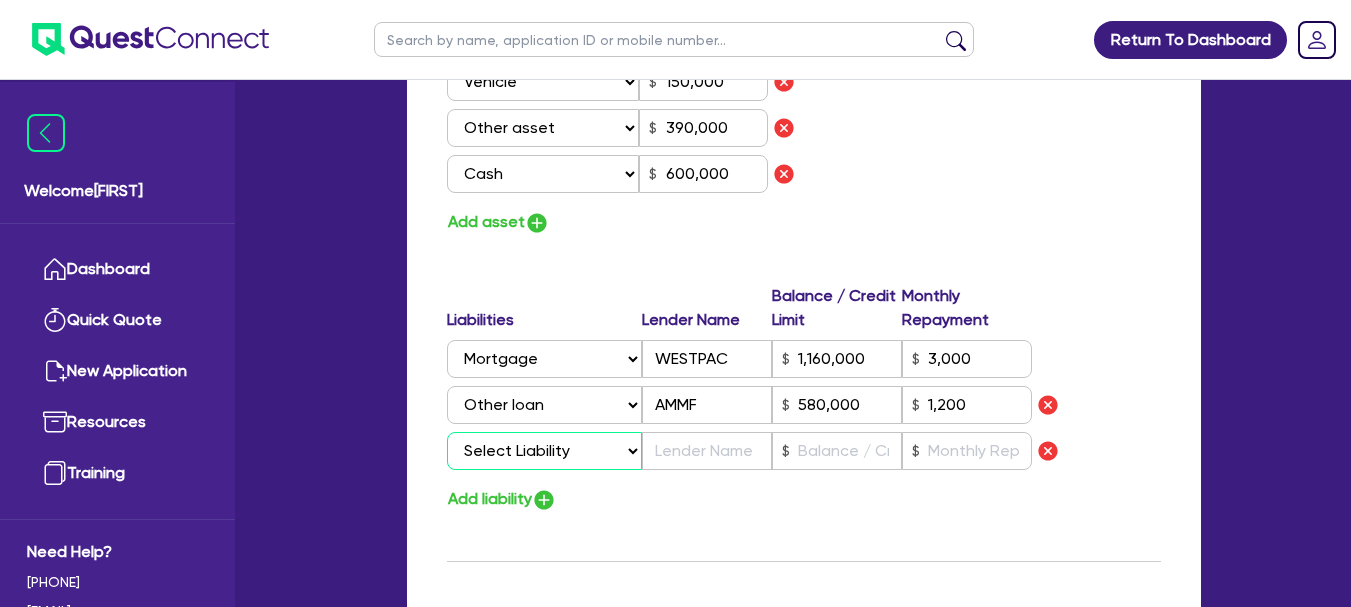 select on "CREDIT_CARD" 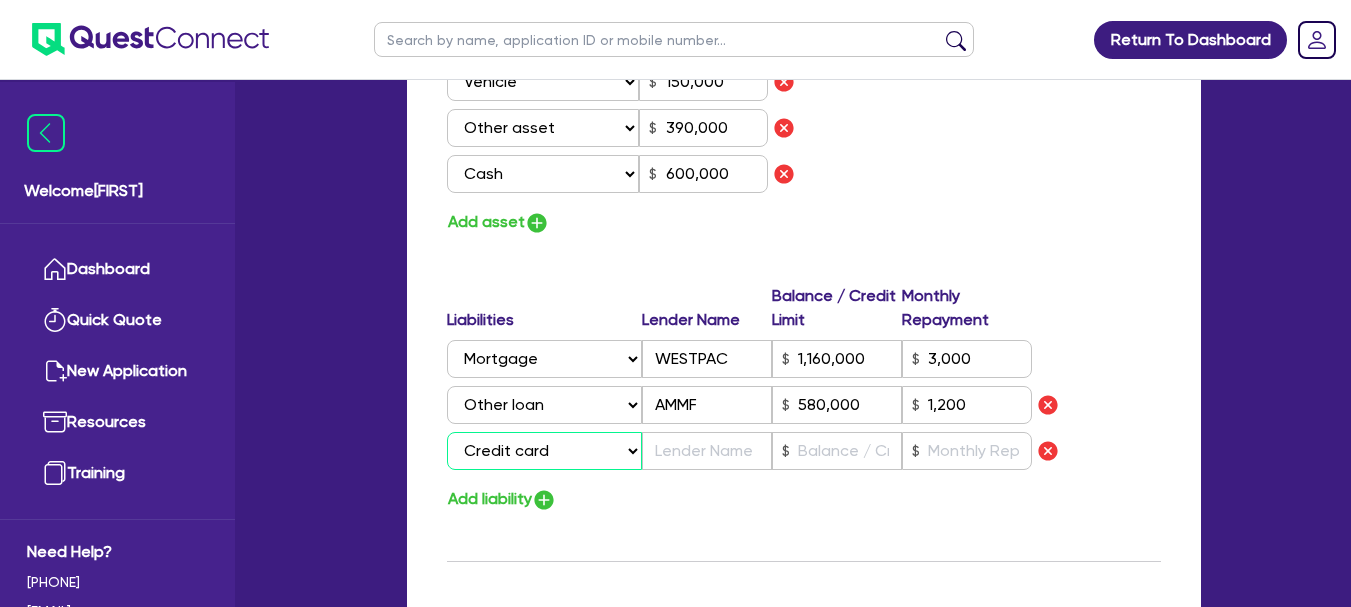 click on "Select Liability Credit card Mortgage Investment property loan Vehicle loan Truck loan Trailer loan Equipment loan Personal loan Other loan" at bounding box center (544, 451) 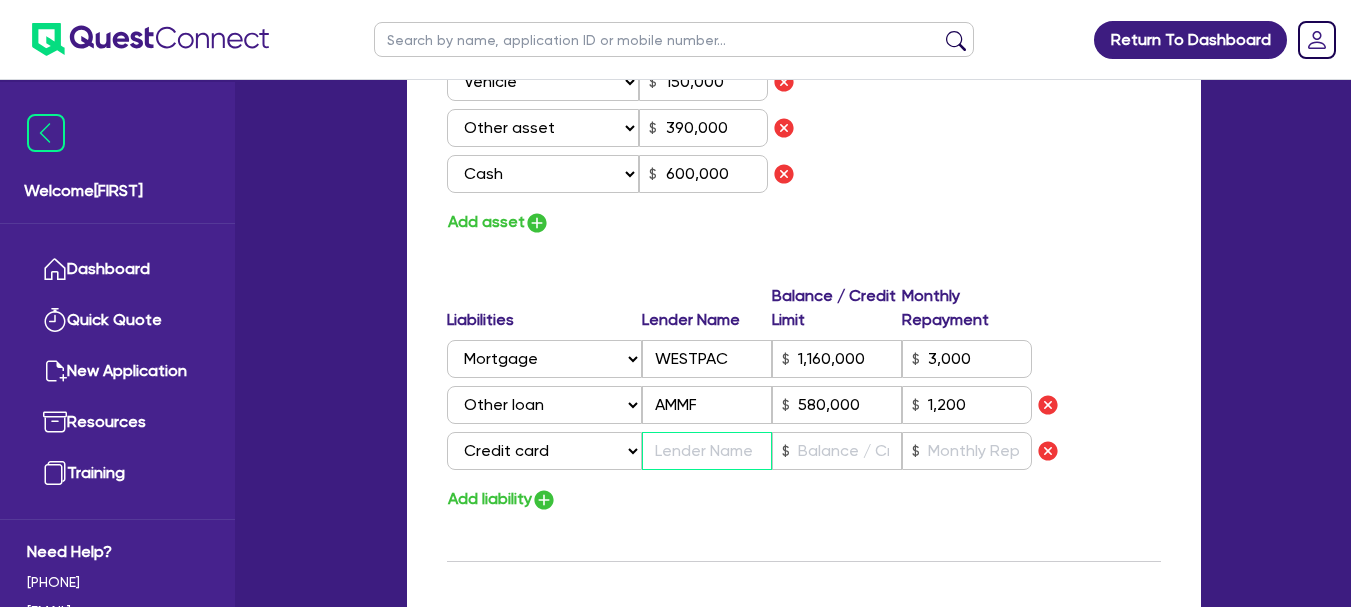 click at bounding box center (707, 451) 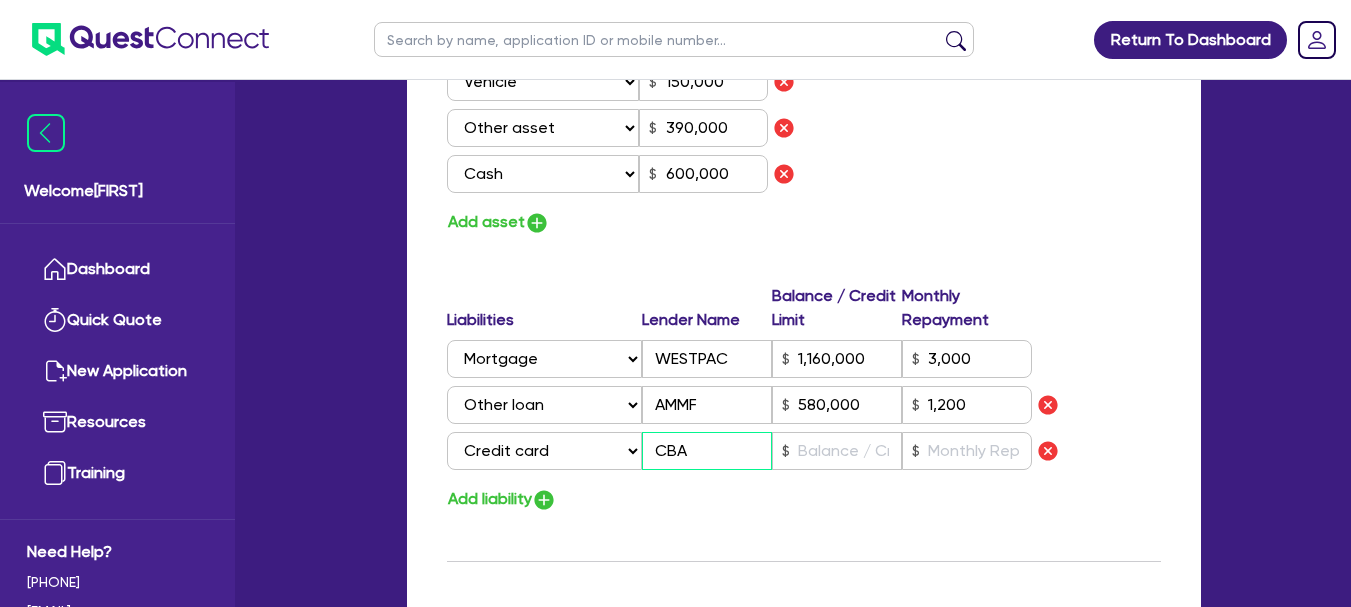 type on "CBA" 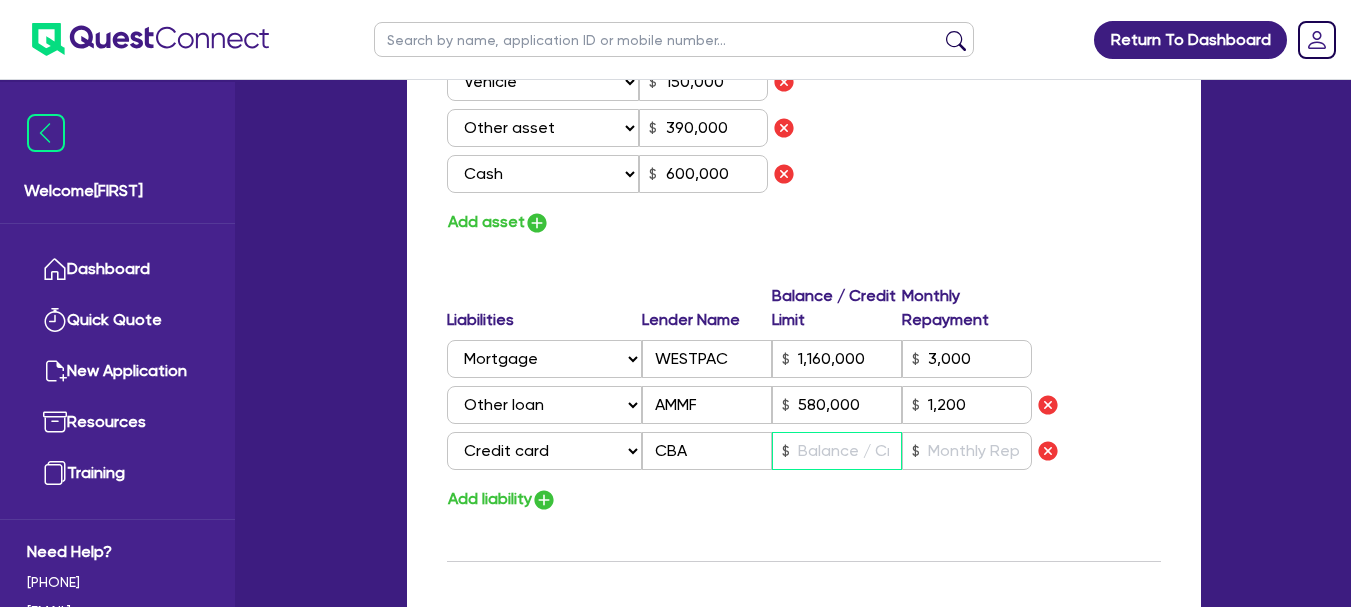 click at bounding box center (837, 451) 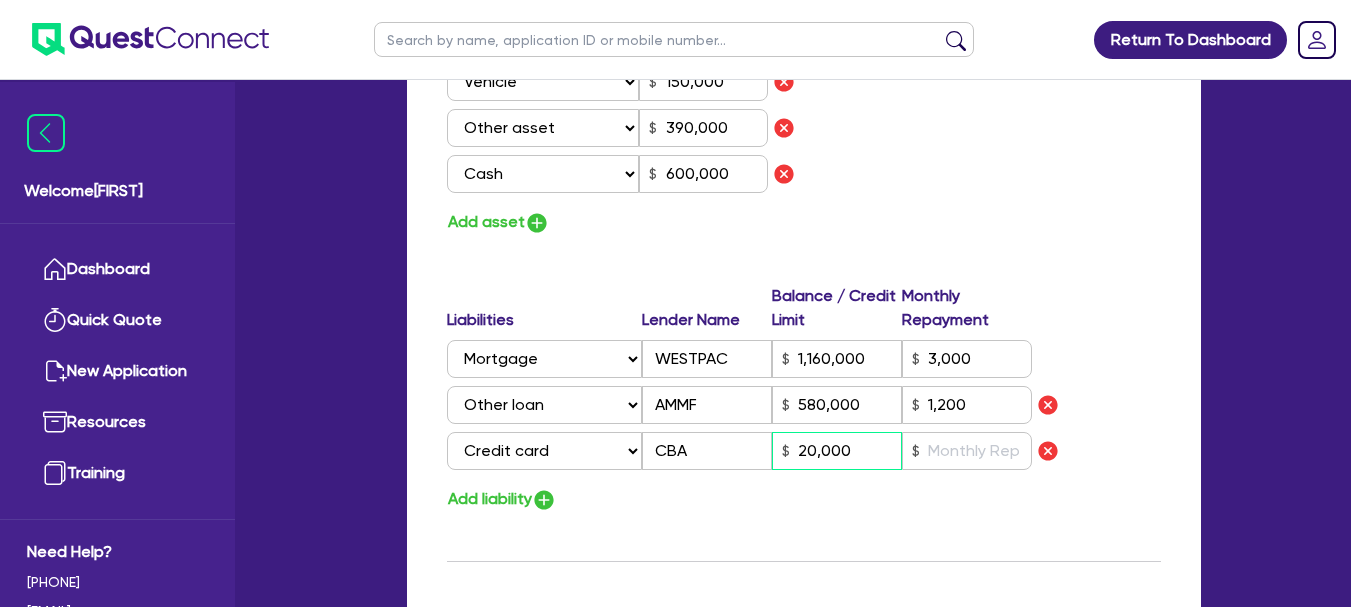 type on "20,000" 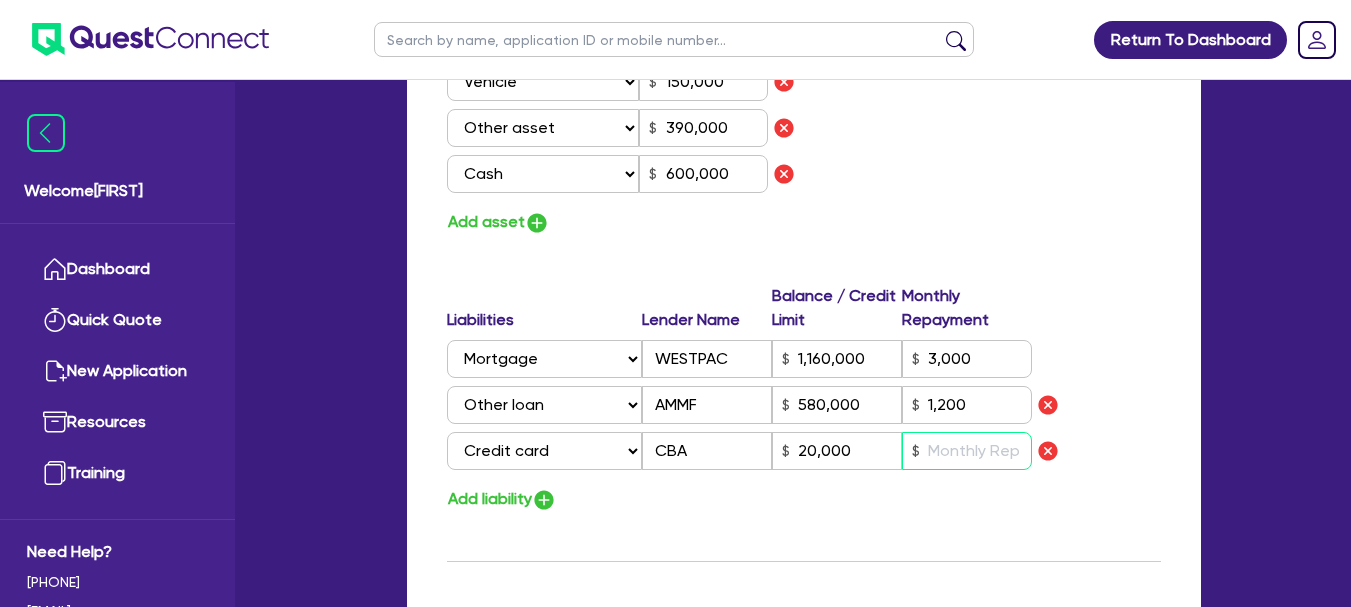 click at bounding box center (967, 451) 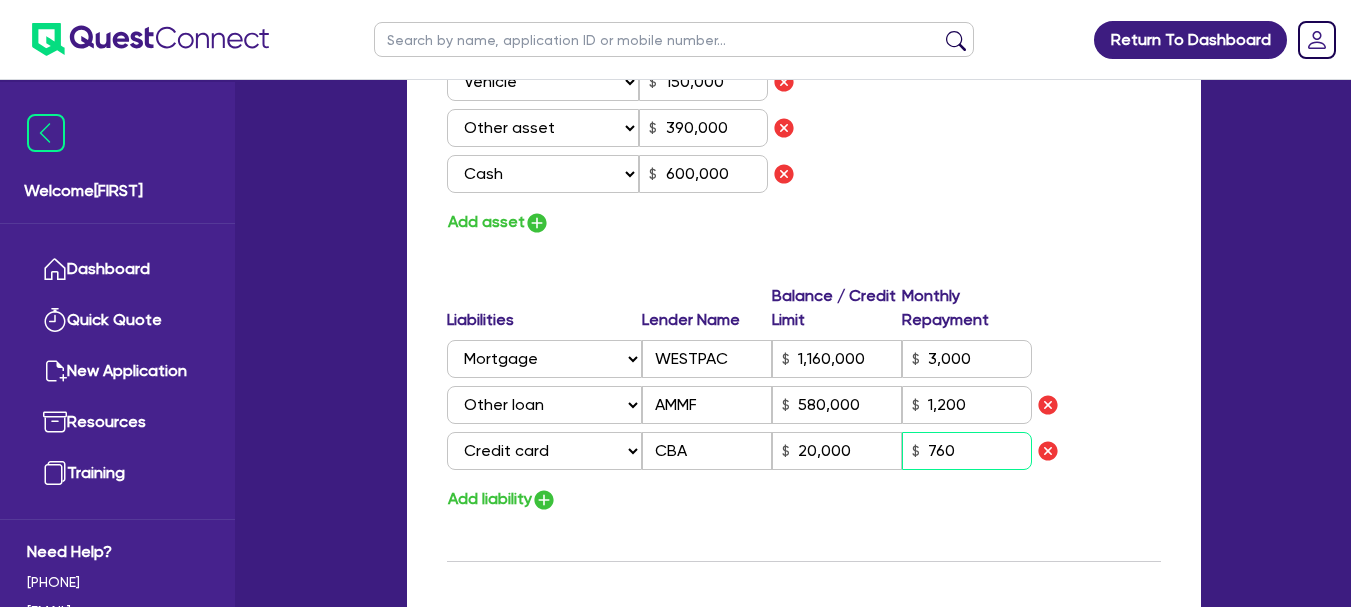 type on "760" 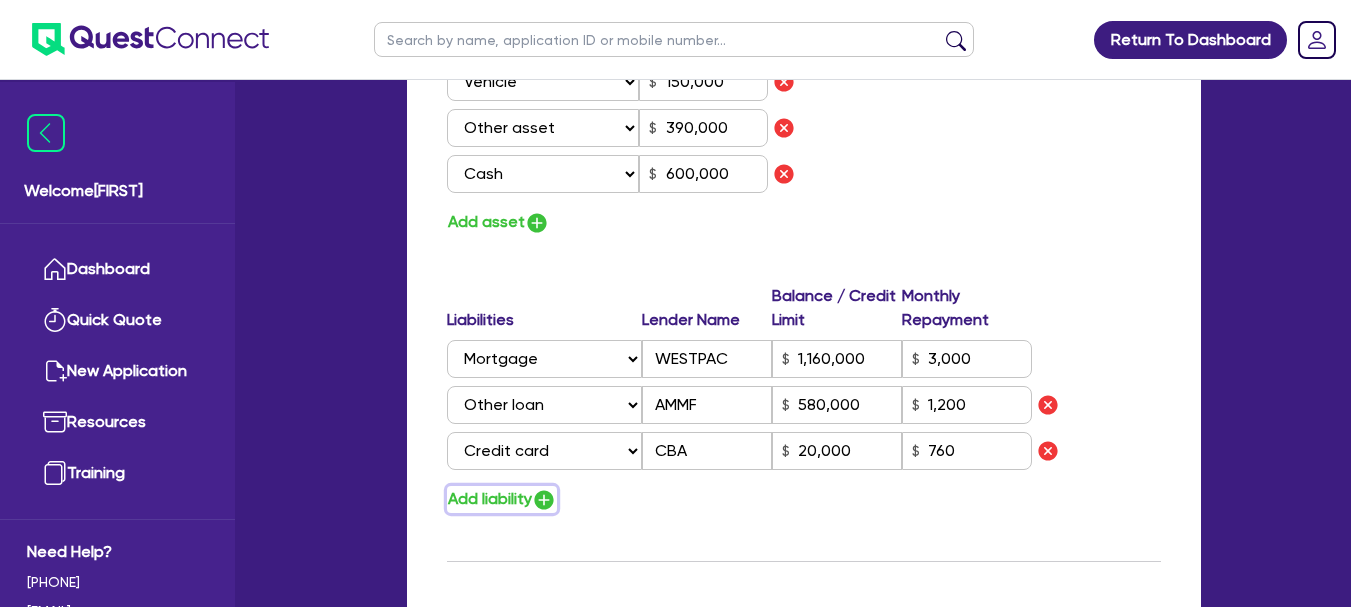 click at bounding box center [544, 500] 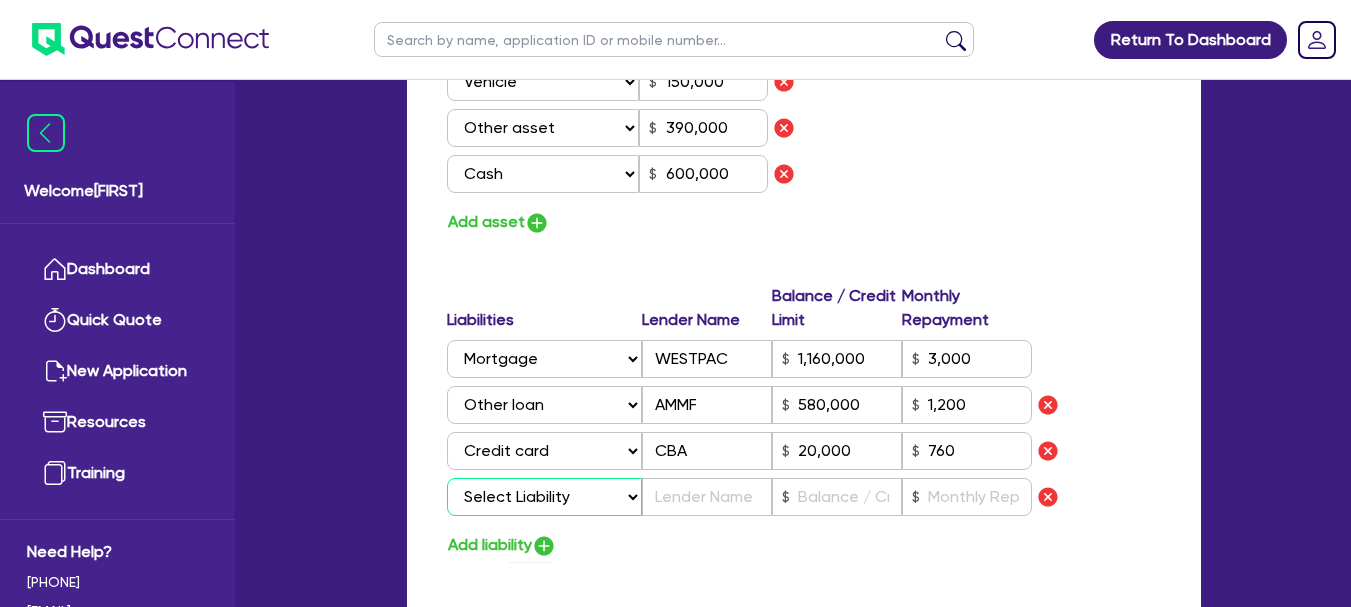 click on "Select Liability Credit card Mortgage Investment property loan Vehicle loan Truck loan Trailer loan Equipment loan Personal loan Other loan" at bounding box center (544, 497) 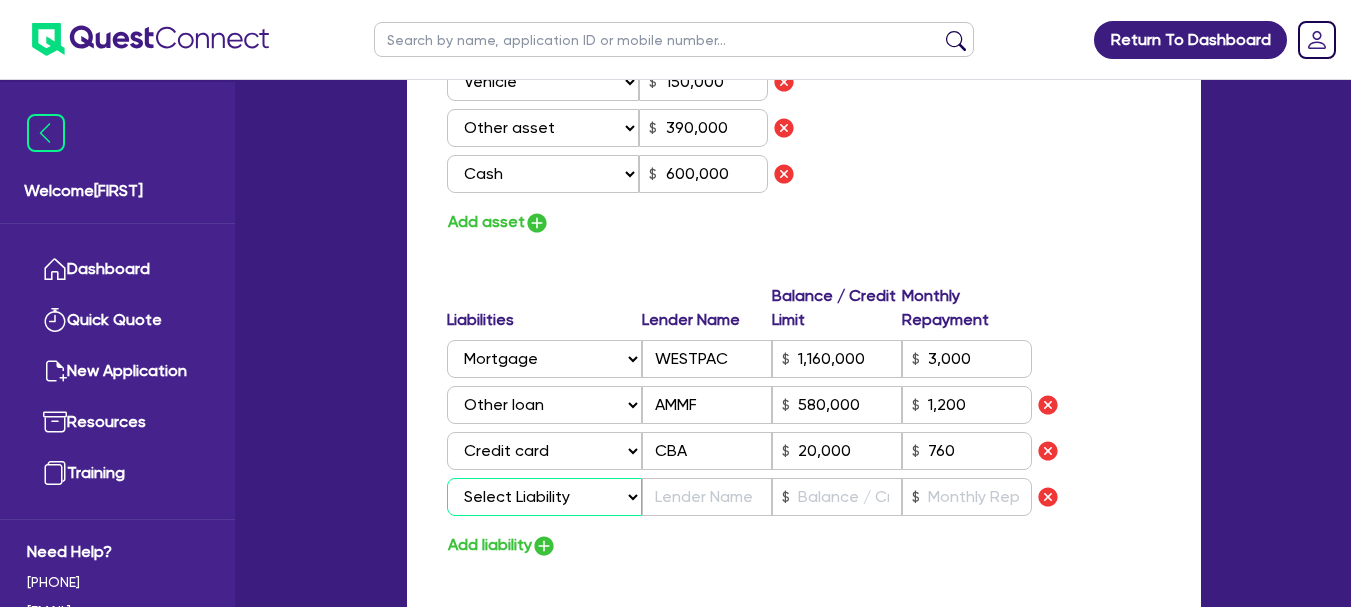 select on "CREDIT_CARD" 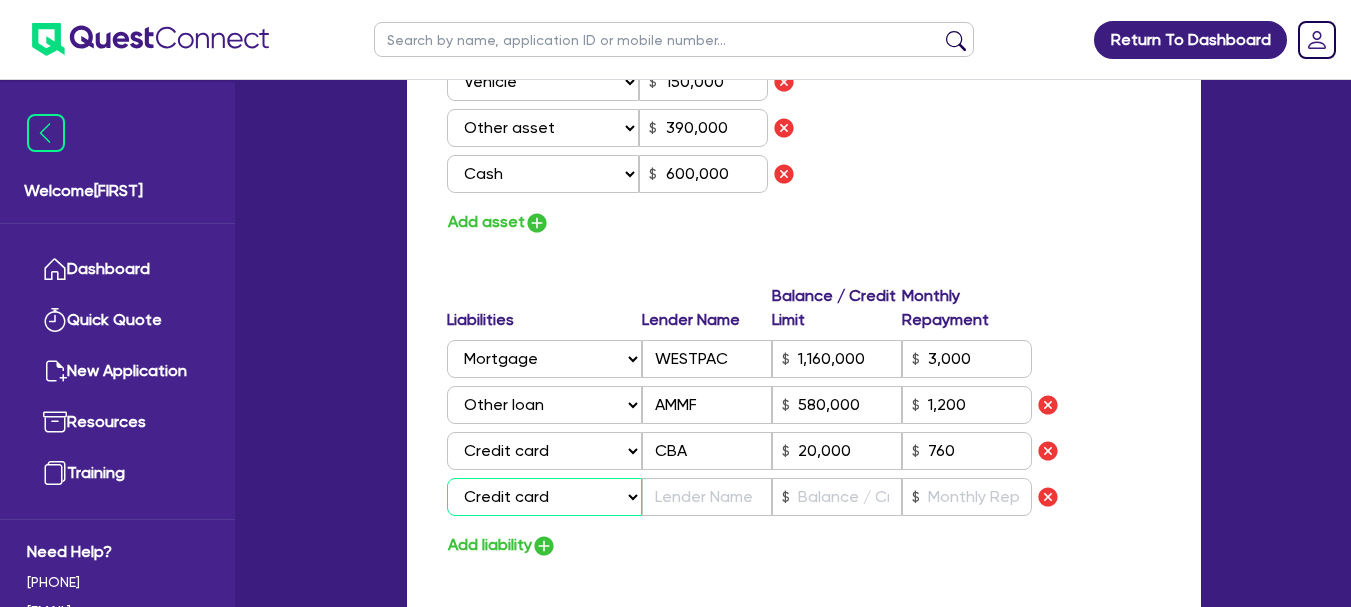 click on "Select Liability Credit card Mortgage Investment property loan Vehicle loan Truck loan Trailer loan Equipment loan Personal loan Other loan" at bounding box center (544, 497) 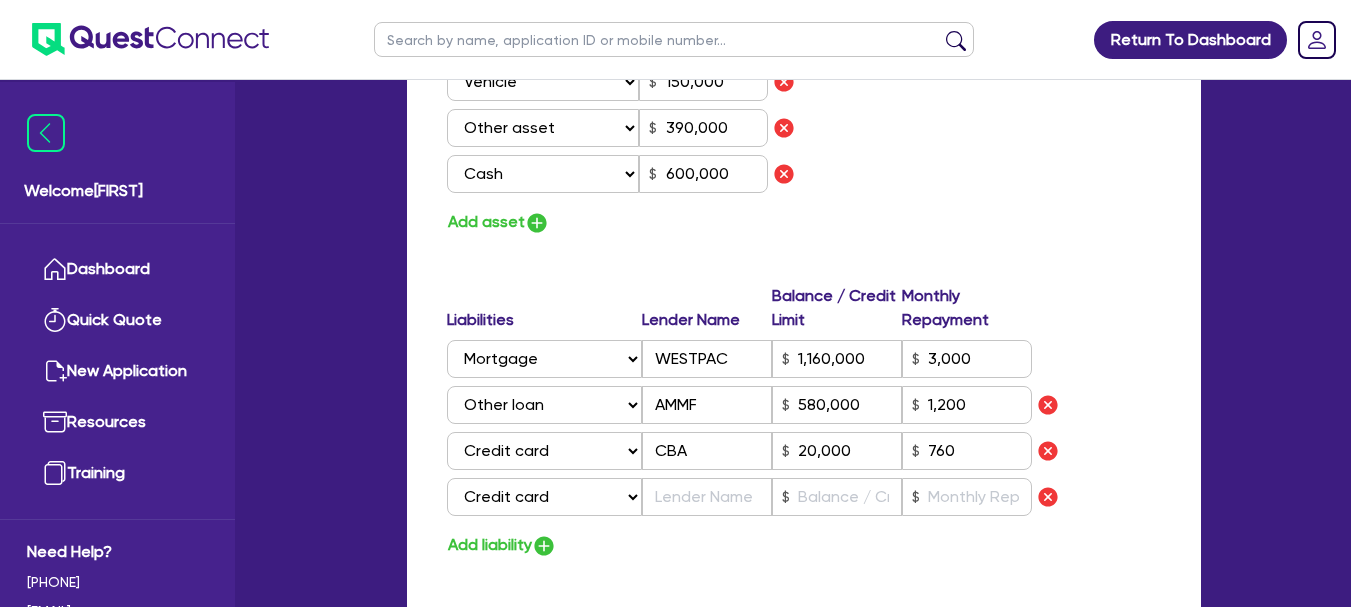 click on "Liabilities Lender Name Balance / Credit Limit Monthly Repayment Select Liability Credit card Mortgage Investment property loan Vehicle loan Truck loan Trailer loan Equipment loan Personal loan Other loan [COMPANY_NAME] [NUMBER] [NUMBER] Select Liability Credit card Mortgage Investment property loan Vehicle loan Truck loan Trailer loan Equipment loan Personal loan Other loan [COMPANY_NAME] [NUMBER] [NUMBER] Select Liability Credit card Mortgage Investment property loan Vehicle loan Truck loan Trailer loan Equipment loan Personal loan Other loan [COMPANY_NAME] [NUMBER] [NUMBER] Select Liability Credit card Mortgage Investment property loan Vehicle loan Truck loan Trailer loan Equipment loan Personal loan Other loan" at bounding box center [804, 404] 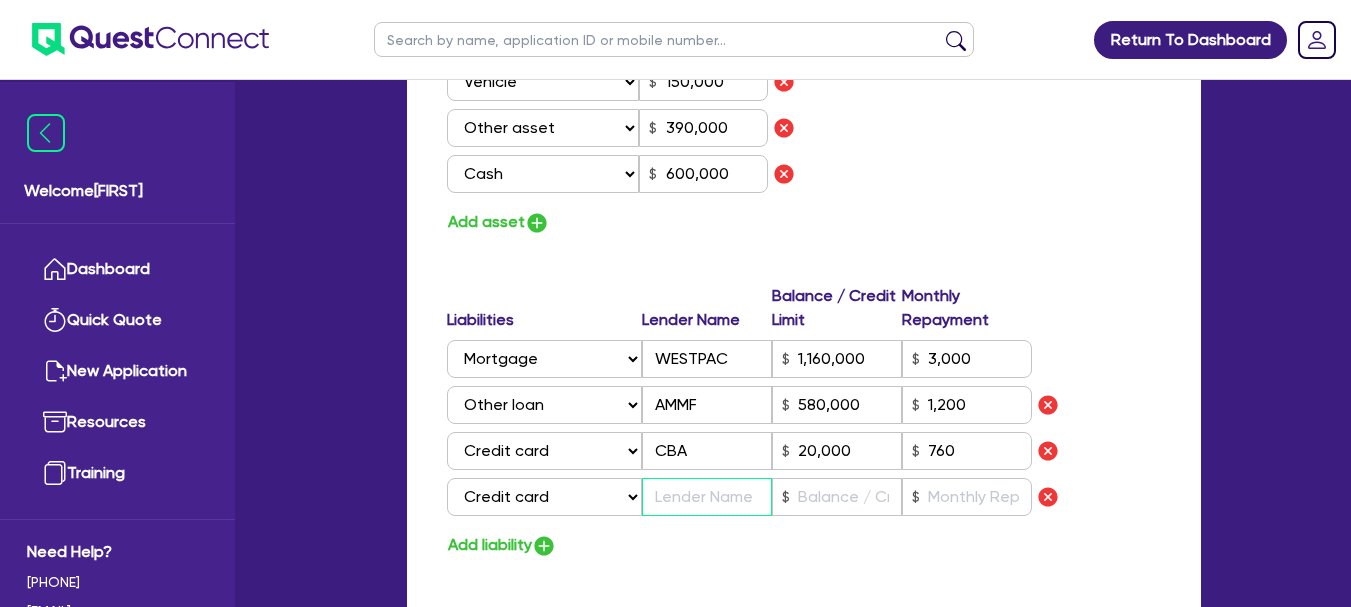 click at bounding box center [707, 497] 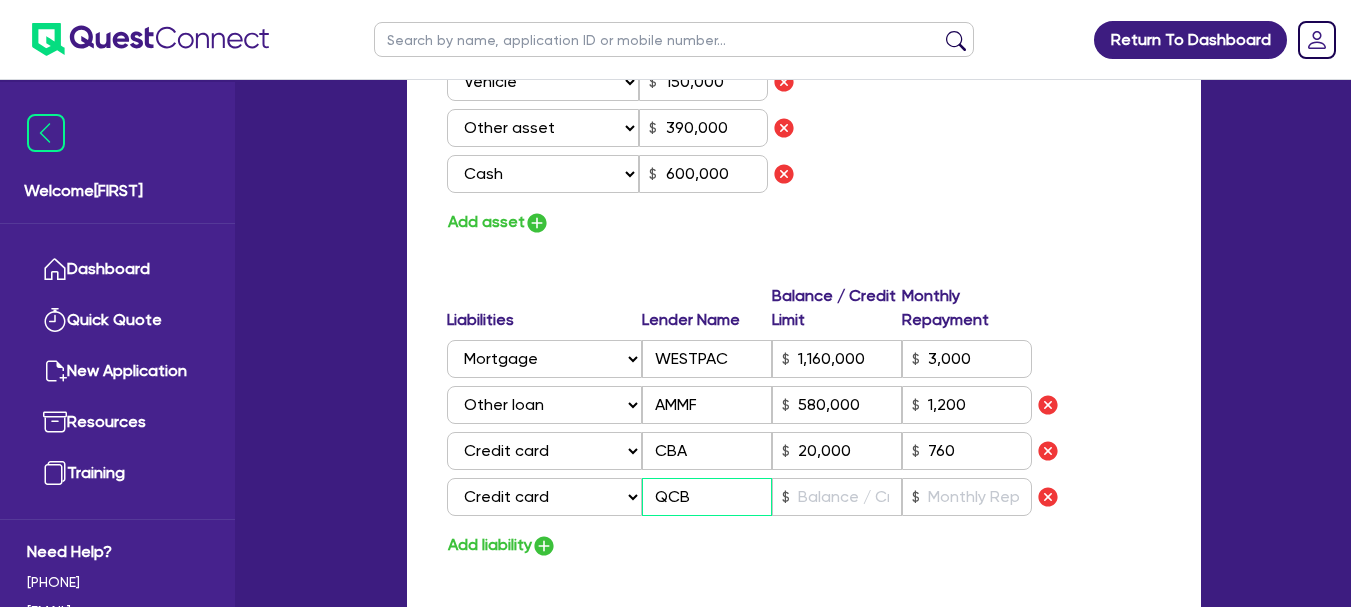 type on "QCB" 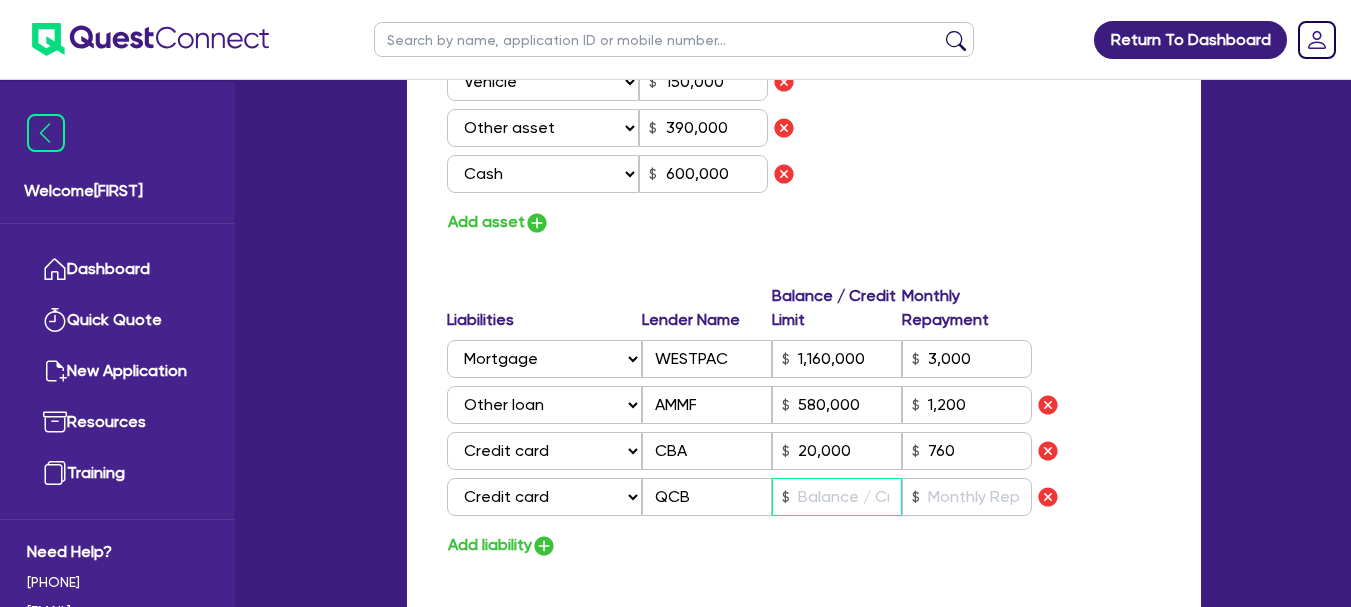 click at bounding box center (837, 497) 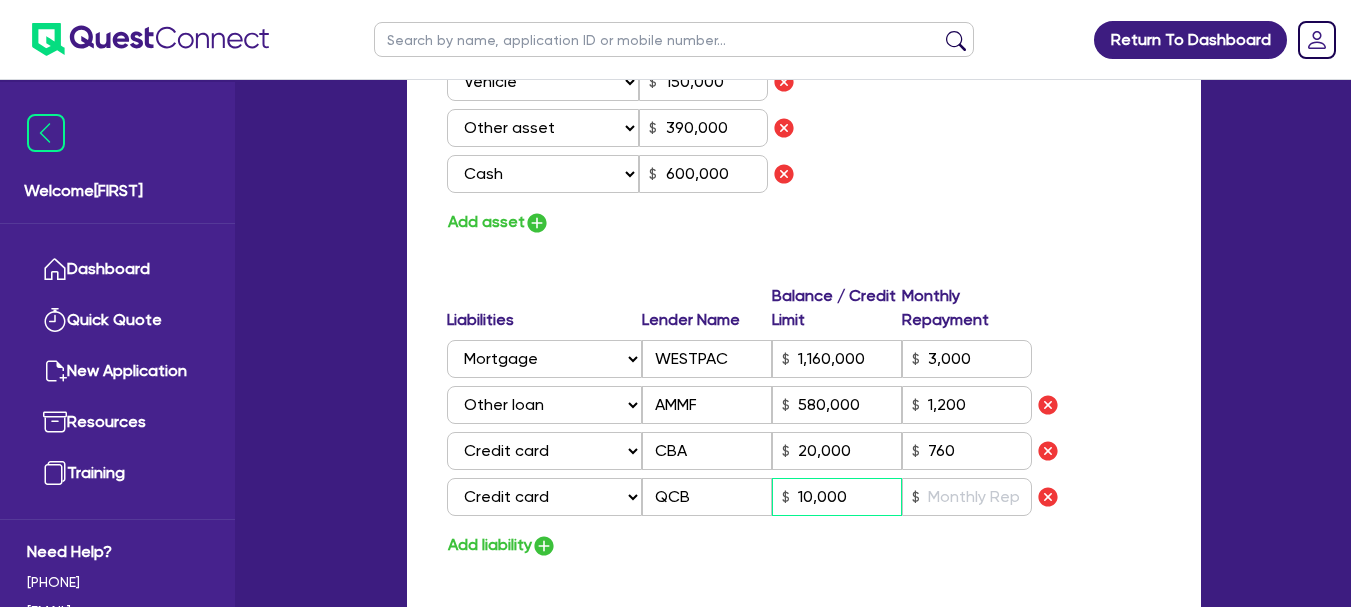 type on "10,000" 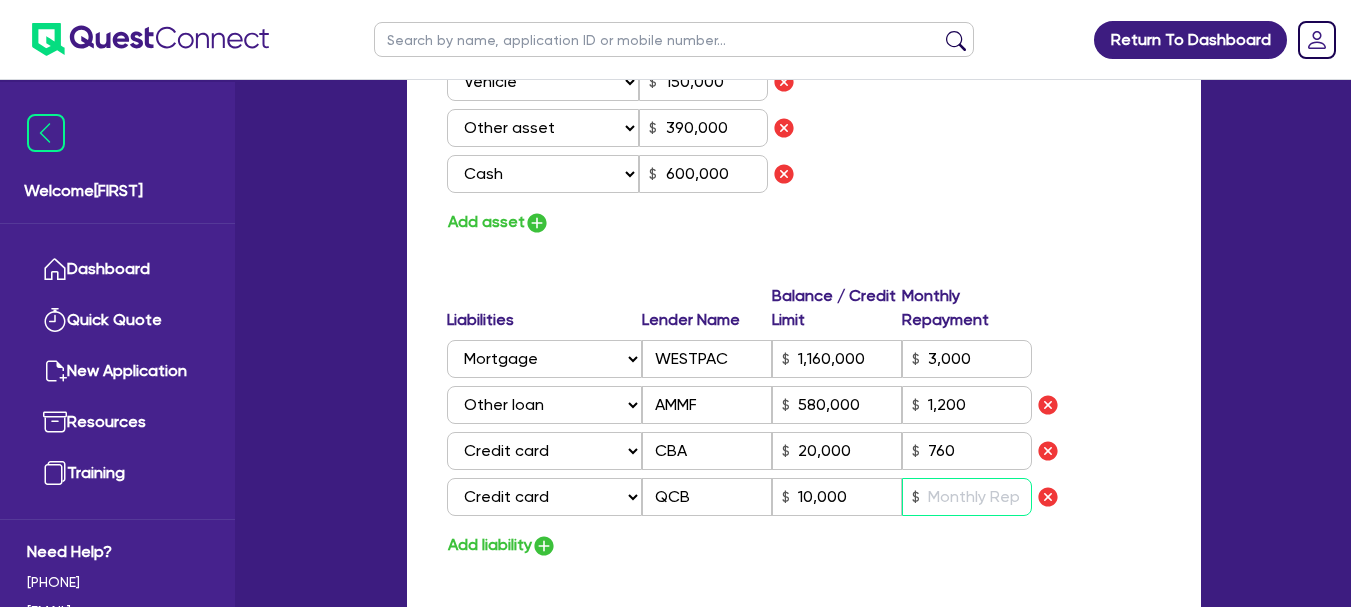 click at bounding box center (967, 497) 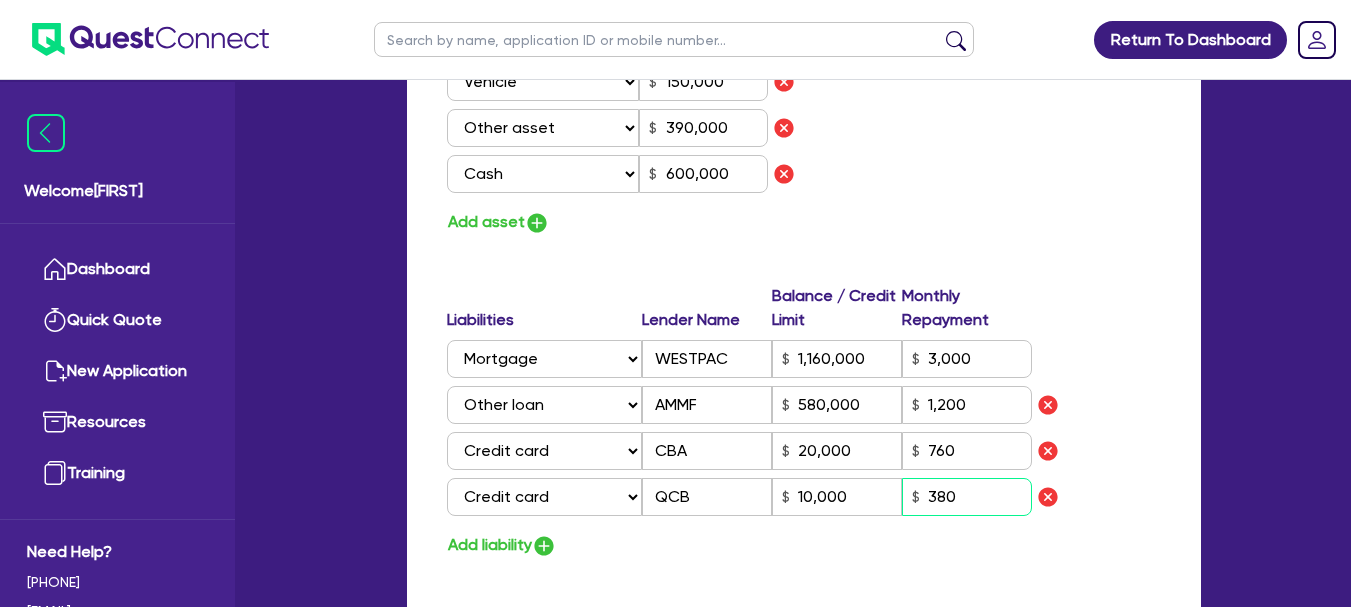 type on "380" 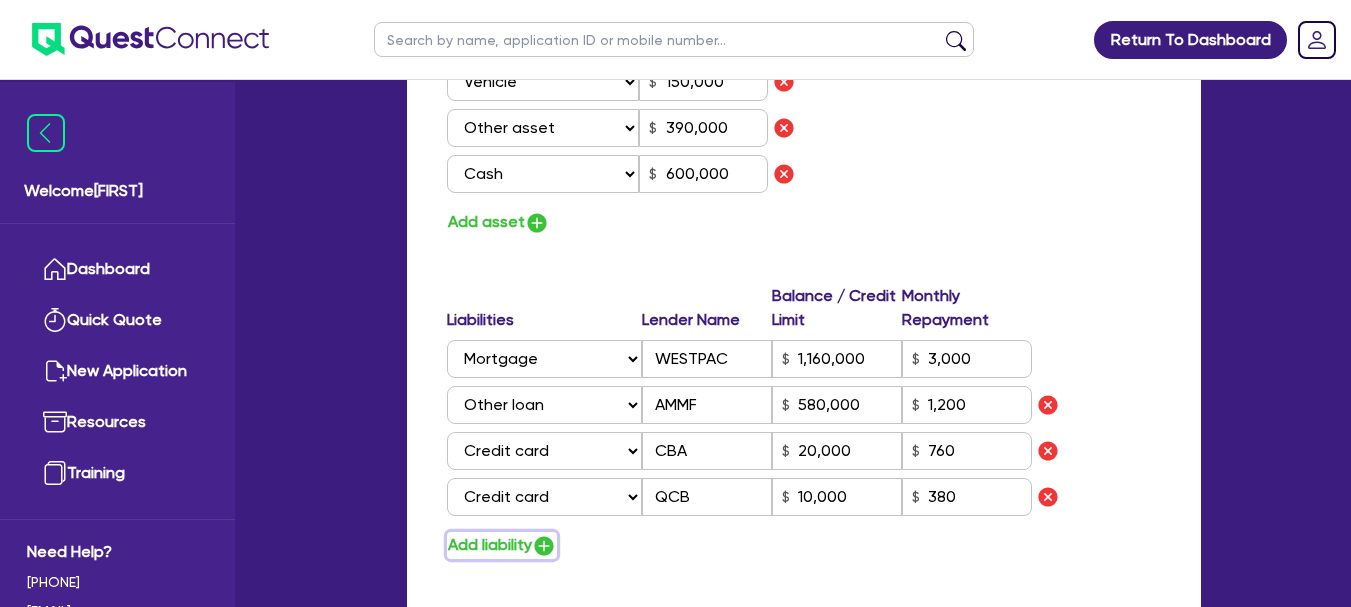 click at bounding box center (544, 546) 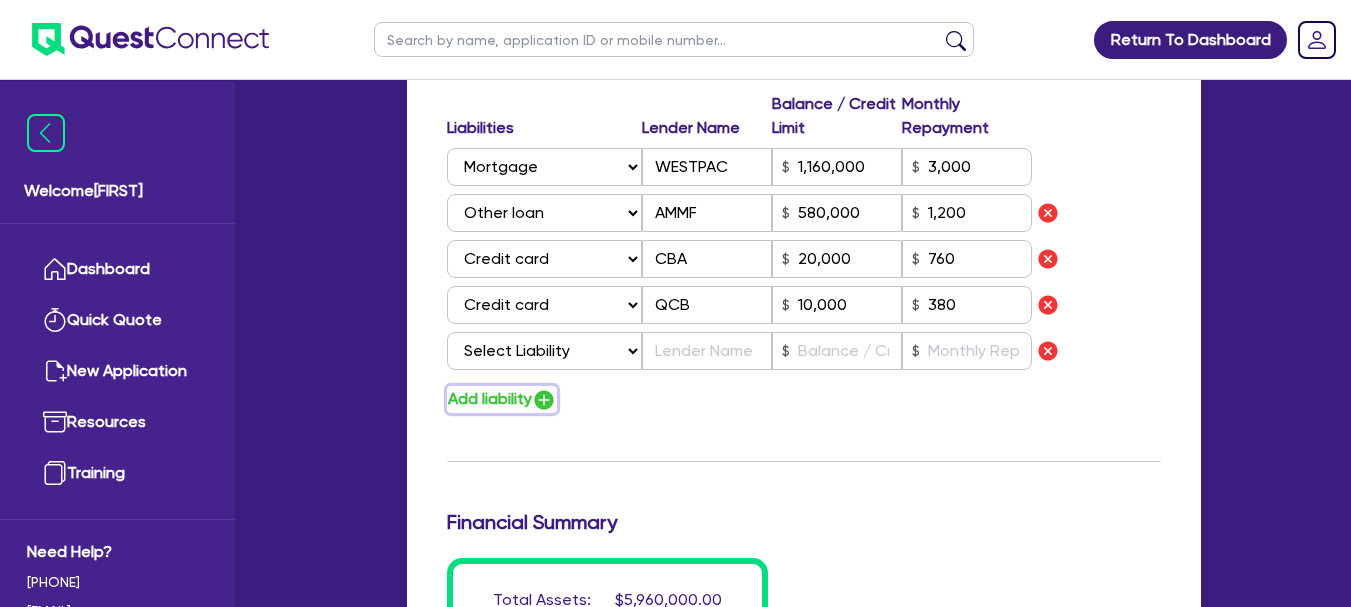 scroll, scrollTop: 1800, scrollLeft: 0, axis: vertical 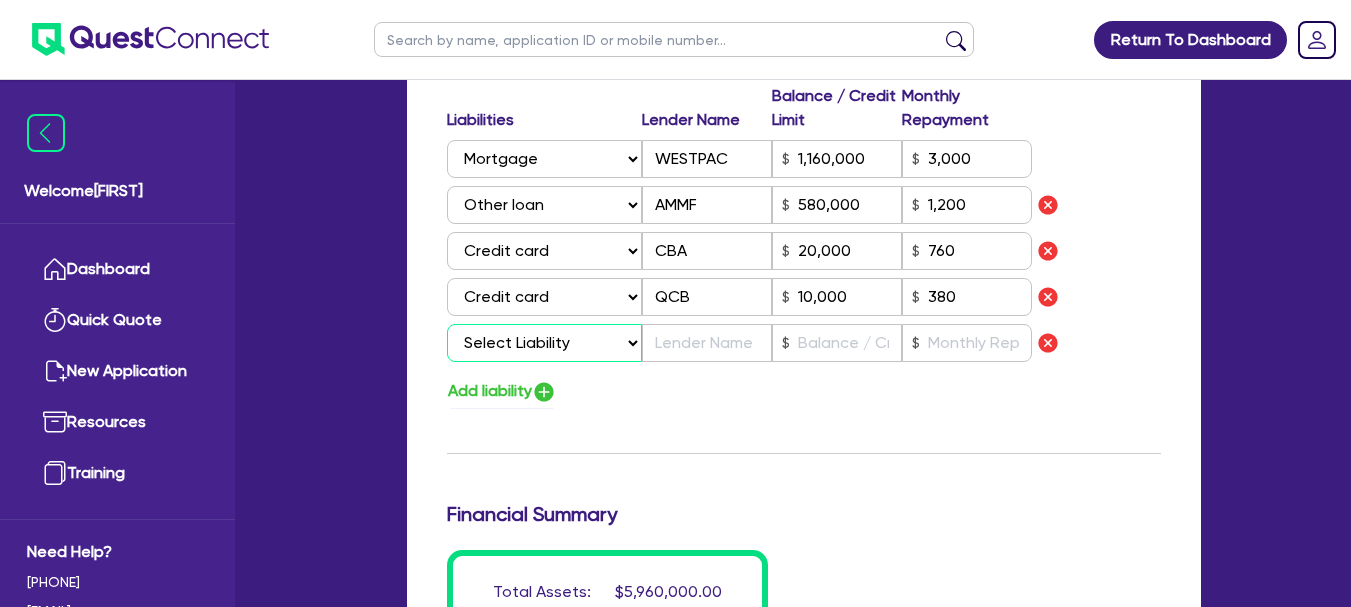 click on "Select Liability Credit card Mortgage Investment property loan Vehicle loan Truck loan Trailer loan Equipment loan Personal loan Other loan" at bounding box center [544, 343] 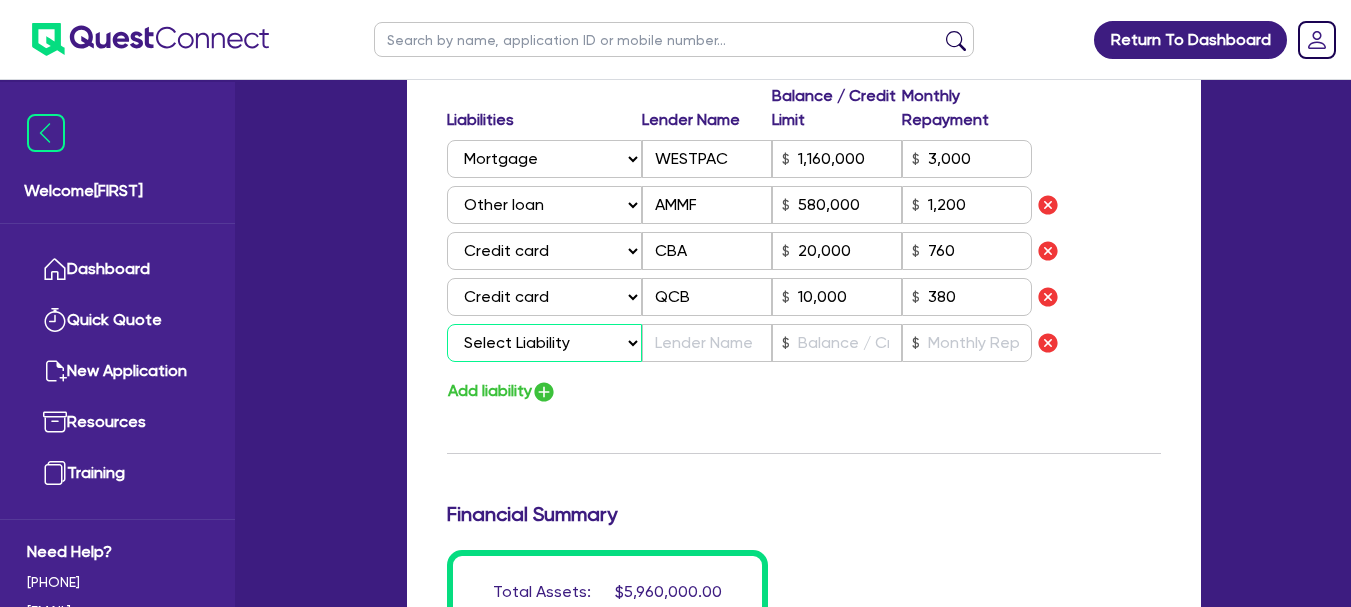 select on "OTHER" 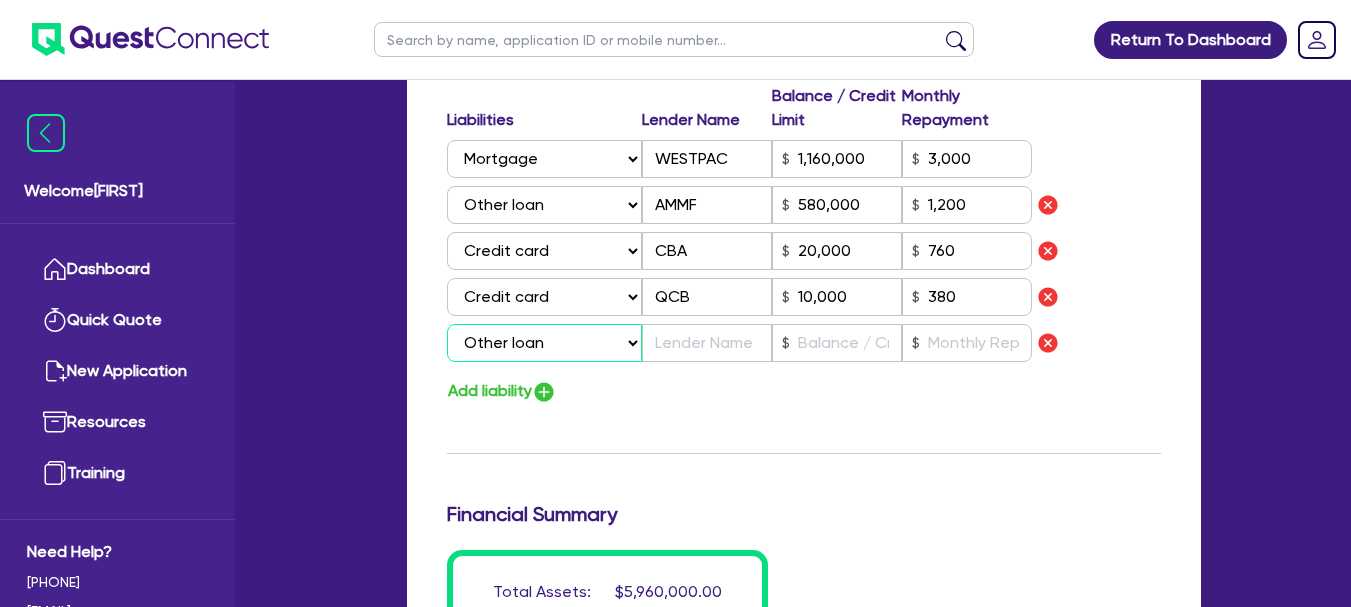 click on "Select Liability Credit card Mortgage Investment property loan Vehicle loan Truck loan Trailer loan Equipment loan Personal loan Other loan" at bounding box center [544, 343] 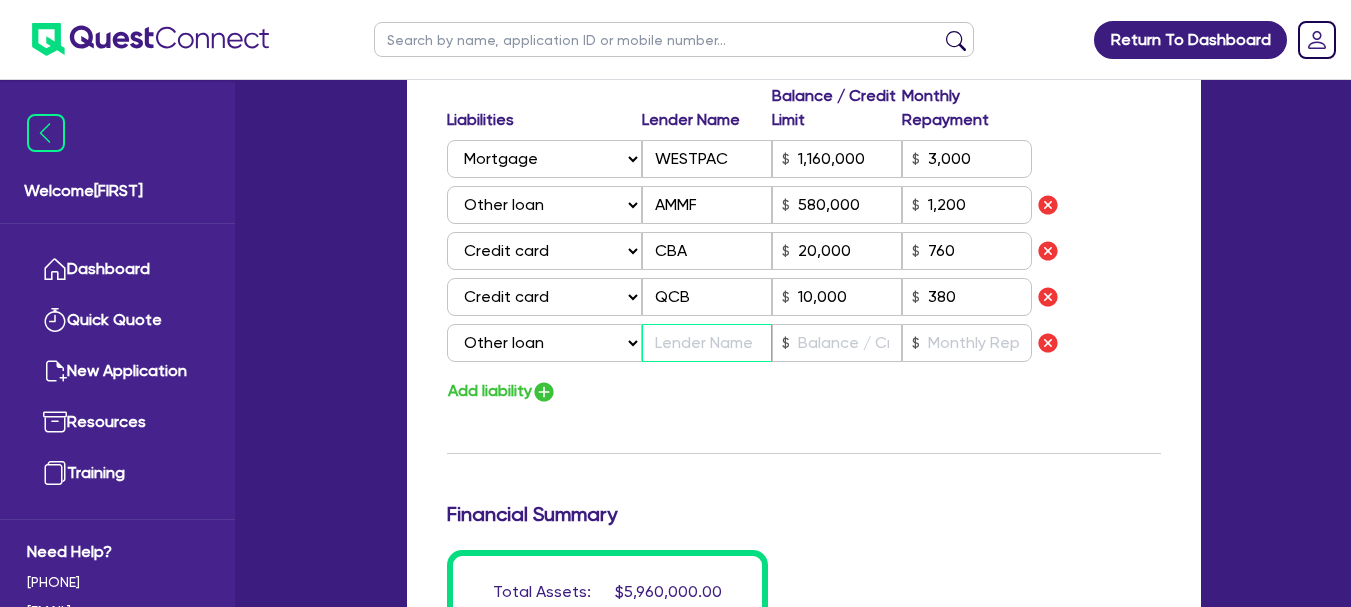 click at bounding box center (707, 343) 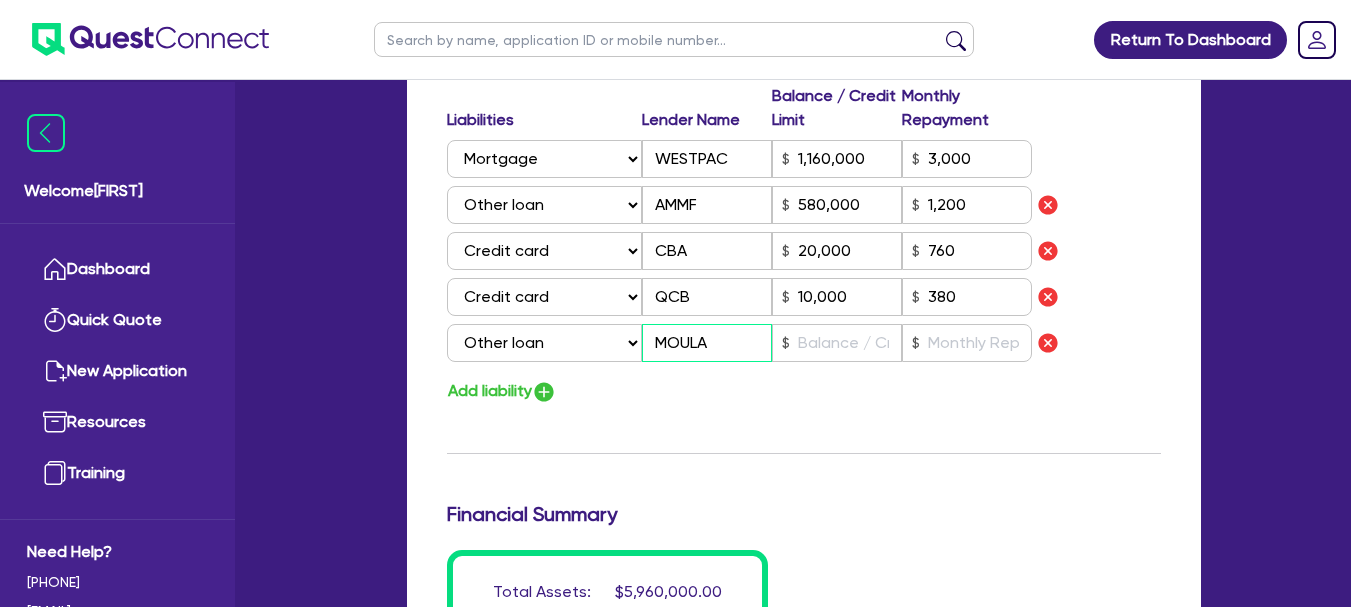 type on "MOULA" 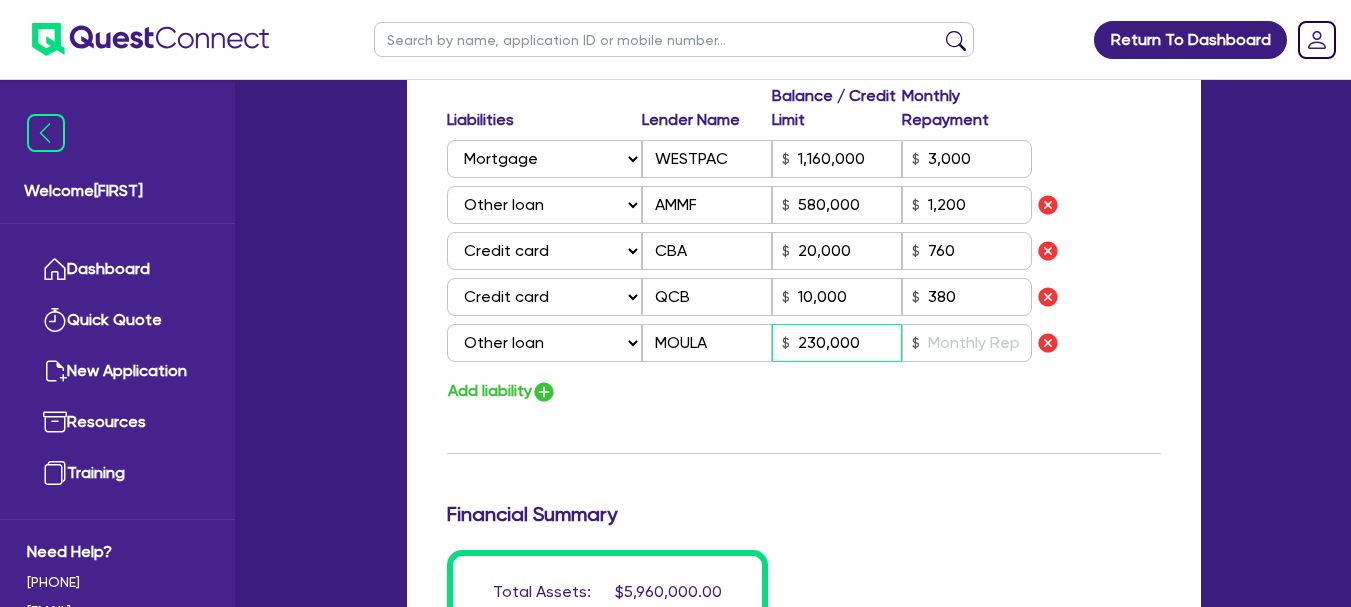 type on "230,000" 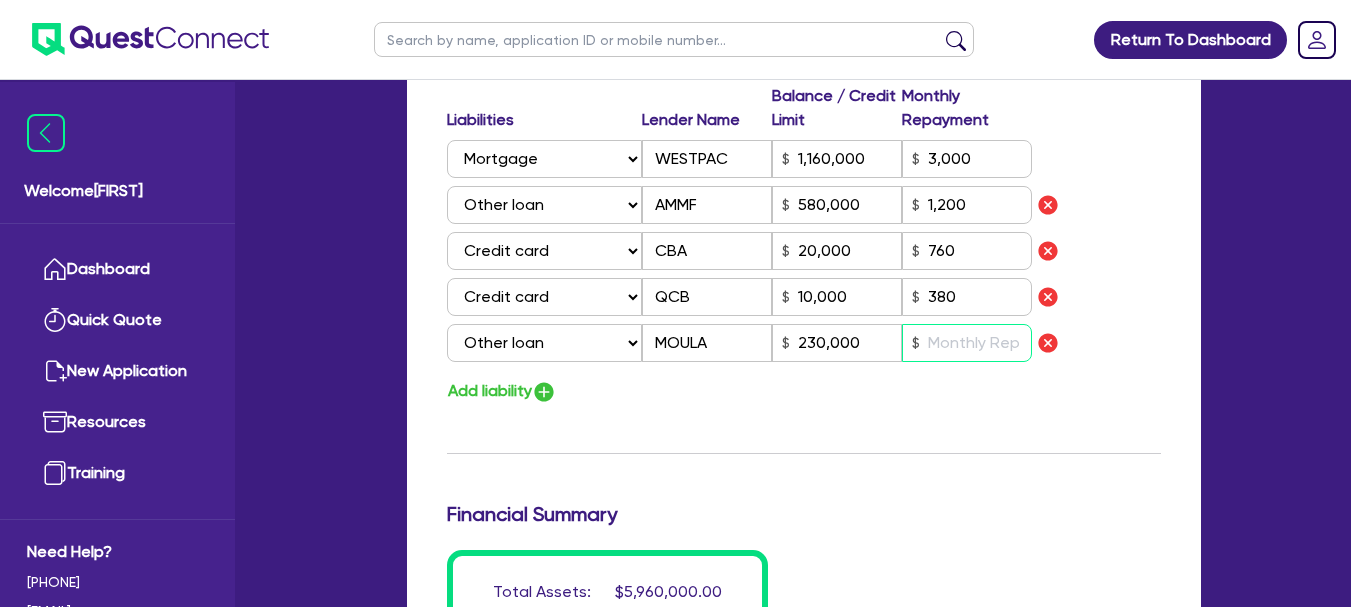 click at bounding box center (967, 343) 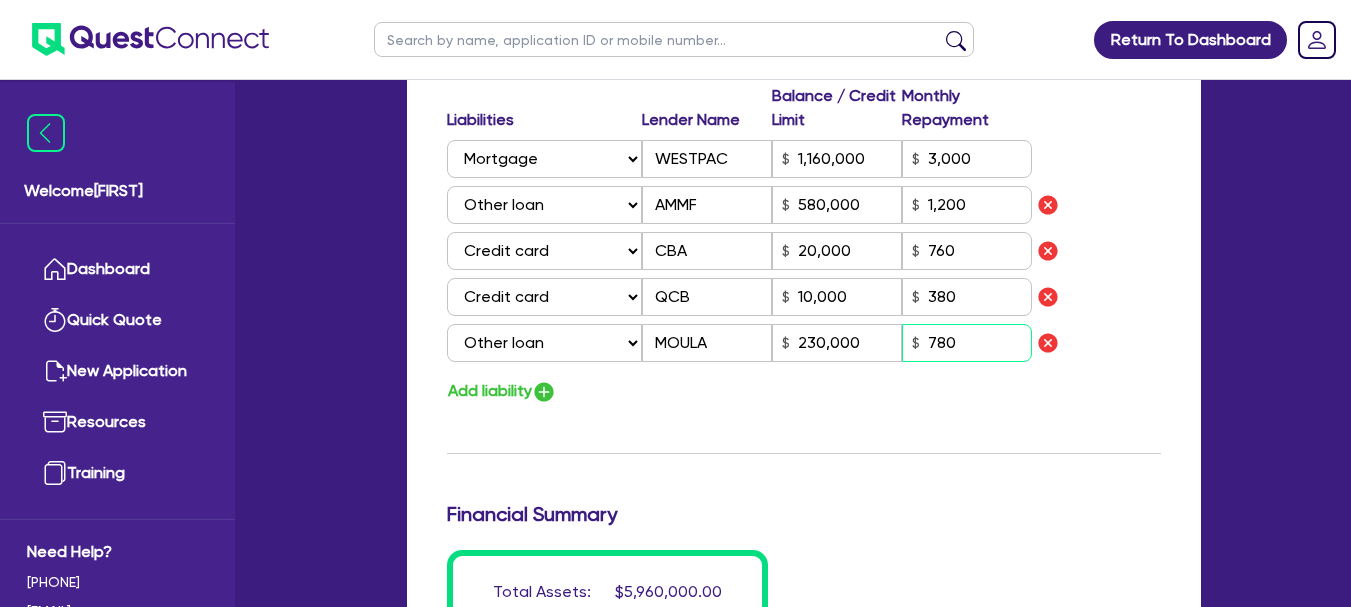 type on "780" 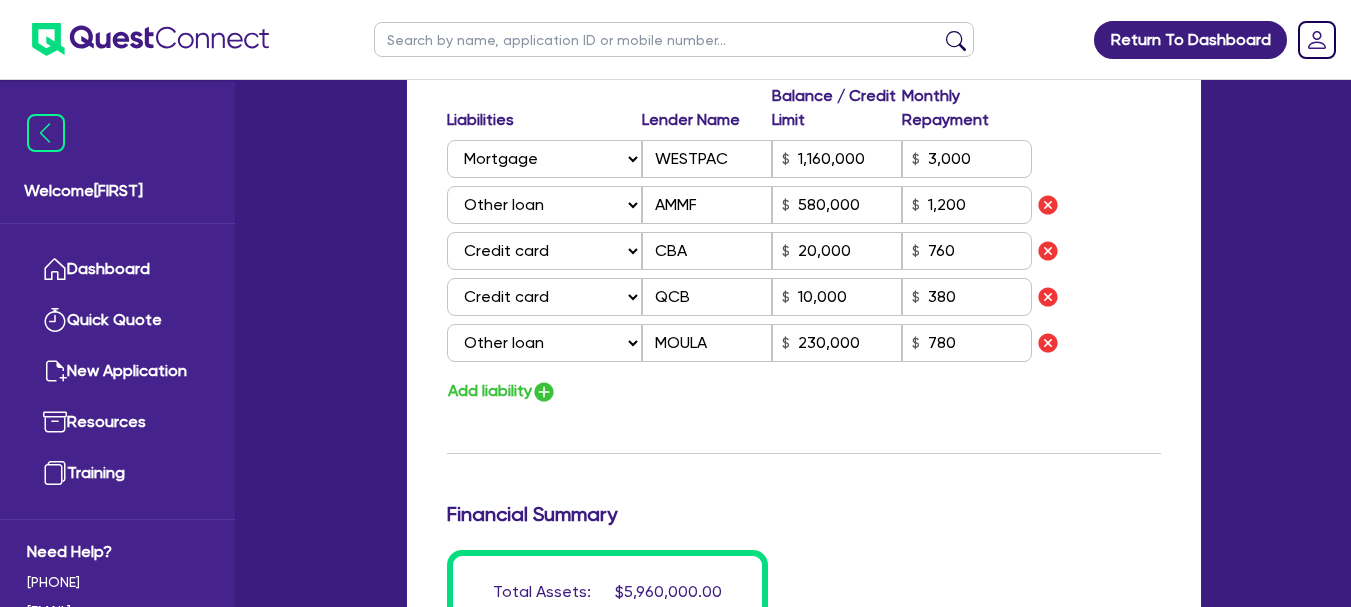 click on "Update residential status for Director #1 Boarding is only acceptable when the spouse owns the property. Cancel Ok Director # 1   Title Select [TITLE] [FIRST] [MIDDLE] [LAST] Date of birth [DATE] Driver licence number [DOCUMENT_NUMBER] Licence card number [DOCUMENT_CODE] Licence state Select NSW VIC QLD TAS ACT SA NT WA Marital status Select Single Married De Facto / Partner Number of dependents [NUMBER] Mobile [PHONE] Email [EMAIL] Residential address Same as business address? Yes No Residential status Owning Renting Boarding Residential address [NUMBER] [STREET] [SUBURB] [STATE] [POSTAL_CODE] Unit number Street number [NUMBER] Street name [STREET] Suburb [SUBURB] State Select NSW VIC QLD TAS ACT SA NT WA Postal code [POSTAL_CODE] Enter manually? Assets and Liabilities Assets Value Select Asset Cash Property Investment property Vehicle Truck Trailer Equipment Household & personal asset Other asset Select Asset Cash Property Investment property Vehicle Truck Trailer Equipment Cash" at bounding box center (804, -327) 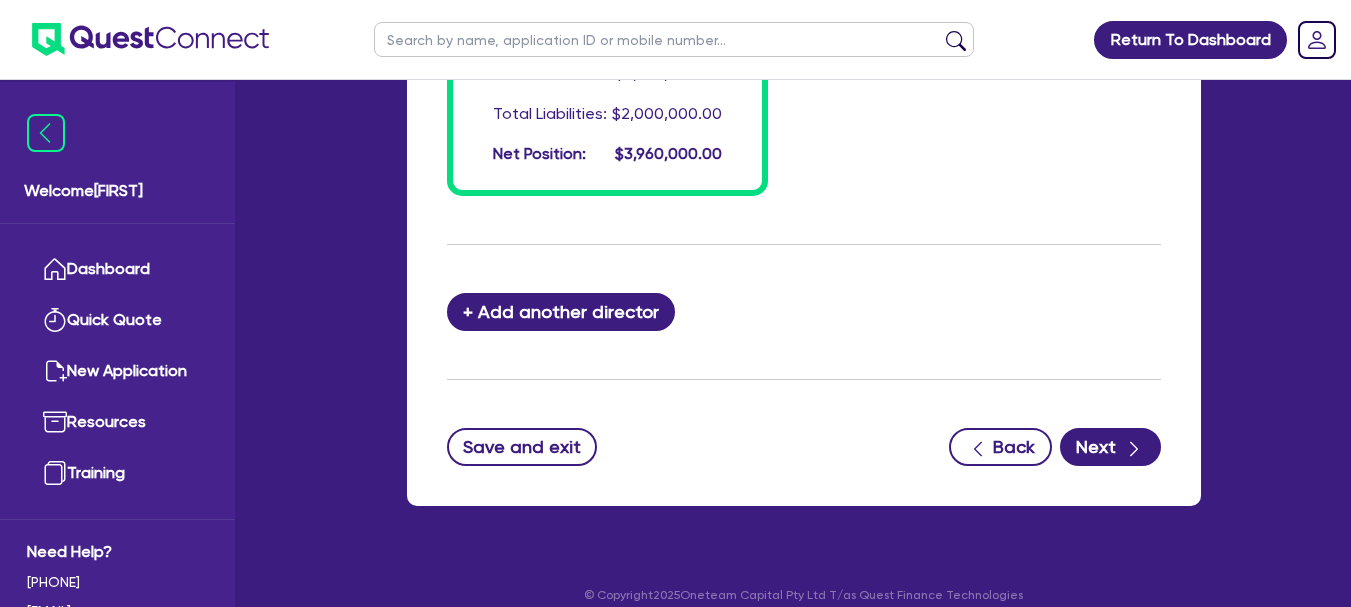scroll, scrollTop: 2363, scrollLeft: 0, axis: vertical 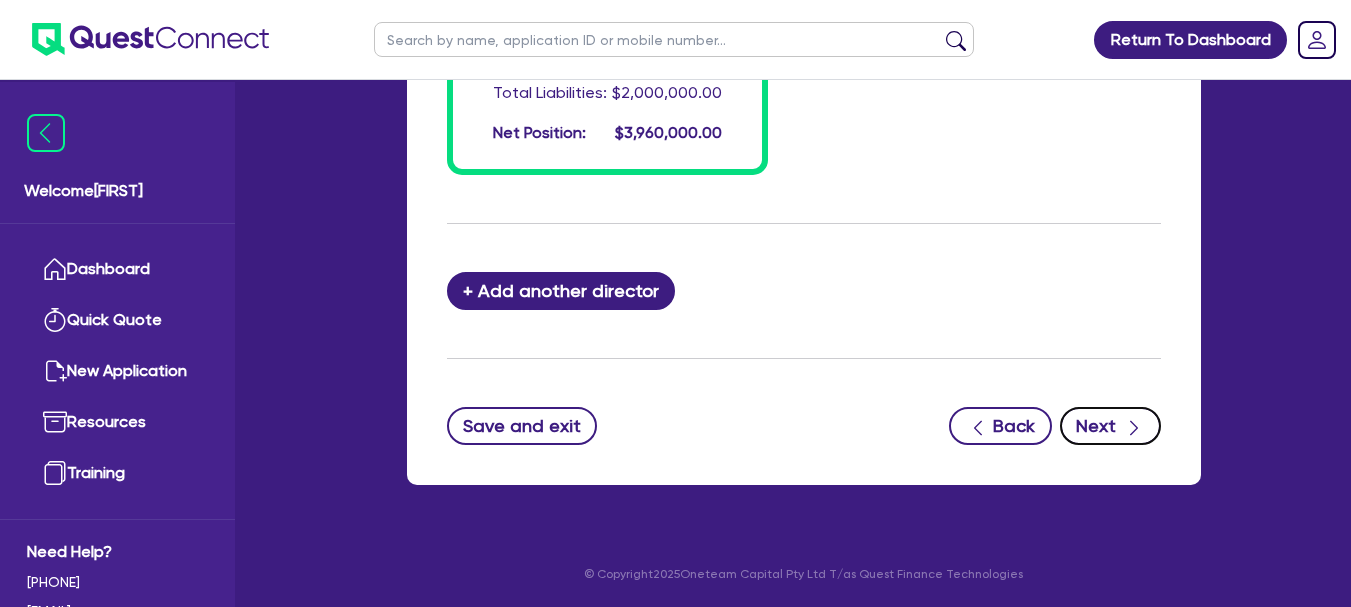 click at bounding box center [1134, 428] 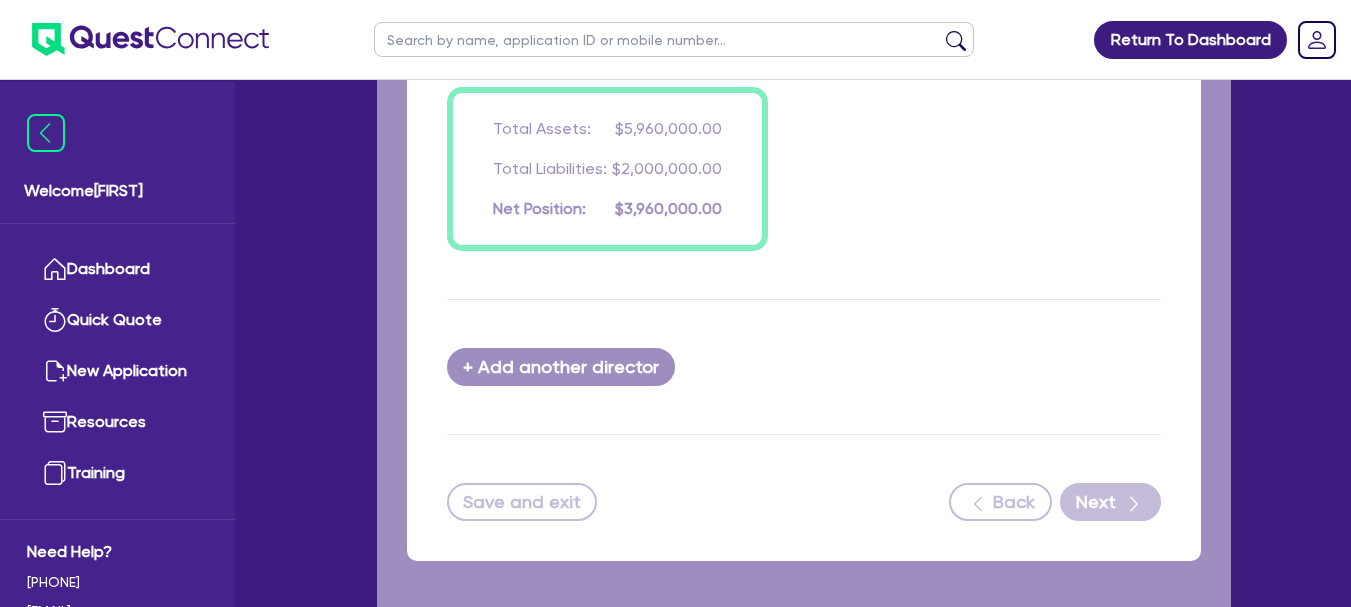 scroll, scrollTop: 2000, scrollLeft: 0, axis: vertical 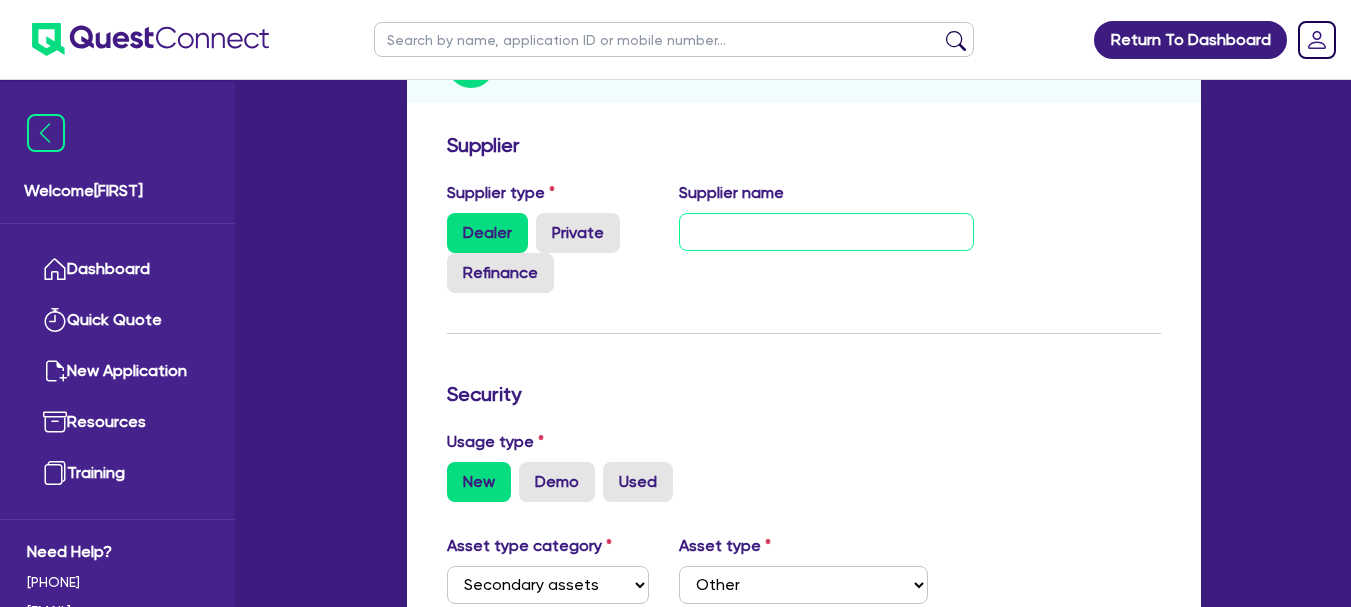 click at bounding box center (826, 232) 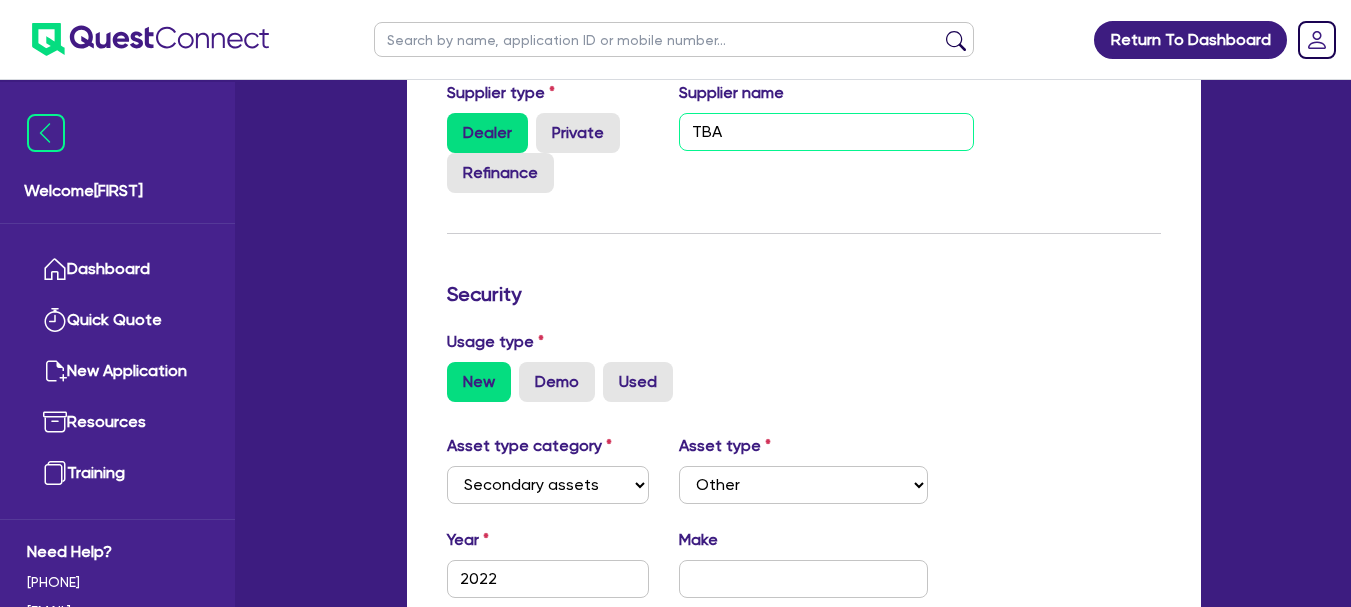 scroll, scrollTop: 500, scrollLeft: 0, axis: vertical 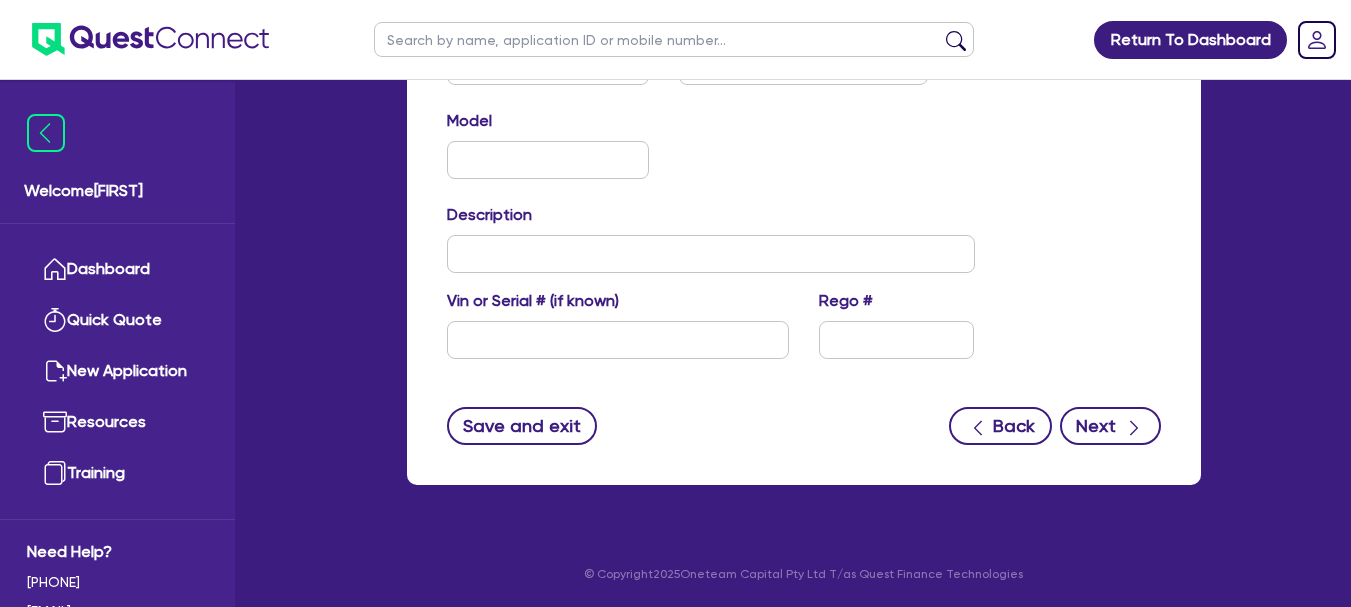 type on "TBA" 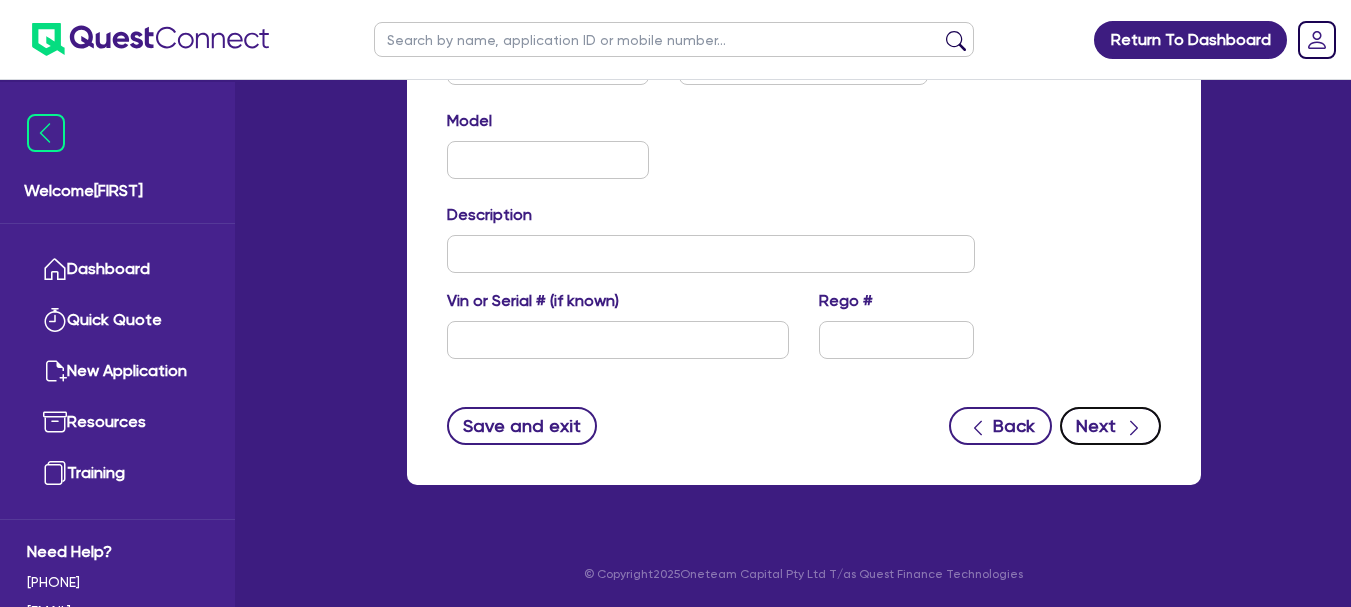 click on "Next" at bounding box center (1110, 426) 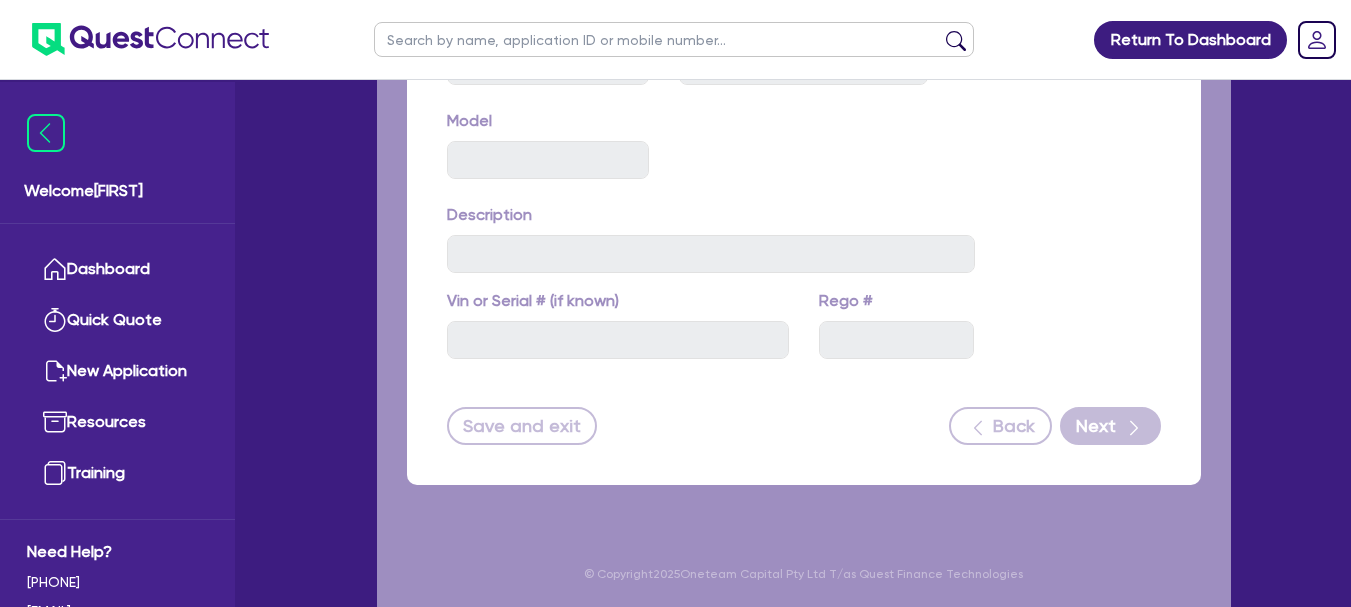 scroll, scrollTop: 814, scrollLeft: 0, axis: vertical 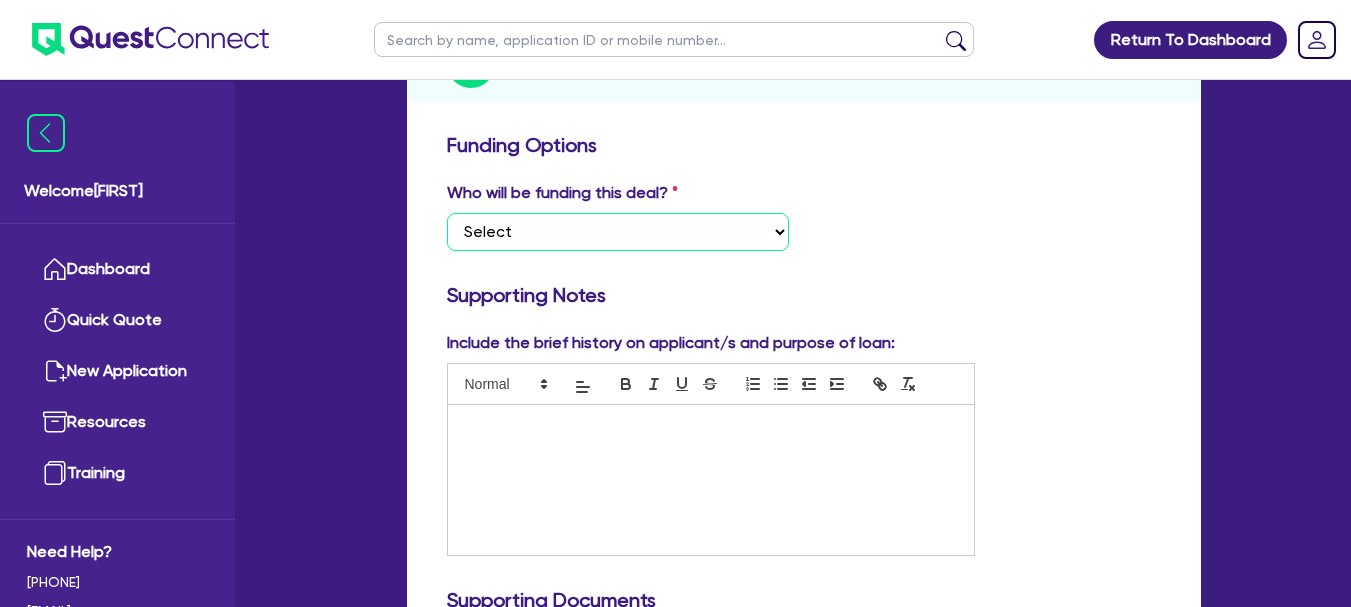 click on "Select I want Quest to fund 100% I will fund 100% I will co-fund with Quest Other - I am referring this deal in" at bounding box center [618, 232] 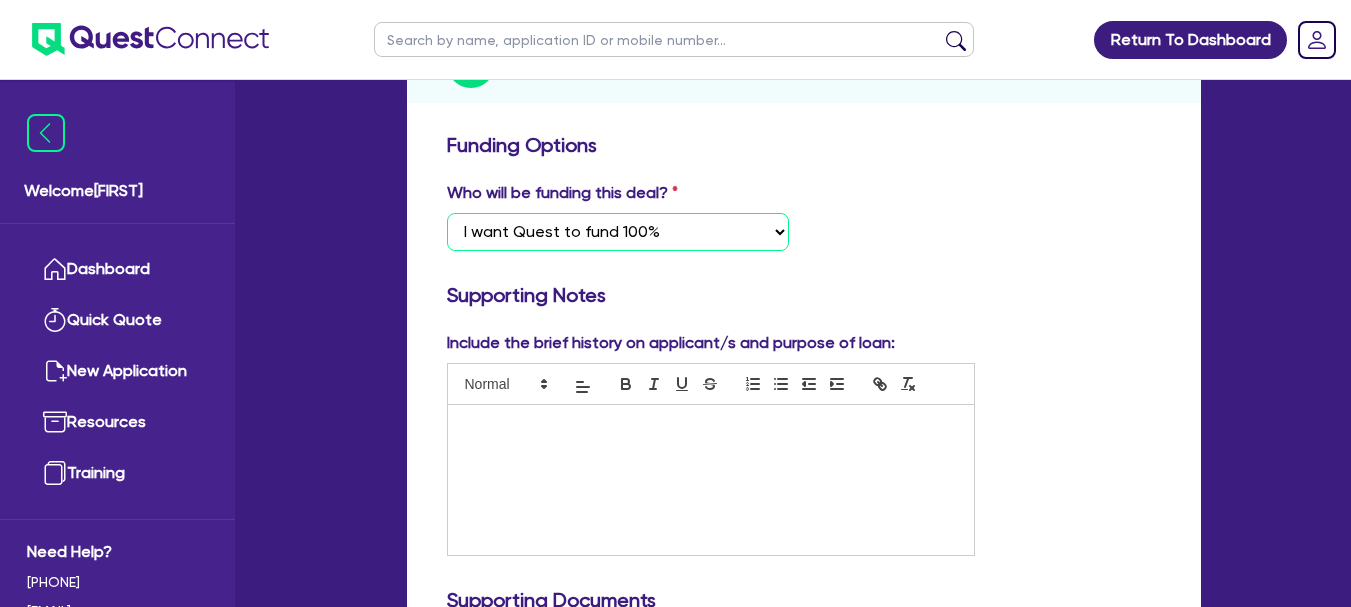 click on "Select I want Quest to fund 100% I will fund 100% I will co-fund with Quest Other - I am referring this deal in" at bounding box center [618, 232] 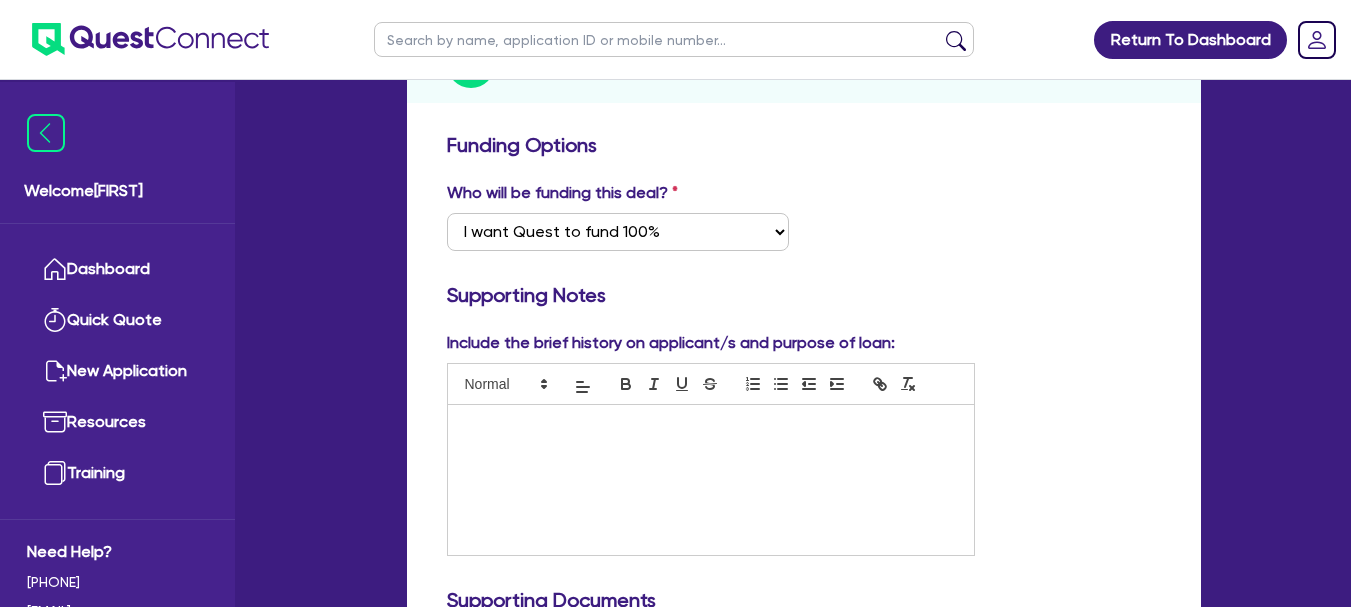 click on "Who will be funding this deal? Select I want Quest to fund 100% I will fund 100% I will co-fund with Quest Other - I am referring this deal in I will contribute" at bounding box center [804, 224] 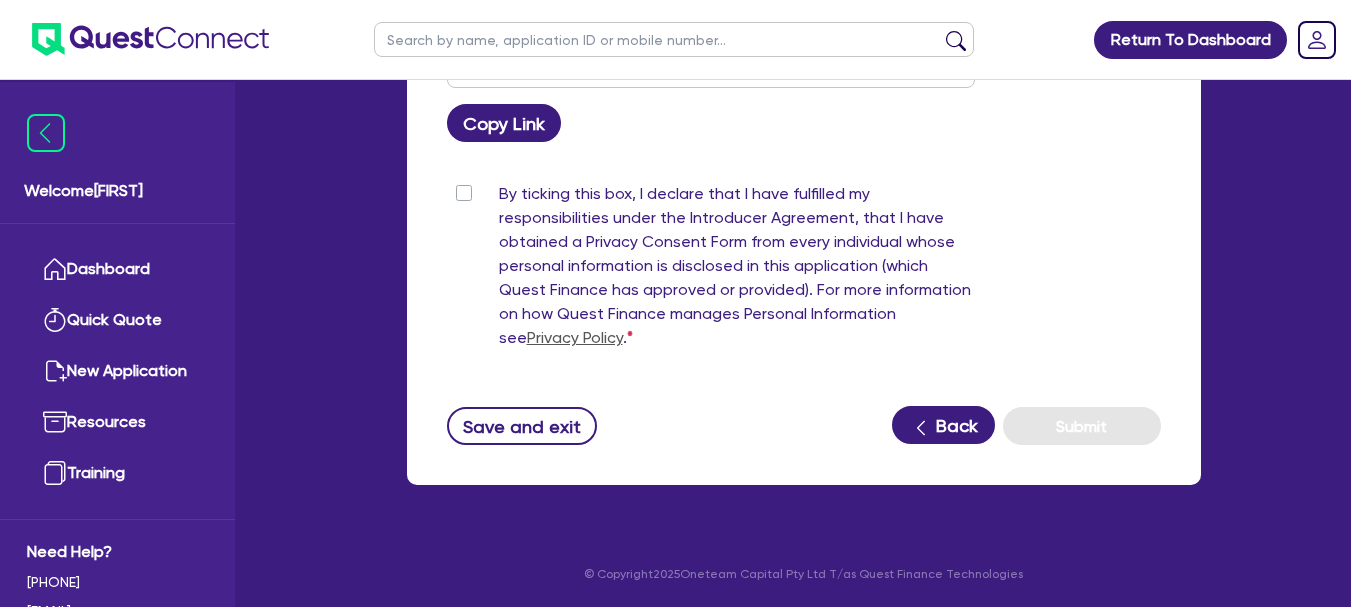 scroll, scrollTop: 1492, scrollLeft: 0, axis: vertical 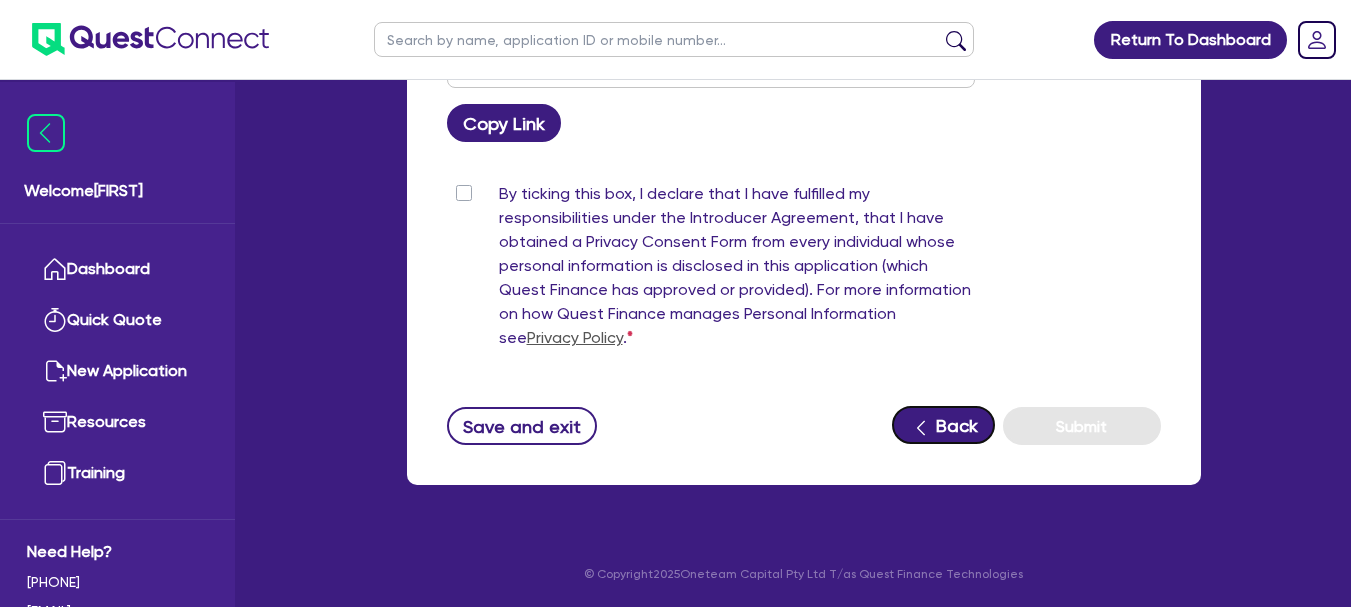 click on "Back" at bounding box center [943, 425] 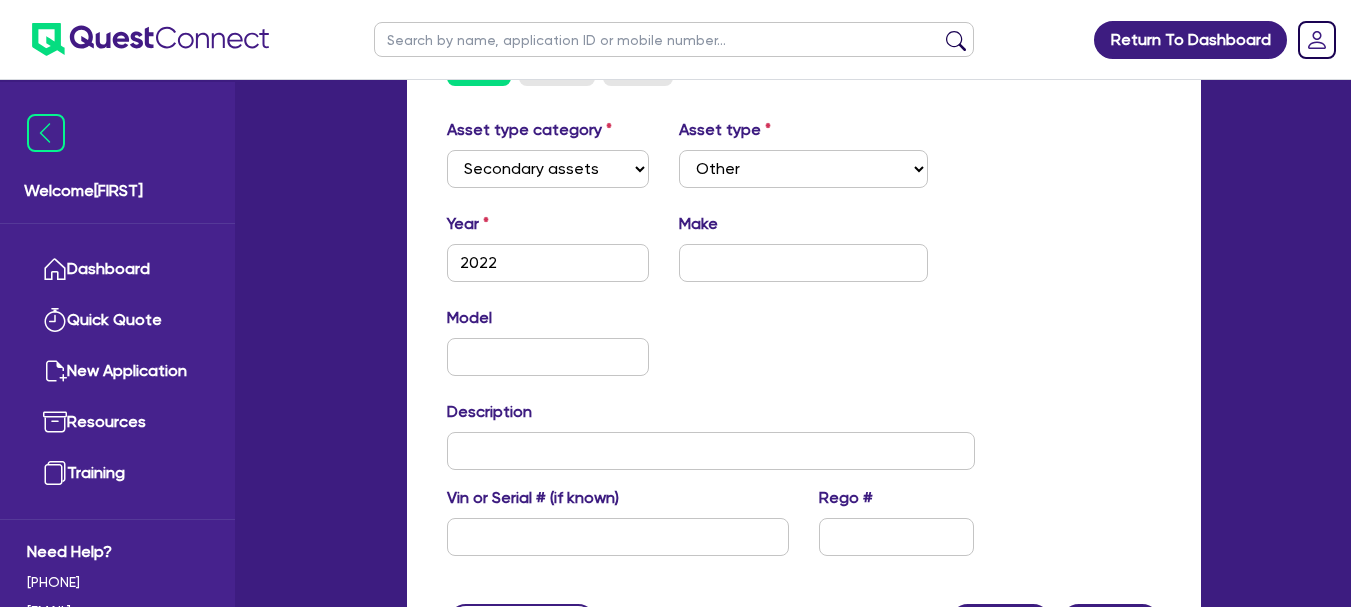 scroll, scrollTop: 900, scrollLeft: 0, axis: vertical 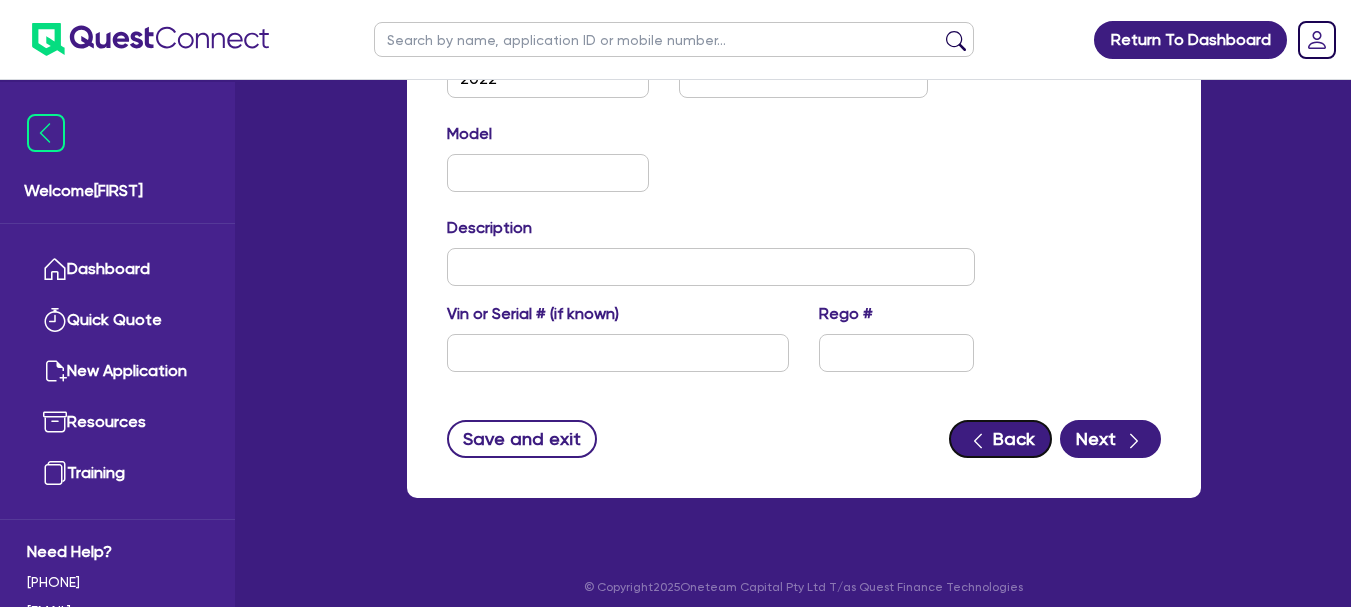 click at bounding box center [978, 438] 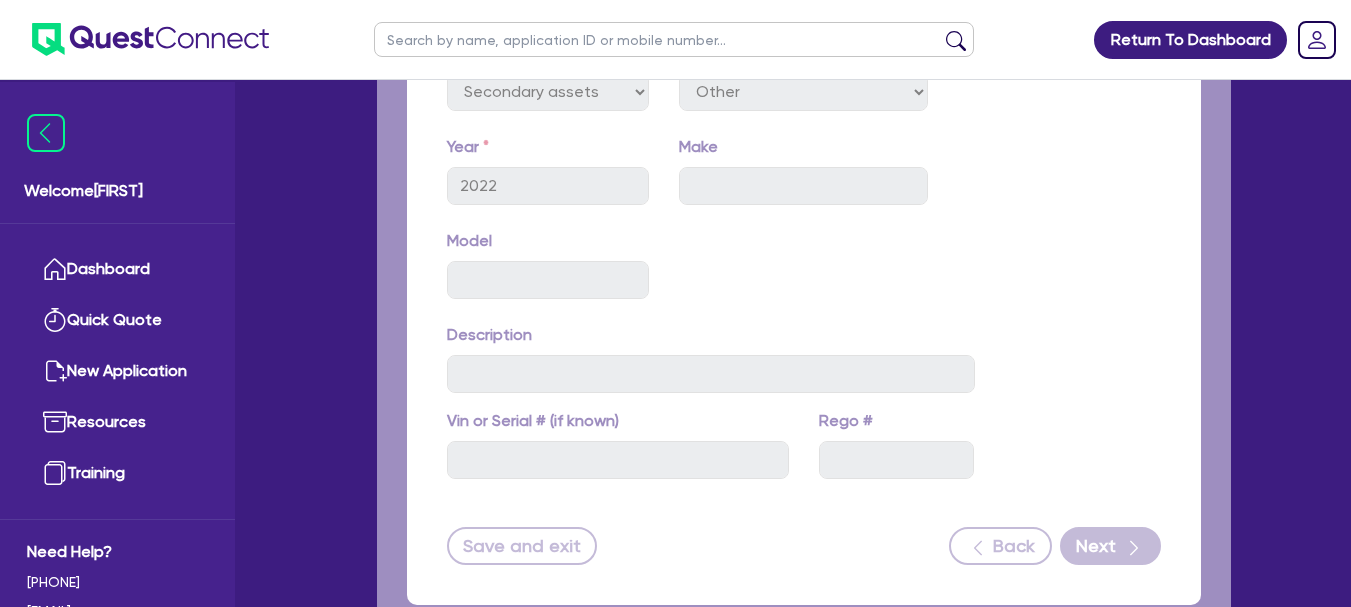 scroll, scrollTop: 600, scrollLeft: 0, axis: vertical 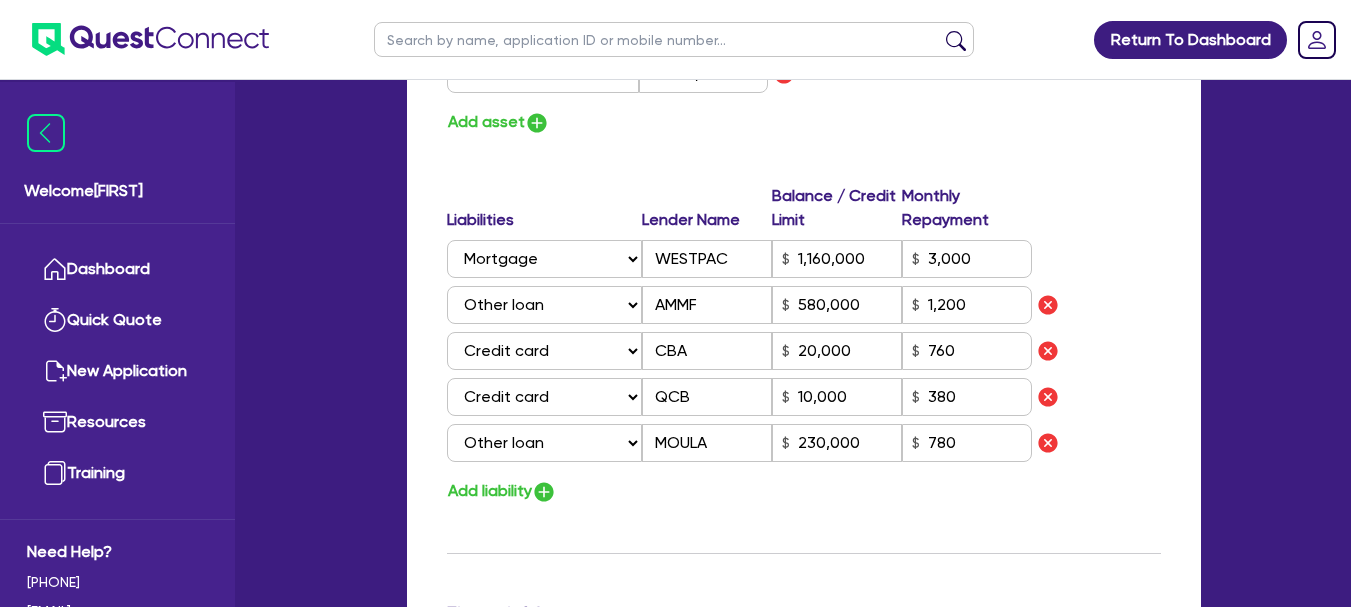 click on "Update residential status for Director #1 Boarding is only acceptable when the spouse owns the property. Cancel Ok Director # 1   Title Select [TITLE] [FIRST] [MIDDLE] [LAST] Date of birth [DATE] Driver licence number [DOCUMENT_NUMBER] Licence card number [DOCUMENT_CODE] Licence state Select NSW VIC QLD TAS ACT SA NT WA Marital status Select Single Married De Facto / Partner Number of dependents [NUMBER] Mobile [PHONE] Email [EMAIL] Residential address Same as business address? Yes No Residential status Owning Renting Boarding Residential address [NUMBER] [STREET] [SUBURB] [STATE] [POSTAL_CODE] Unit number Street number [NUMBER] Street name [STREET] Suburb [SUBURB] State Select NSW VIC QLD TAS ACT SA NT WA Postal code [POSTAL_CODE] Enter manually? Assets and Liabilities Assets Value Select Asset Cash Property Investment property Vehicle Truck Trailer Equipment Household & personal asset Other asset Select Asset Cash Property Investment property Vehicle Truck Trailer Equipment Cash" at bounding box center (804, -77) 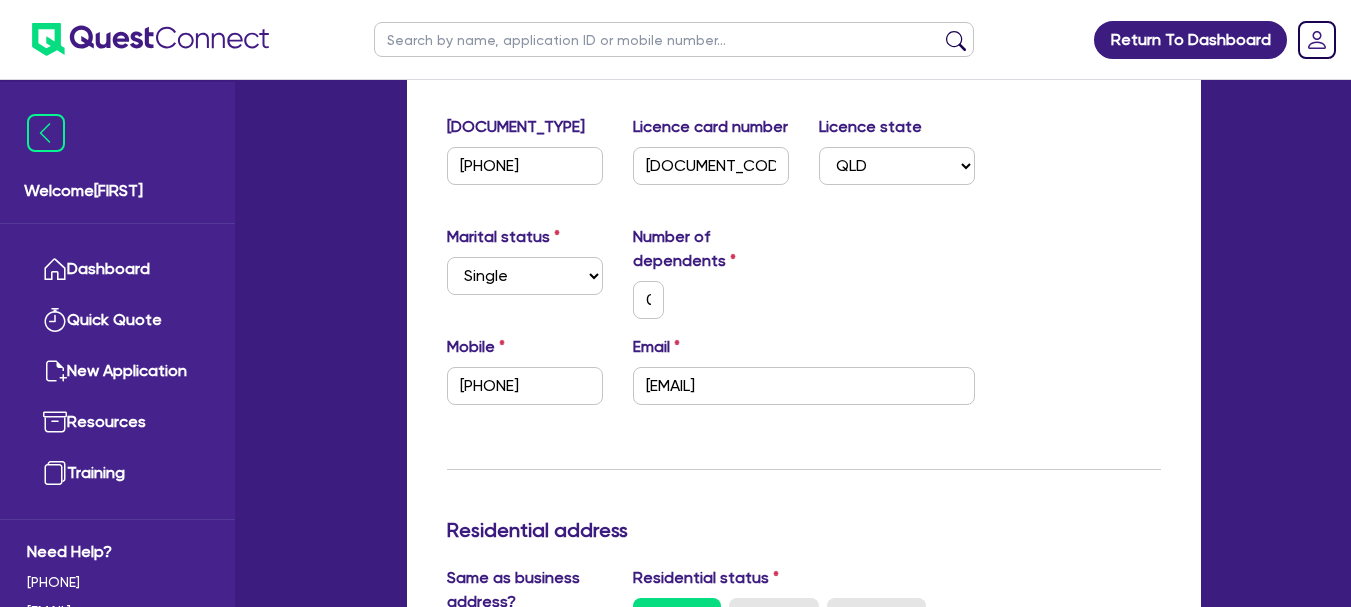 scroll, scrollTop: 0, scrollLeft: 0, axis: both 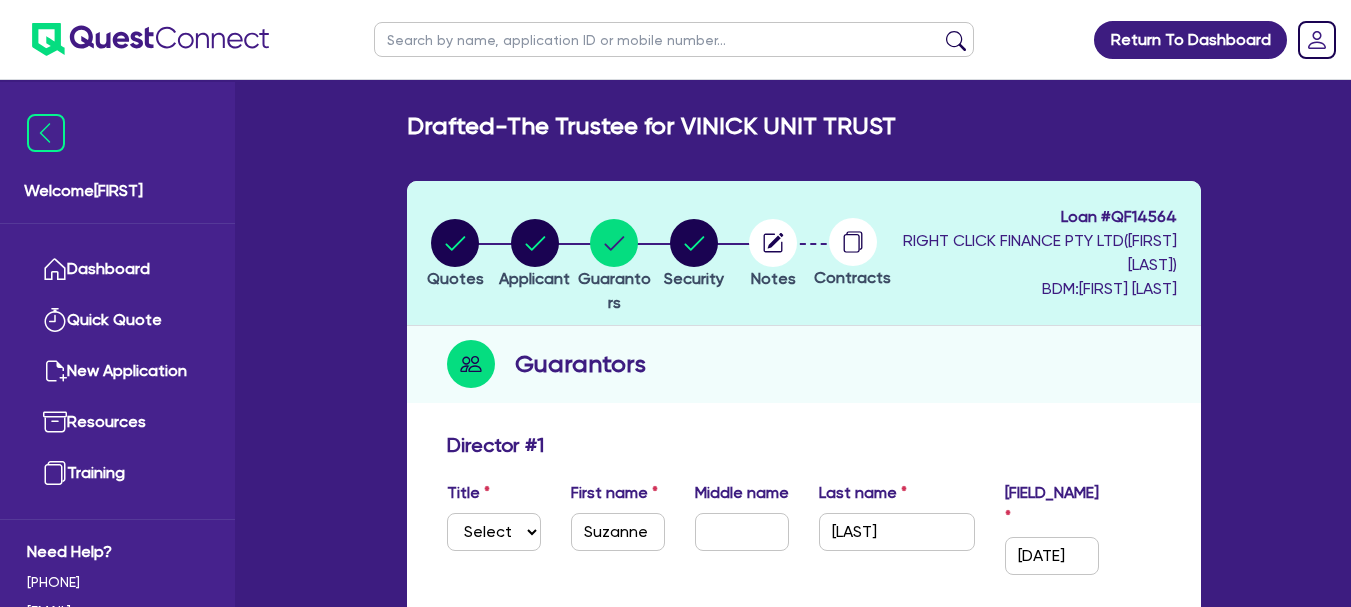 click at bounding box center (853, 242) 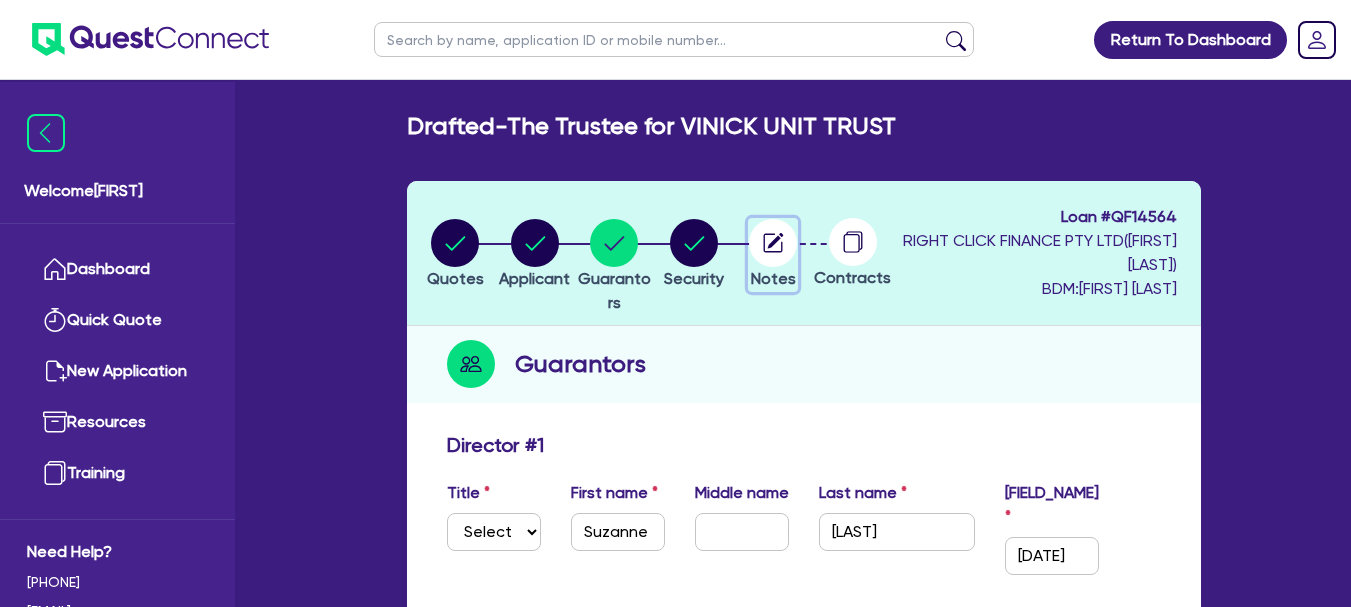 click at bounding box center [773, 243] 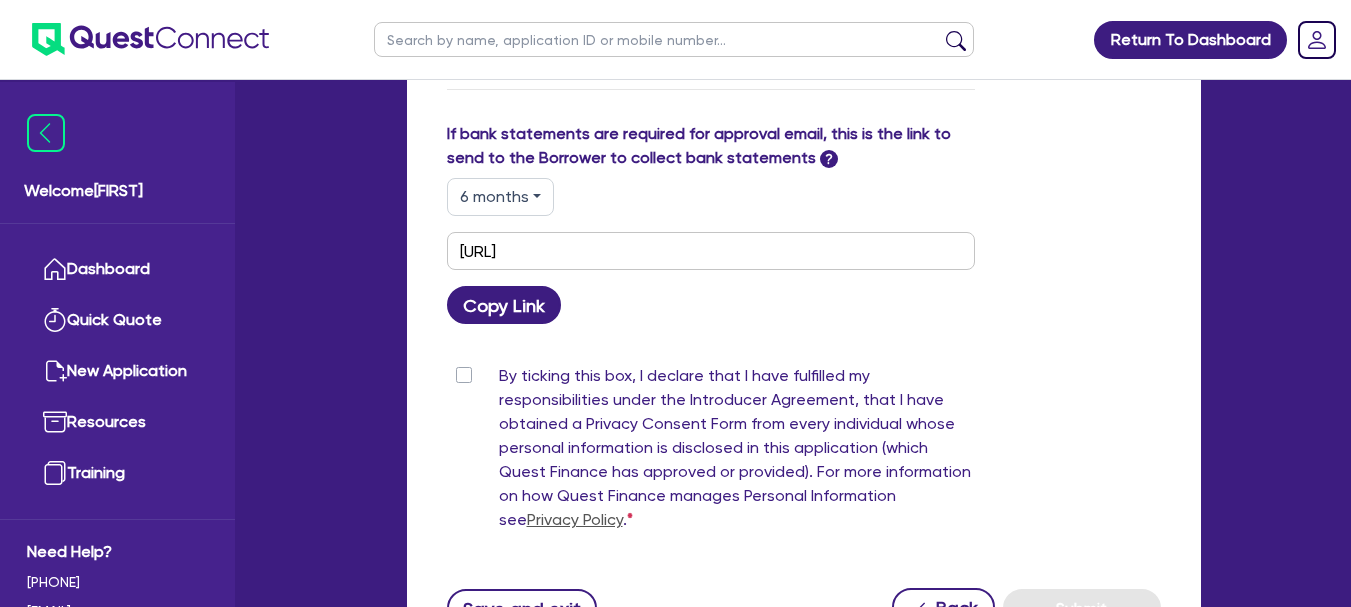 scroll, scrollTop: 1400, scrollLeft: 0, axis: vertical 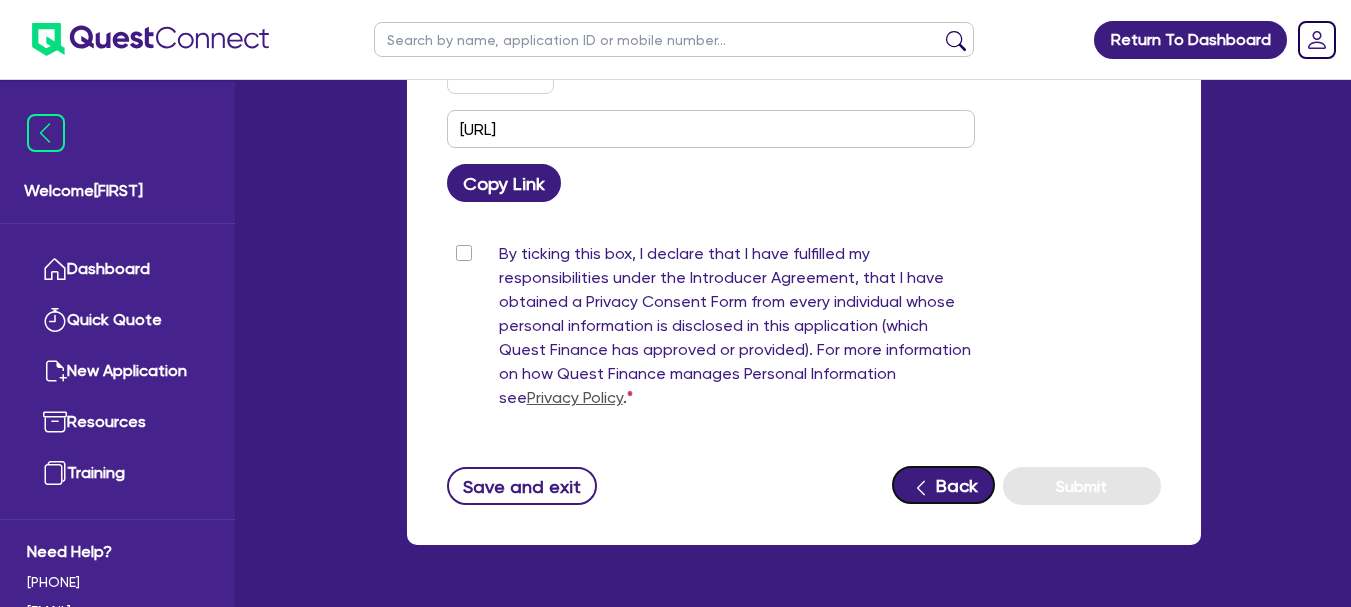 click at bounding box center [921, 485] 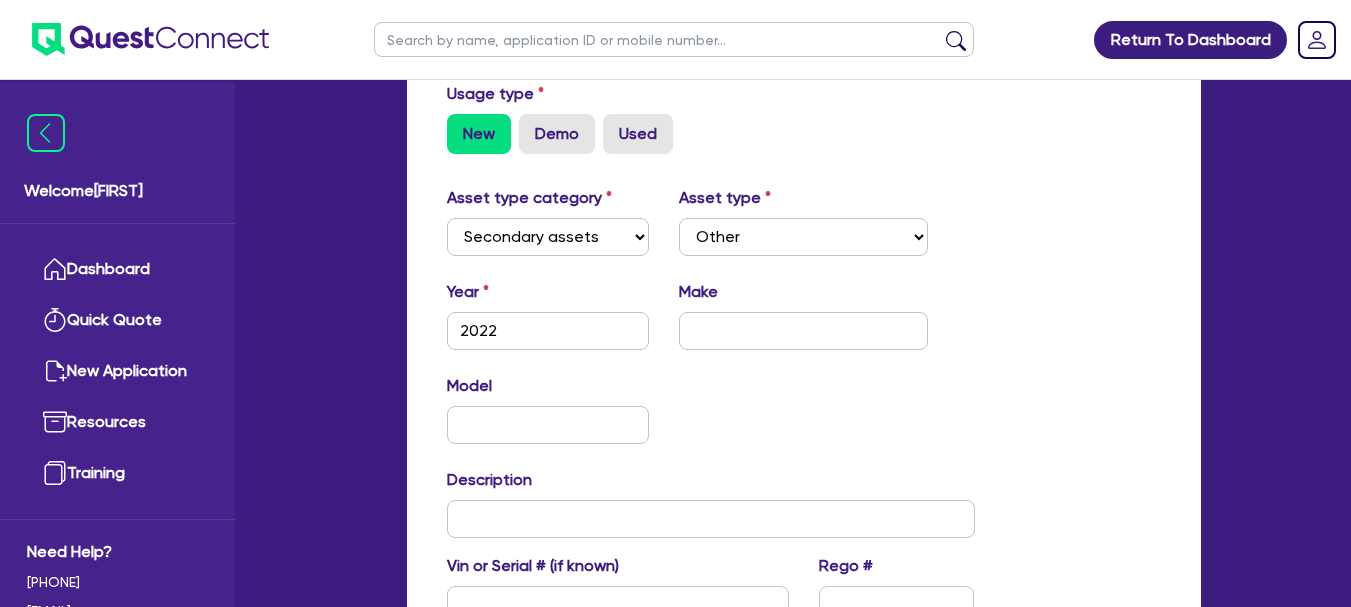 scroll, scrollTop: 613, scrollLeft: 0, axis: vertical 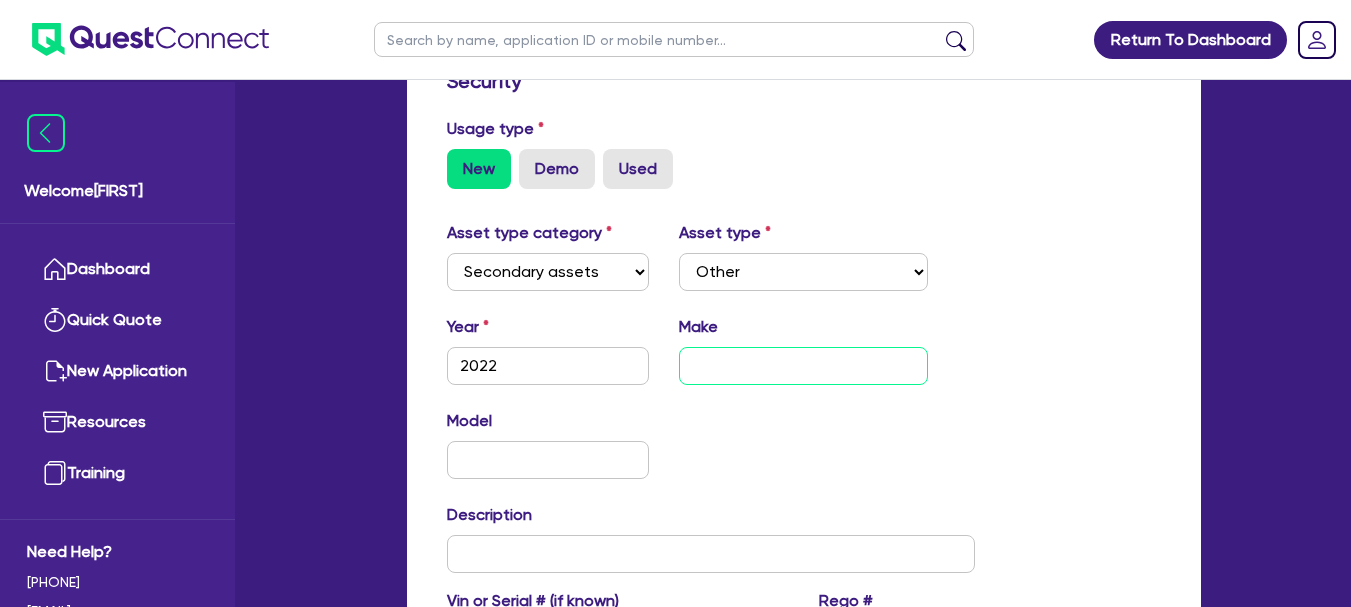 click at bounding box center [803, 366] 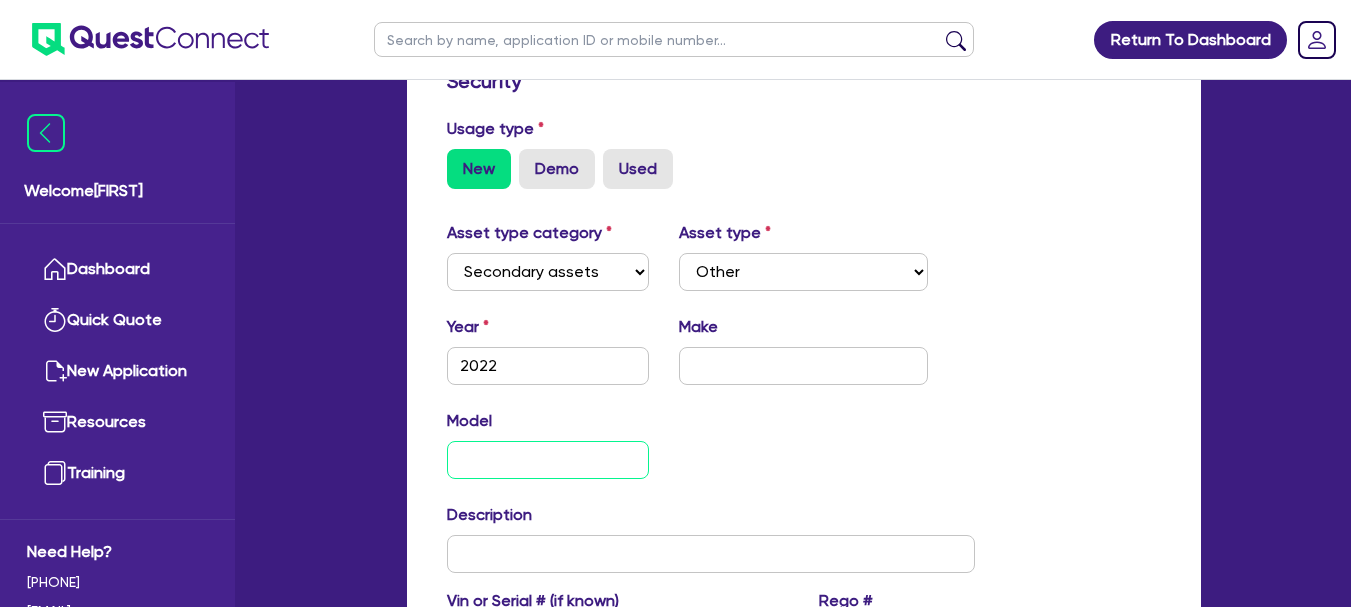 click at bounding box center (548, 460) 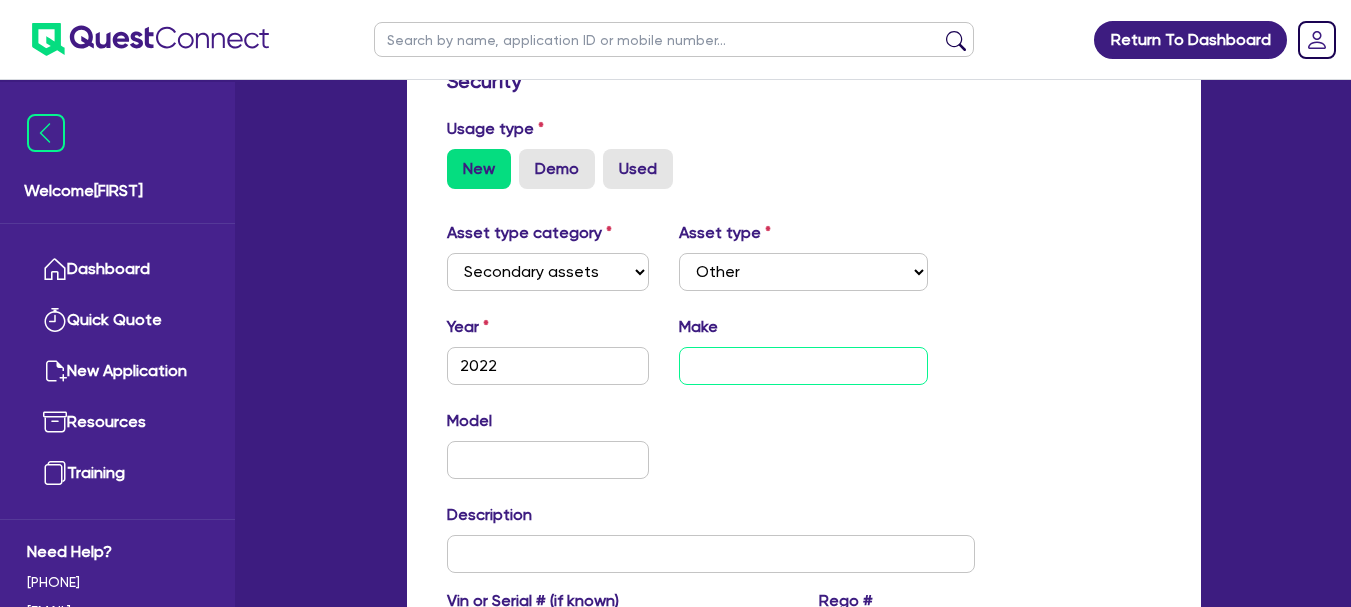 click at bounding box center [803, 366] 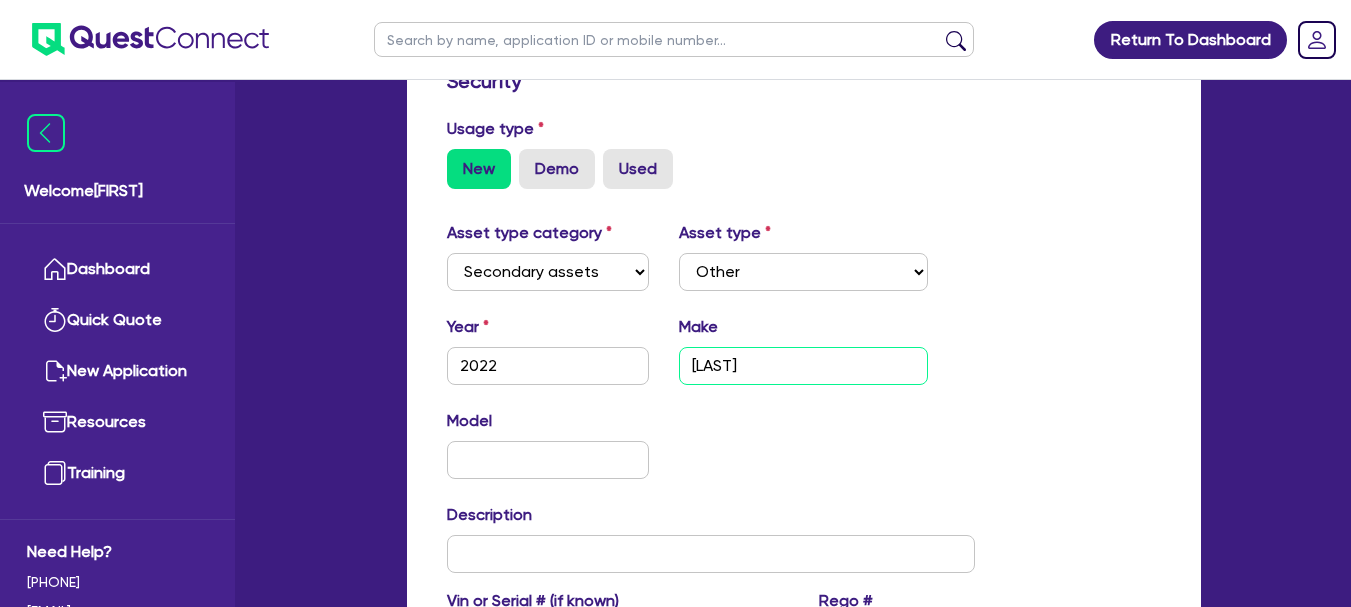 type on "[LAST]" 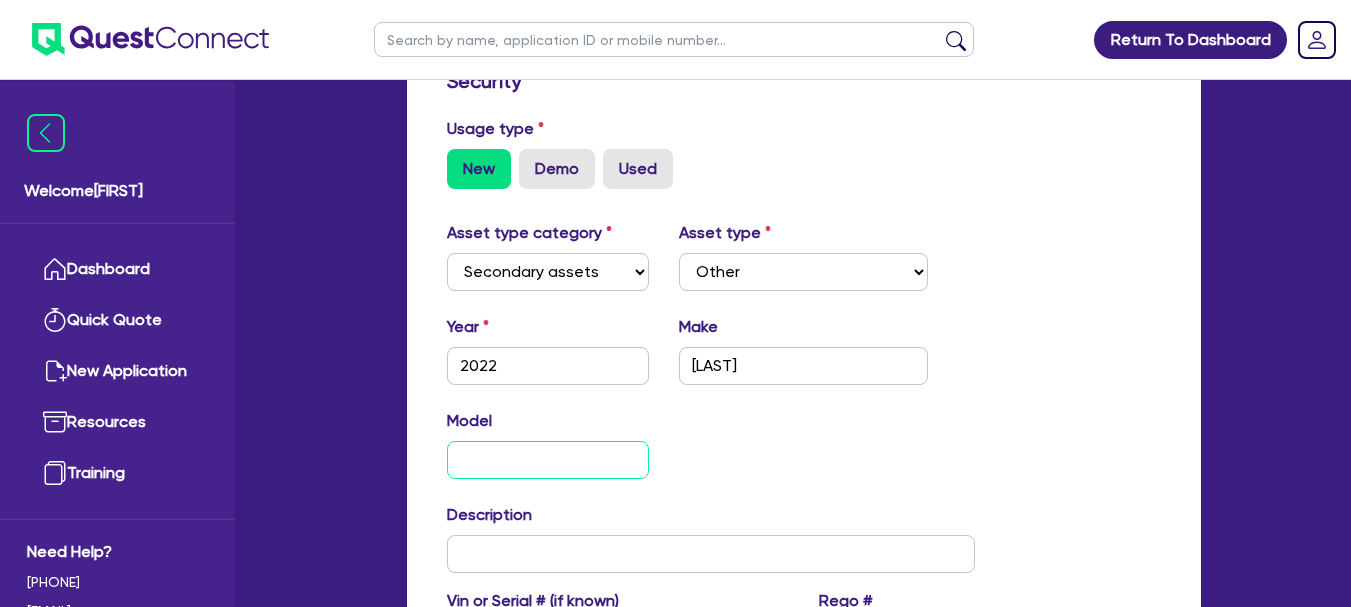 click at bounding box center (548, 460) 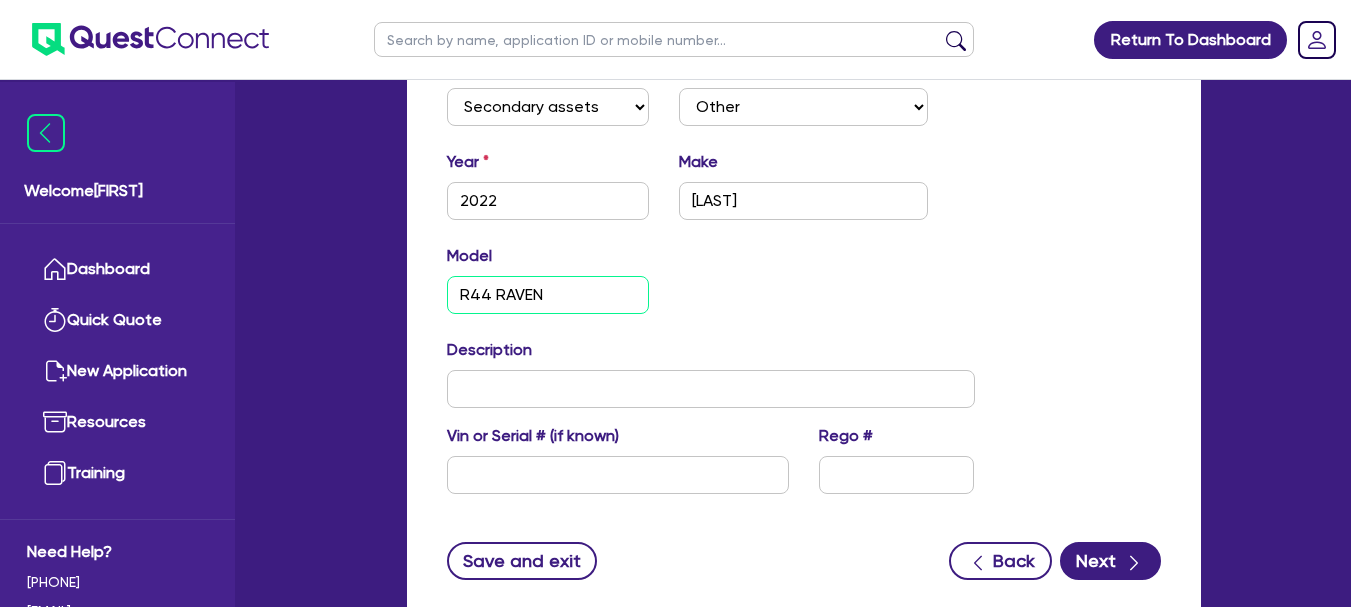 scroll, scrollTop: 813, scrollLeft: 0, axis: vertical 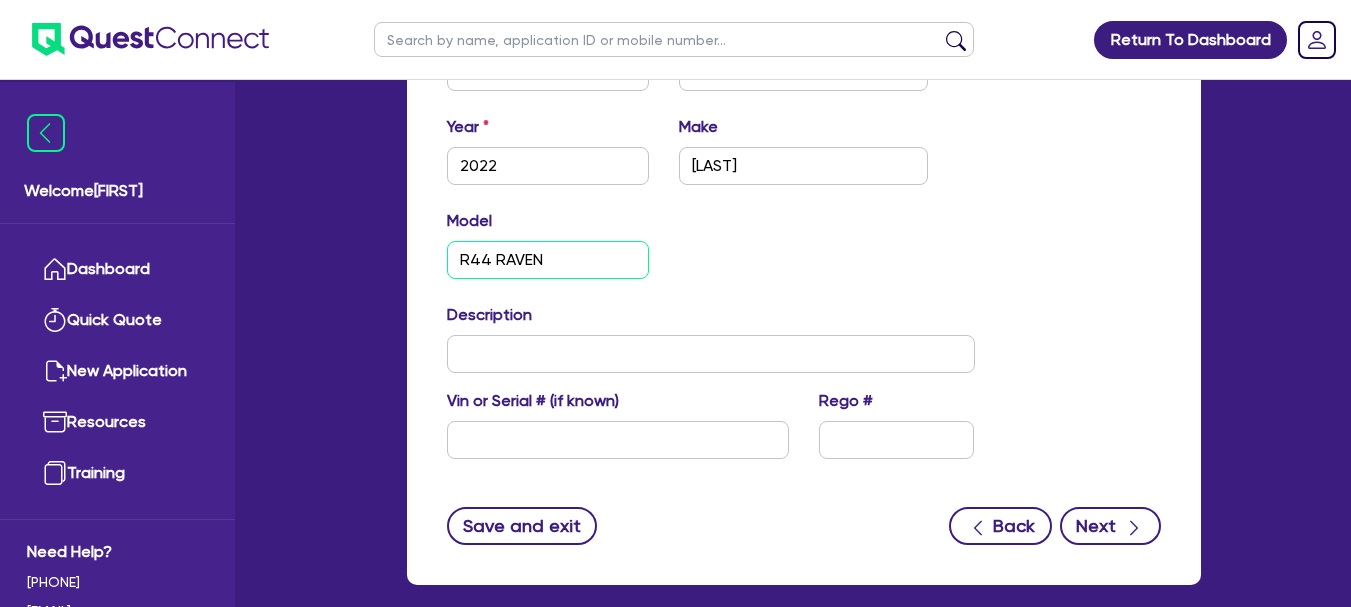 type on "R44 RAVEN" 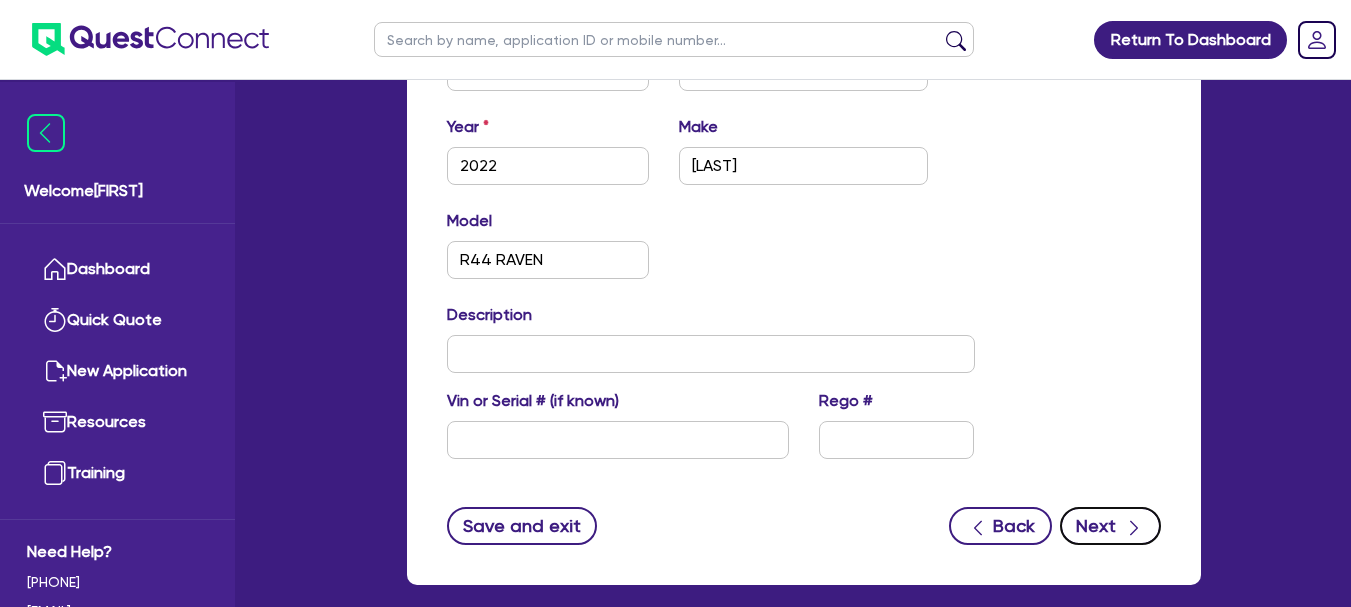 click on "Next" at bounding box center (1110, 526) 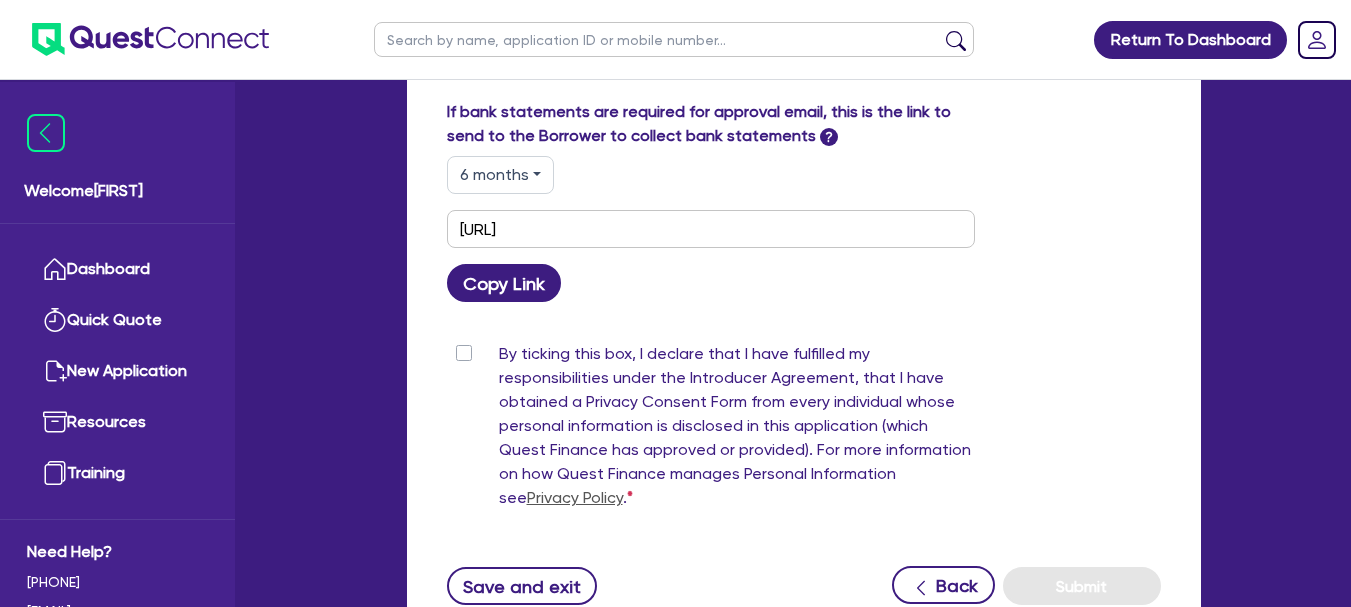 scroll, scrollTop: 1292, scrollLeft: 0, axis: vertical 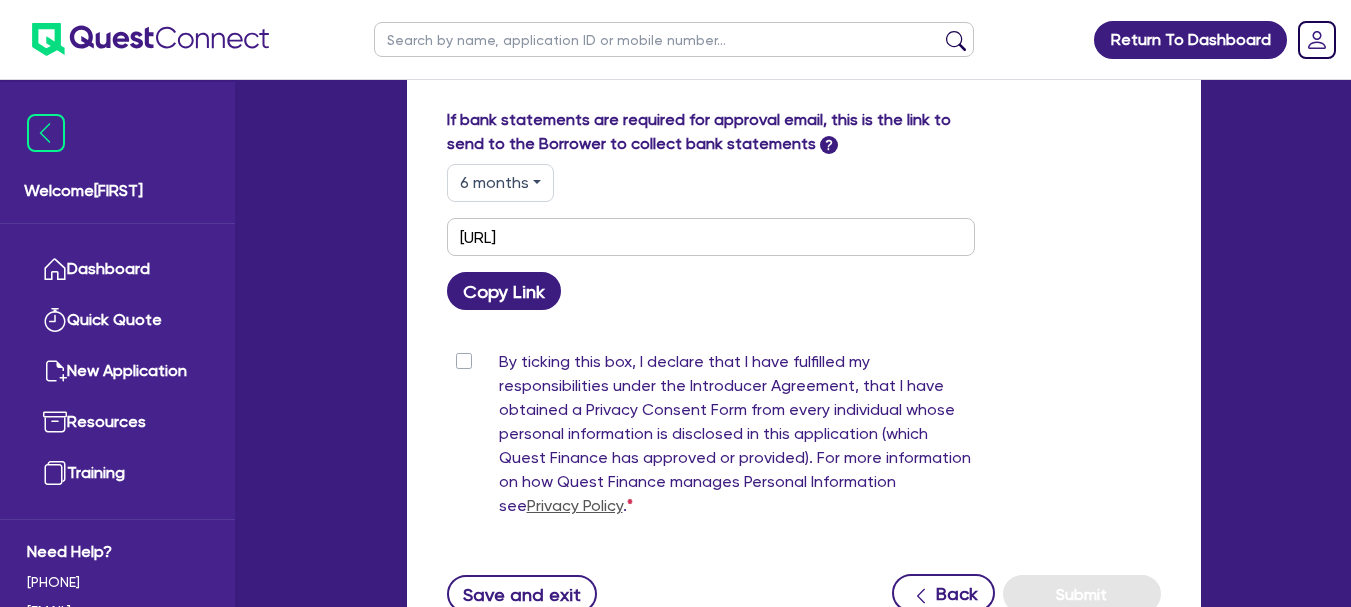 click on "By ticking this box, I declare that I have fulfilled my responsibilities under the Introducer Agreement, that I have obtained a Privacy Consent Form from every individual whose personal information is disclosed in this application (which Quest Finance has approved or provided). For more information on how Quest Finance manages Personal Information see Privacy Policy ." at bounding box center [737, 438] 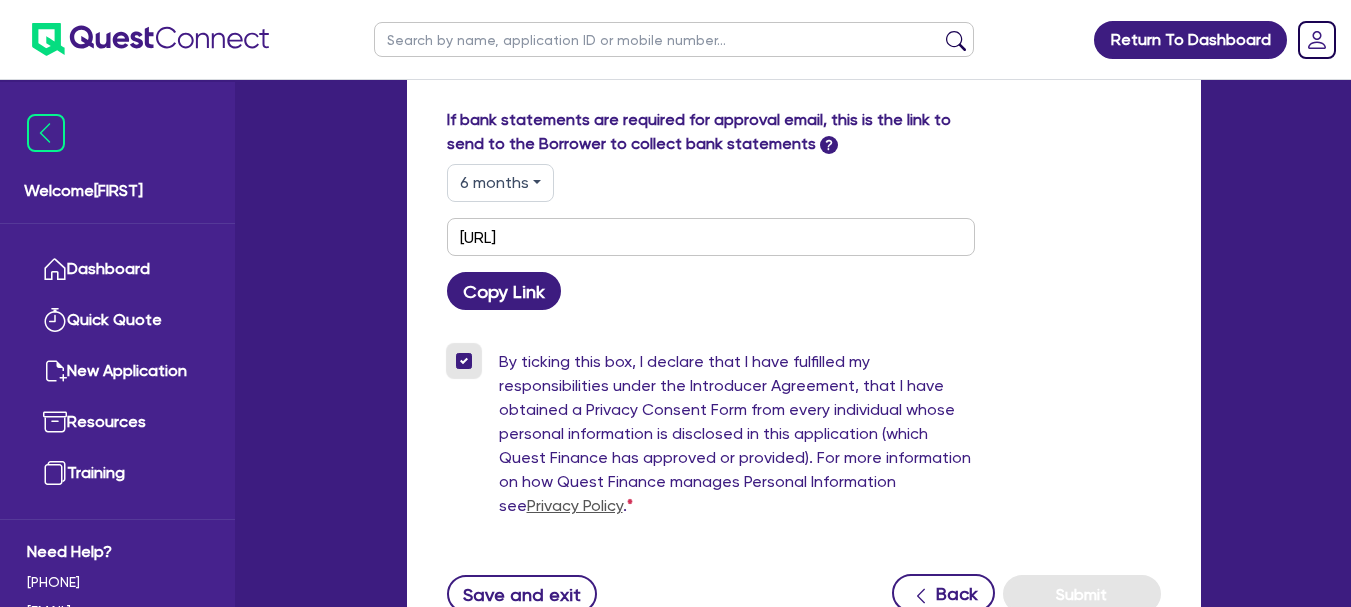 checkbox on "true" 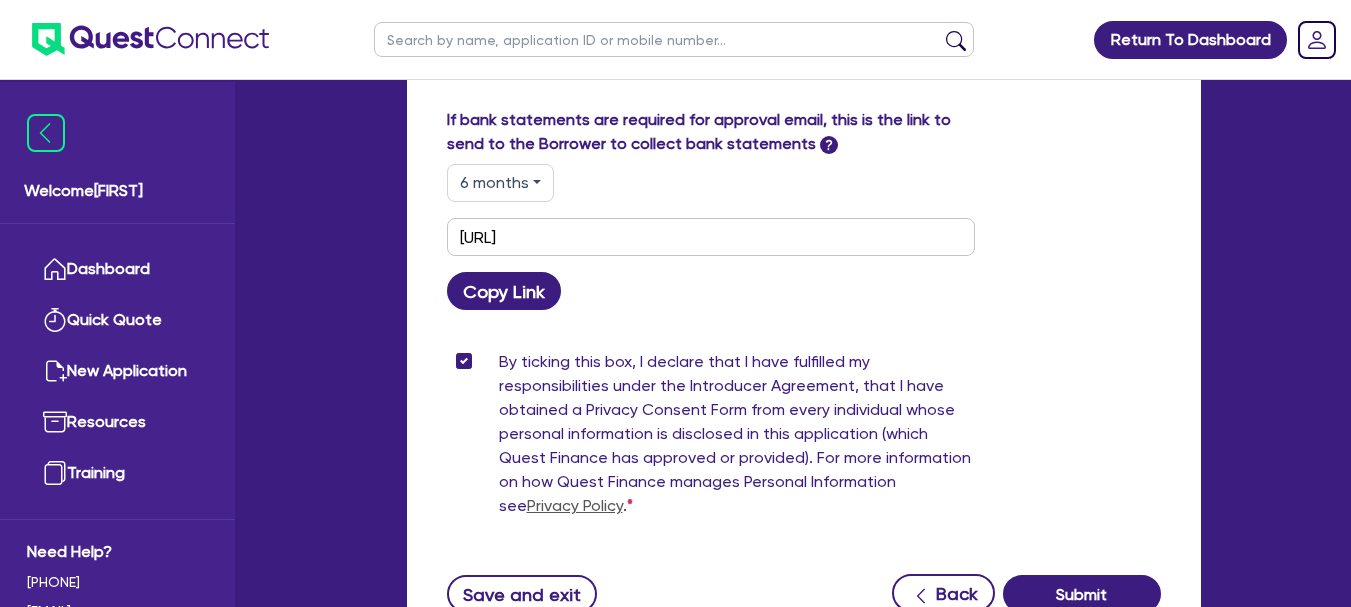 click on "Funding Options Who will be funding this deal? Select I want Quest to fund 100% I will fund 100% I will co-fund with Quest Other - I am referring this deal in I will contribute Supporting Notes  Include the brief history on applicant/s and purpose of loan:                                                                                                                                                 Supporting Documents (please upload both sides of  Driver Licence  and   Medicare Card ) Drop files to upload or Select files Document name Time uploaded Download link DL Front - [FIRST].pdf 03-07-25 15:38:06 Download DL Back - [FIRST].pdf 03-07-25 15:38:06 Download Delete "undefined" Are you sure you want to proceed with this action? Cancel Proceed If bank statements are required for approval email, this is the link to send to the Borrower to collect bank statements ? 6 months 3 months 6 months 12 months [URL] Copy Link Privacy Policy . Save and exit
Back Submit" at bounding box center (804, -123) 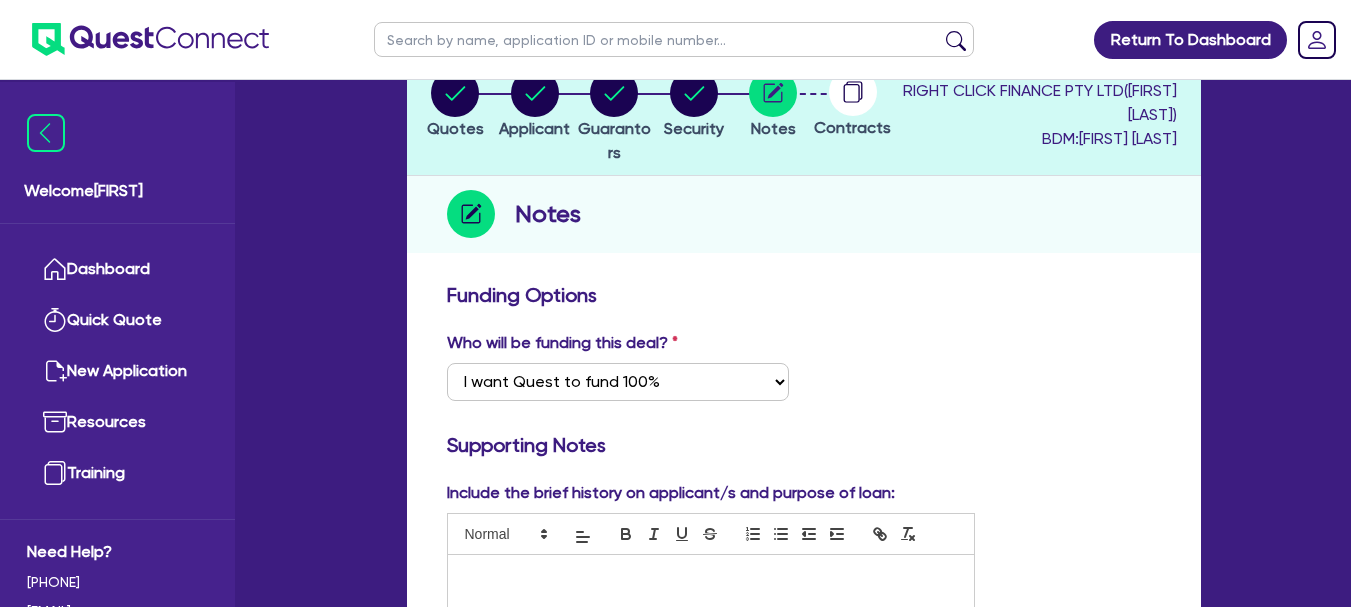scroll, scrollTop: 0, scrollLeft: 0, axis: both 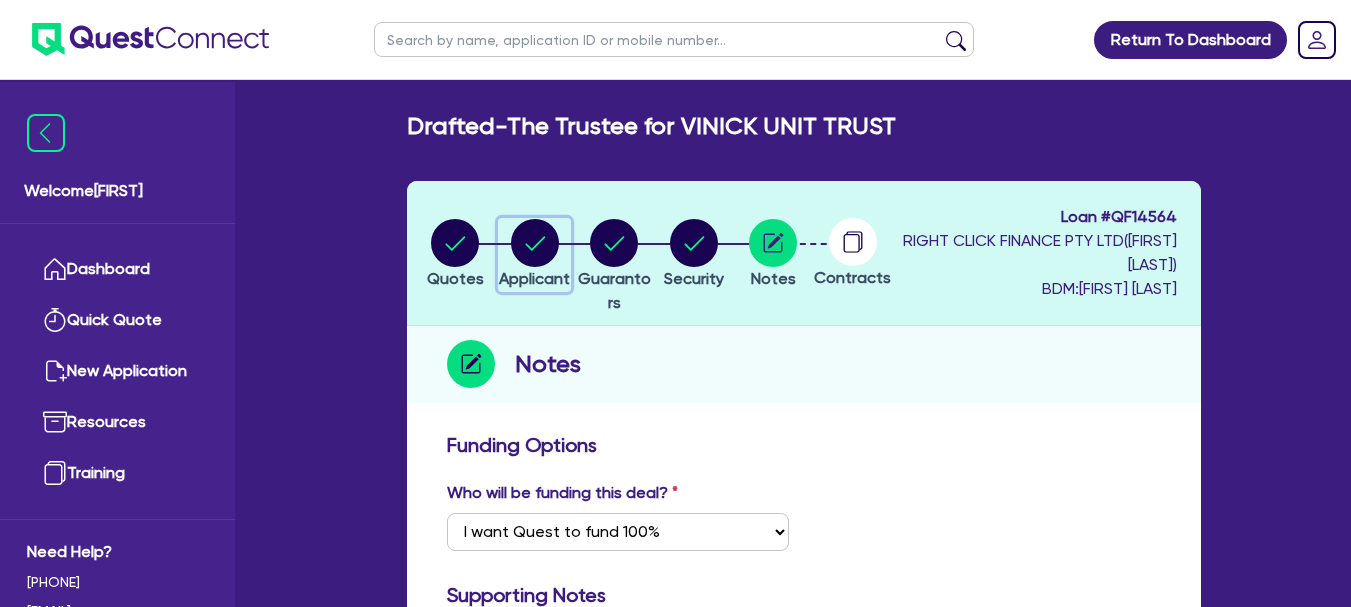 click at bounding box center [535, 243] 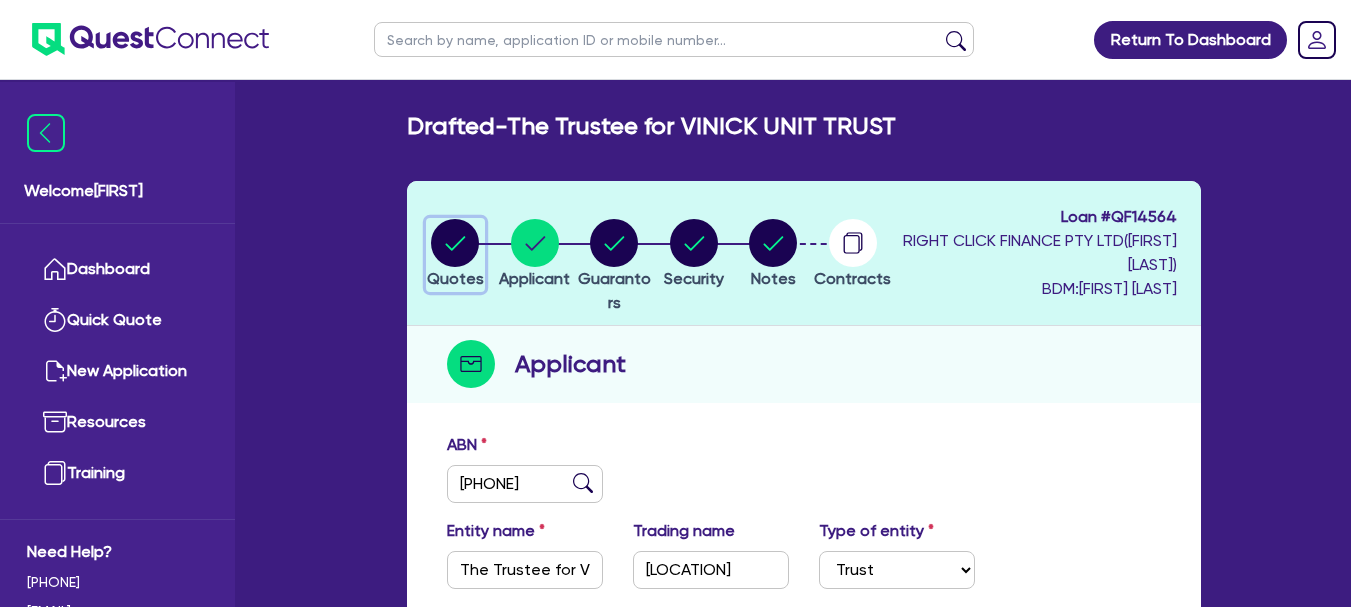 click at bounding box center (455, 243) 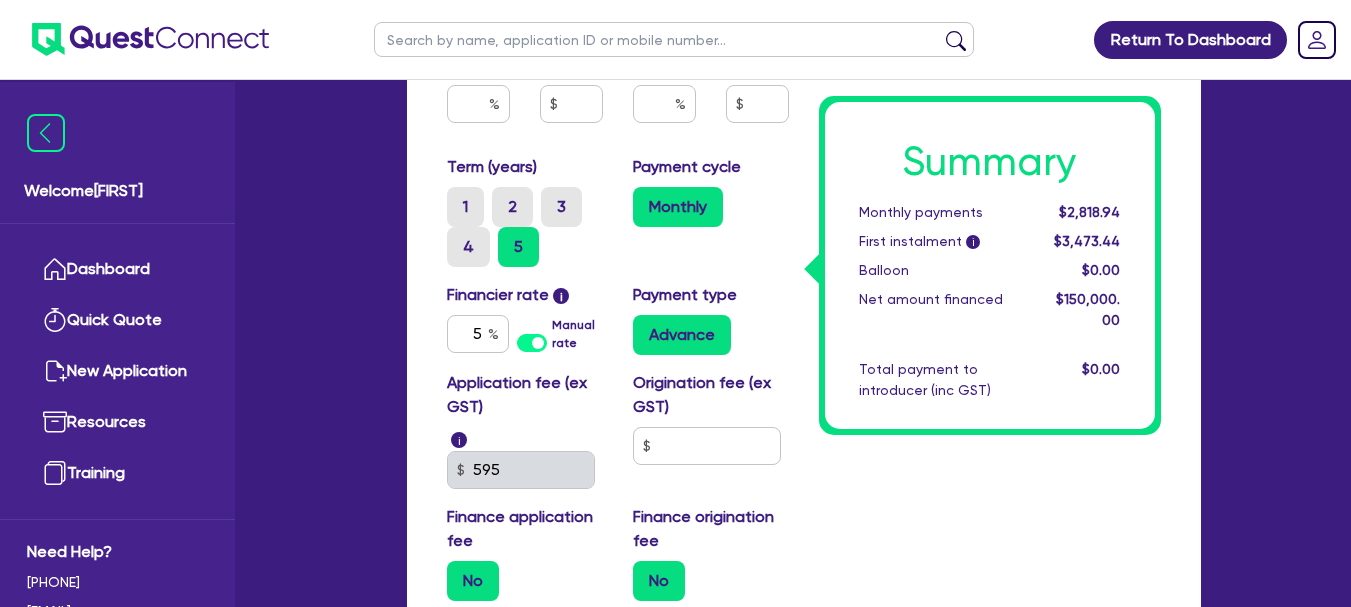 scroll, scrollTop: 1300, scrollLeft: 0, axis: vertical 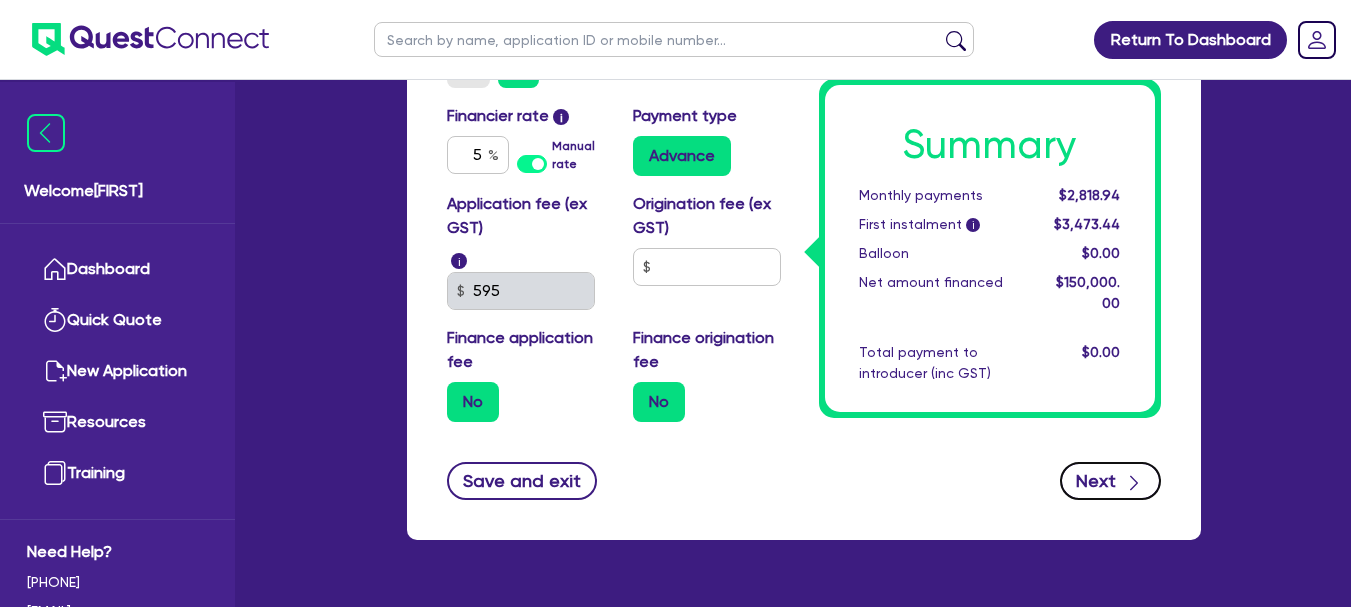 click on "Next" at bounding box center (1110, 481) 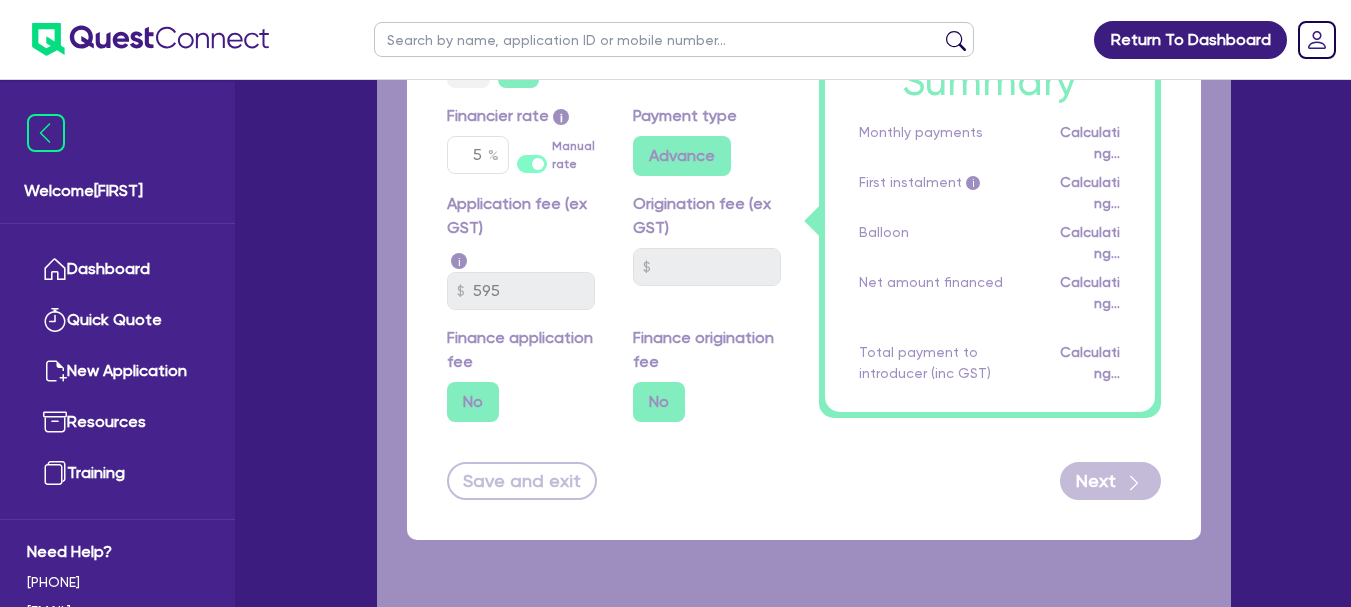 scroll, scrollTop: 1022, scrollLeft: 0, axis: vertical 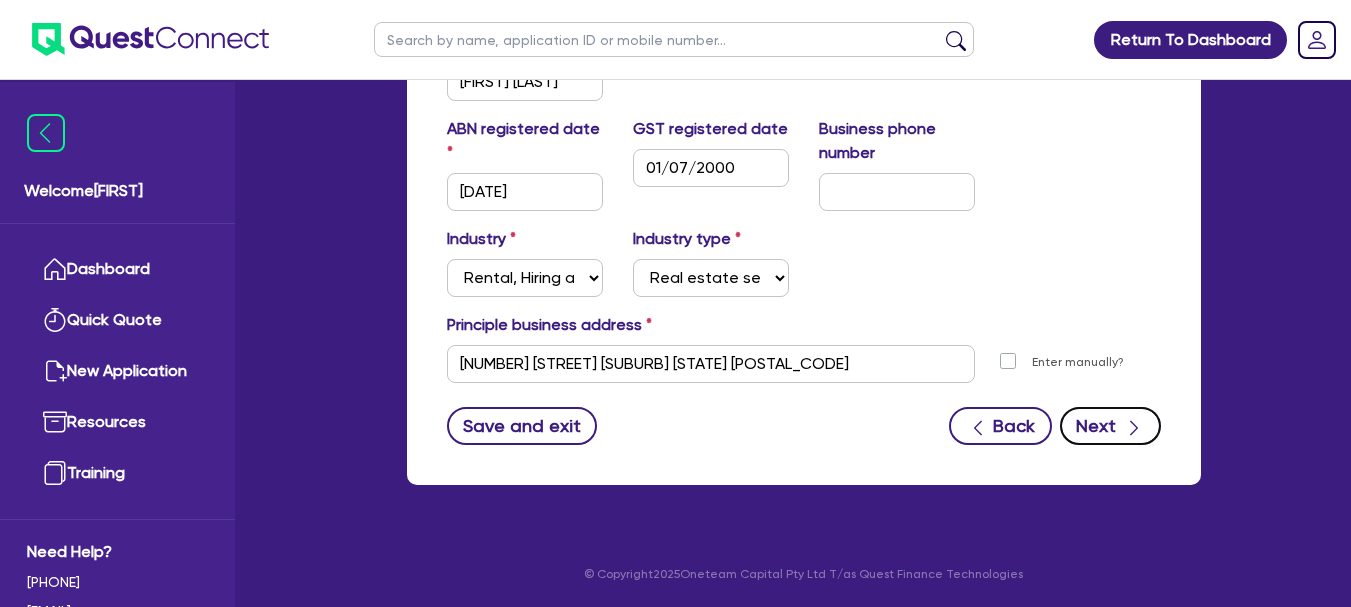 click at bounding box center (1134, 428) 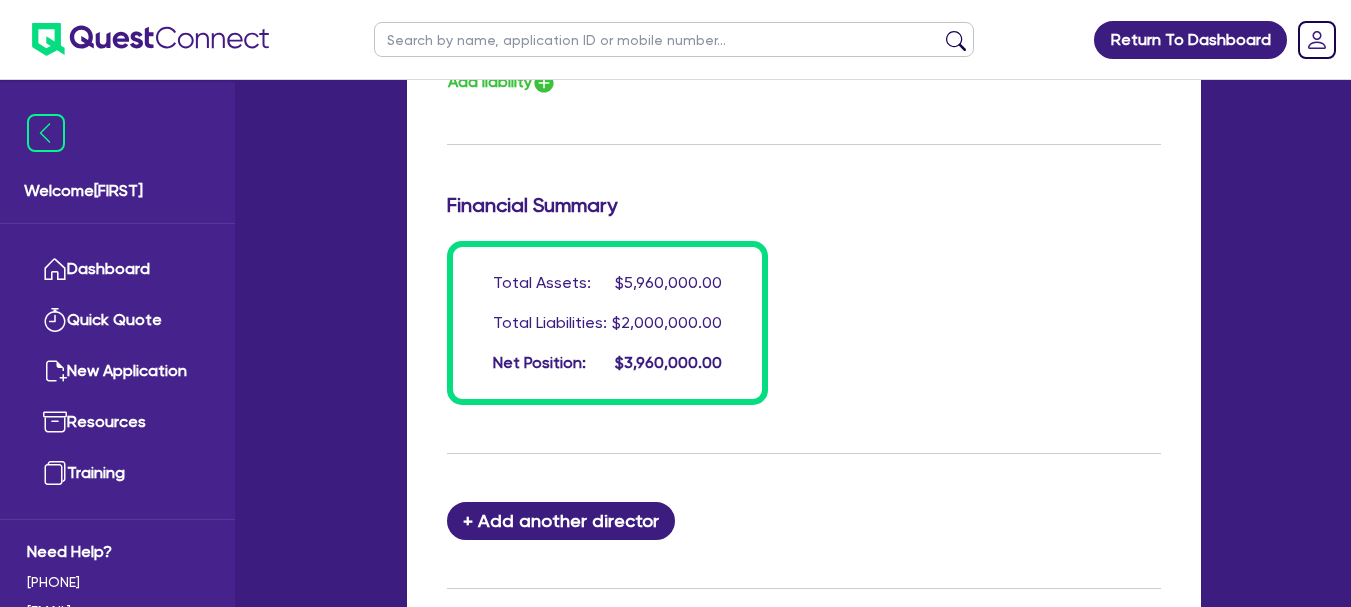 scroll, scrollTop: 2300, scrollLeft: 0, axis: vertical 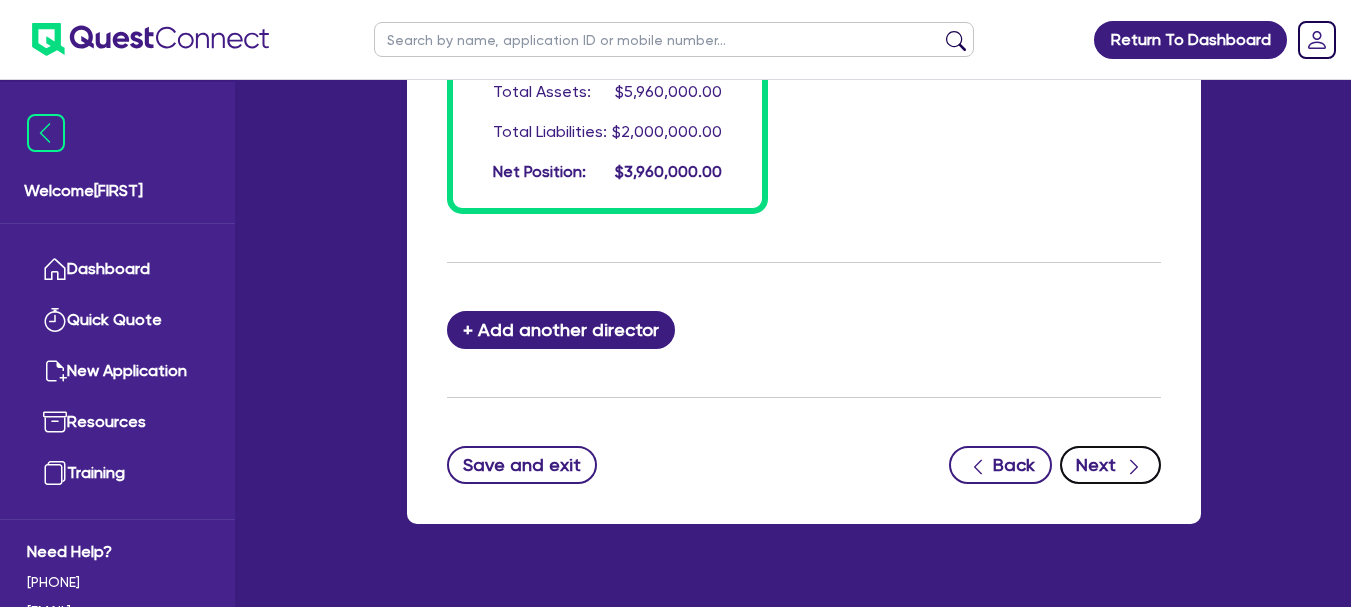 click on "Next" at bounding box center (1110, 465) 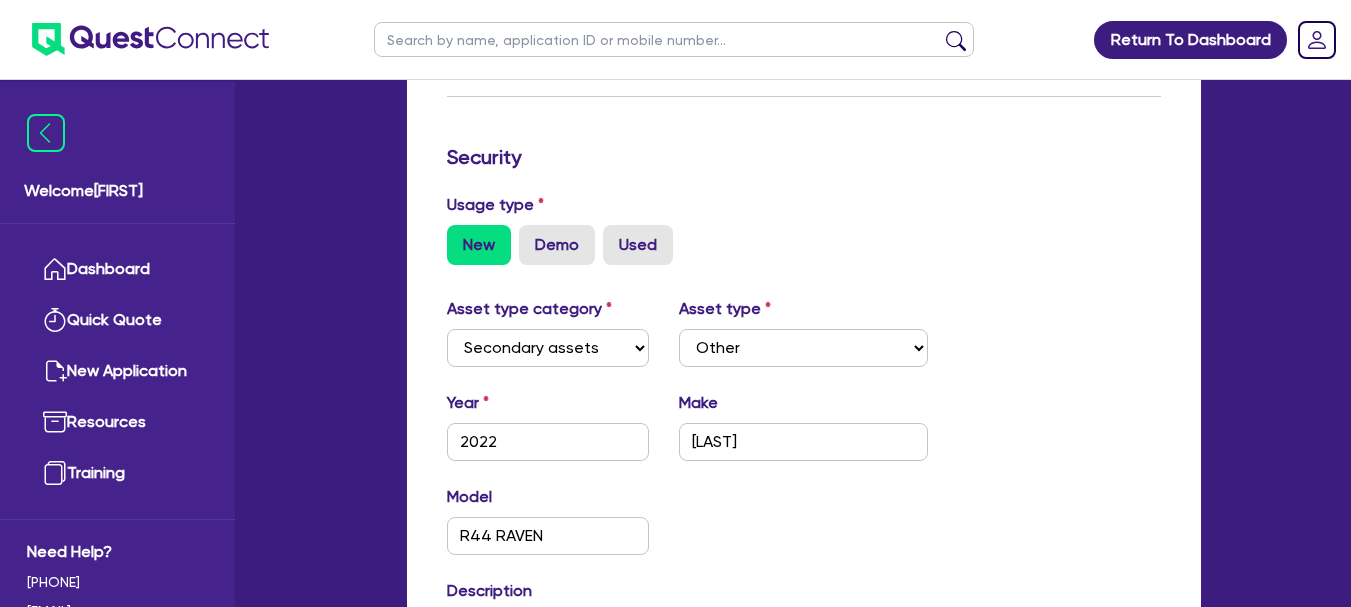 scroll, scrollTop: 538, scrollLeft: 0, axis: vertical 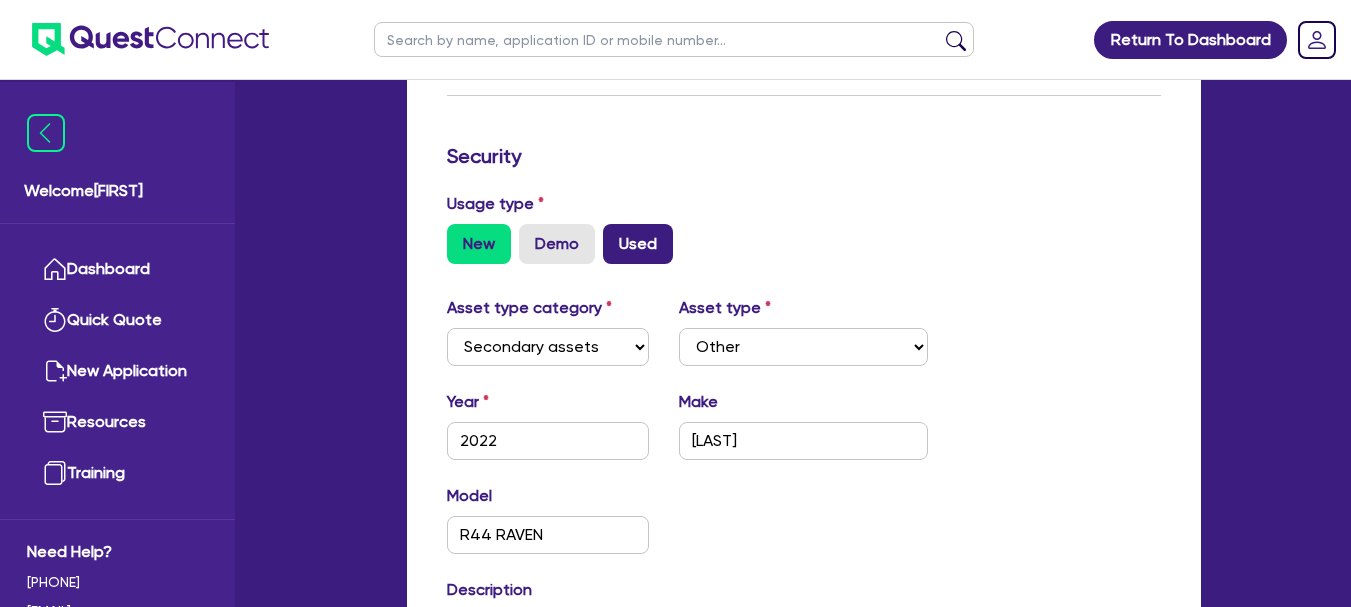 click on "Used" at bounding box center [638, 244] 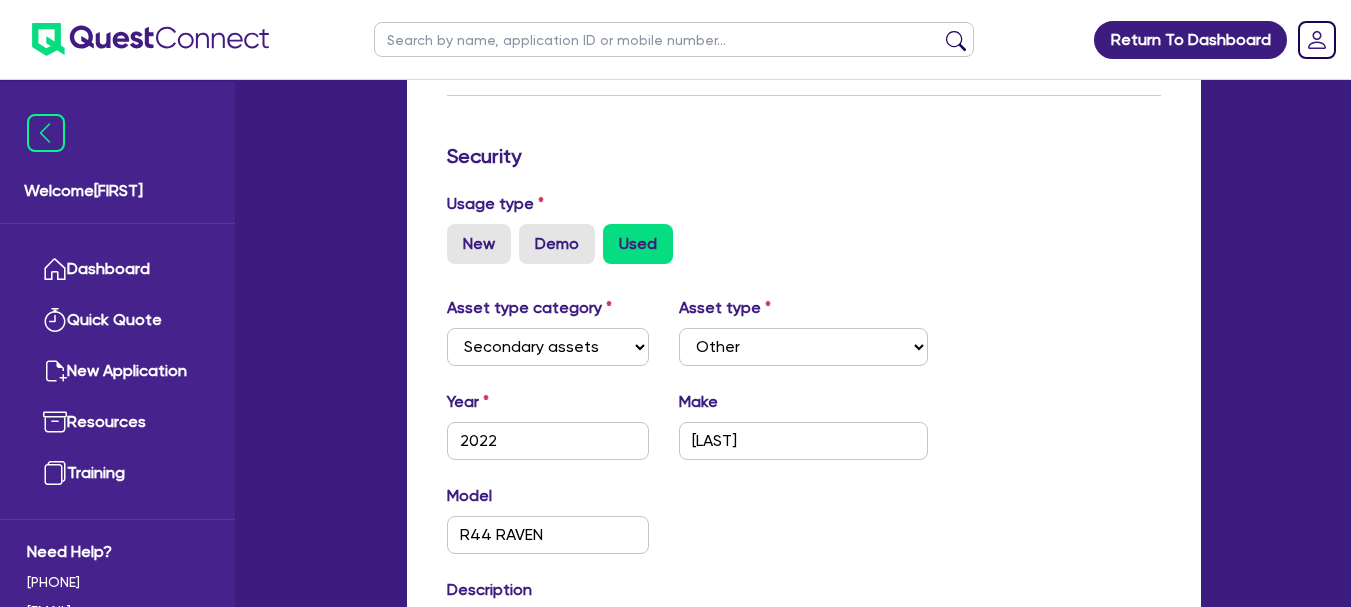 click on "Usage type New Demo Used" at bounding box center (804, 236) 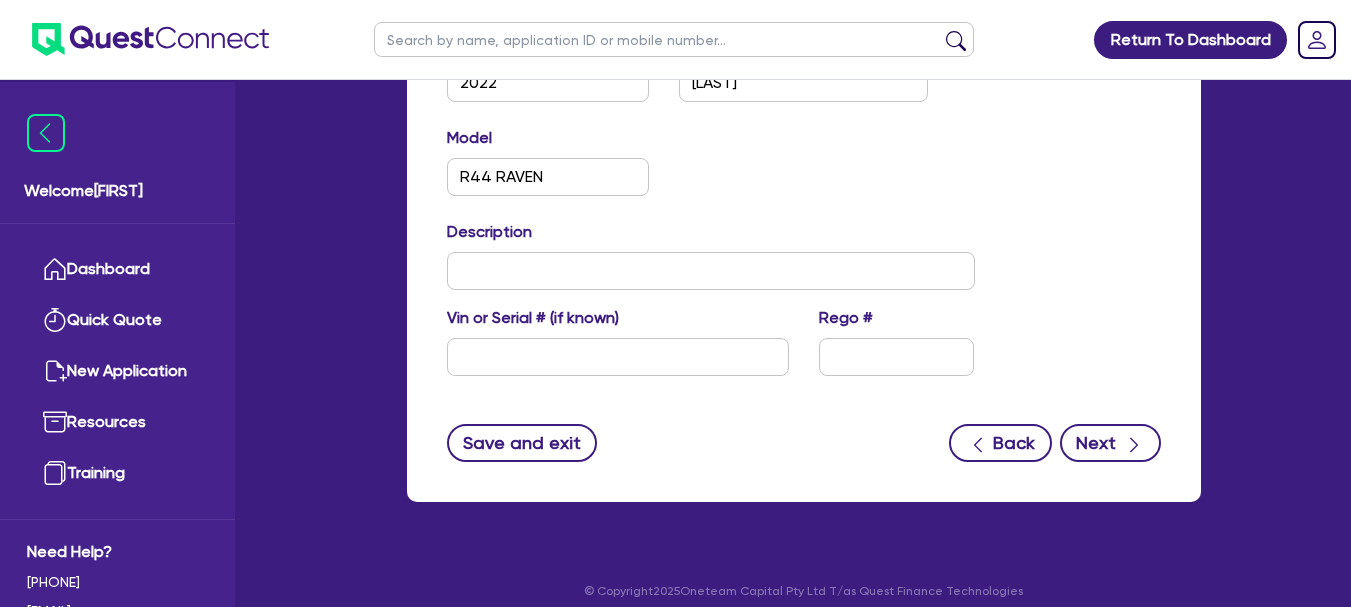scroll, scrollTop: 913, scrollLeft: 0, axis: vertical 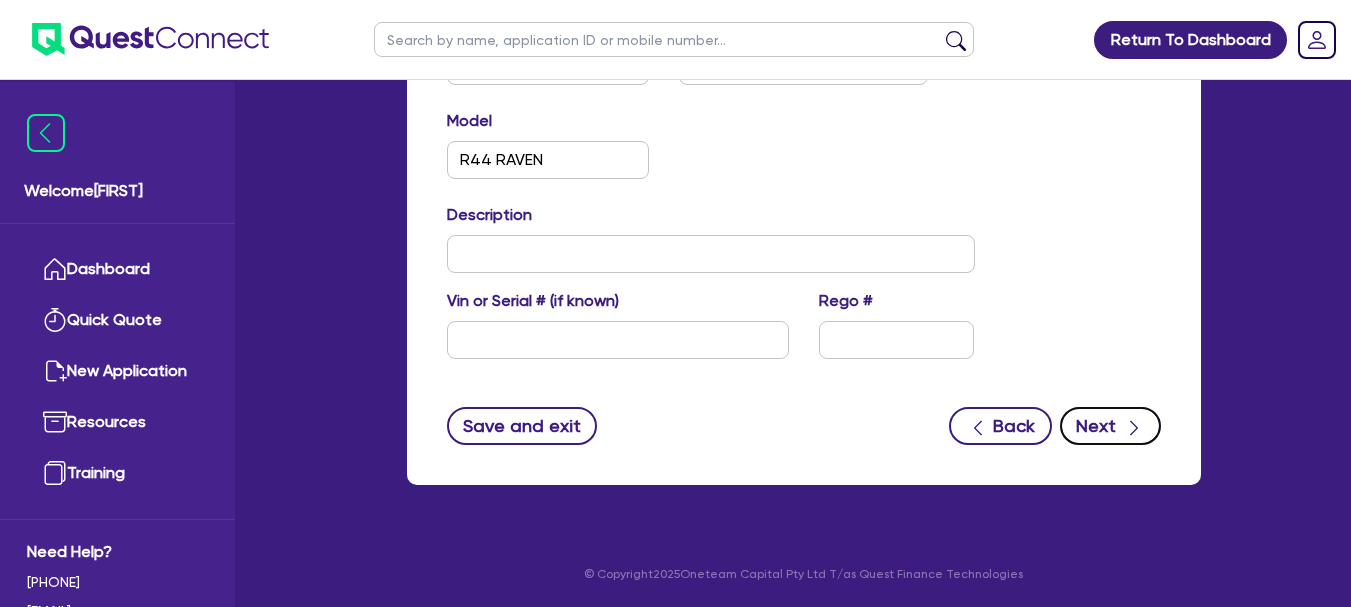 click on "Next" at bounding box center [1110, 426] 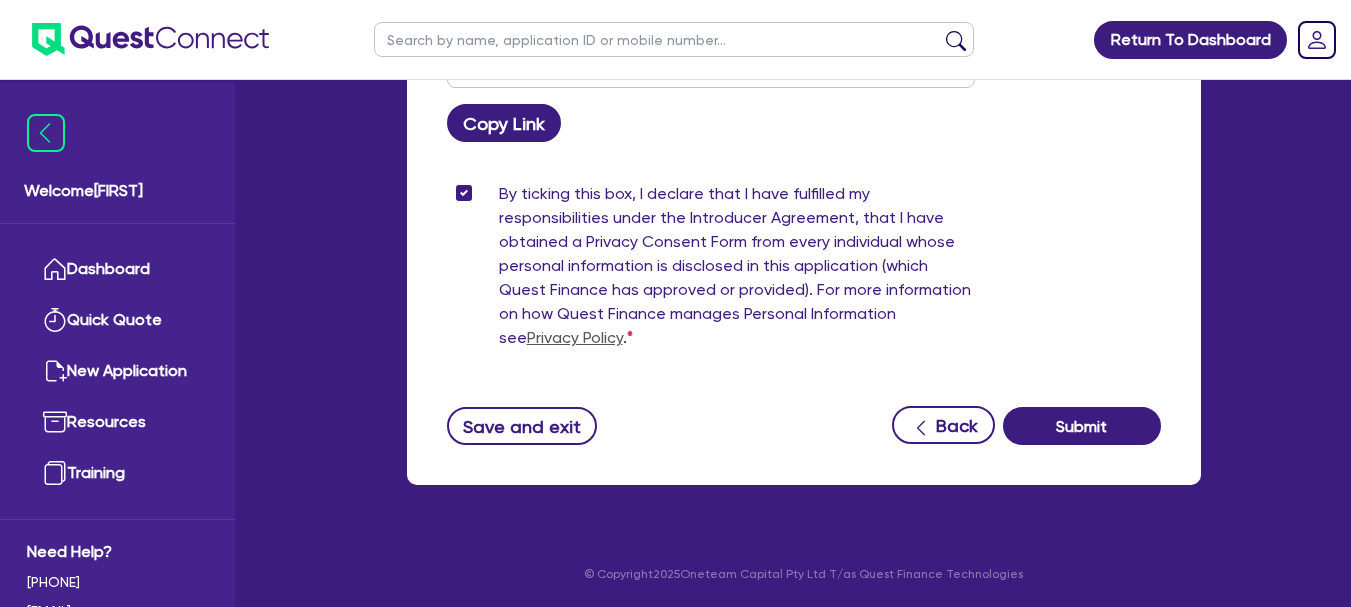 scroll, scrollTop: 1492, scrollLeft: 0, axis: vertical 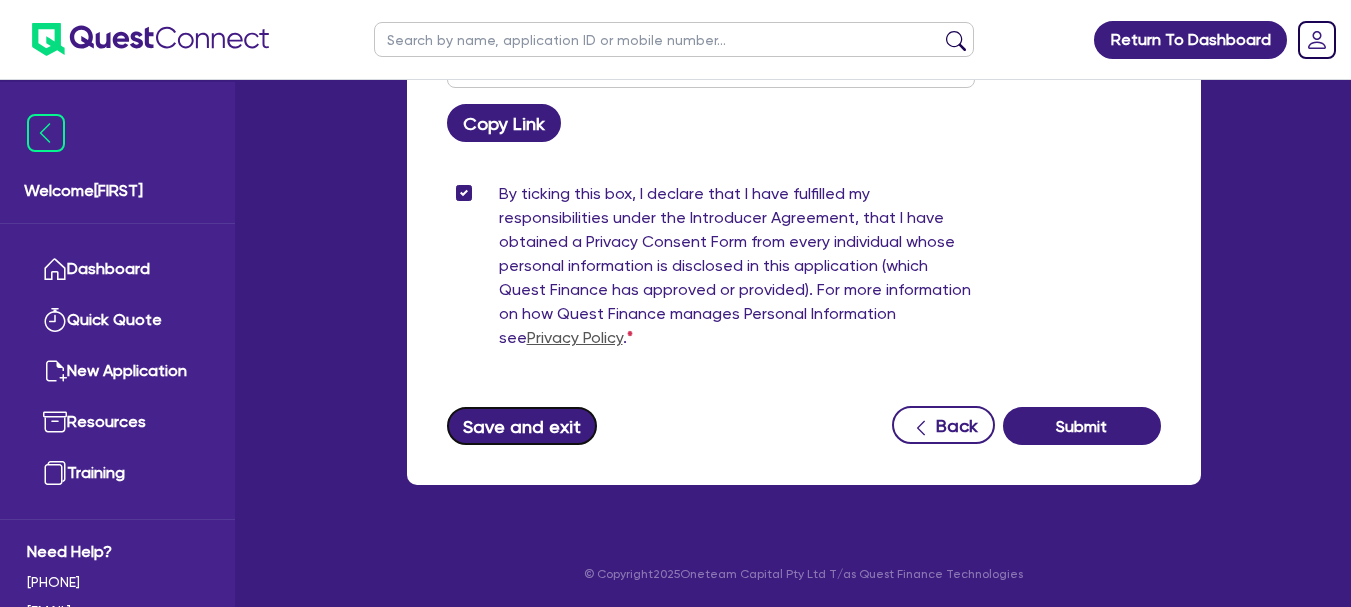 click on "Save and exit" at bounding box center (522, 426) 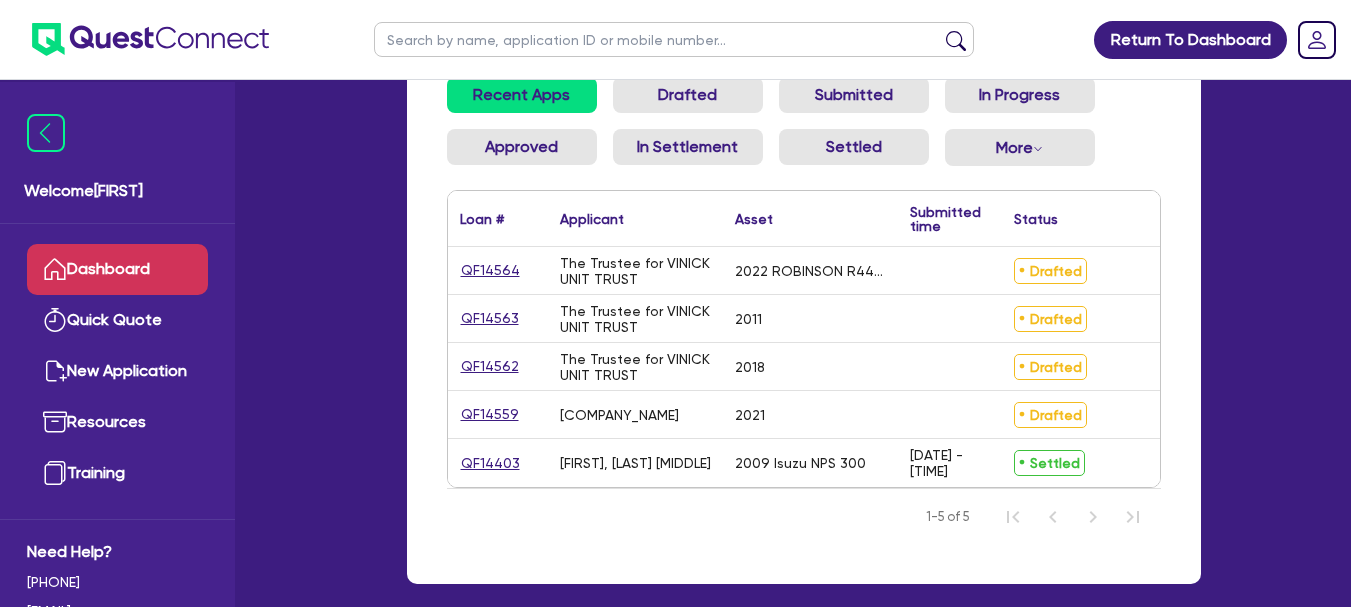 scroll, scrollTop: 200, scrollLeft: 0, axis: vertical 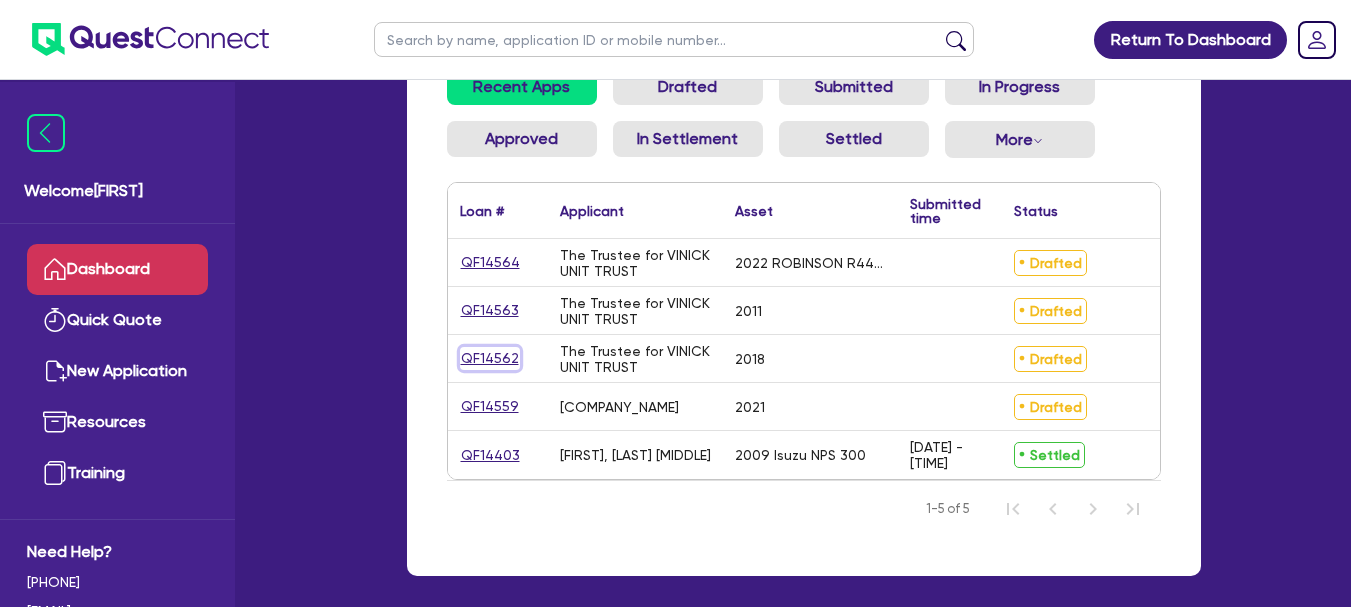 click on "QF14562" at bounding box center (490, 358) 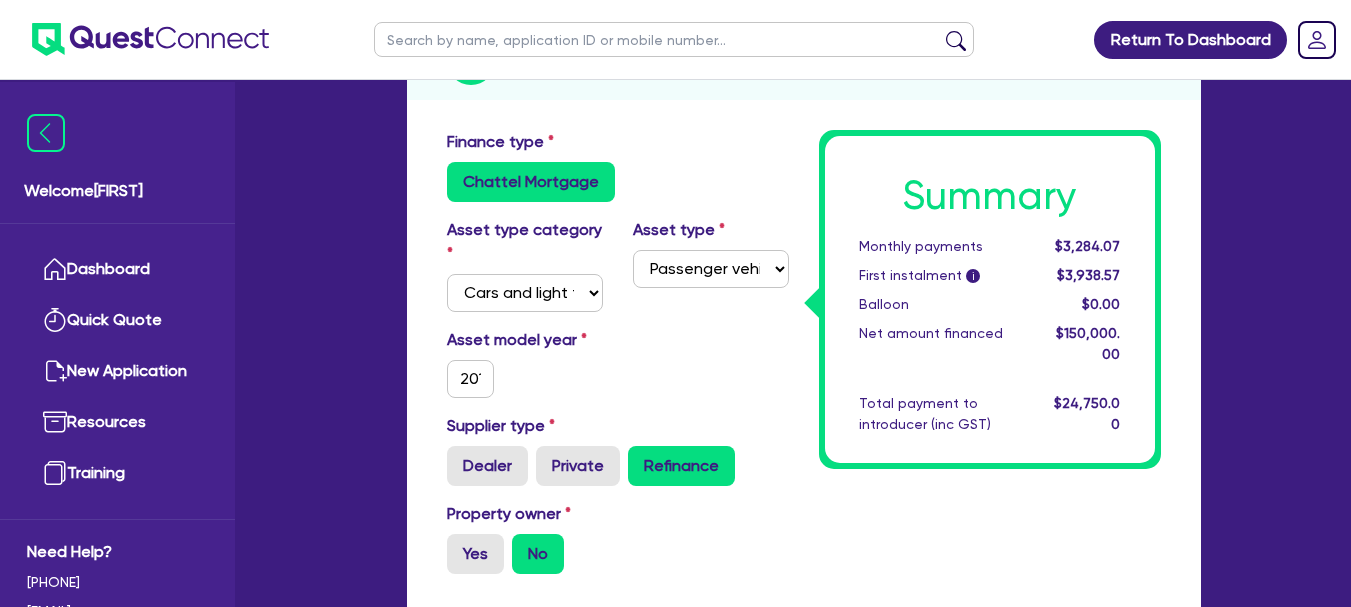 scroll, scrollTop: 155, scrollLeft: 0, axis: vertical 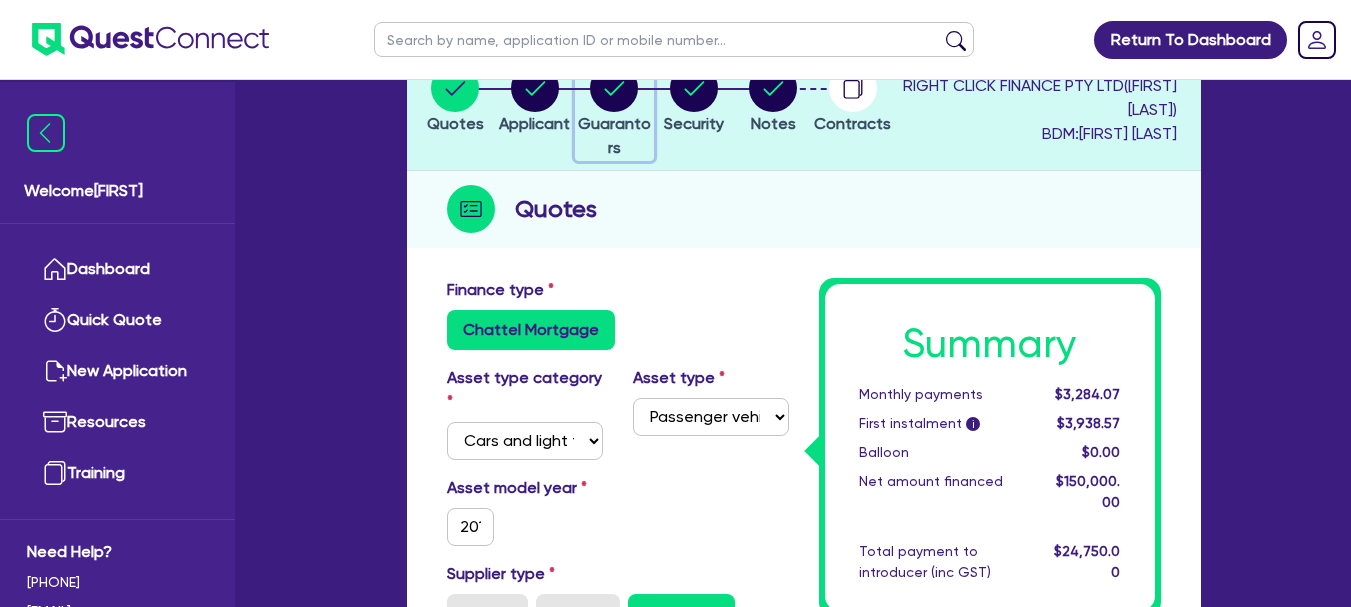 click at bounding box center (614, 88) 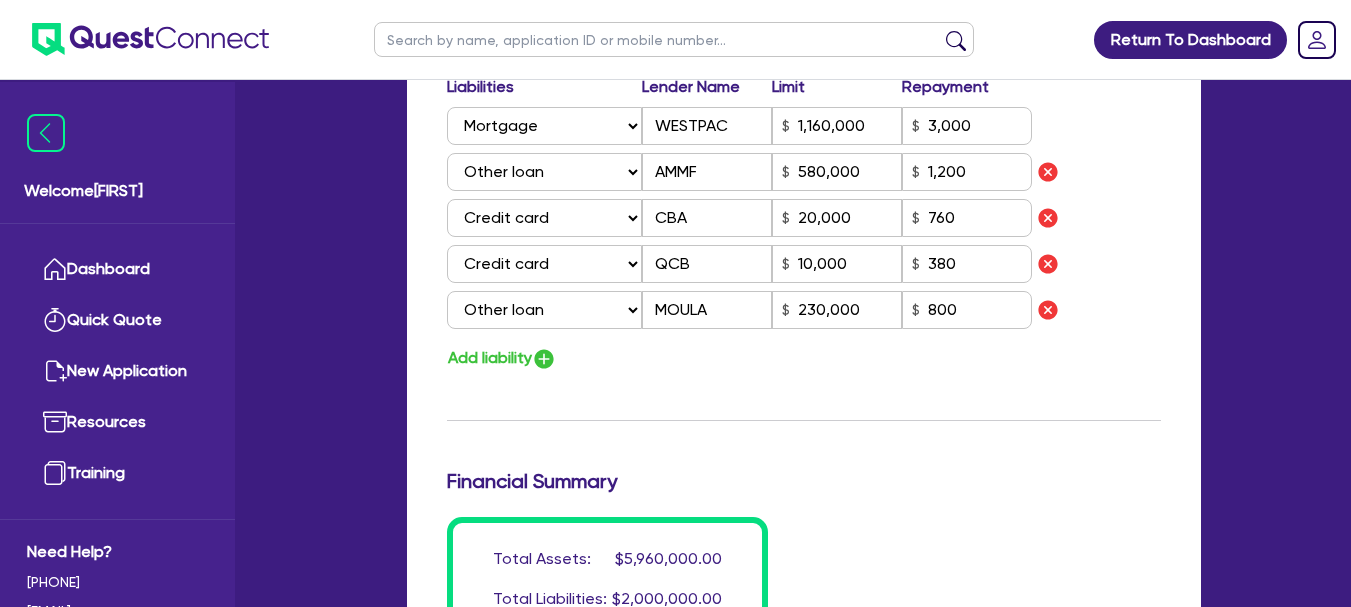 scroll, scrollTop: 1800, scrollLeft: 0, axis: vertical 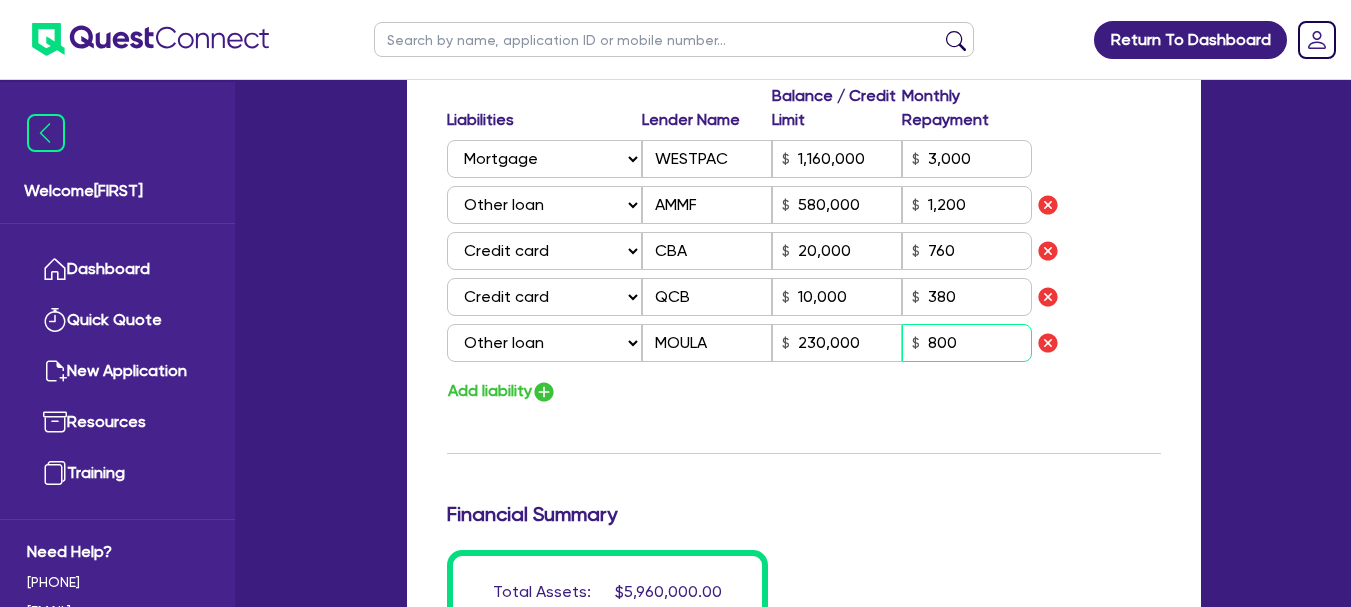 click on "800" at bounding box center [967, 343] 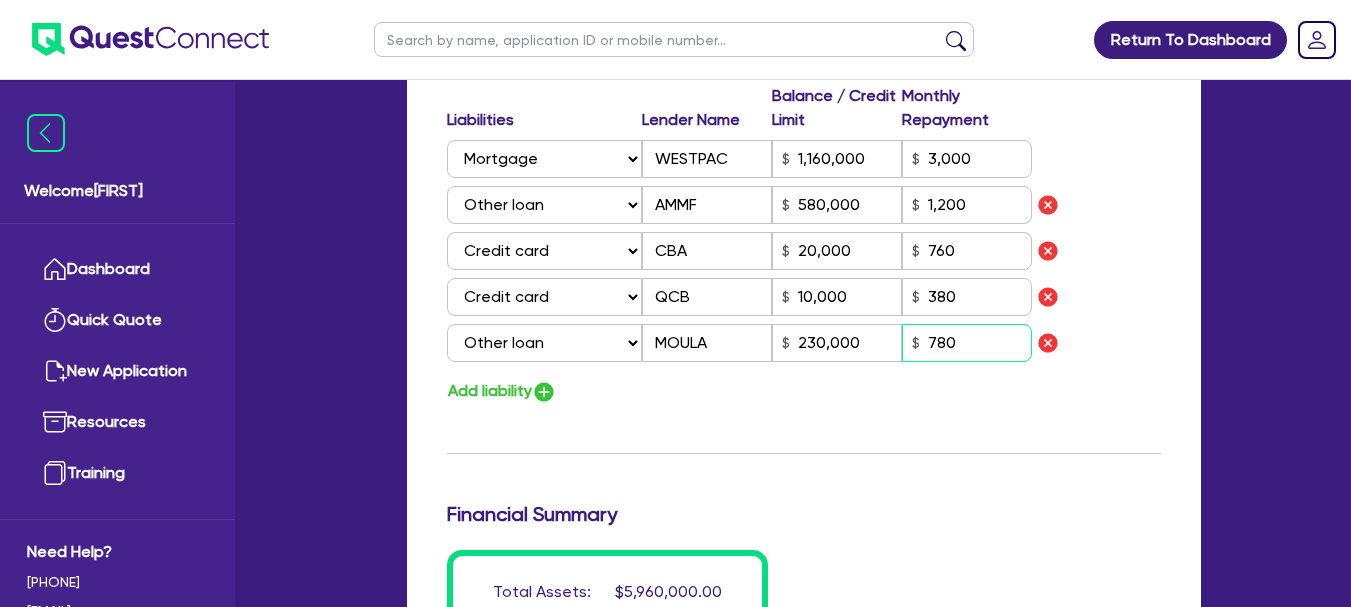type on "780" 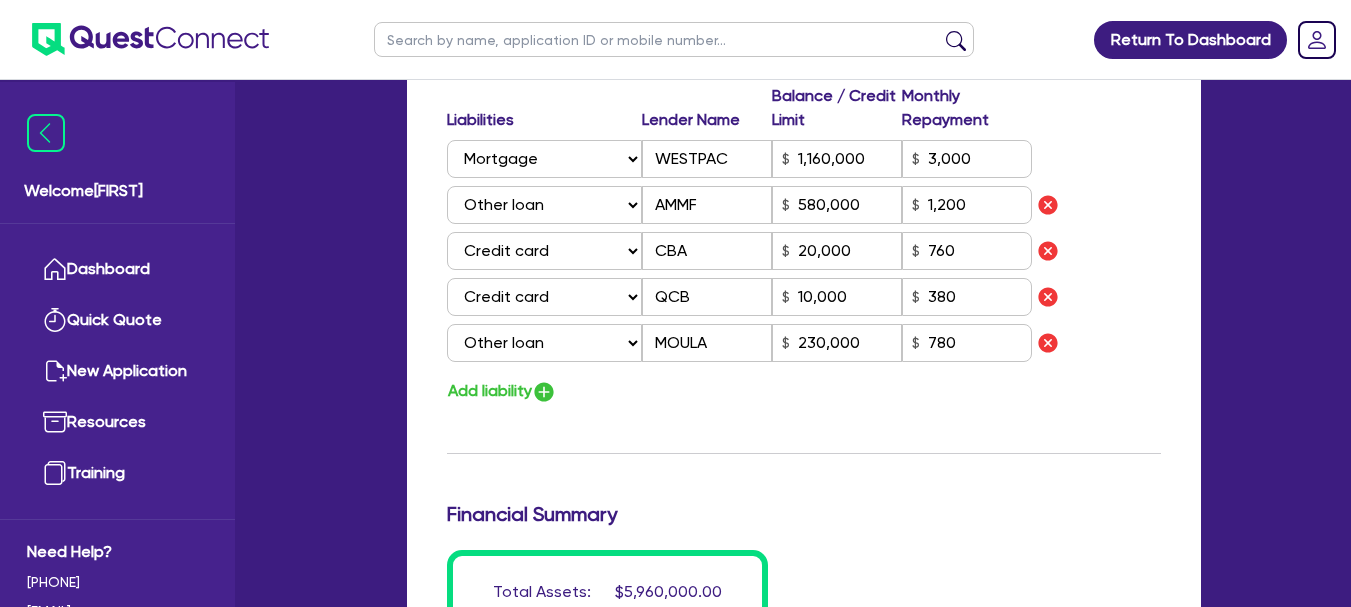 click on "Update residential status for Director #1 Boarding is only acceptable when the spouse owns the property. Cancel Ok Director # 1 Title Select Mr Mrs Ms Miss Dr First name [FIRST] Middle name Last name [LAST] Date of birth [DATE] Driver licence number [NUMBER] Licence card number [NUMBER] Licence state Select NSW VIC QLD TAS ACT SA NT WA Marital status Select Single Married De Facto / Partner Number of dependents 0 Mobile [PHONE] Email [EMAIL] Residential address Same as business address? Yes No Residential status Owning Renting Boarding Residential address 55 [STREET] [SUBURB] [STATE] [POSTAL_CODE] Unit number Street number 55 Street name [STREET] Suburb [SUBURB] State Select NSW VIC QLD TAS ACT SA NT WA Postal code [POSTAL_CODE] Enter manually? Assets and Liabilities Assets Value Select Asset Cash Property Investment property Vehicle Truck Trailer Equipment Household & personal asset Other asset 2,000,000 Select Asset Cash Property Investment property Vehicle Truck Trailer Equipment Cash" at bounding box center (804, -327) 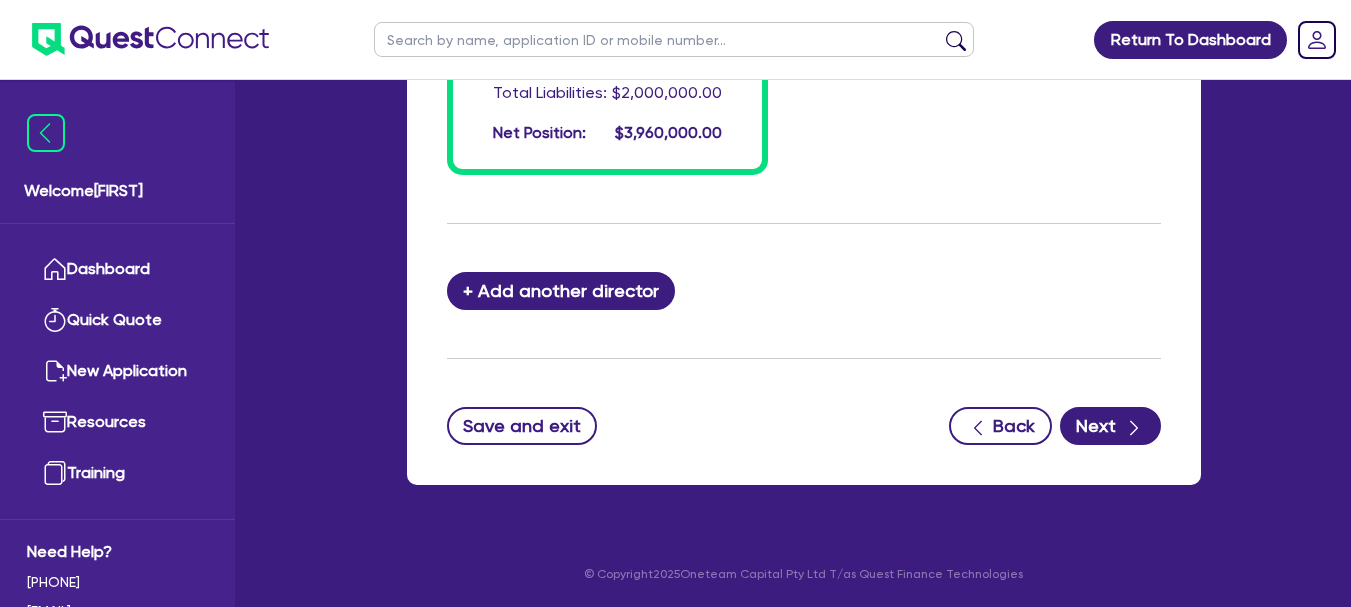 scroll, scrollTop: 2363, scrollLeft: 0, axis: vertical 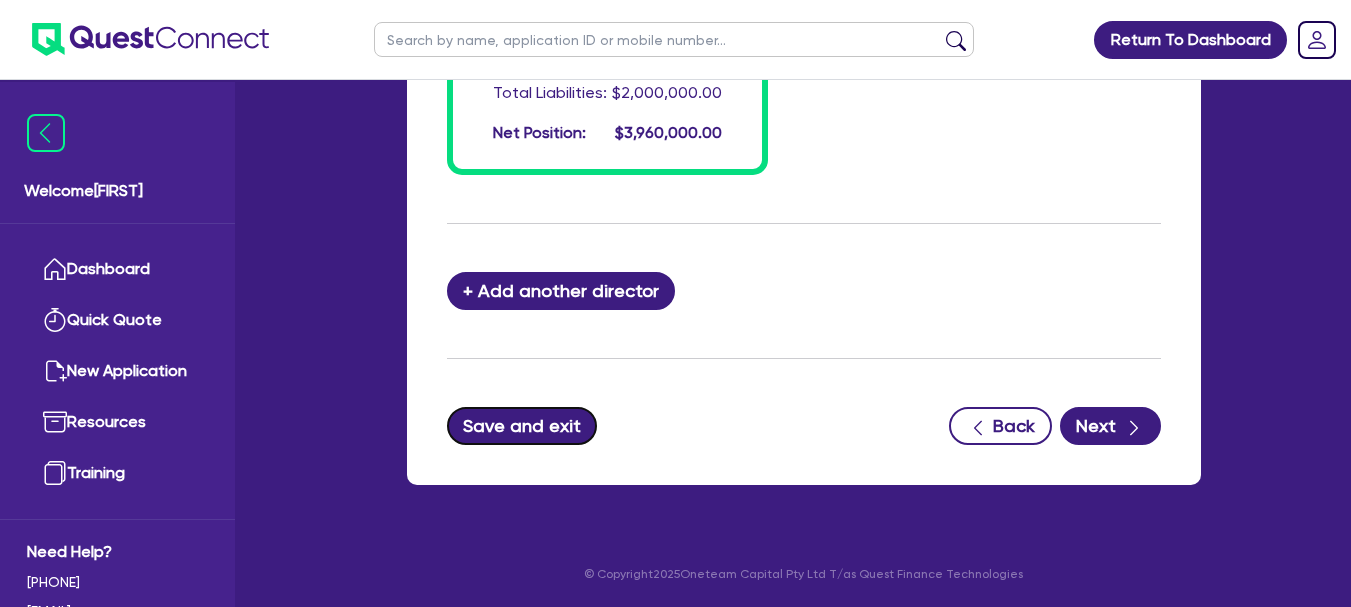 click on "Save and exit" at bounding box center (522, 426) 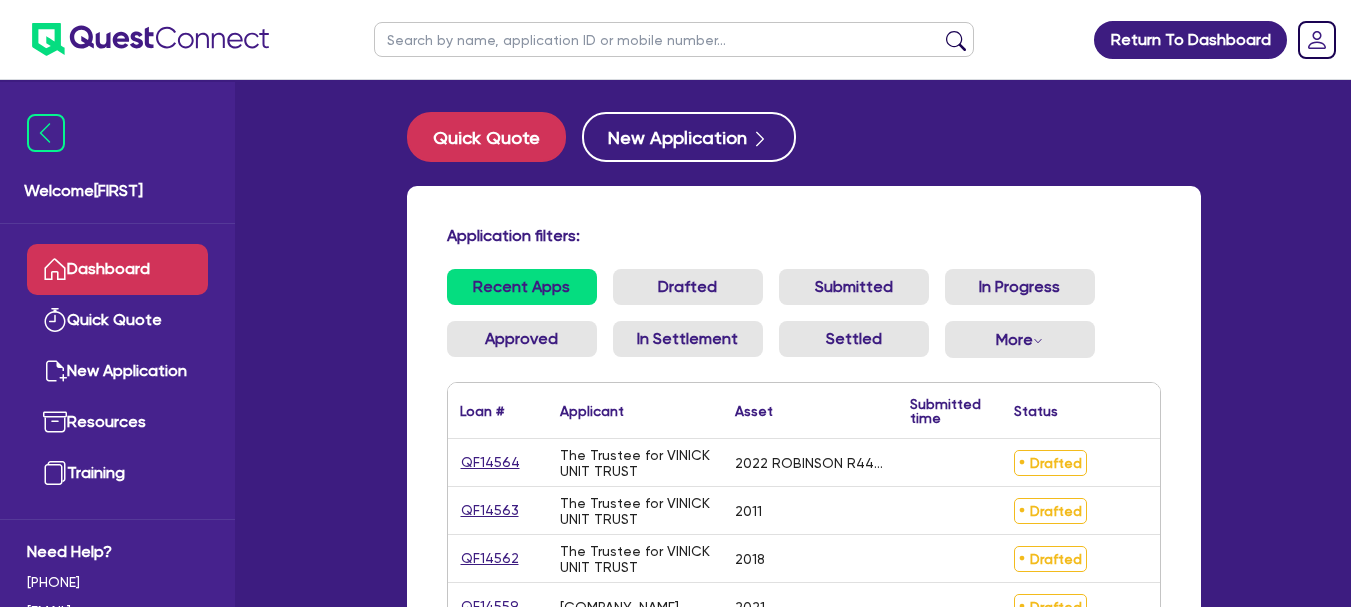 scroll, scrollTop: 200, scrollLeft: 0, axis: vertical 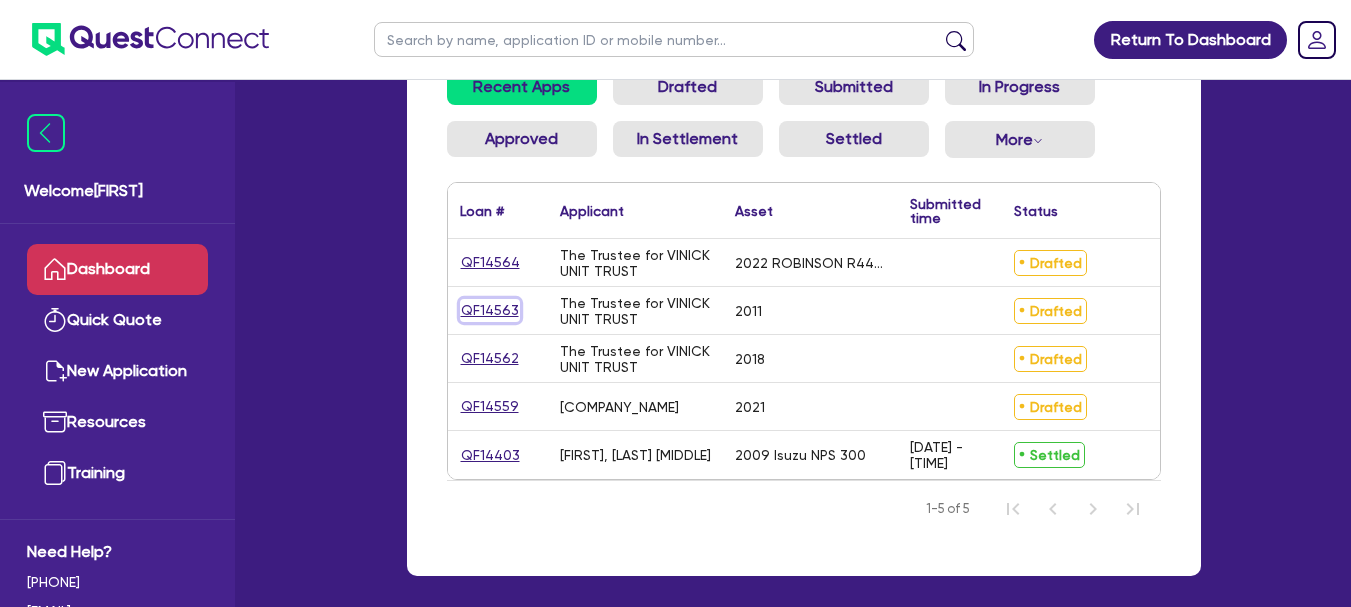 click on "QF14563" at bounding box center [490, 310] 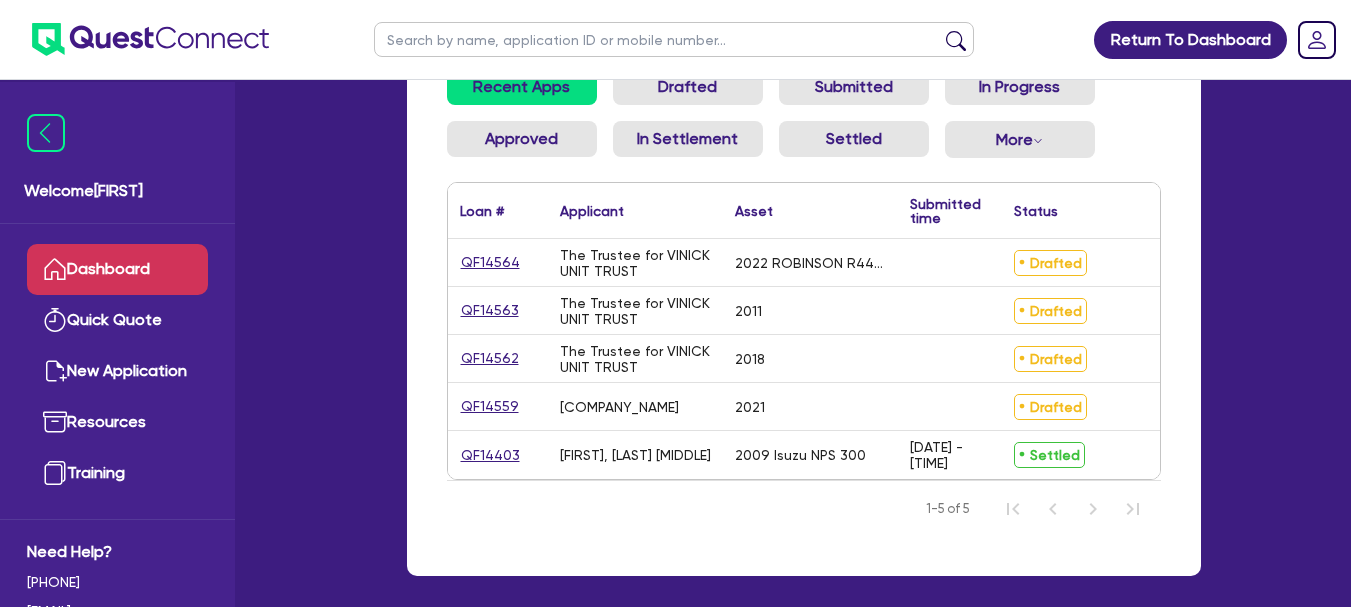 scroll, scrollTop: 0, scrollLeft: 0, axis: both 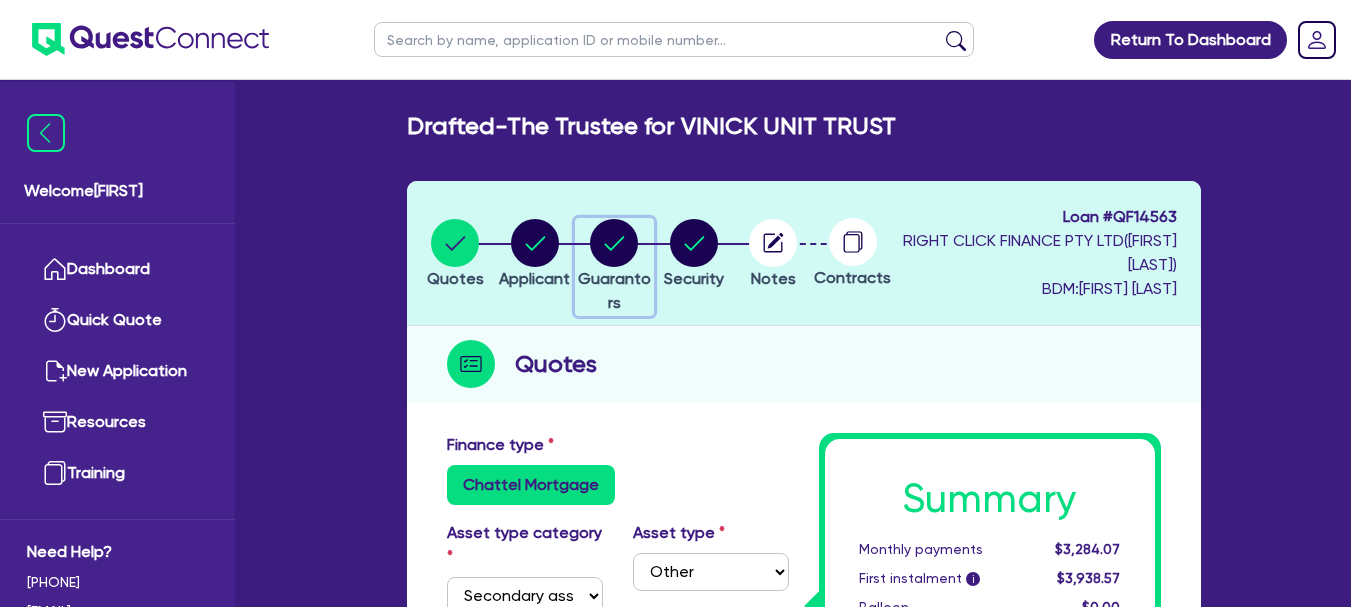 click at bounding box center [614, 243] 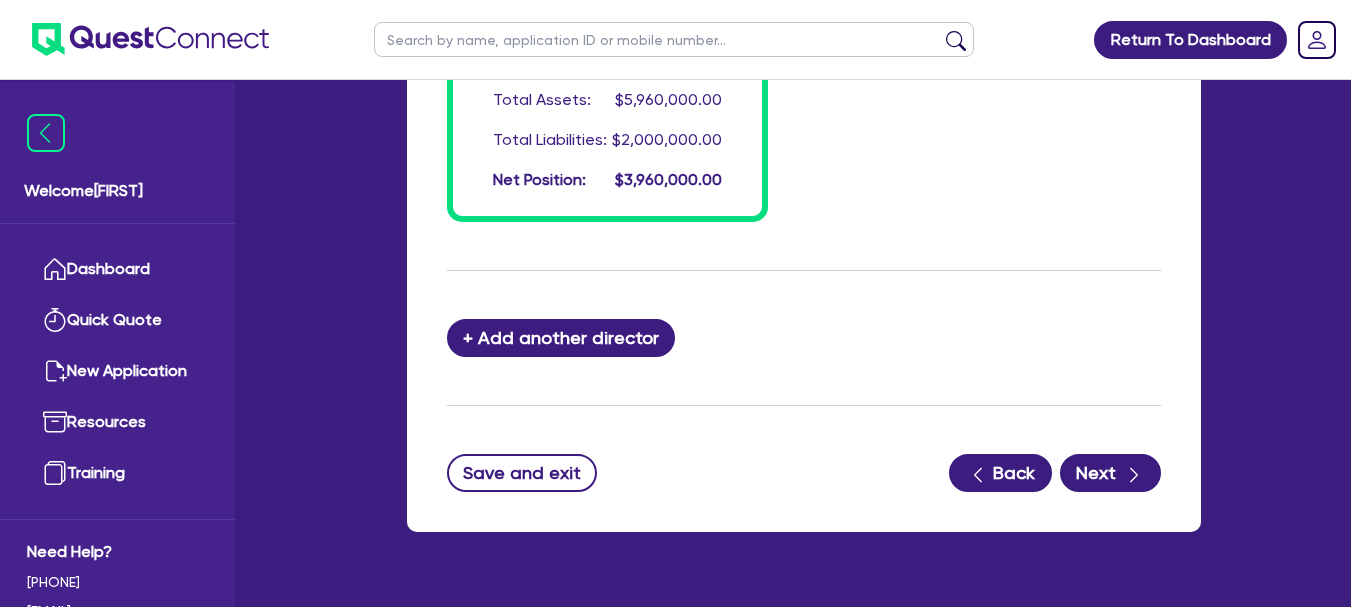 scroll, scrollTop: 2363, scrollLeft: 0, axis: vertical 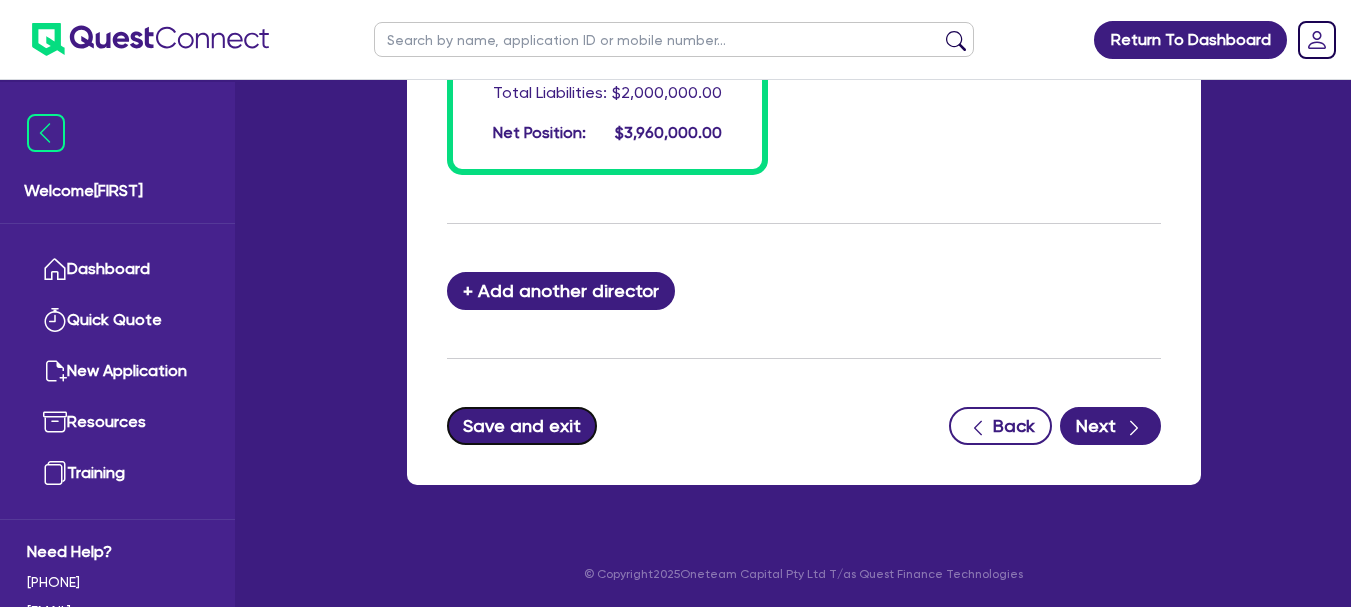 click on "Save and exit" at bounding box center [522, 426] 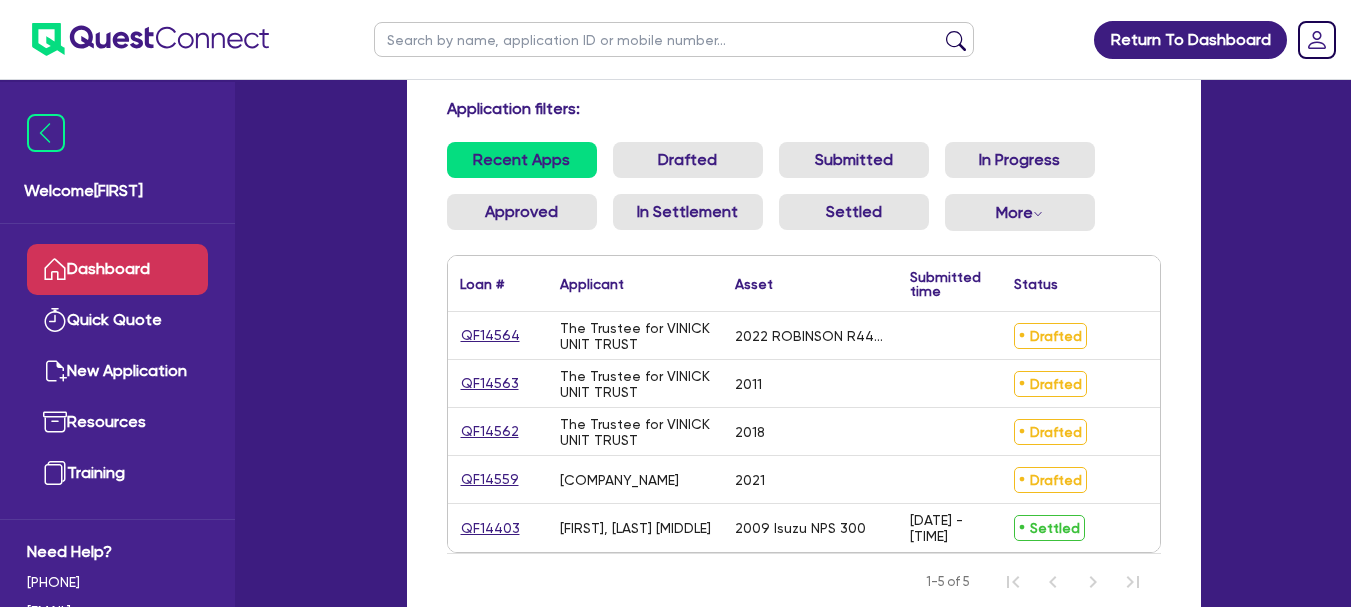 scroll, scrollTop: 200, scrollLeft: 0, axis: vertical 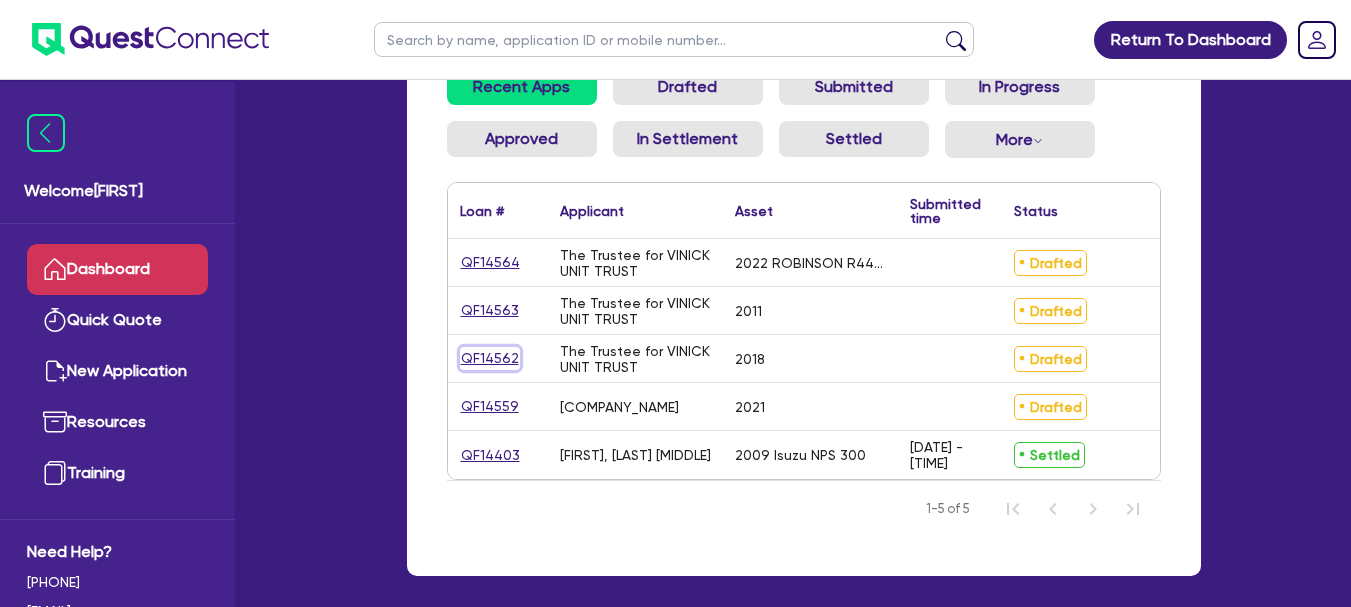 click on "QF14562" at bounding box center (490, 358) 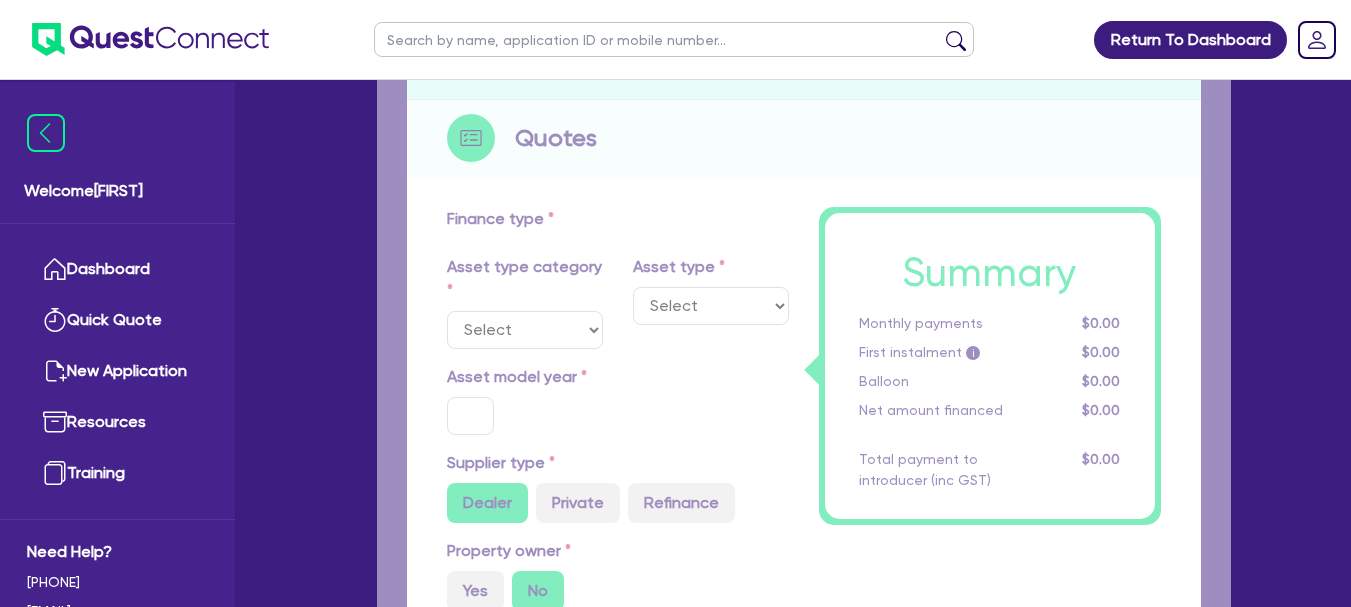 scroll, scrollTop: 0, scrollLeft: 0, axis: both 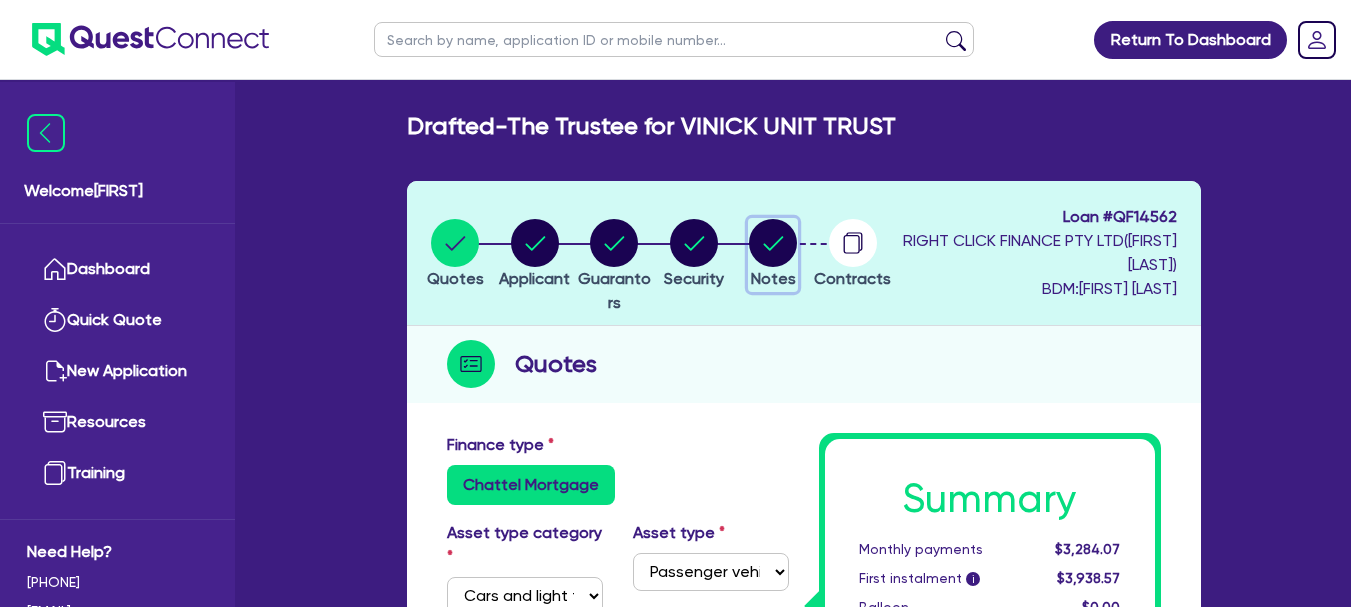 click at bounding box center (773, 243) 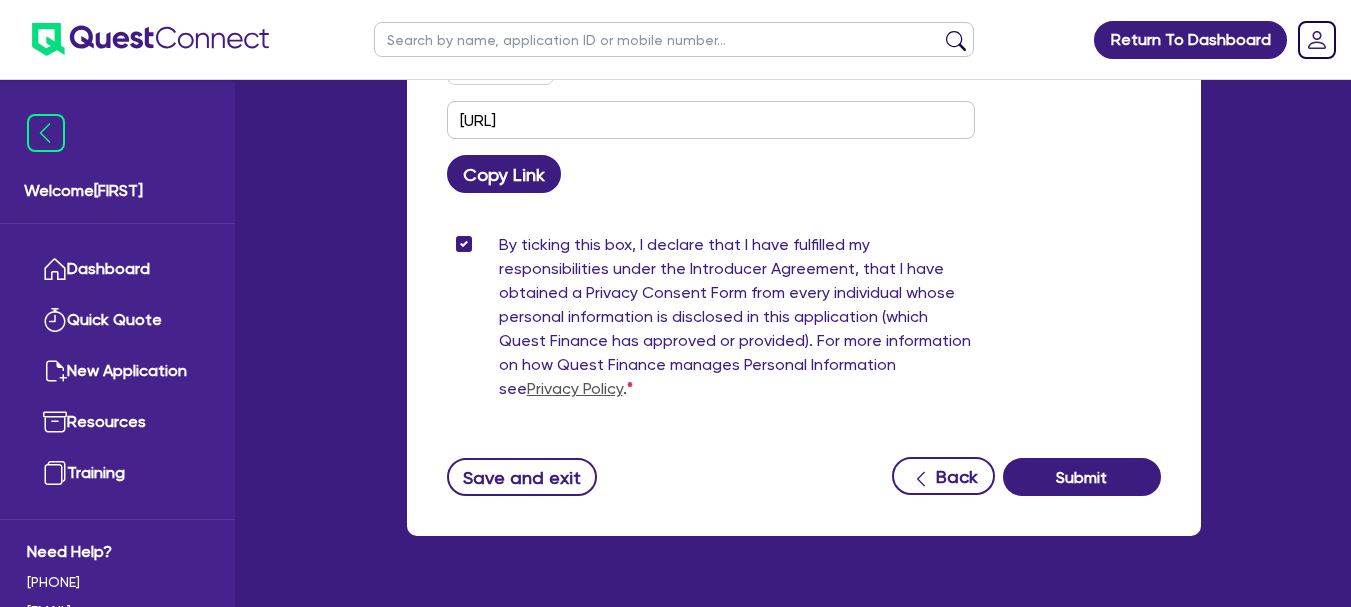 scroll, scrollTop: 1492, scrollLeft: 0, axis: vertical 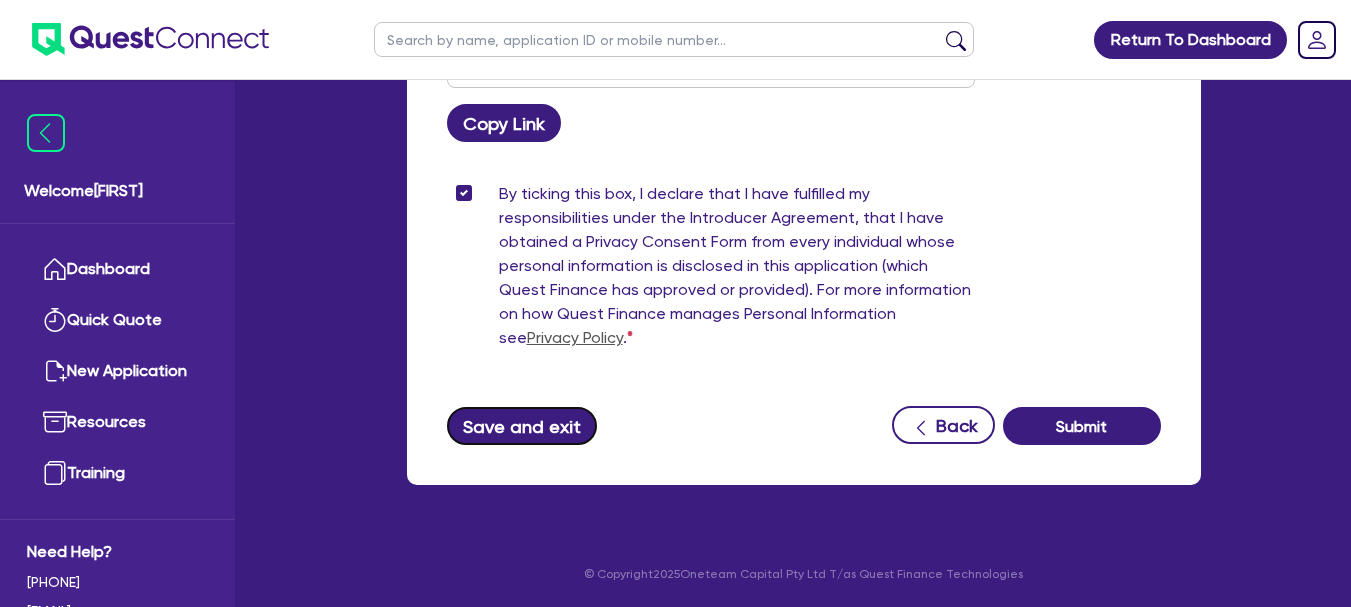click on "Save and exit" at bounding box center (522, 426) 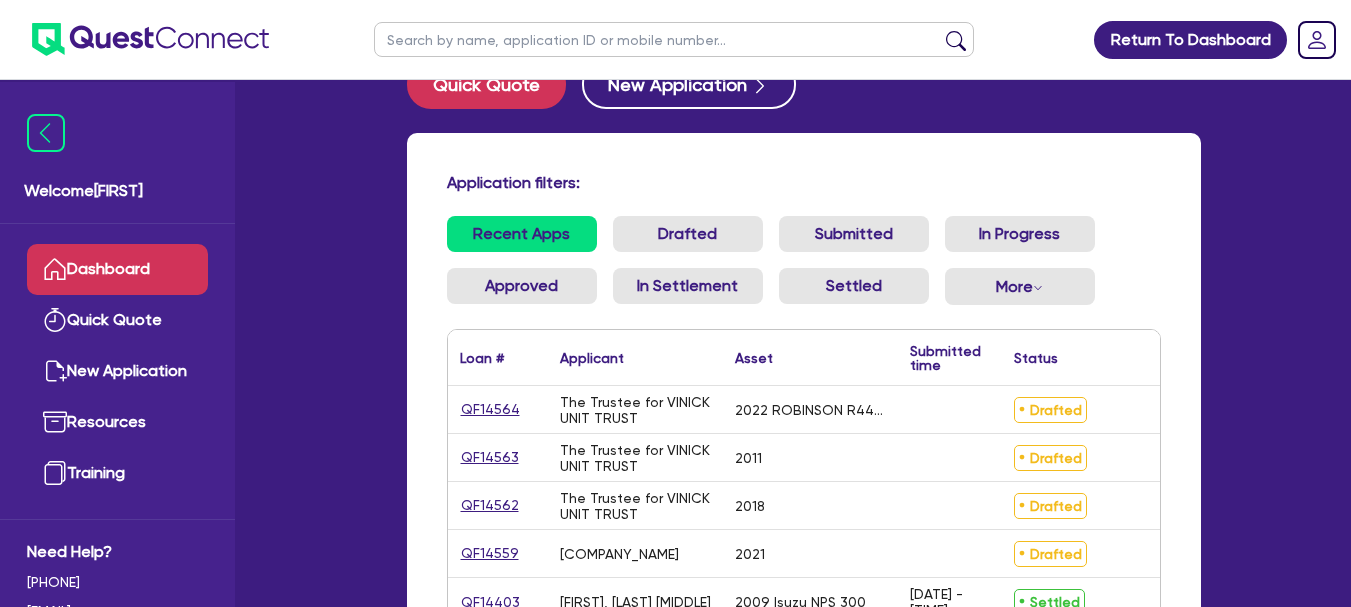 scroll, scrollTop: 100, scrollLeft: 0, axis: vertical 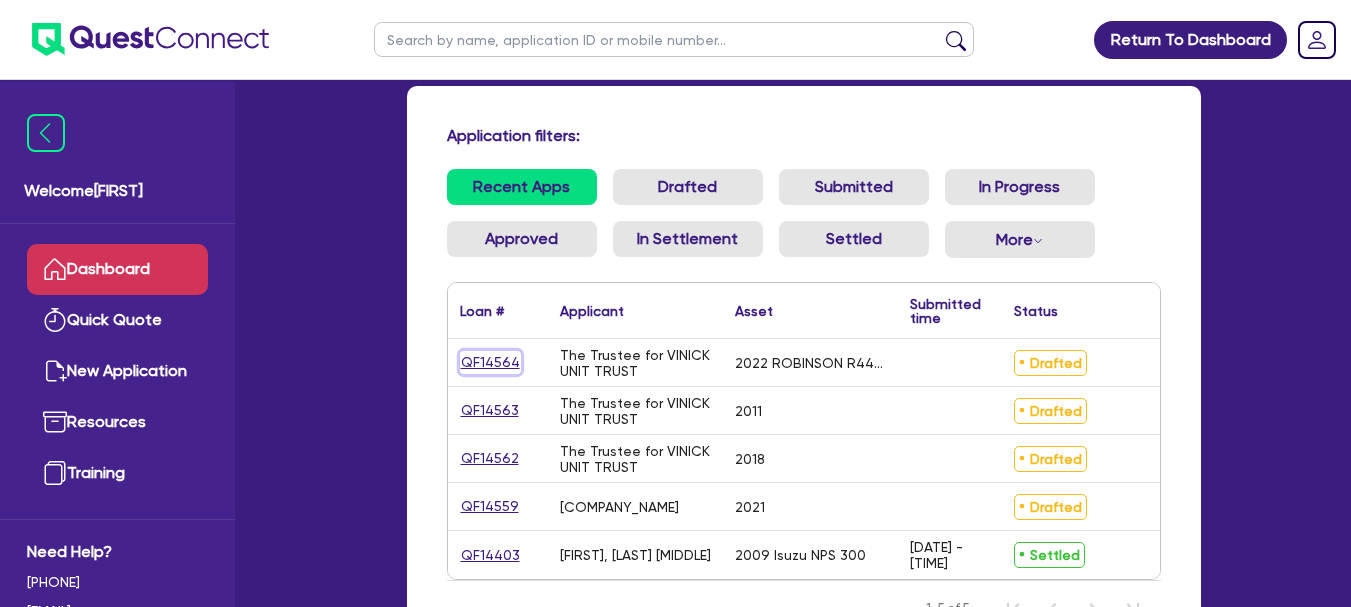 click on "QF14564" at bounding box center (490, 362) 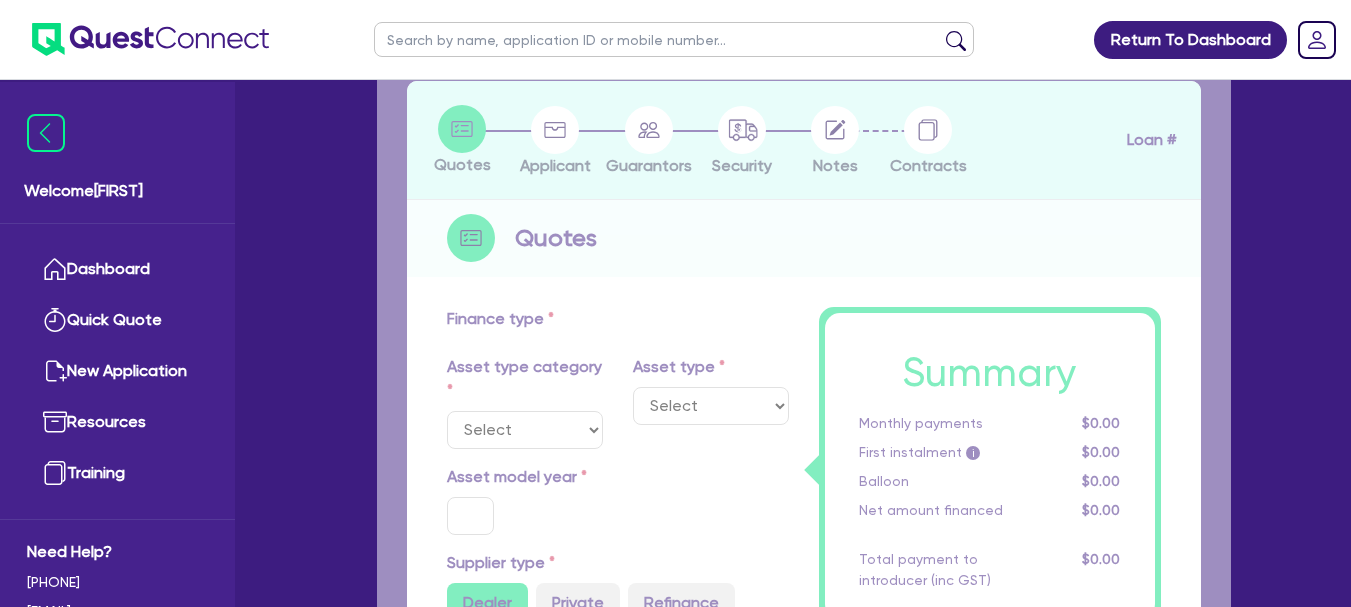 scroll, scrollTop: 0, scrollLeft: 0, axis: both 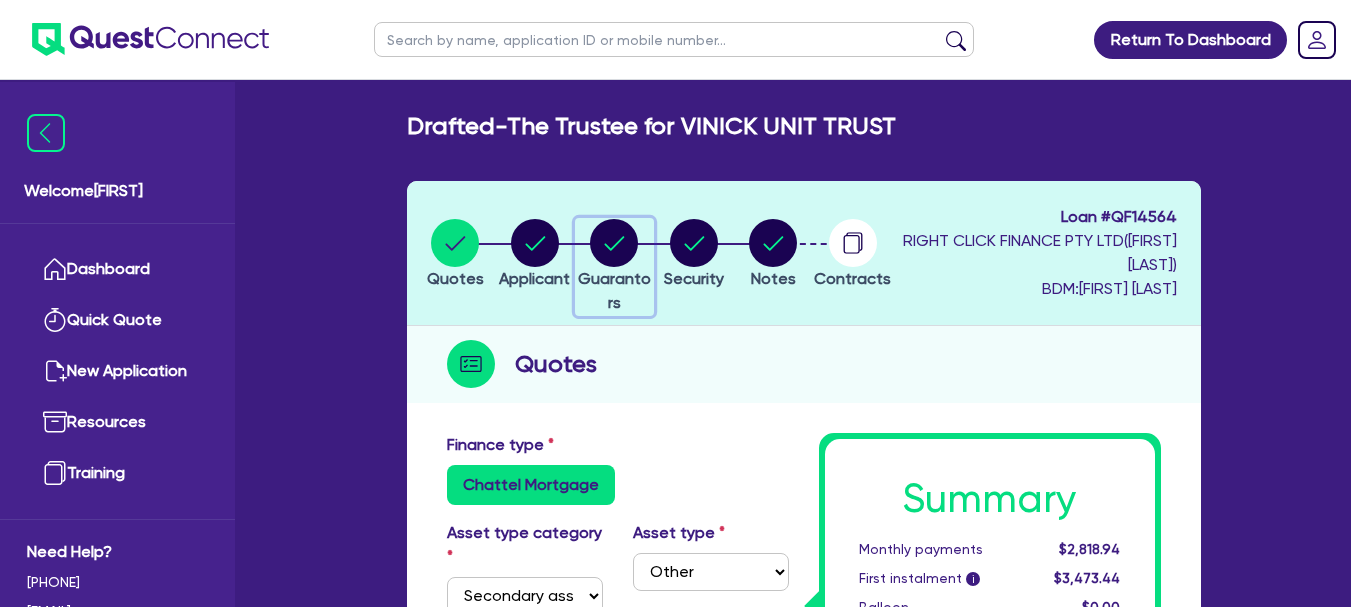 click at bounding box center [614, 243] 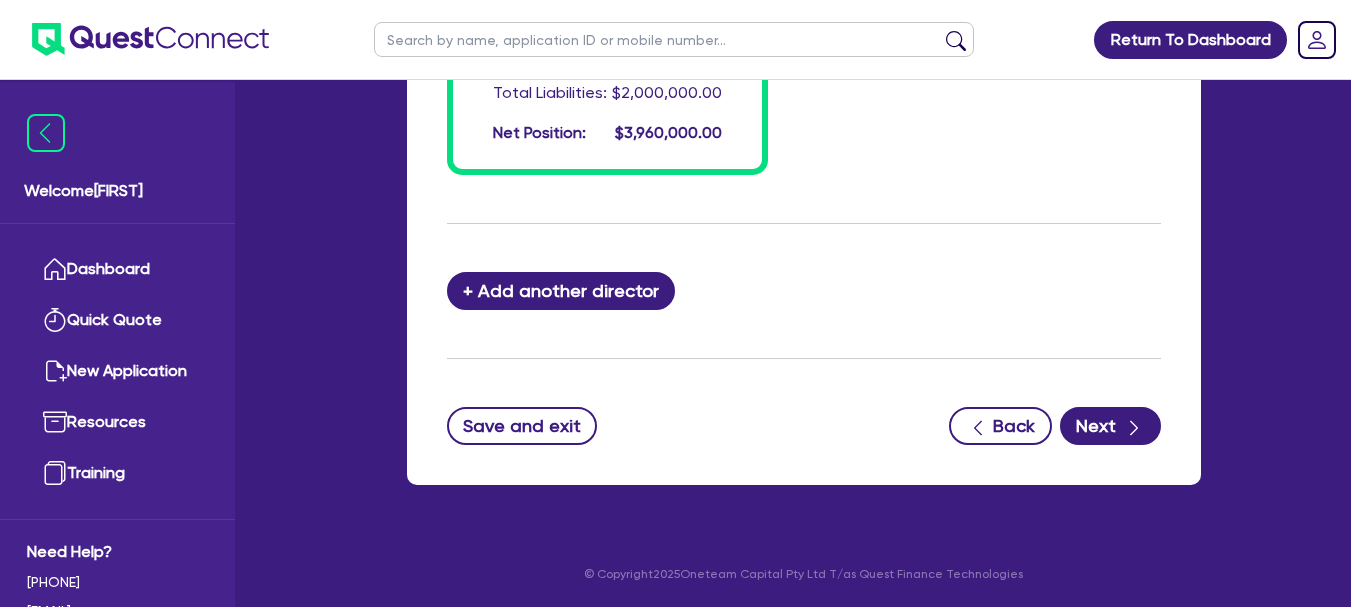 scroll, scrollTop: 2363, scrollLeft: 0, axis: vertical 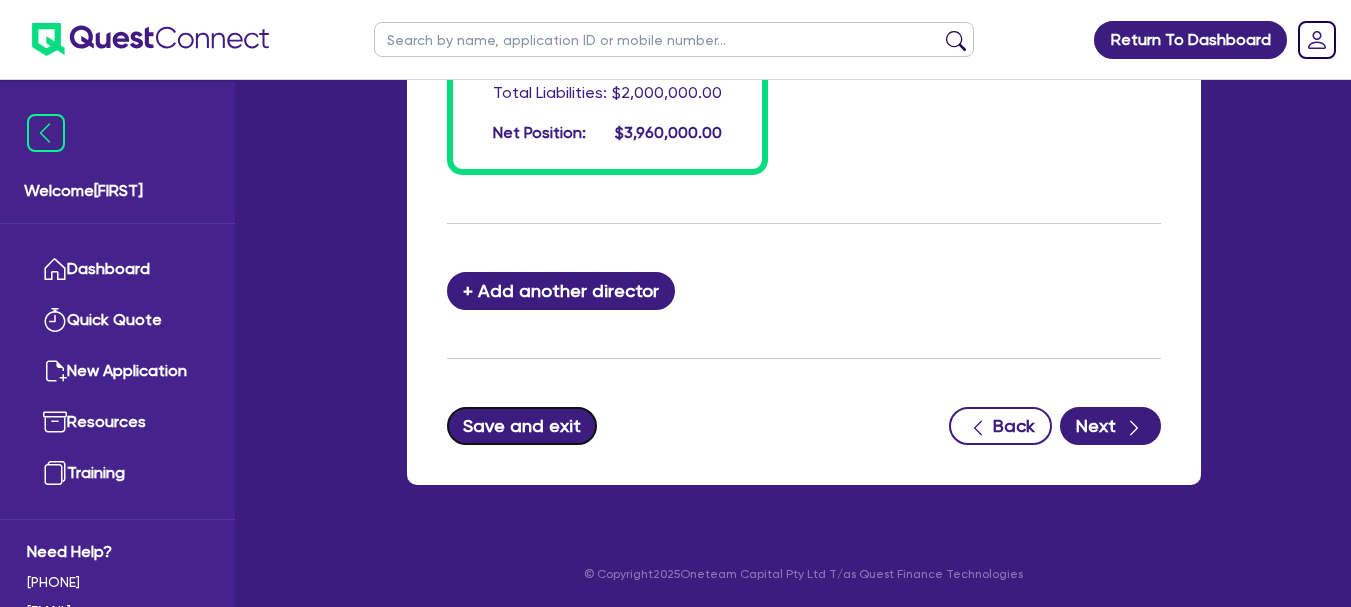 click on "Save and exit" at bounding box center [522, 426] 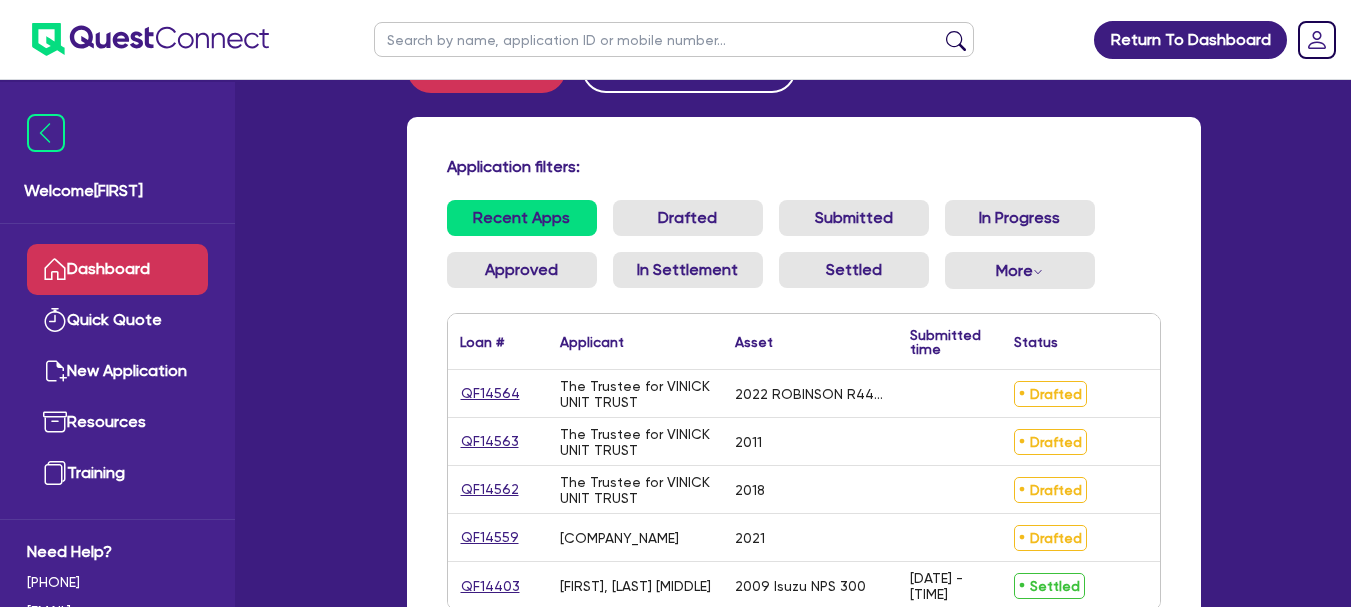 scroll, scrollTop: 100, scrollLeft: 0, axis: vertical 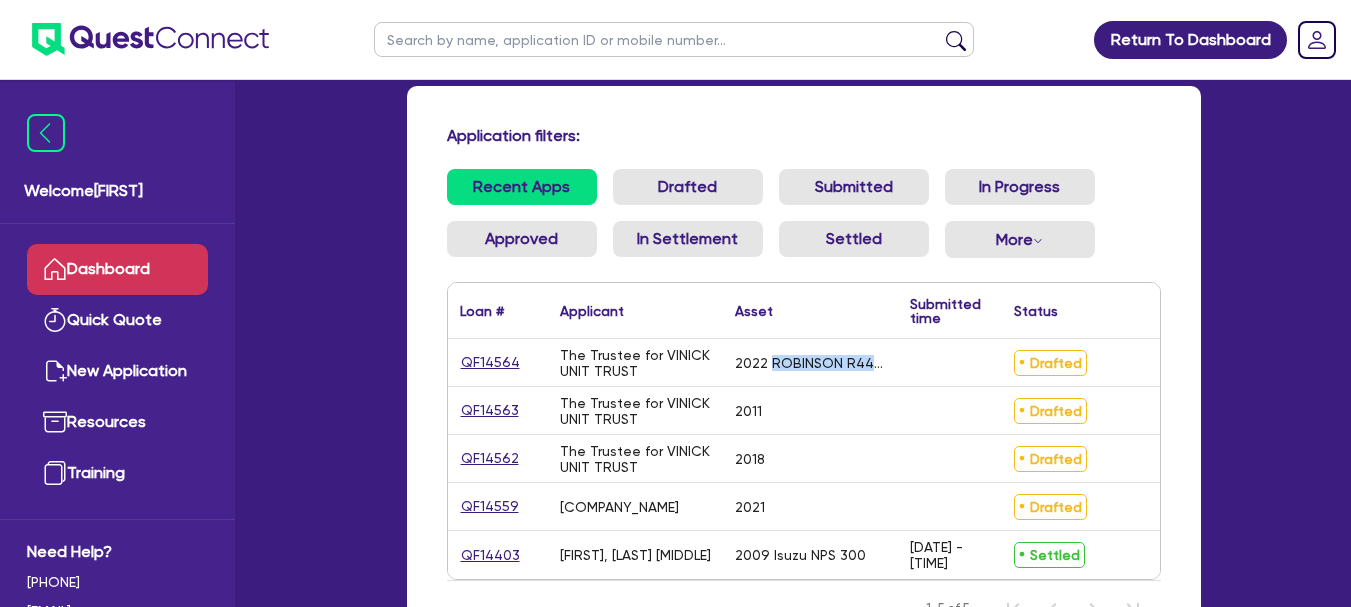 click on "2022 ROBINSON R44 RAVEN" at bounding box center (810, 363) 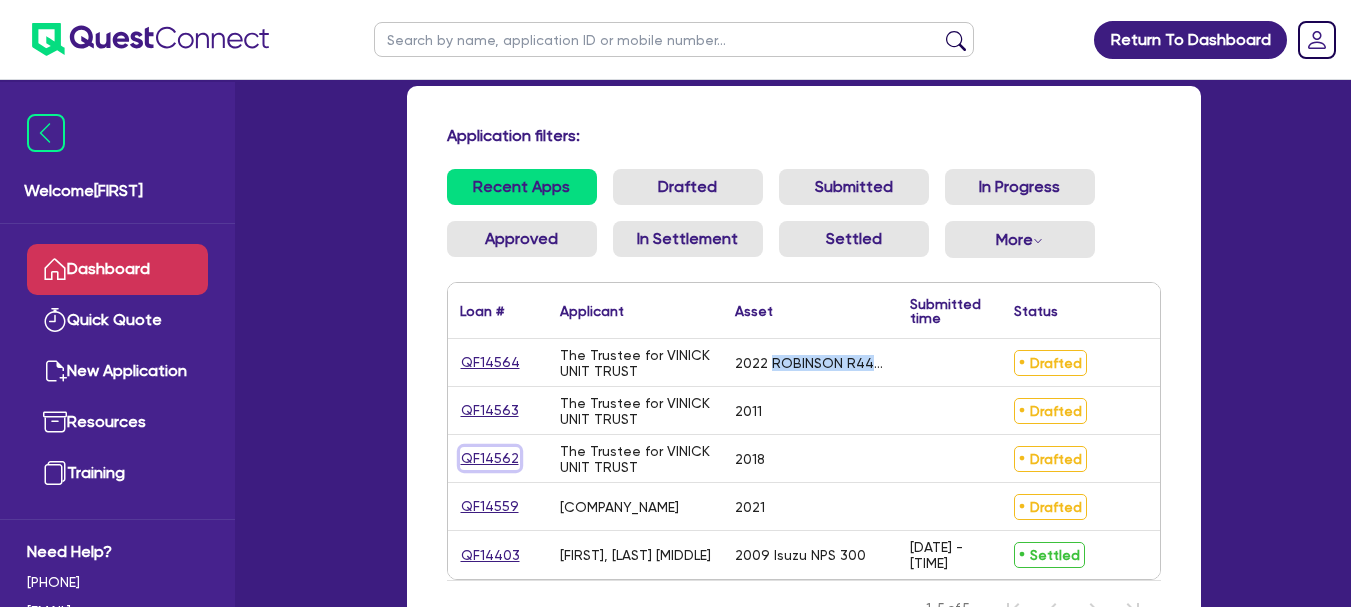 click on "QF14562" at bounding box center (490, 458) 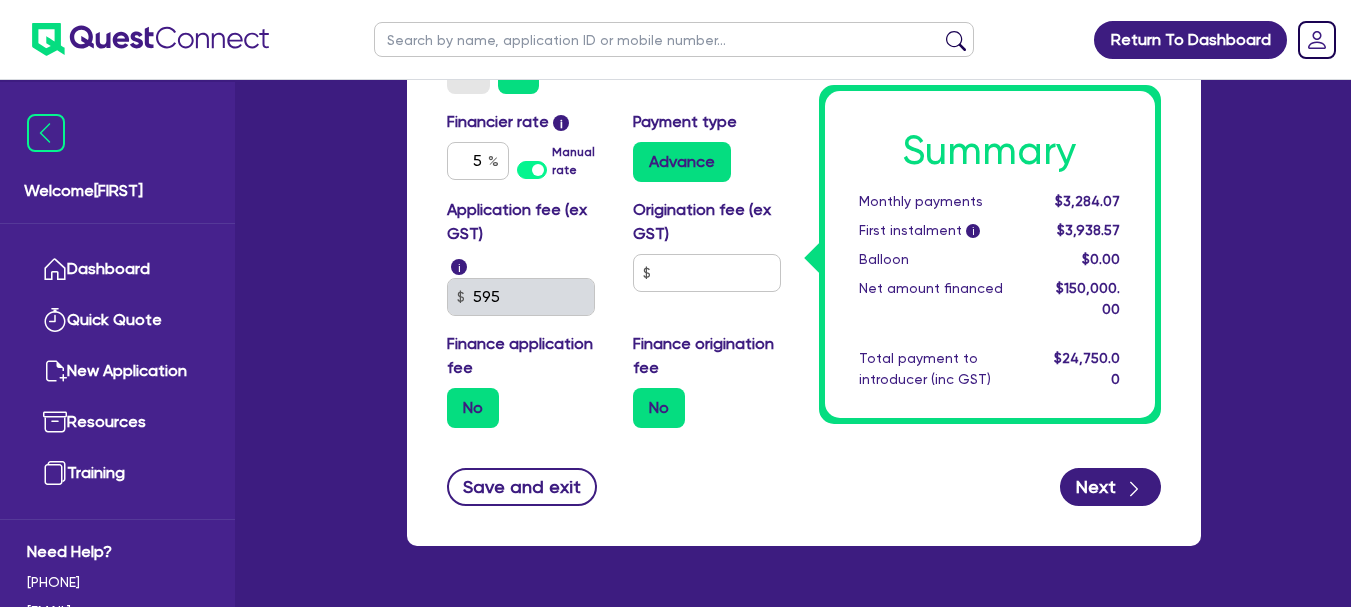 scroll, scrollTop: 1355, scrollLeft: 0, axis: vertical 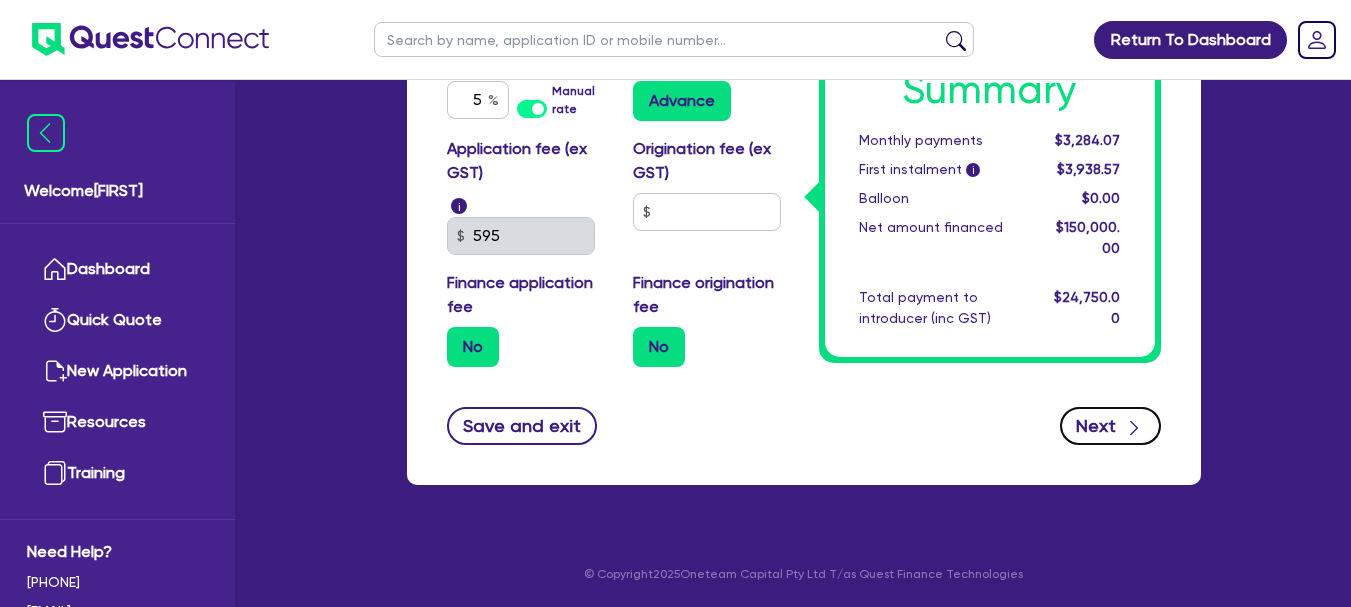 click at bounding box center (1134, 425) 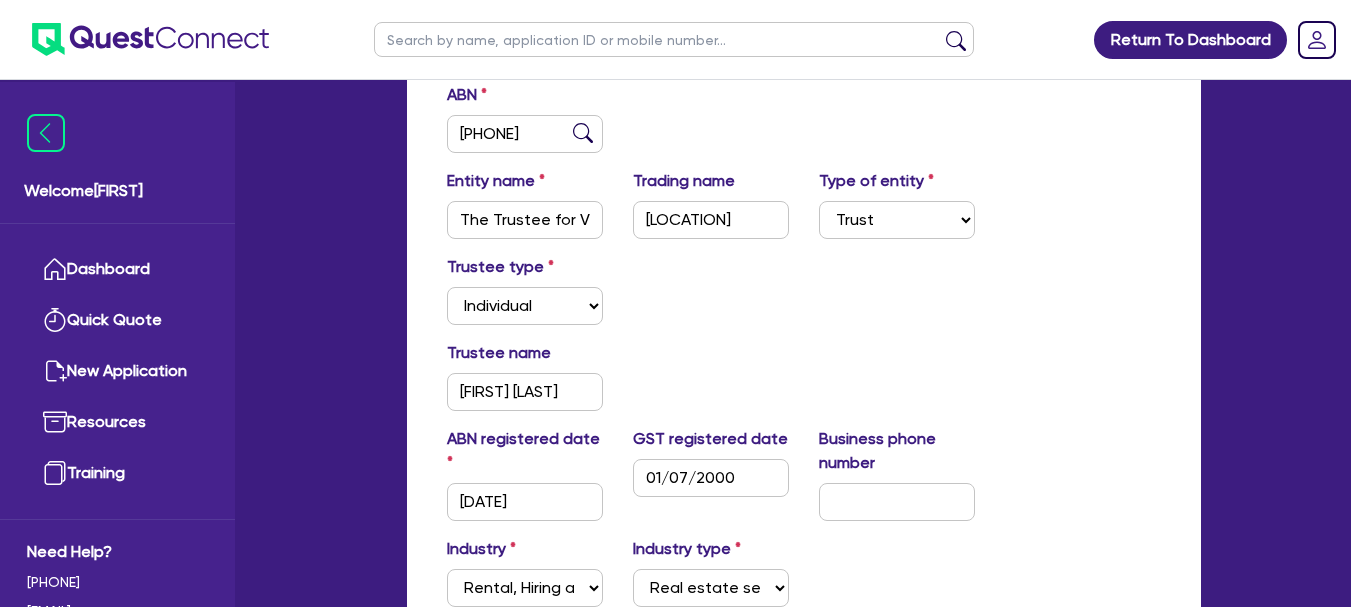 scroll, scrollTop: 100, scrollLeft: 0, axis: vertical 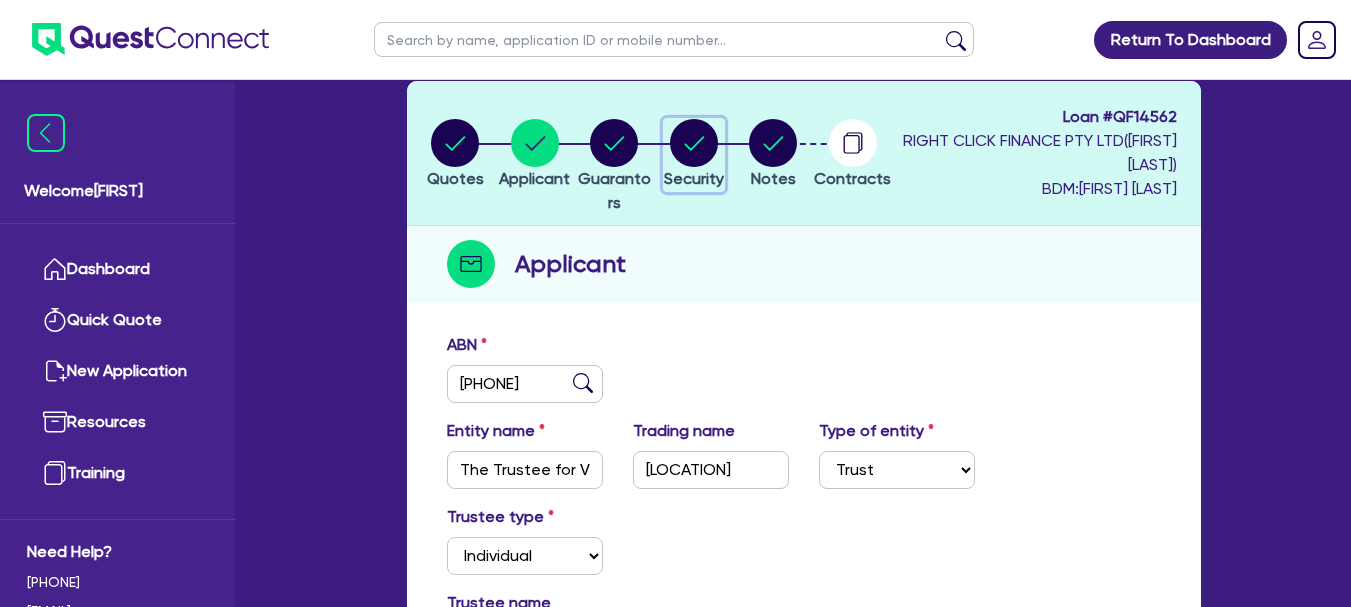 click on "Security" at bounding box center [694, 155] 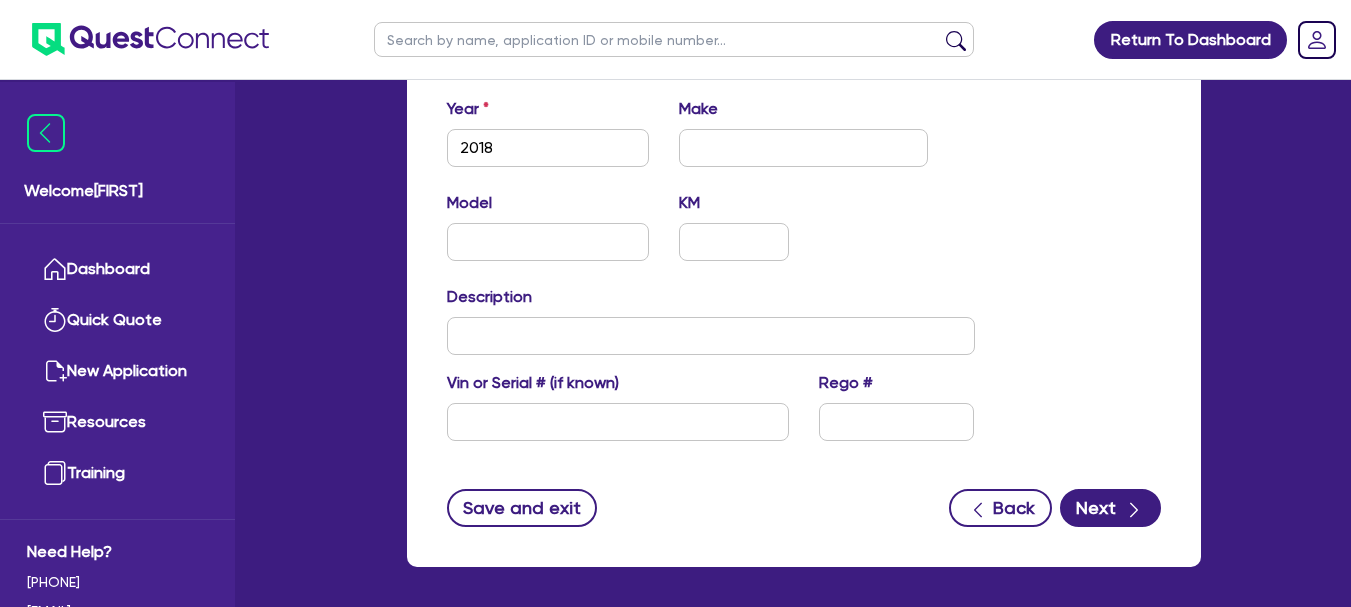 scroll, scrollTop: 800, scrollLeft: 0, axis: vertical 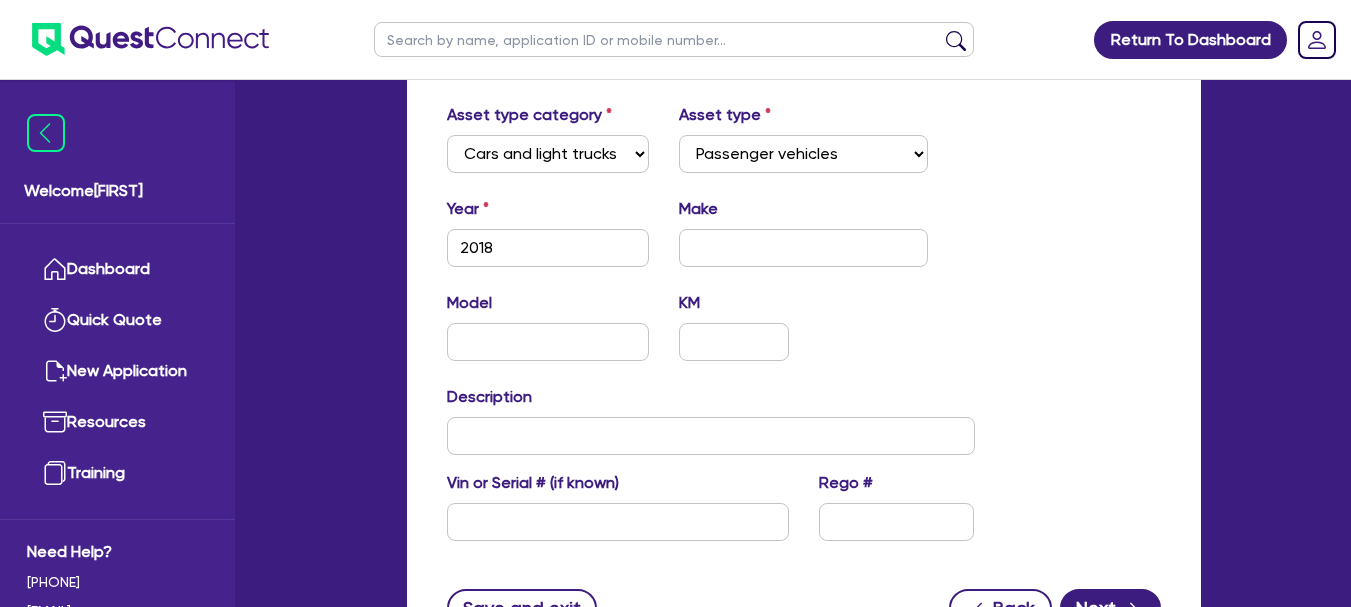 click on "Model KM" at bounding box center [711, 334] 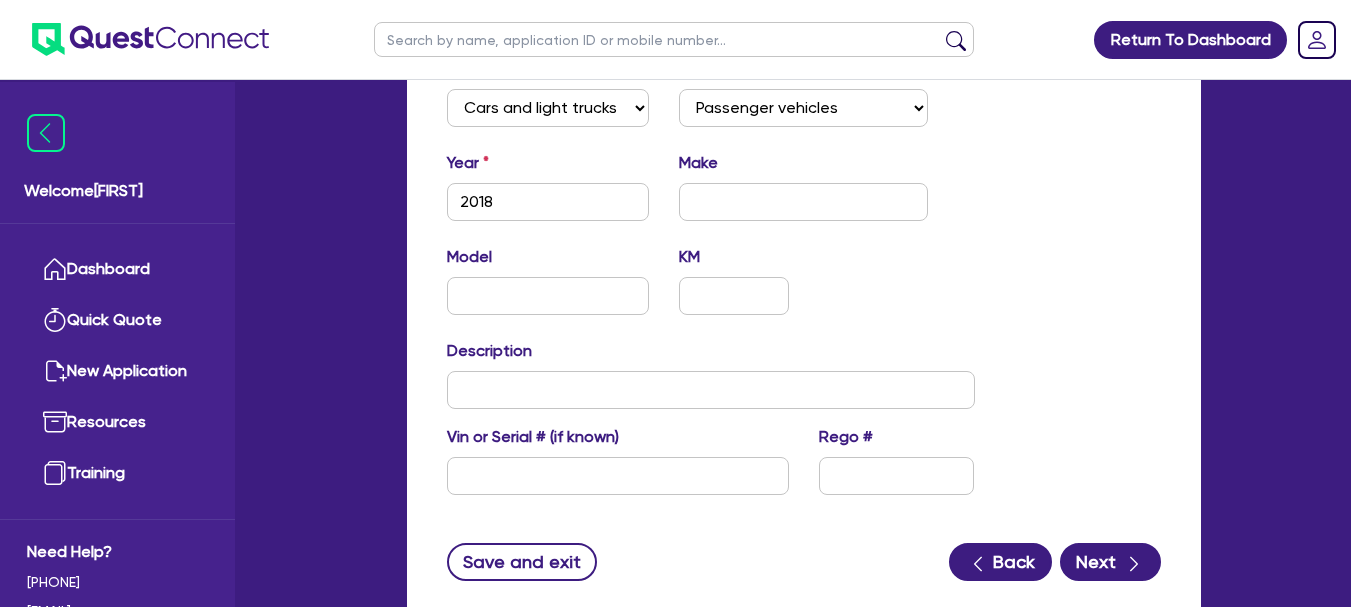scroll, scrollTop: 982, scrollLeft: 0, axis: vertical 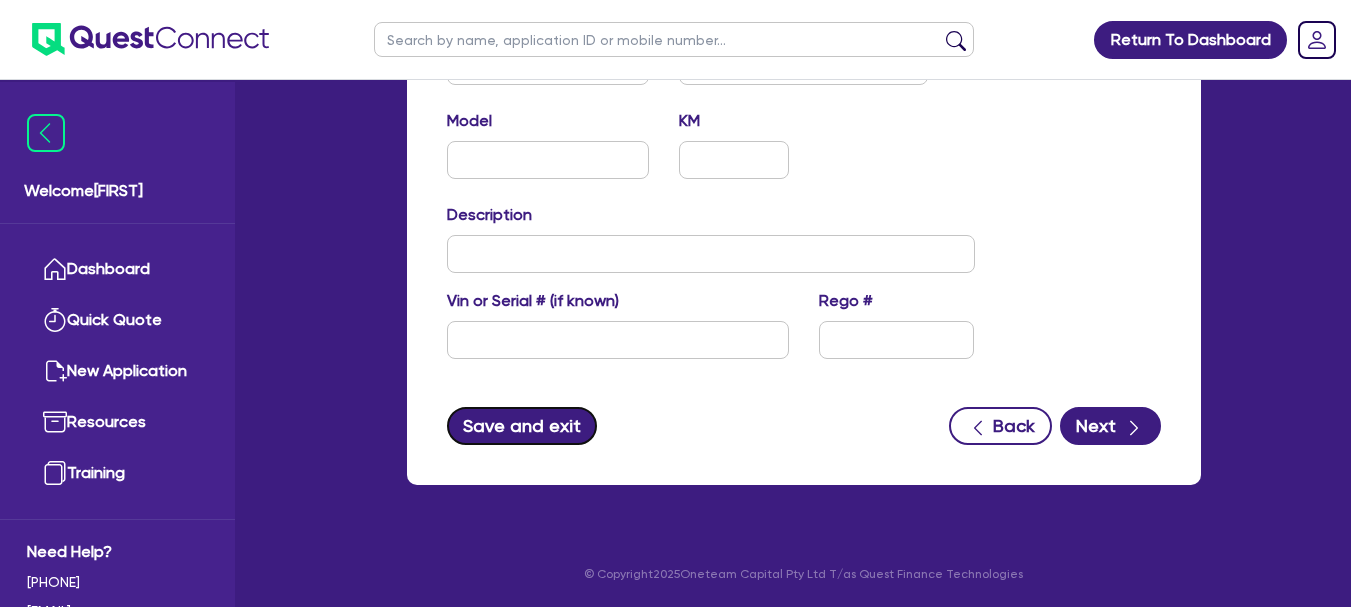 click on "Save and exit" at bounding box center (522, 426) 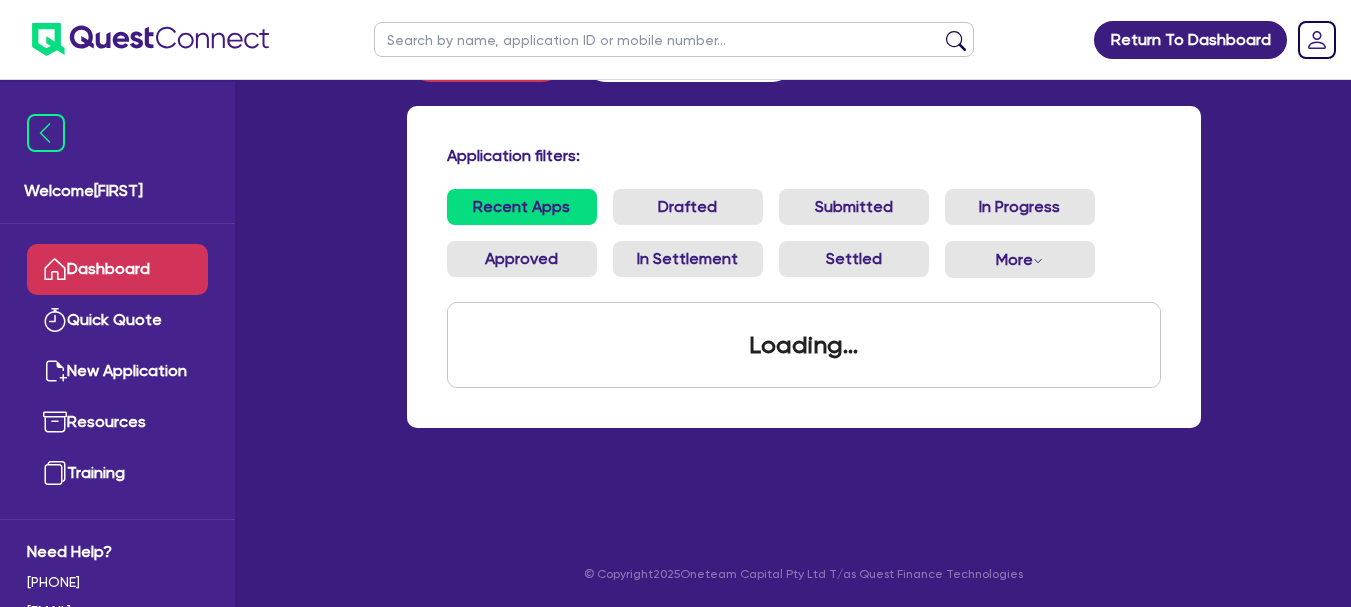 scroll, scrollTop: 0, scrollLeft: 0, axis: both 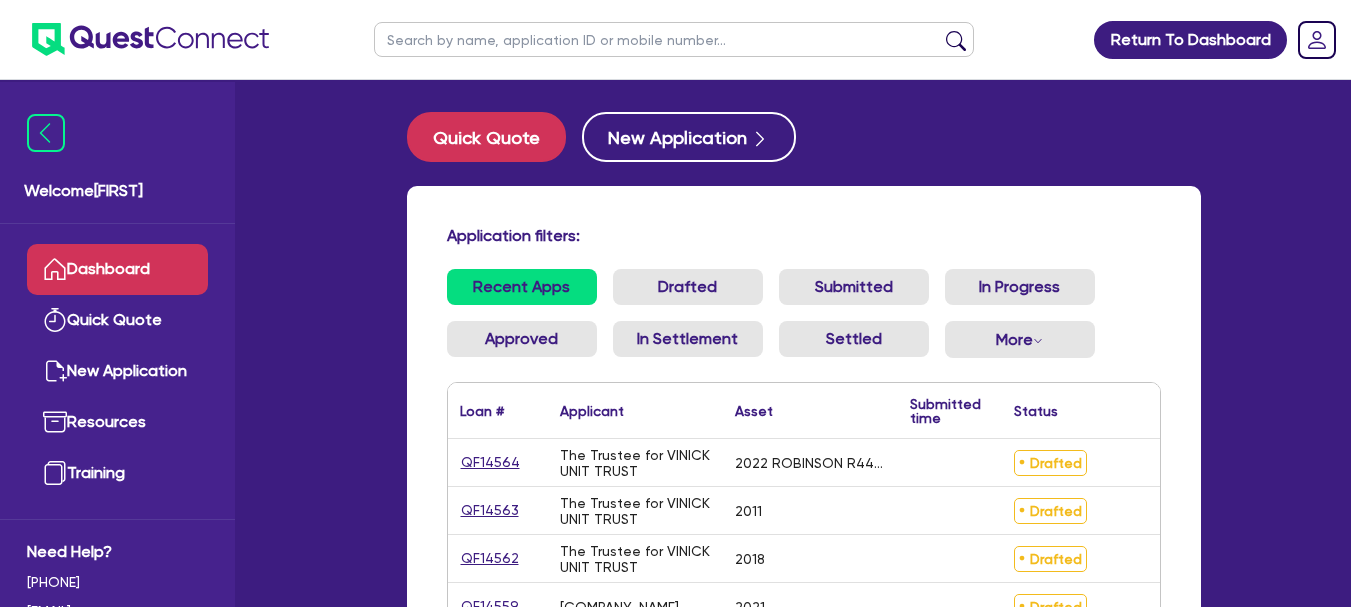 click on "Application filters: Recent Apps Drafted Submitted In Progress Approved In Settlement Settled More
Withdrawn Declined Loan # ▲ Applicant ▲ Asset Submitted time ▲ Status ▲ Amount financed Actions QF14564 The Trustee for VINICK UNIT TRUST 2022 ROBINSON R44 RAVEN Drafted $150,000.00 Clone Withdraw QF14563 The Trustee for VINICK UNIT TRUST 2011 Drafted $150,000.00 Clone Withdraw QF14562 The Trustee for VINICK UNIT TRUST 2018 Drafted $150,000.00 Clone Withdraw QF14559 HSM FACILITY SERVICES PTY LTD 2021 Drafted $25,000.00 Clone Withdraw QF14403 SHARP, DEMI LOUISE 2009 Isuzu NPS 300 27/06/2025 - 10:36 Settled $50,000.00 Clone 1-5 of 5" at bounding box center [804, 481] 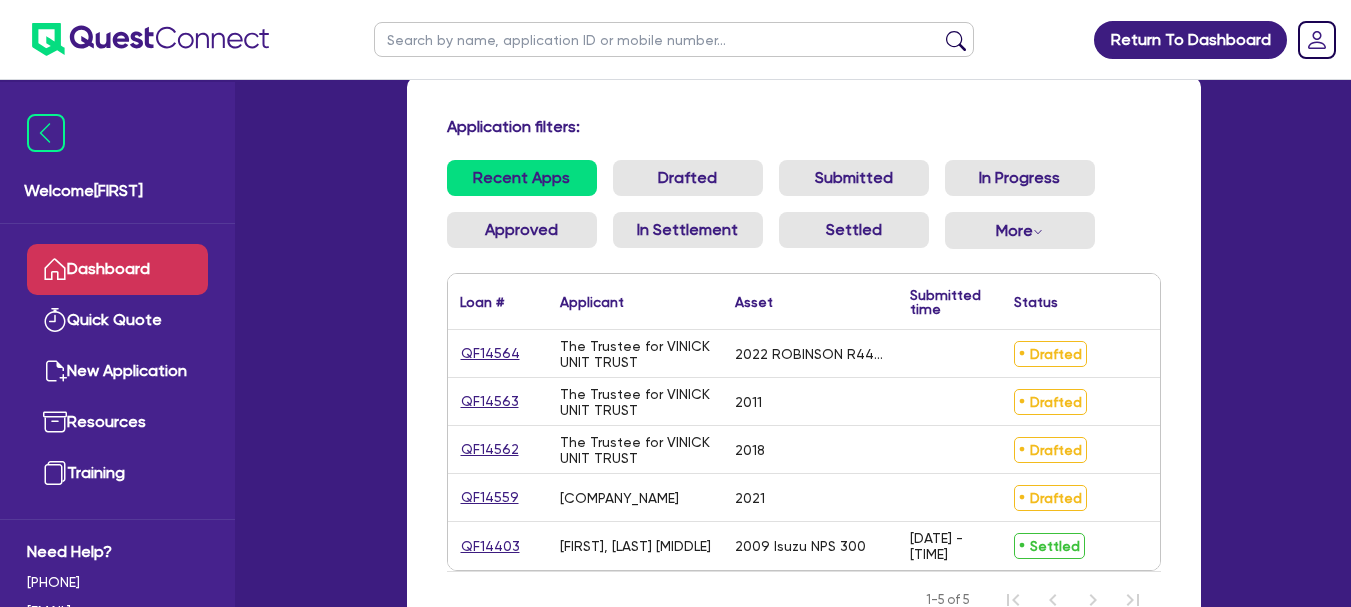 scroll, scrollTop: 0, scrollLeft: 0, axis: both 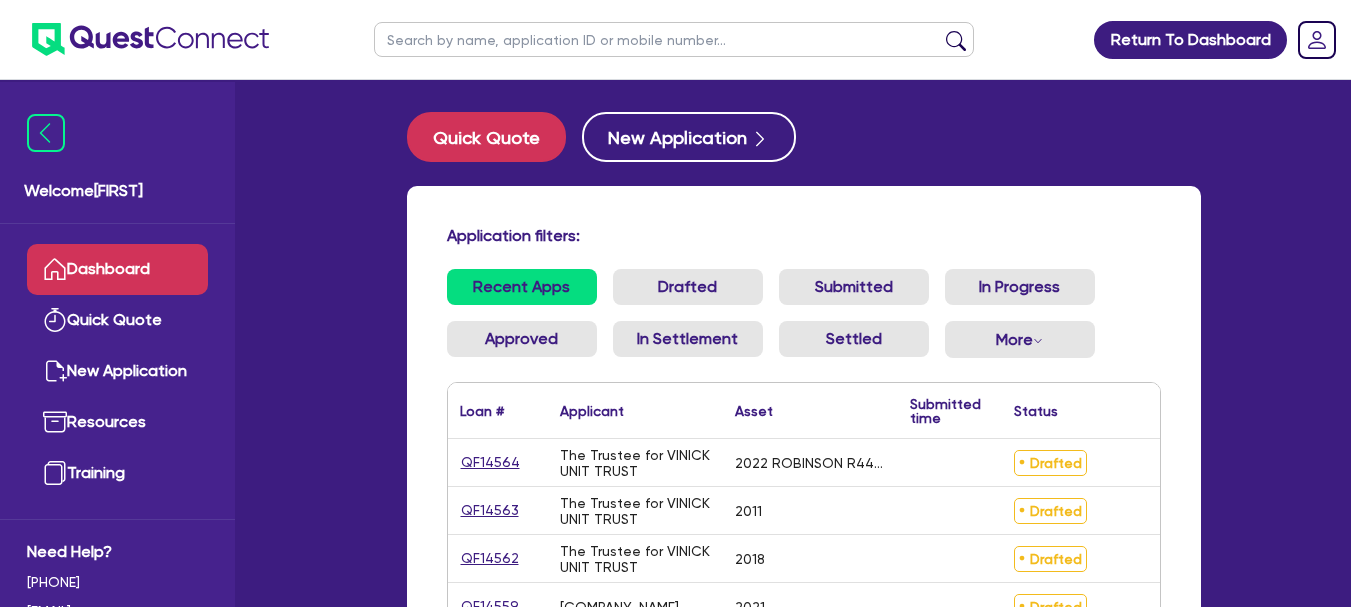 click on "Return To Dashboard
Edit Profile Logout Welcome  [FIRST]   Dashboard   Quick Quote   New Application   Resources     Training Need Help? 1300 465 363 hello@quest.finance credit@quest.finance settlements@quest.finance Quick Quote New Application
Application filters: Recent Apps Drafted Submitted In Progress Approved In Settlement Settled More
Withdrawn Declined Loan # ▲ Applicant ▲ Asset Submitted time ▲ Status ▲ Amount financed Actions QF14564 The Trustee for VINICK UNIT TRUST 2022 ROBINSON R44 RAVEN Drafted $150,000.00 Clone Withdraw QF14563 The Trustee for VINICK UNIT TRUST 2011 Drafted $150,000.00 Clone Withdraw QF14562 The Trustee for VINICK UNIT TRUST 2018 Drafted $150,000.00 Clone Withdraw QF14559 HSM FACILITY SERVICES PTY LTD 2021 Drafted $25,000.00 Clone Withdraw QF14403 SHARP, DEMI LOUISE 2009 Isuzu NPS 300 27/06/2025 - 10:36 Settled $50,000.00 Clone 1-5 of 5 Withdraw application  x Are you sure you want to proceed with this action? Cancel Withdraw © Copyright  2025" at bounding box center [675, 449] 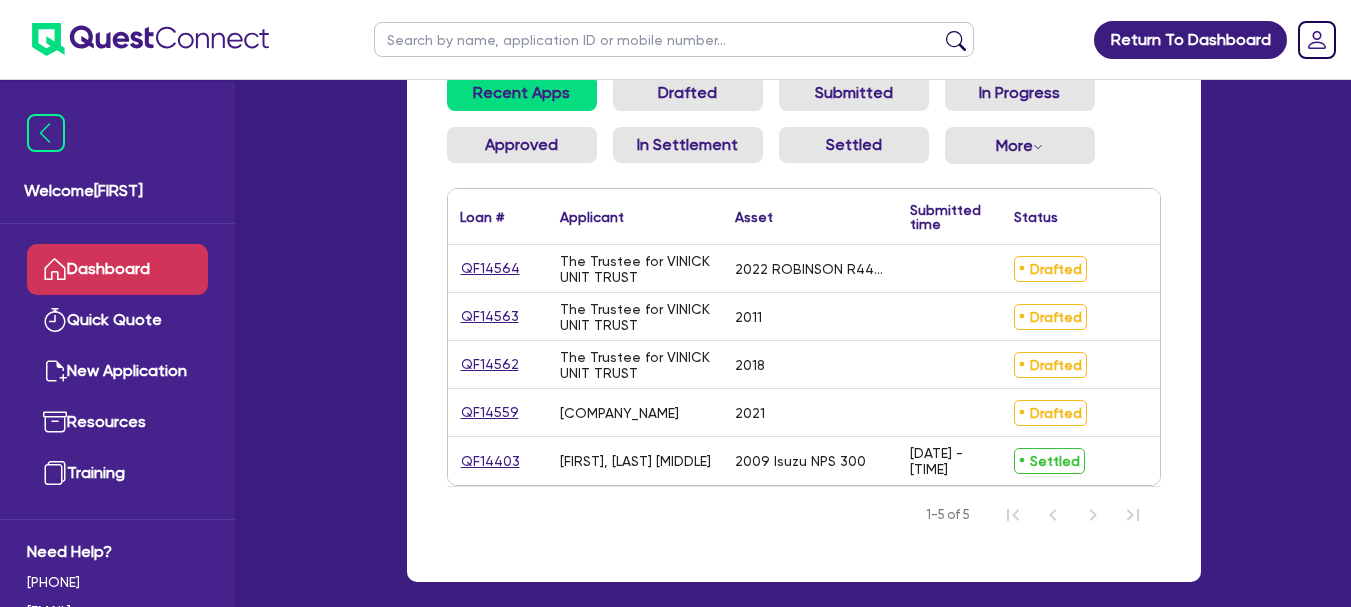 scroll, scrollTop: 200, scrollLeft: 0, axis: vertical 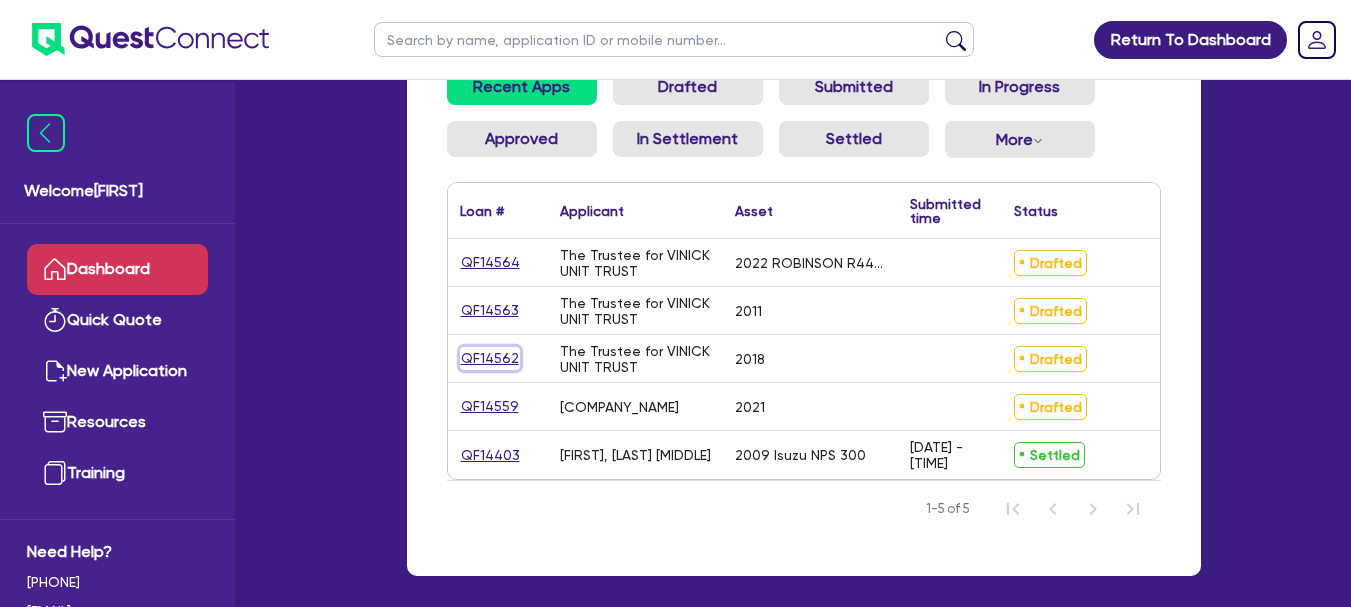 click on "QF14562" at bounding box center (490, 358) 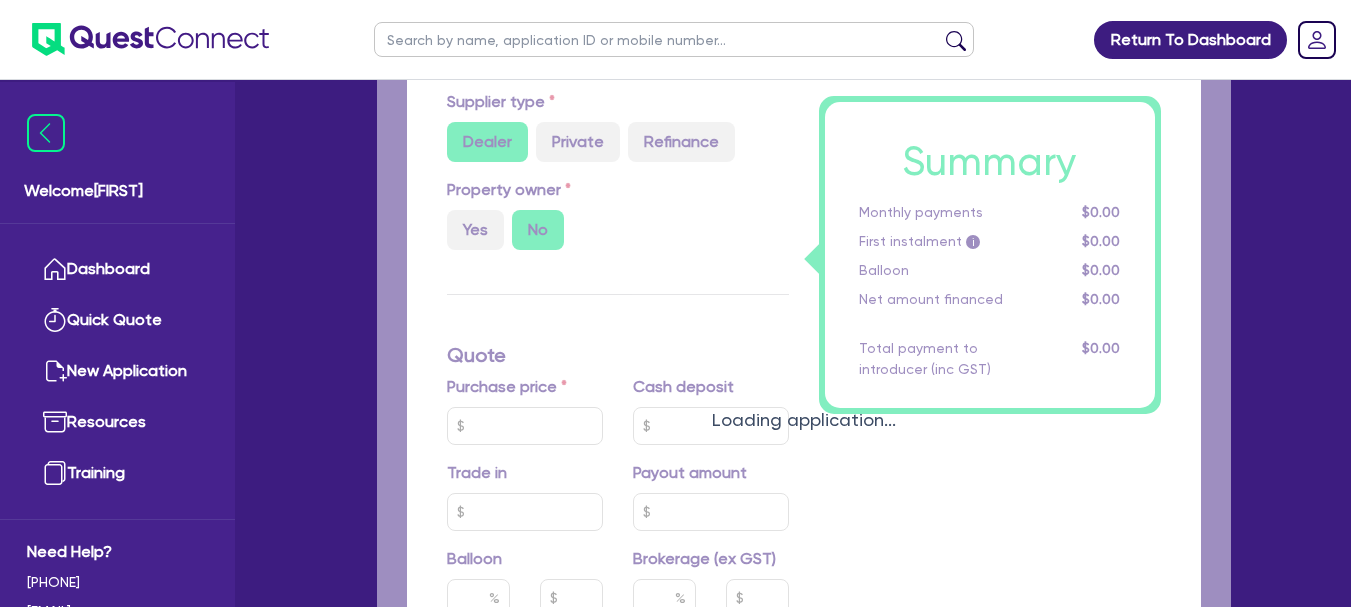 scroll, scrollTop: 700, scrollLeft: 0, axis: vertical 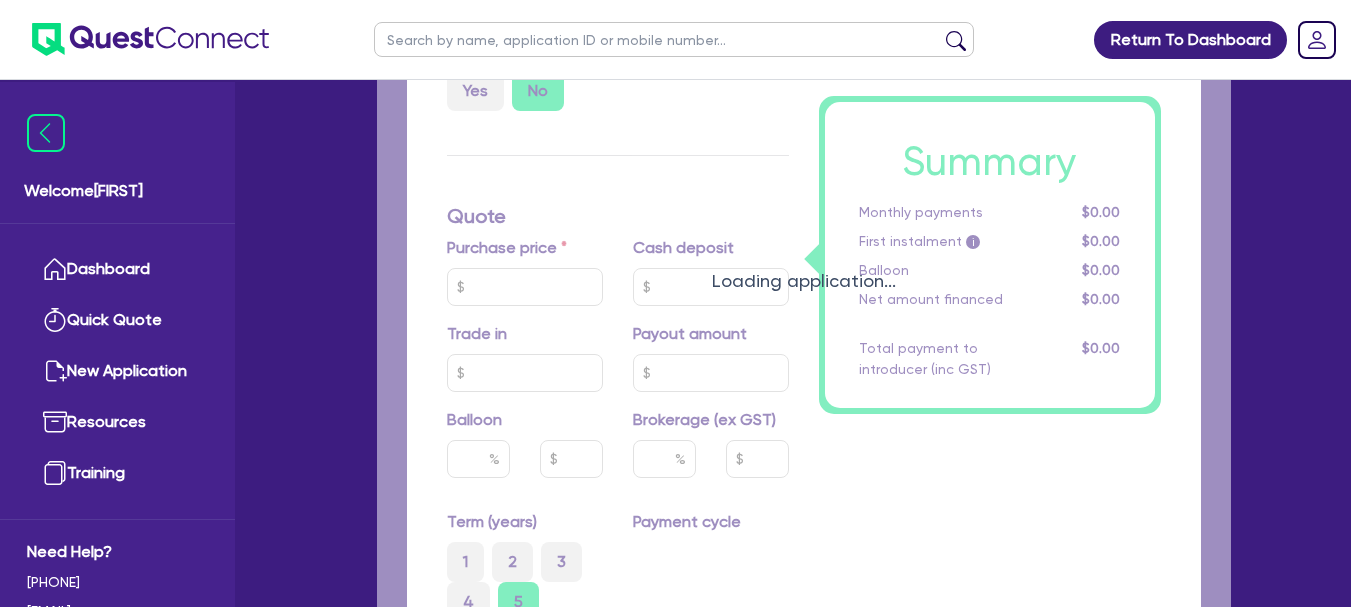 click on "Loading application..." at bounding box center (804, 267) 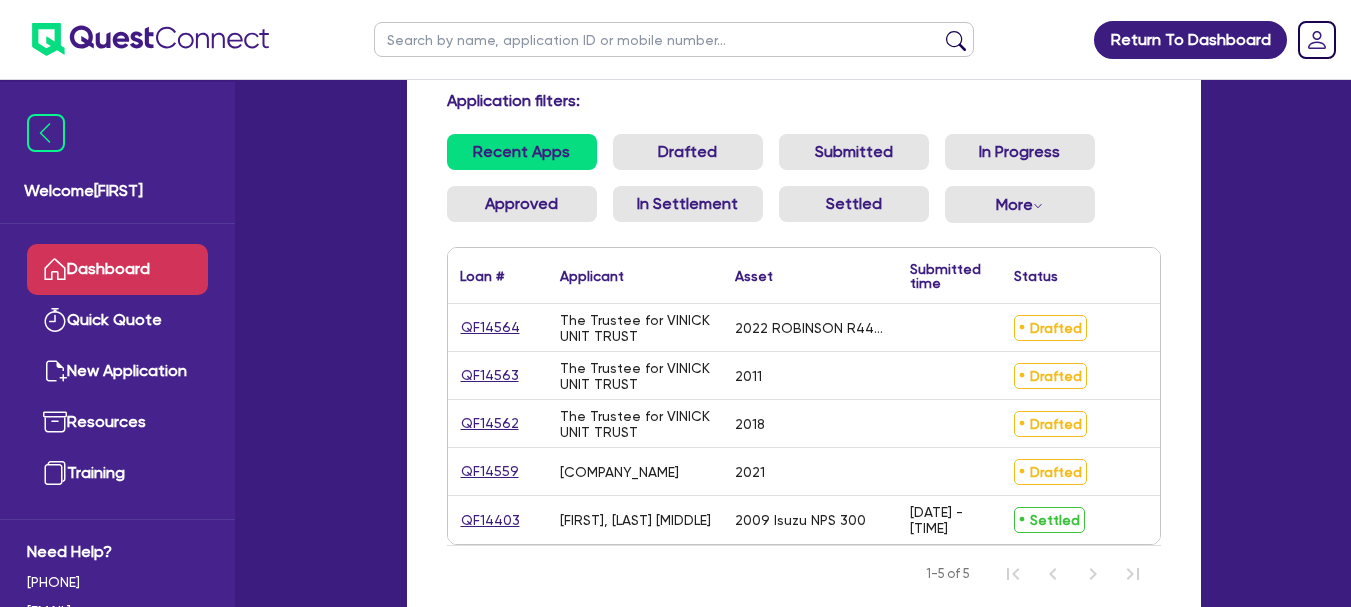 scroll, scrollTop: 180, scrollLeft: 0, axis: vertical 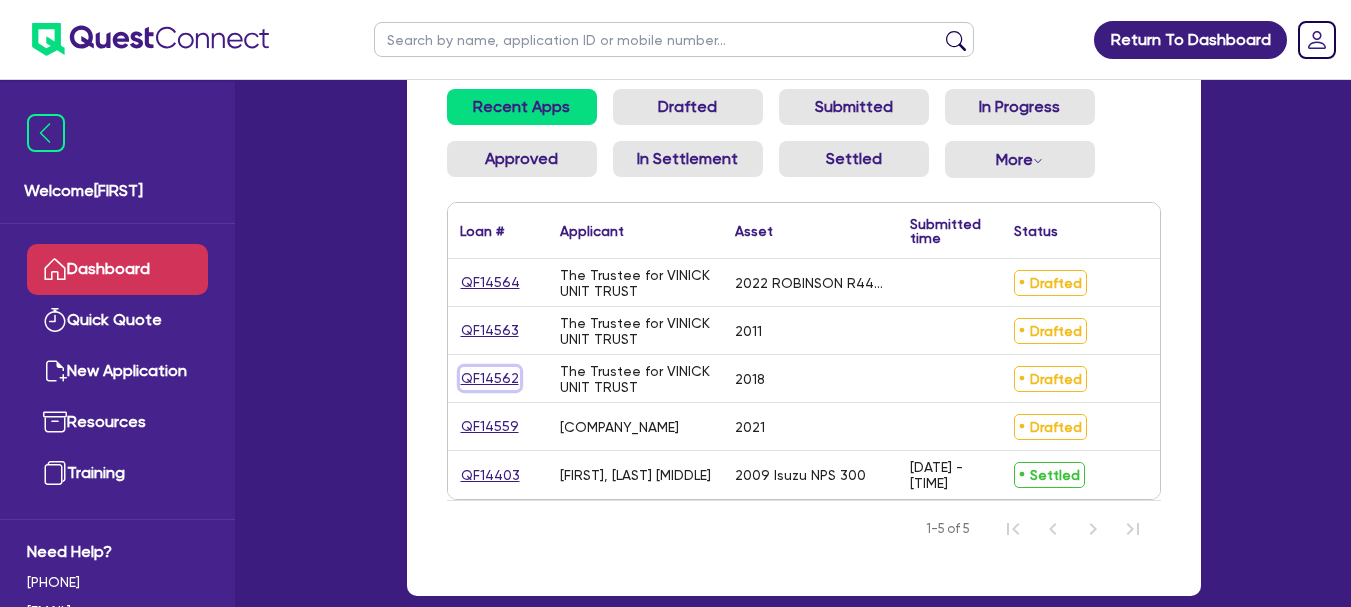 click on "QF14562" at bounding box center (490, 378) 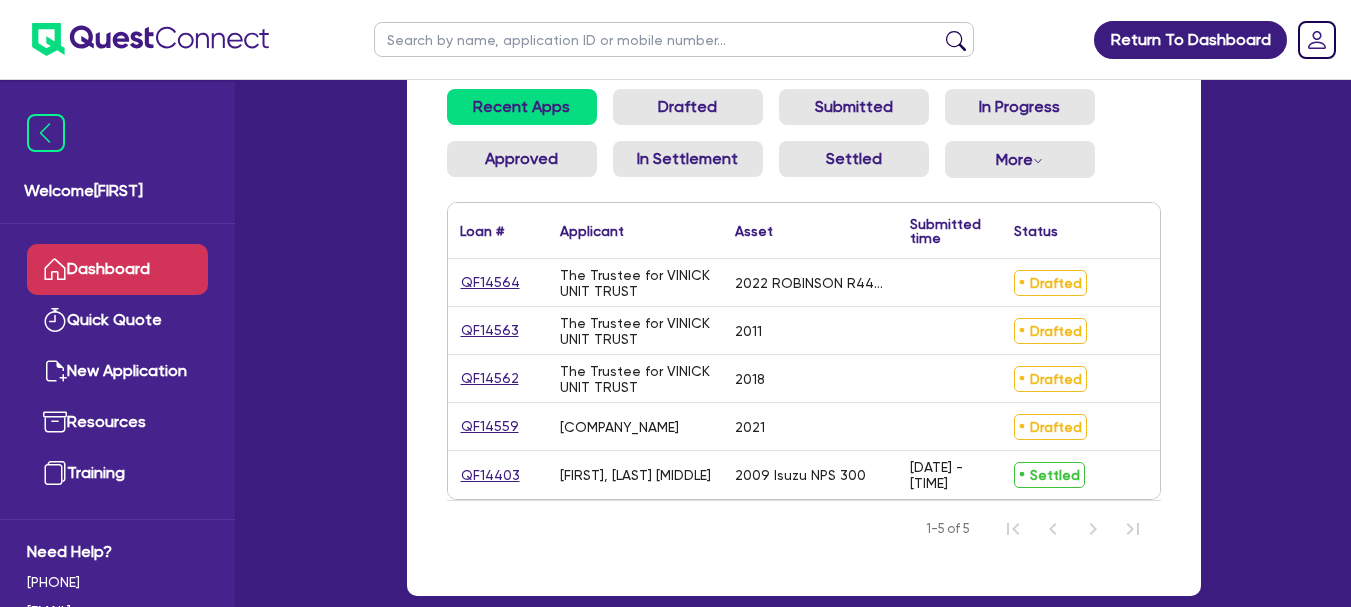 scroll, scrollTop: 0, scrollLeft: 0, axis: both 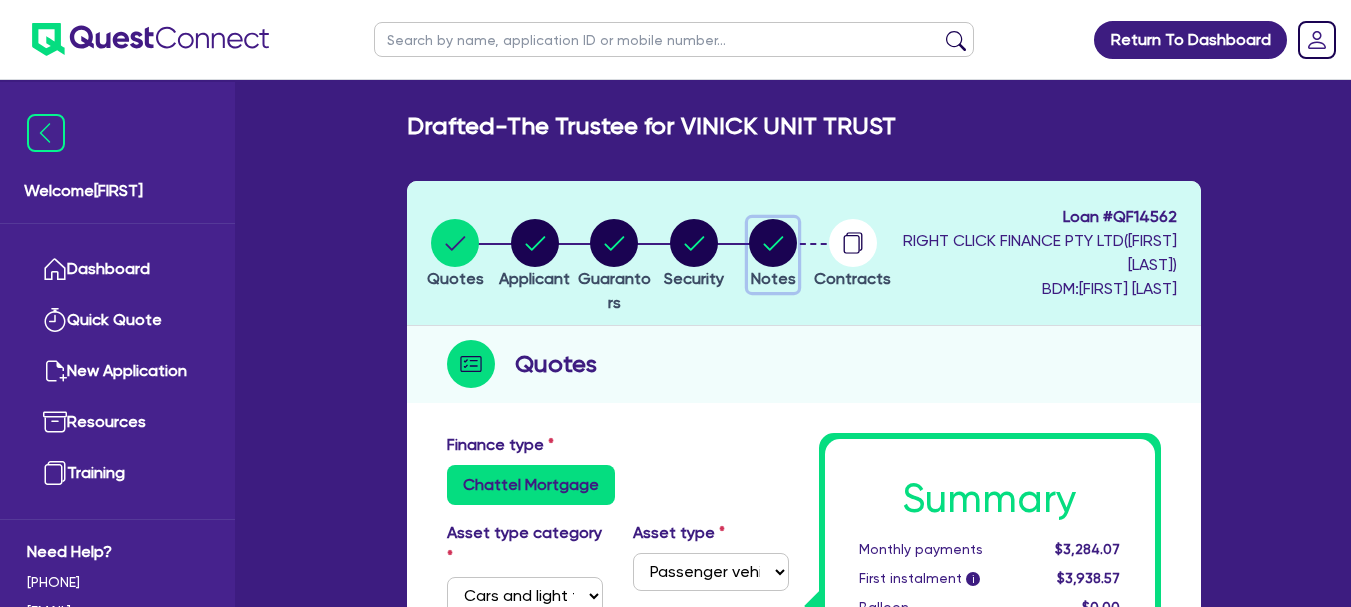 click at bounding box center (773, 243) 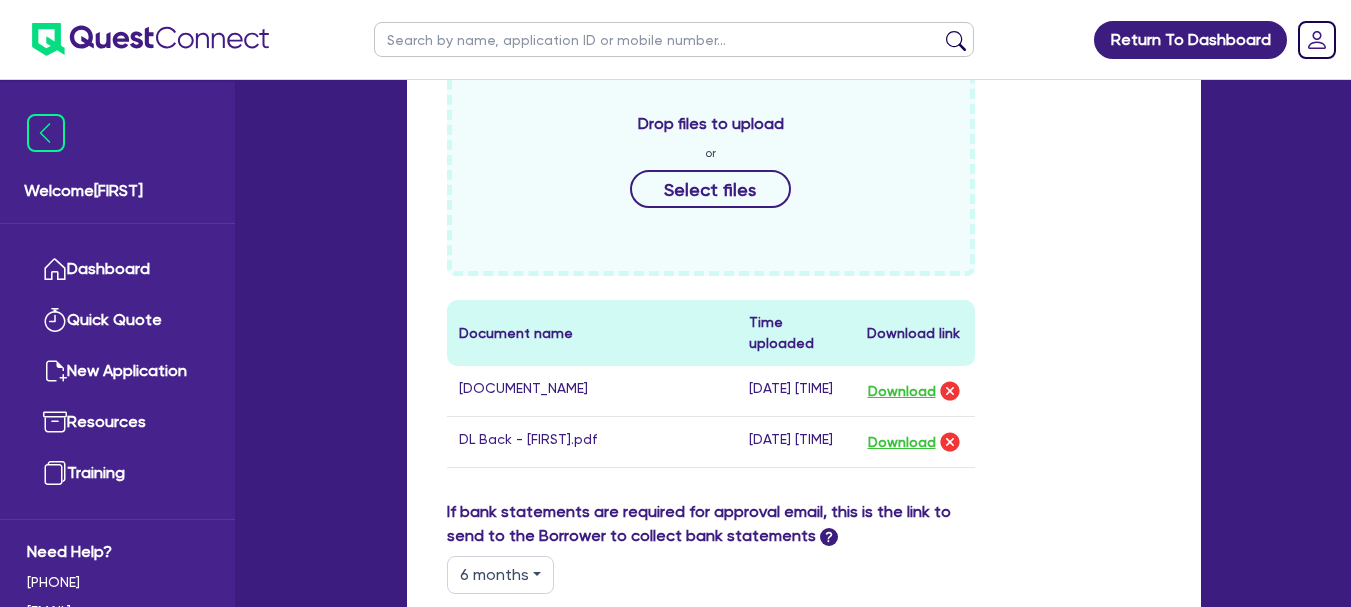 scroll, scrollTop: 800, scrollLeft: 0, axis: vertical 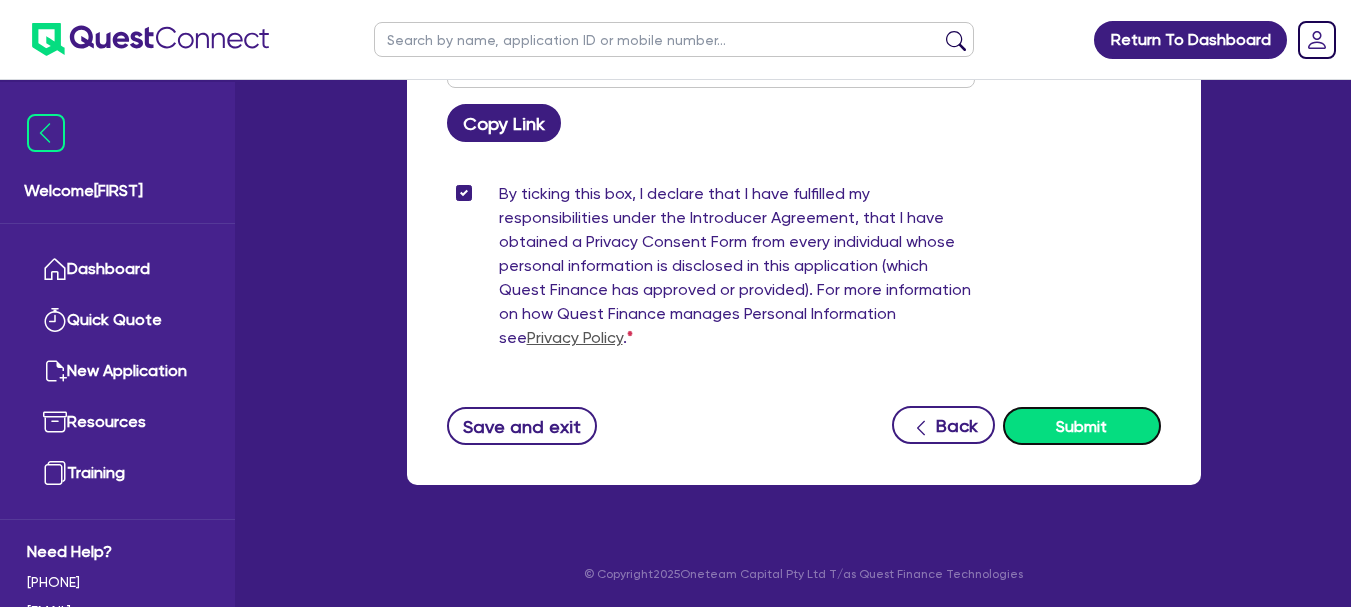 click on "Submit" at bounding box center (1082, 426) 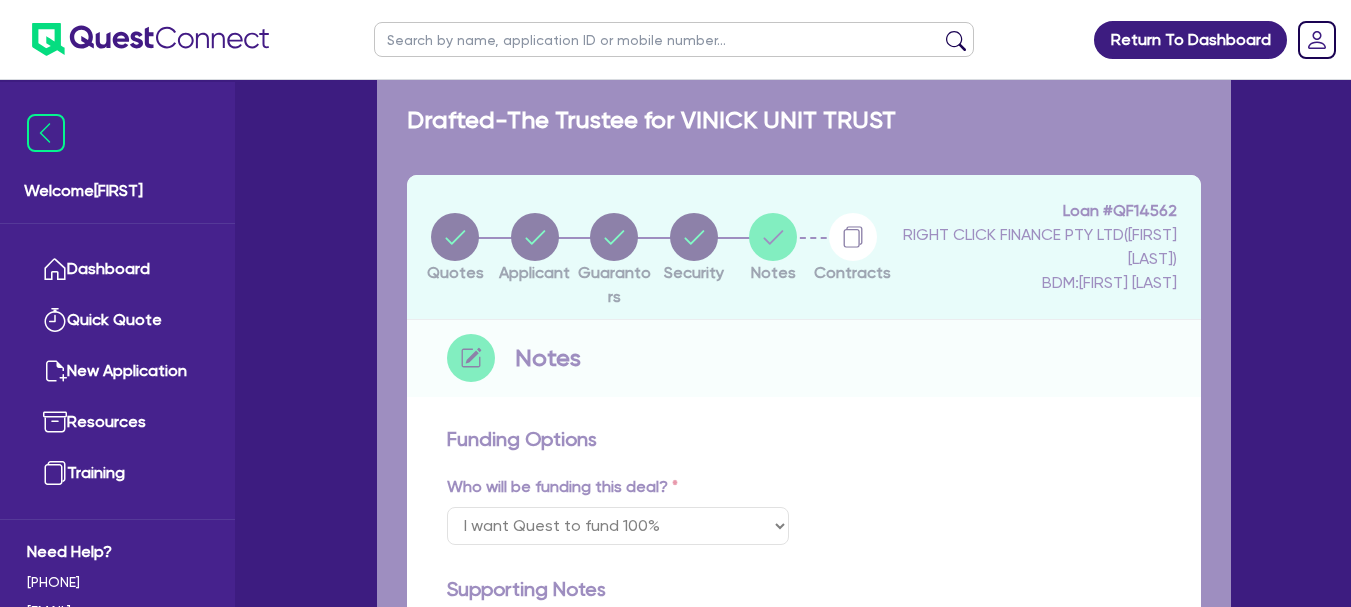scroll, scrollTop: 0, scrollLeft: 0, axis: both 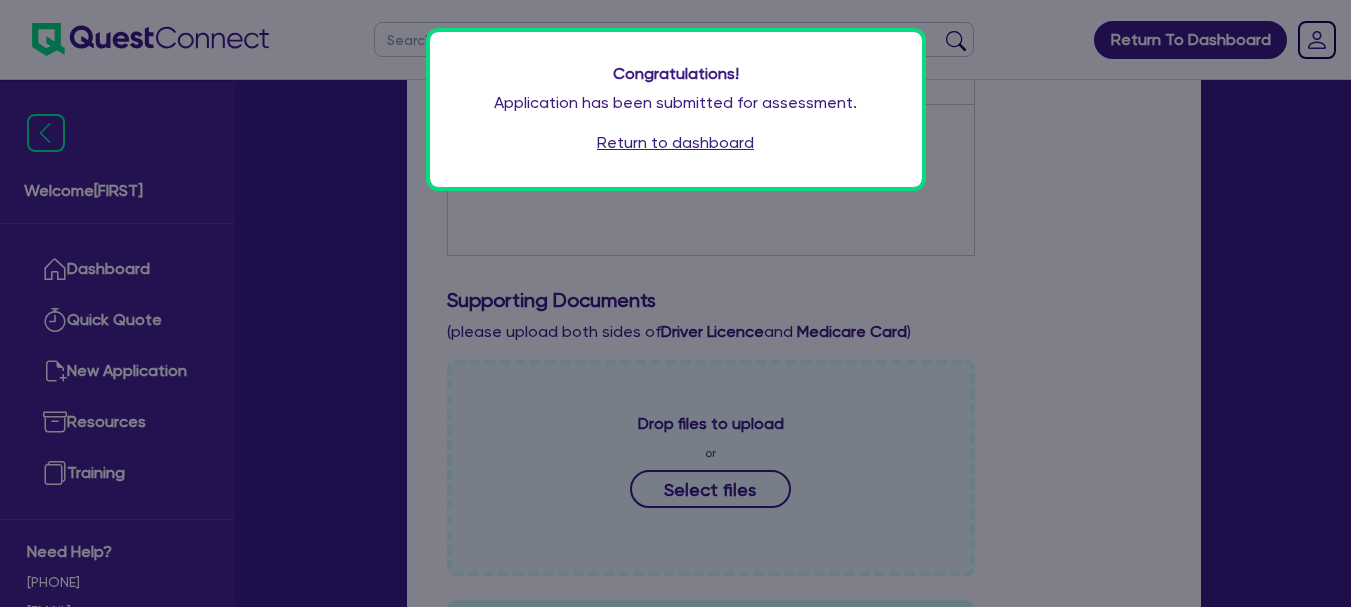 click on "Return to dashboard" at bounding box center [675, 143] 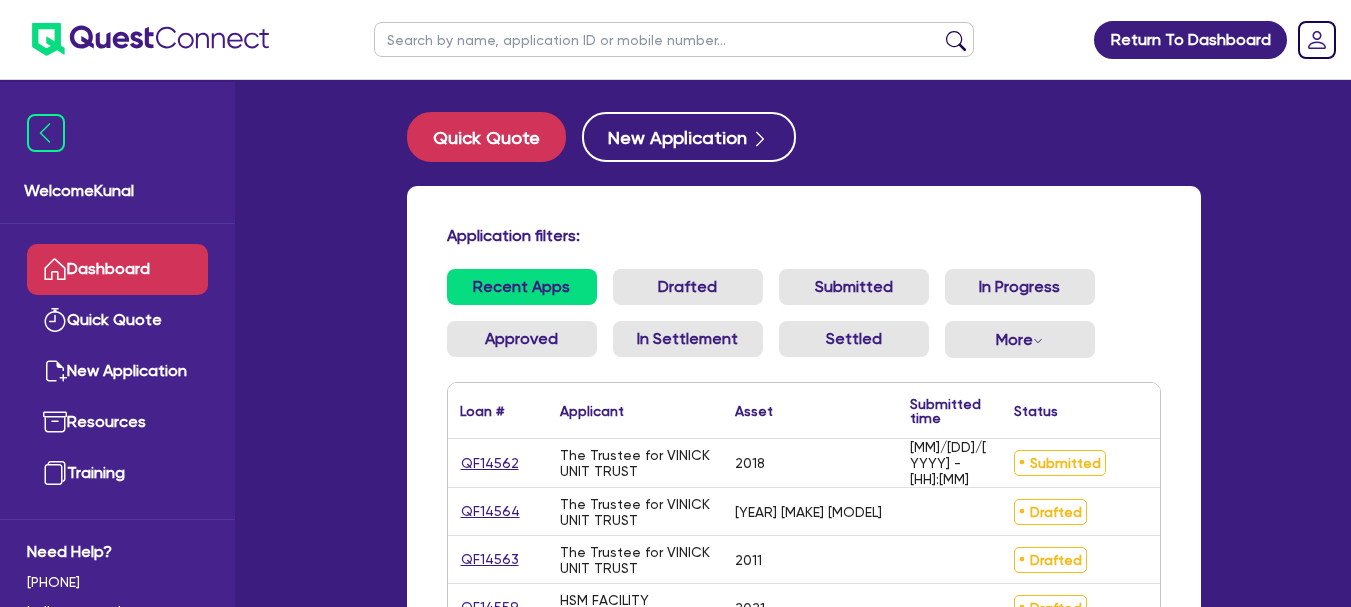 scroll, scrollTop: 100, scrollLeft: 0, axis: vertical 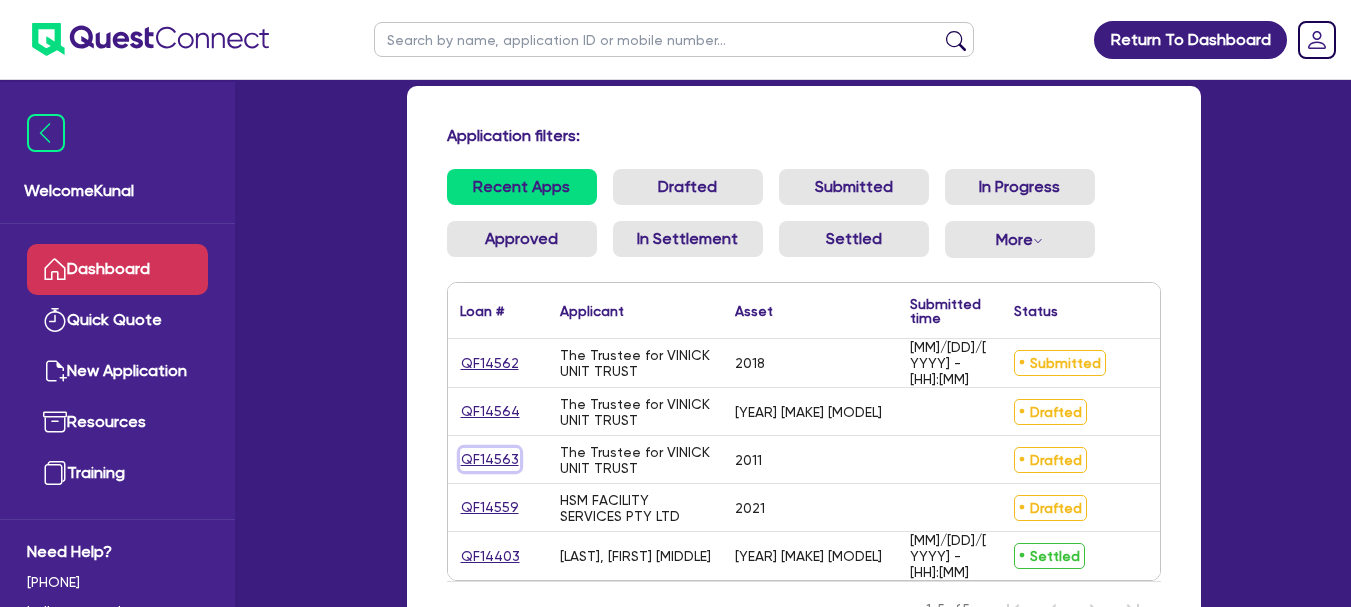 click on "QF14563" at bounding box center (490, 459) 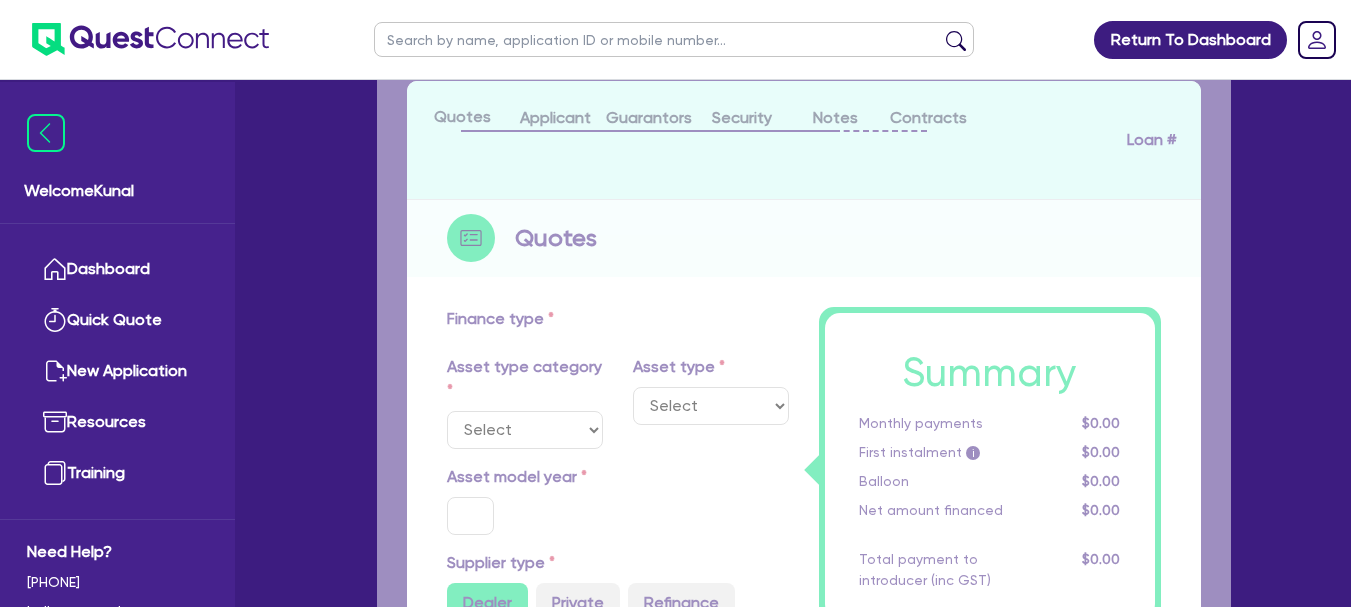scroll, scrollTop: 0, scrollLeft: 0, axis: both 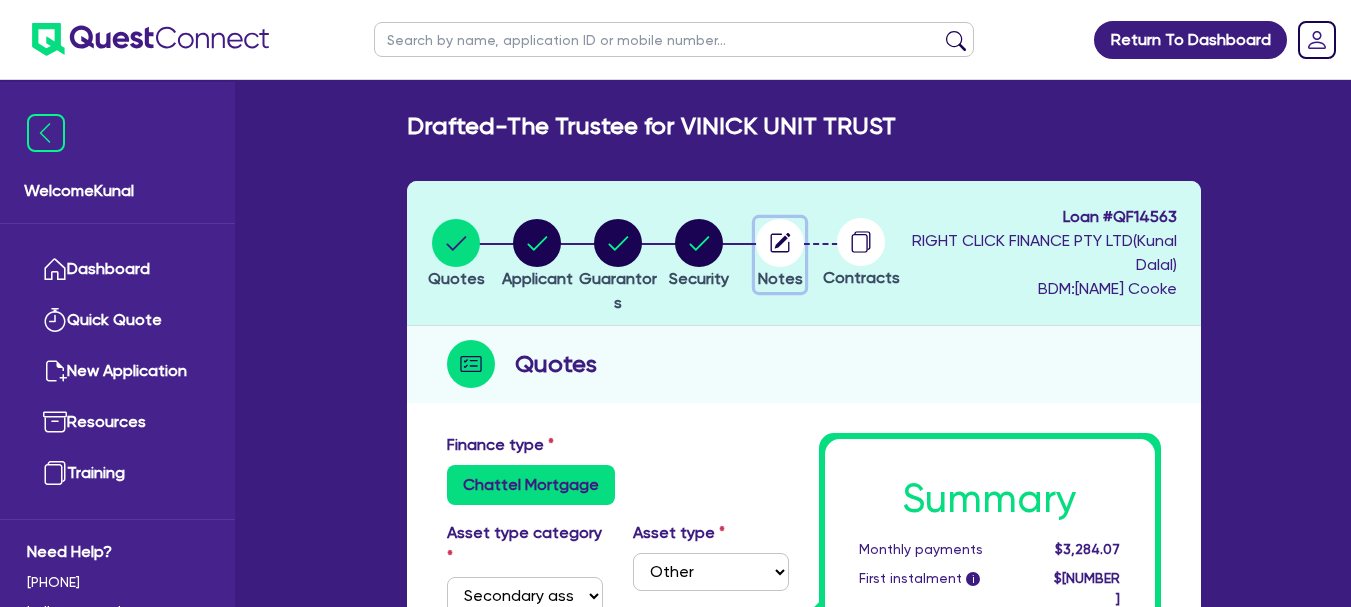 click at bounding box center (780, 243) 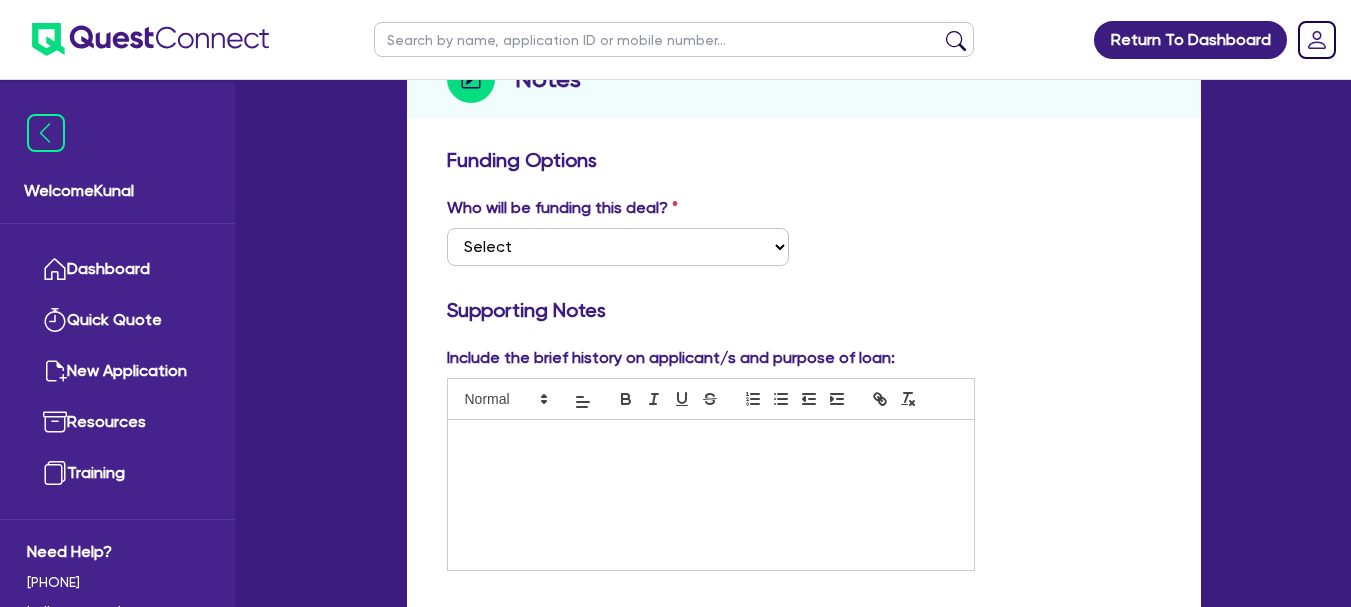 scroll, scrollTop: 200, scrollLeft: 0, axis: vertical 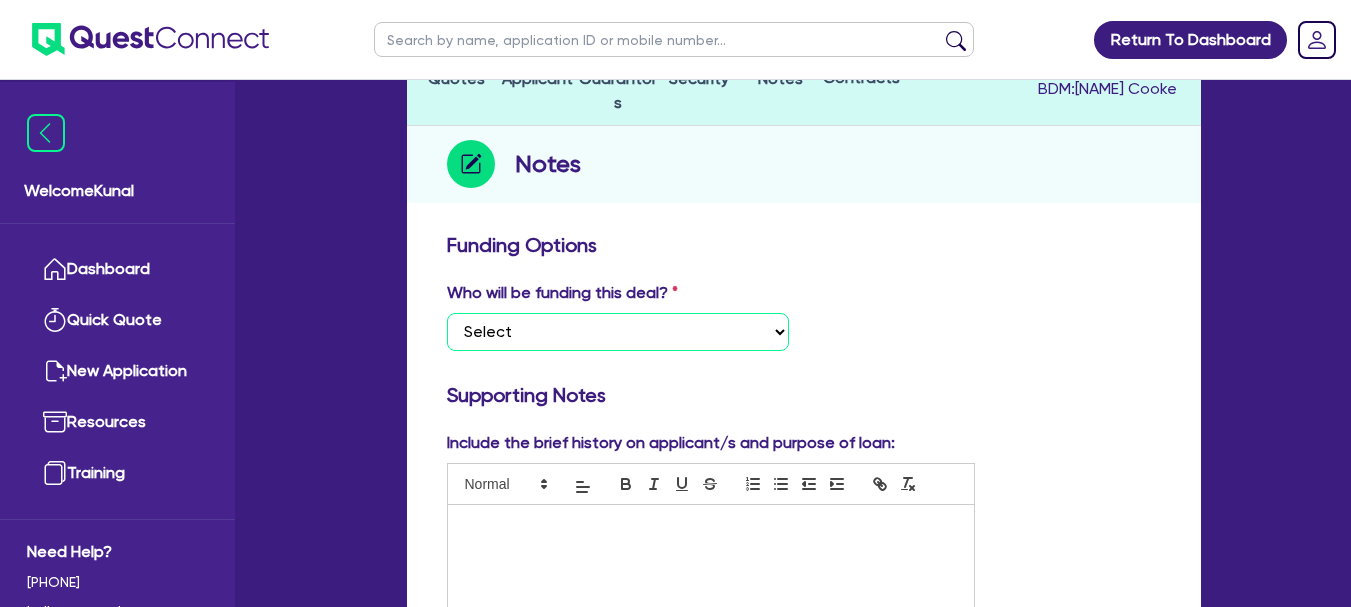 click on "Select I want Quest to fund 100% I will fund 100% I will co-fund with Quest Other - I am referring this deal in" at bounding box center [618, 332] 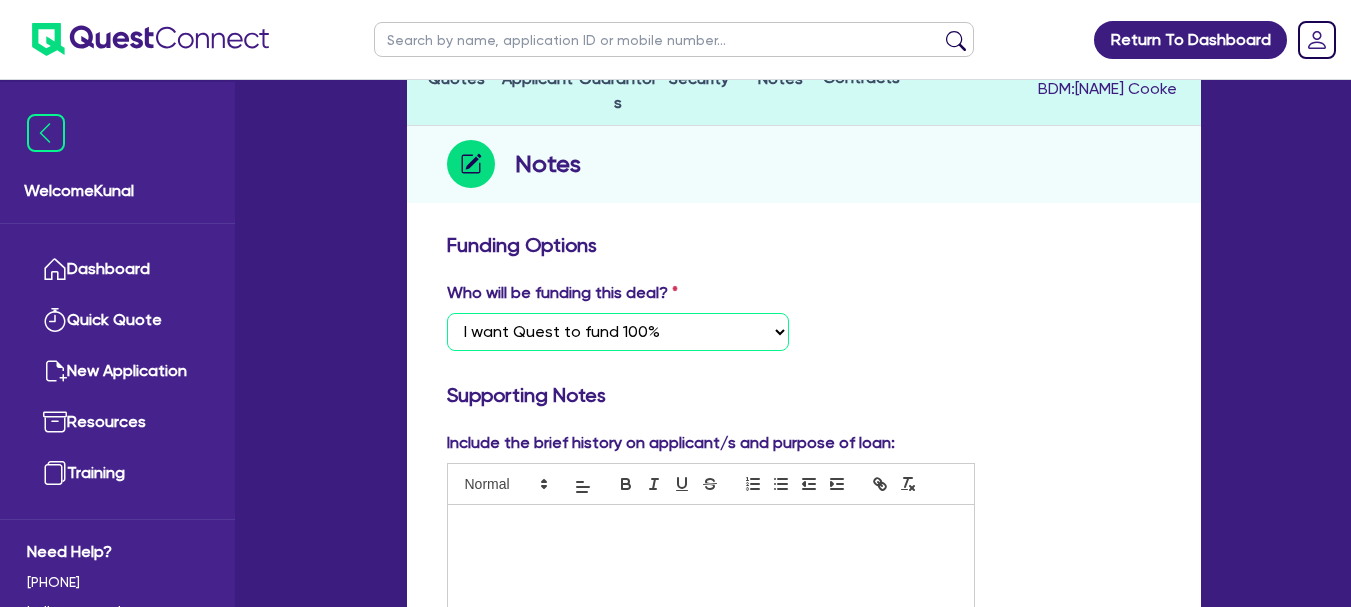 click on "Select I want Quest to fund 100% I will fund 100% I will co-fund with Quest Other - I am referring this deal in" at bounding box center (618, 332) 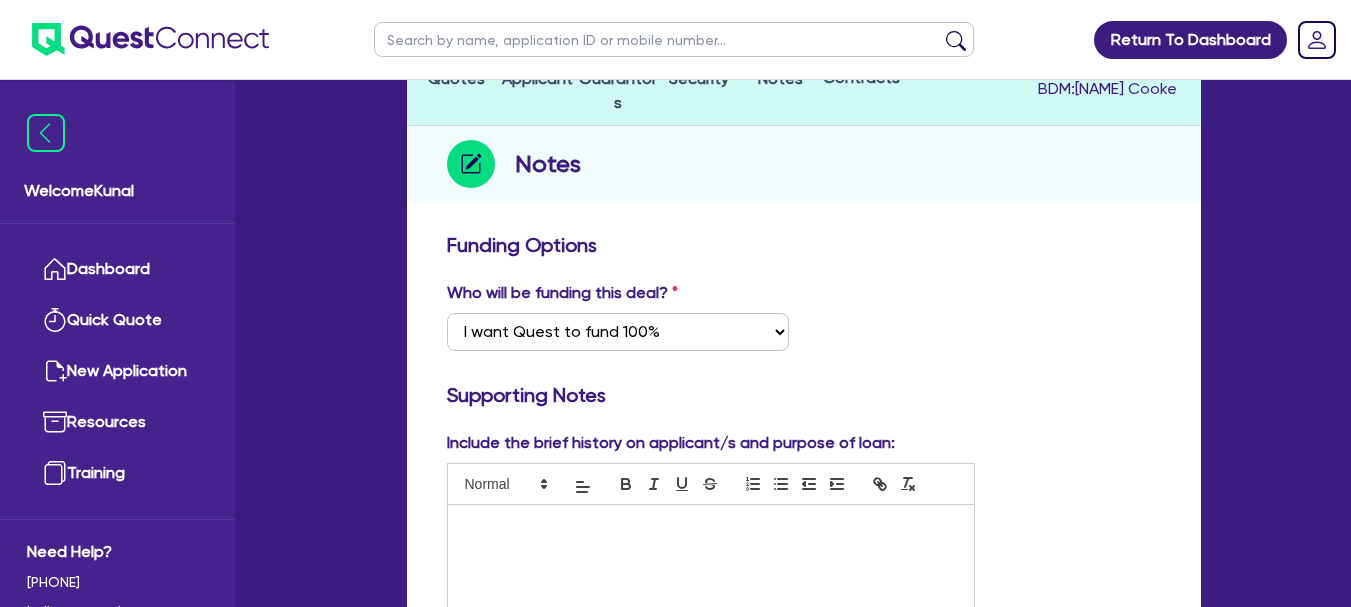 click on "Who will be funding this deal? Select I want Quest to fund 100% I will fund 100% I will co-fund with Quest Other - I am referring this deal in I will contribute" at bounding box center (804, 324) 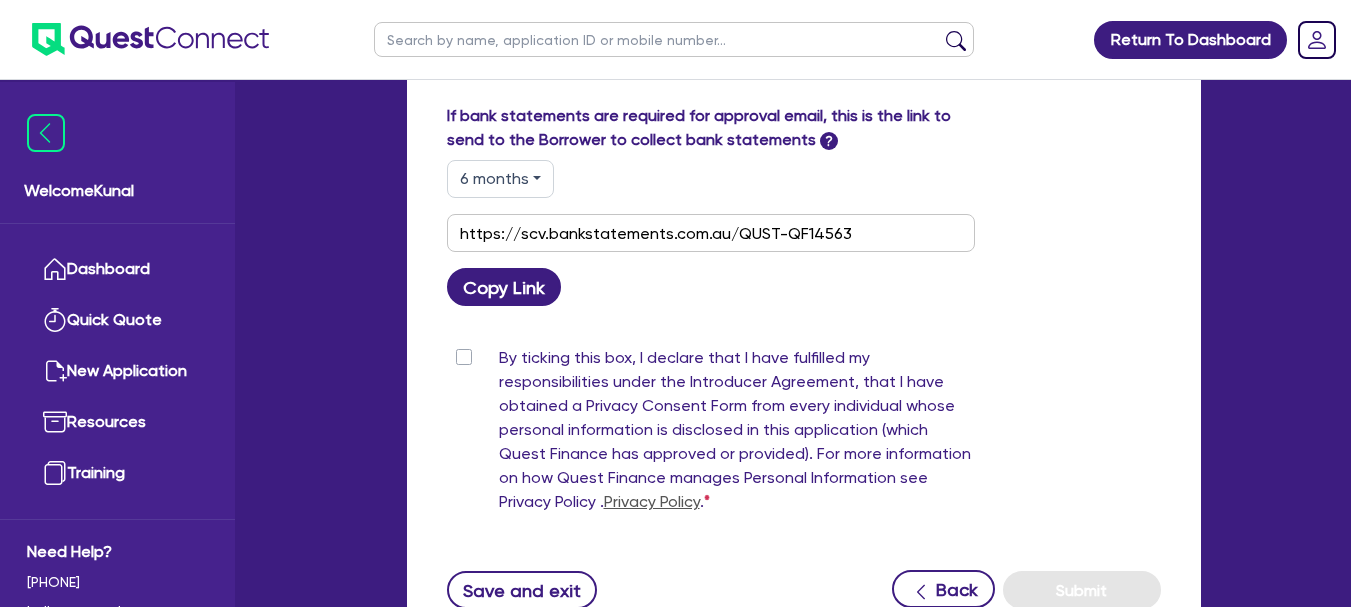 scroll, scrollTop: 1800, scrollLeft: 0, axis: vertical 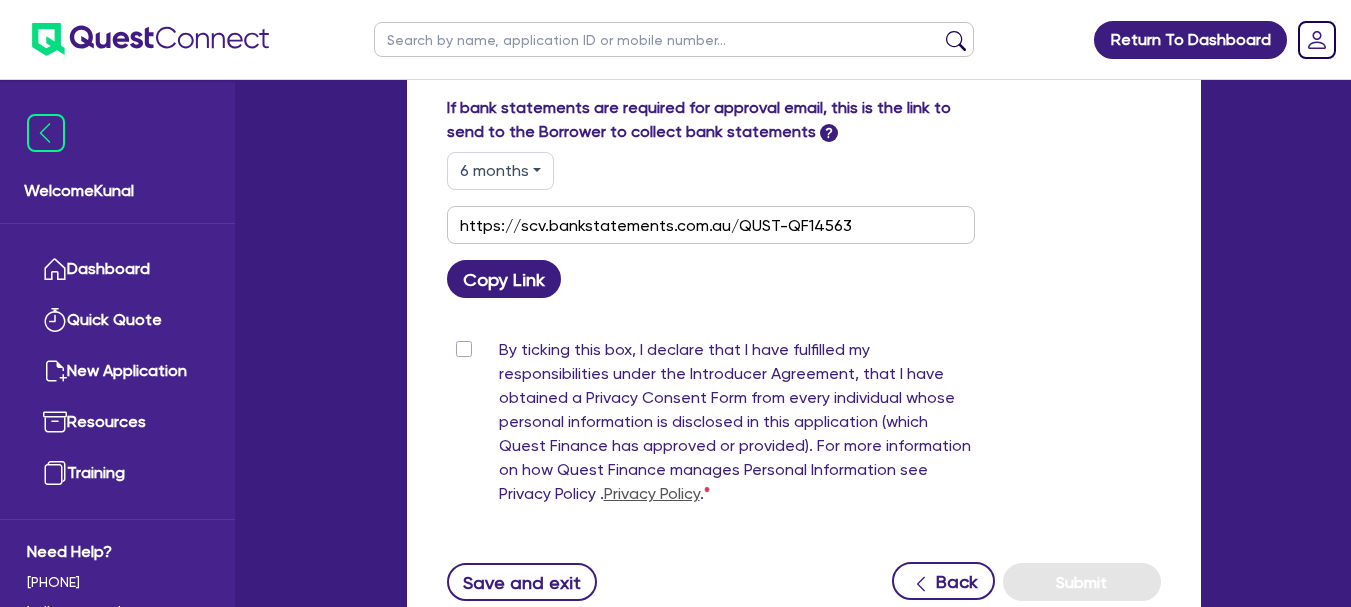 click on "By ticking this box, I declare that I have fulfilled my responsibilities under the Introducer Agreement, that I have obtained a Privacy Consent Form from every individual whose personal information is disclosed in this application (which Quest Finance has approved or provided). For more information on how Quest Finance manages Personal Information see Privacy Policy ." at bounding box center (711, 426) 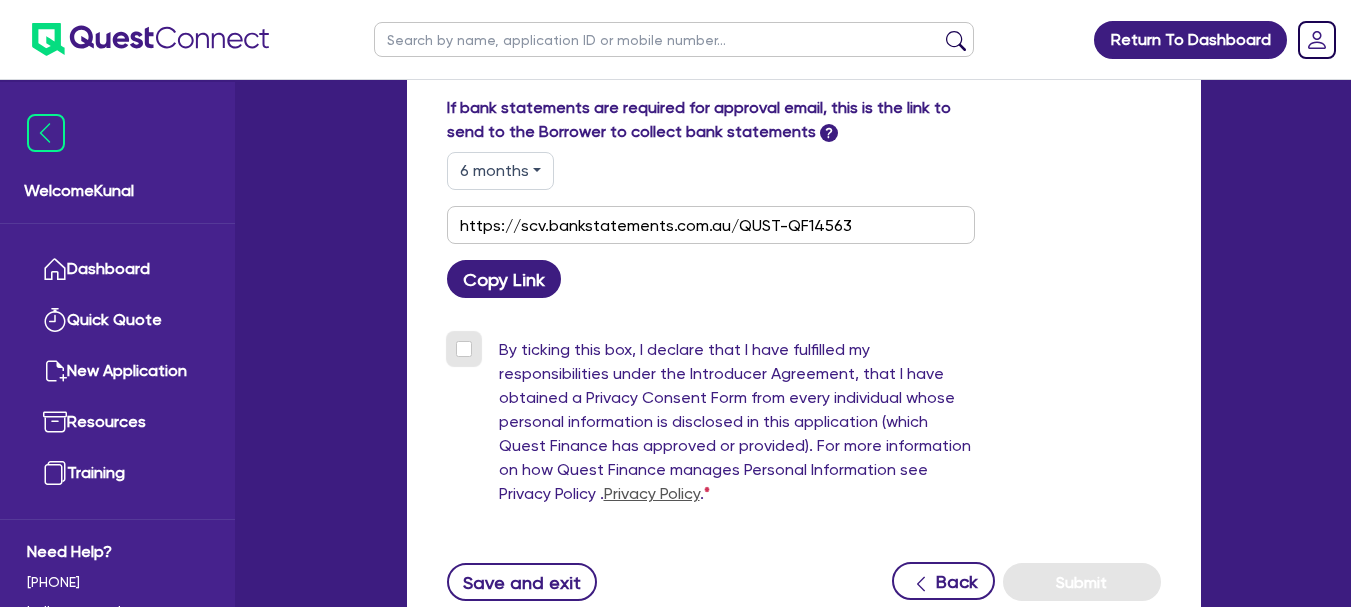 click on "By ticking this box, I declare that I have fulfilled my responsibilities under the Introducer Agreement, that I have obtained a Privacy Consent Form from every individual whose personal information is disclosed in this application (which Quest Finance has approved or provided). For more information on how Quest Finance manages Personal Information see Privacy Policy ." at bounding box center [455, 347] 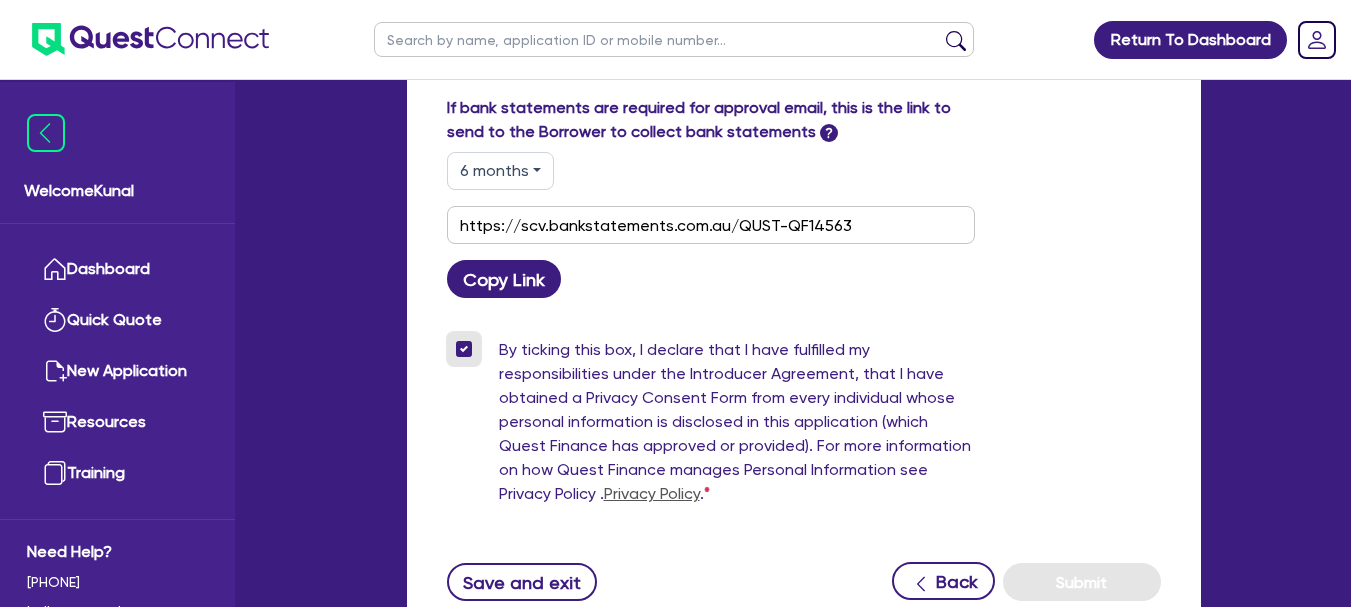 checkbox on "true" 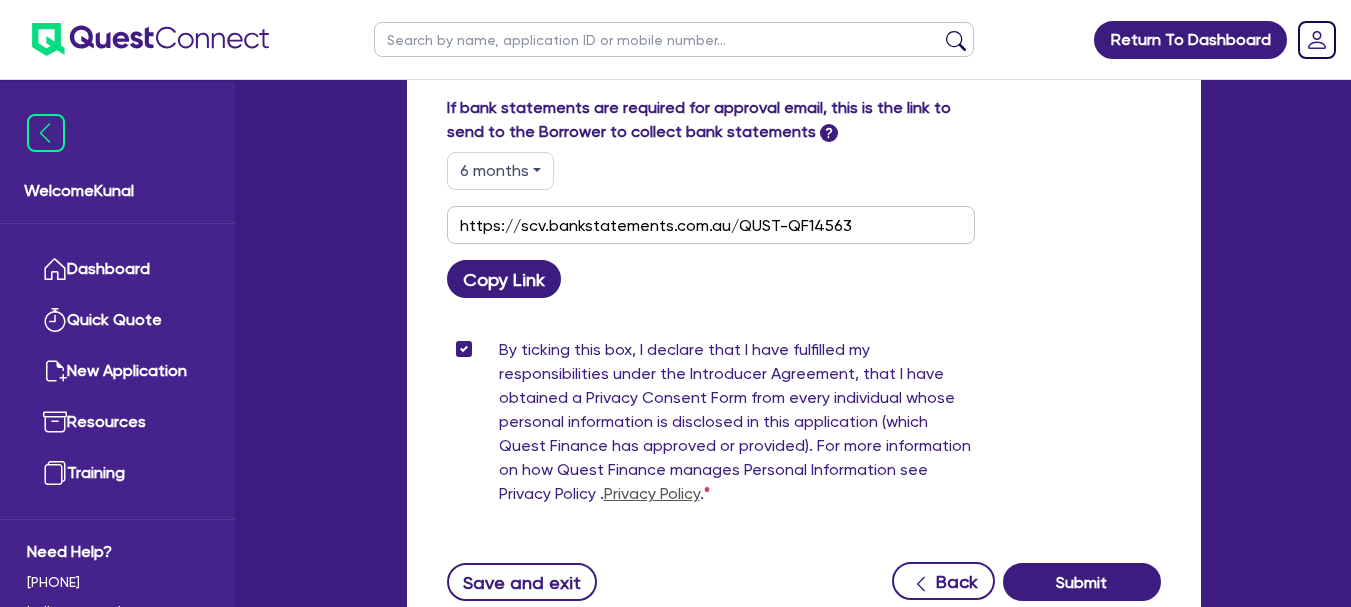 click on "Funding Options Who will be funding this deal? Select I want Quest to fund 100% I will fund 100% I will co-fund with Quest Other - I am referring this deal in I will contribute Supporting Notes  Include the brief history on applicant/s and purpose of loan:                                                                                                                                                 Supporting Documents (please upload both sides of  Driver Licence  and   Medicare Card ) Drop files to upload or Select files Document name Time uploaded Download link KUDA--trm_working-suncorp-086192335-30_03_2025-1750139429-e.pdf 03-07-25 15:55:40 Download KUDA-TL-vinick_pty_ltd-pi_working-suncorp-086192432-1750139431.pdf 03-07-25 15:55:40 Download Right Click Finance Privacy Form - For Asset RCF (13).pdf 03-07-25 15:55:40 Download KUDA--pi_working-suncorp-086192432-30_03_2025-1750139430-e.pdf 03-07-25 15:55:39 Download KUDA-TL-vinick_pty_ltd_t_as_the_rental_managers-trm_working-suncorp-086192335-1750139430.pdf ?" at bounding box center [804, -383] 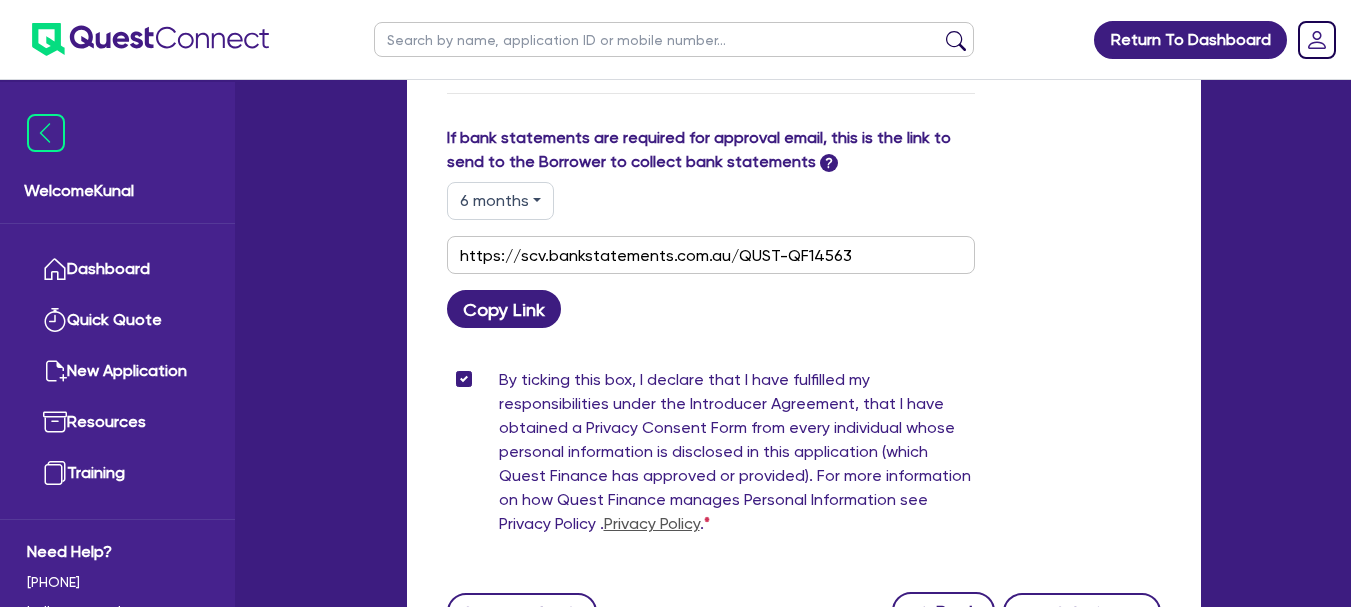 scroll, scrollTop: 1800, scrollLeft: 0, axis: vertical 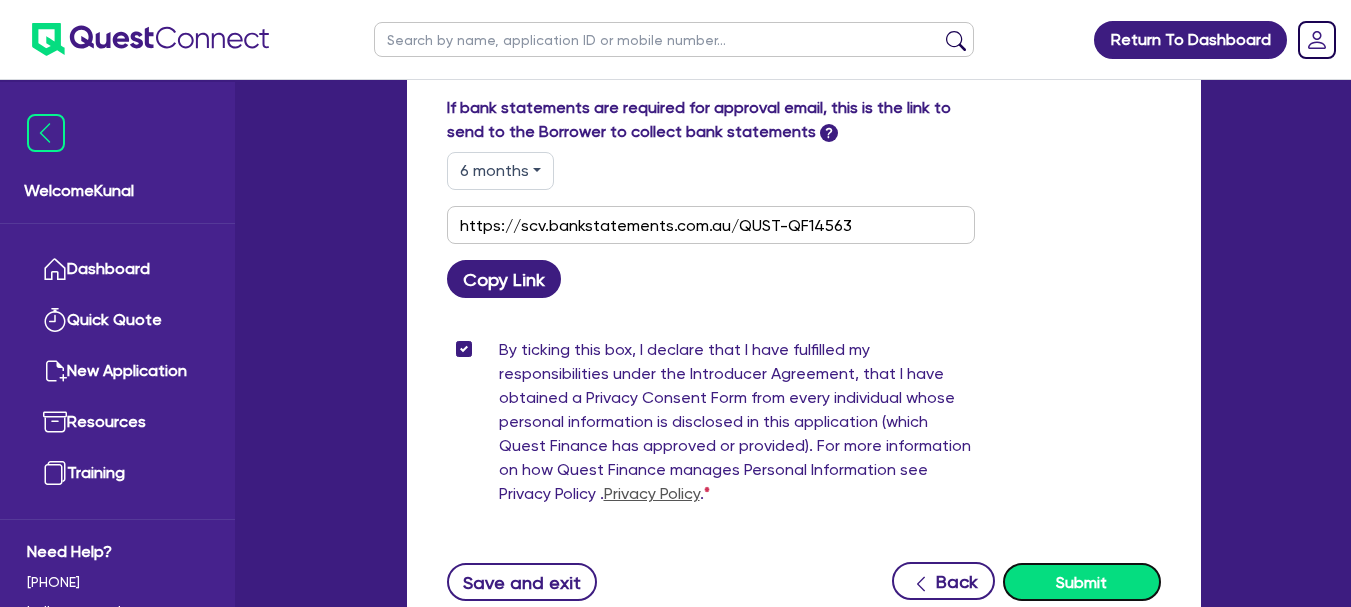 click on "Submit" at bounding box center (1082, 582) 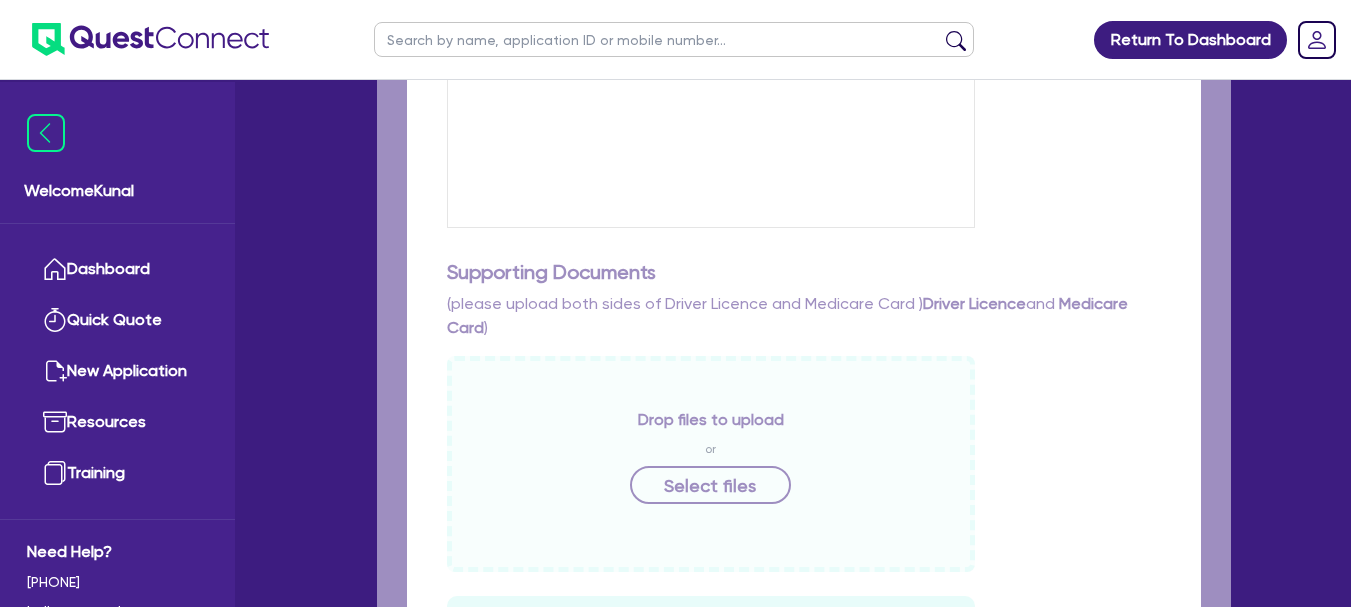 scroll, scrollTop: 800, scrollLeft: 0, axis: vertical 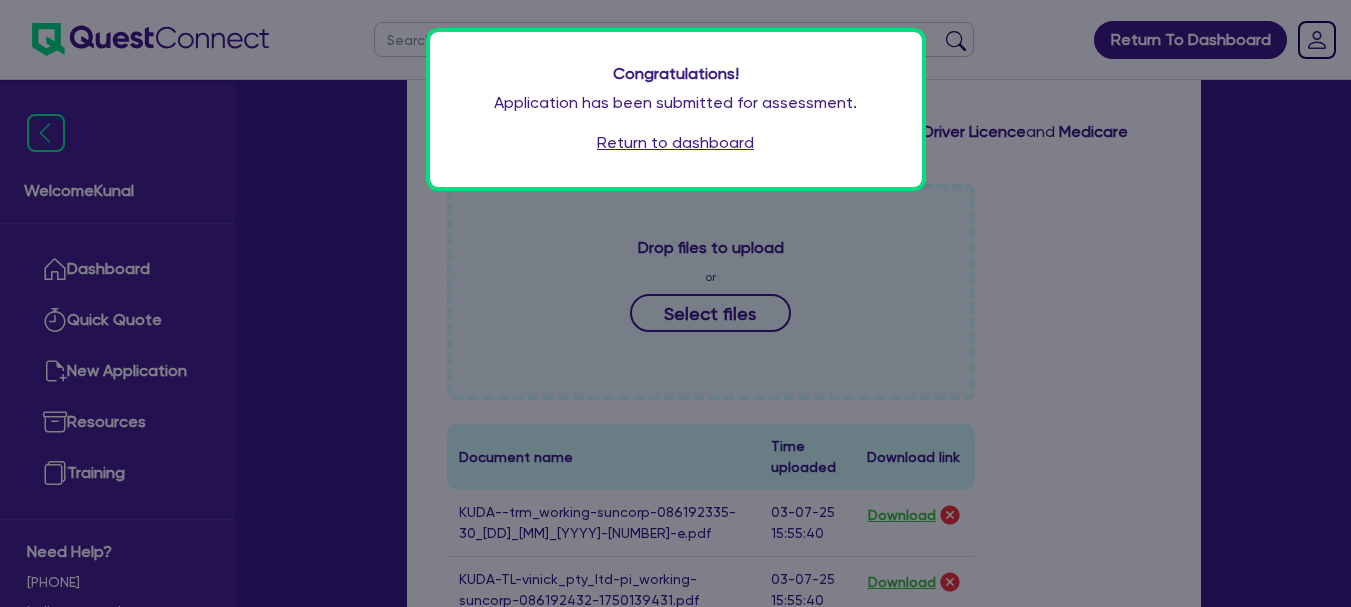 click on "Return to dashboard" at bounding box center [675, 143] 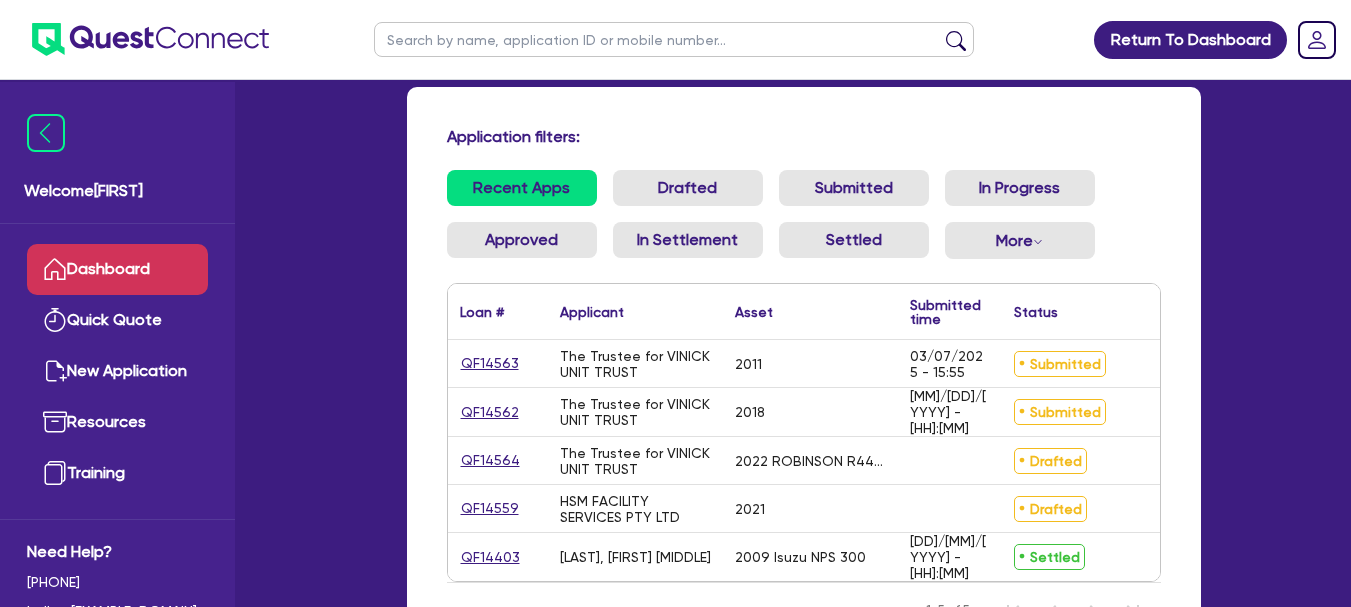 scroll, scrollTop: 100, scrollLeft: 0, axis: vertical 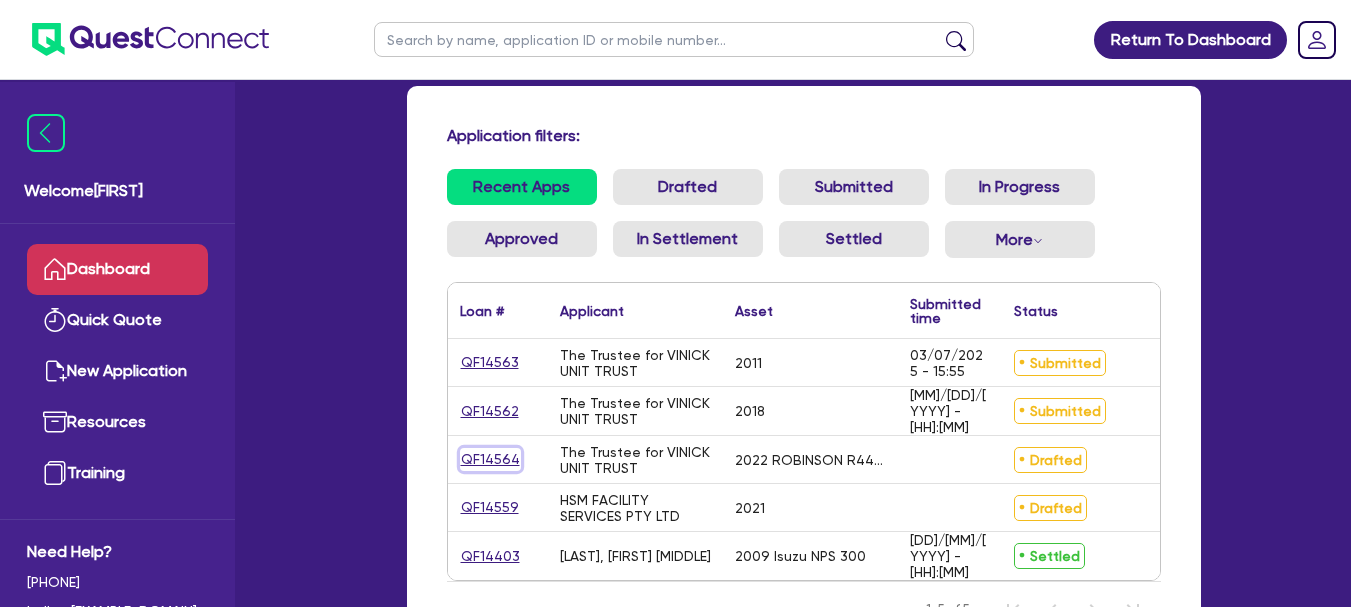 click on "QF[NUMBER]" at bounding box center [490, 459] 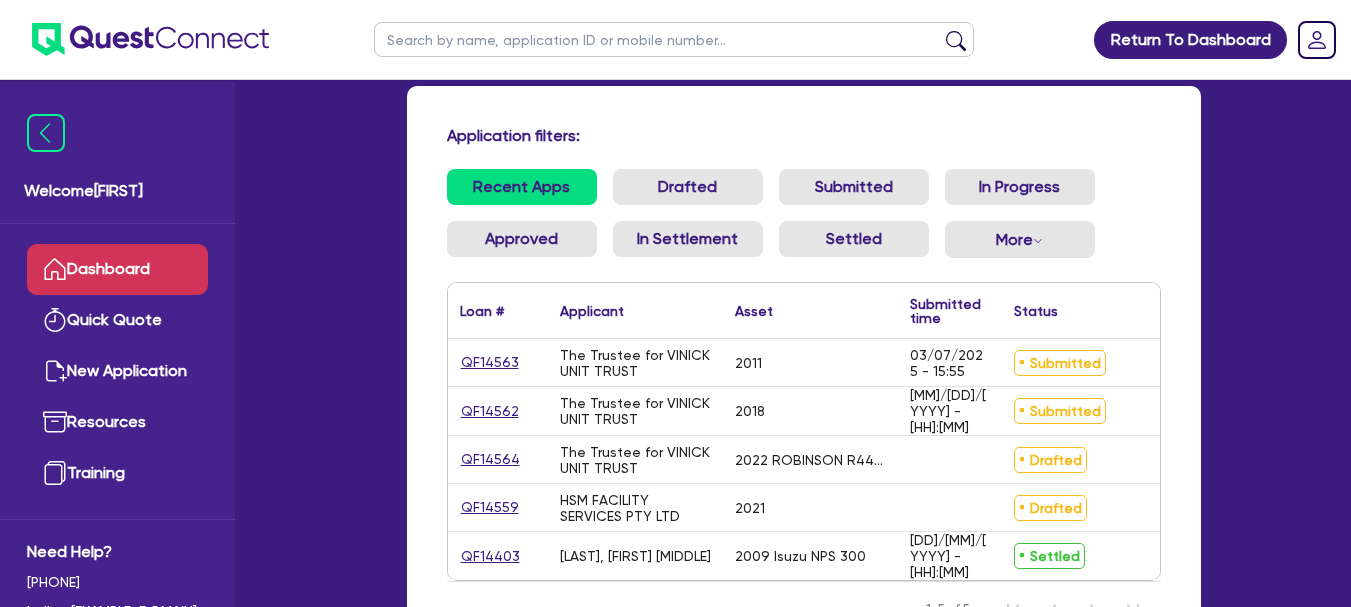 scroll, scrollTop: 0, scrollLeft: 0, axis: both 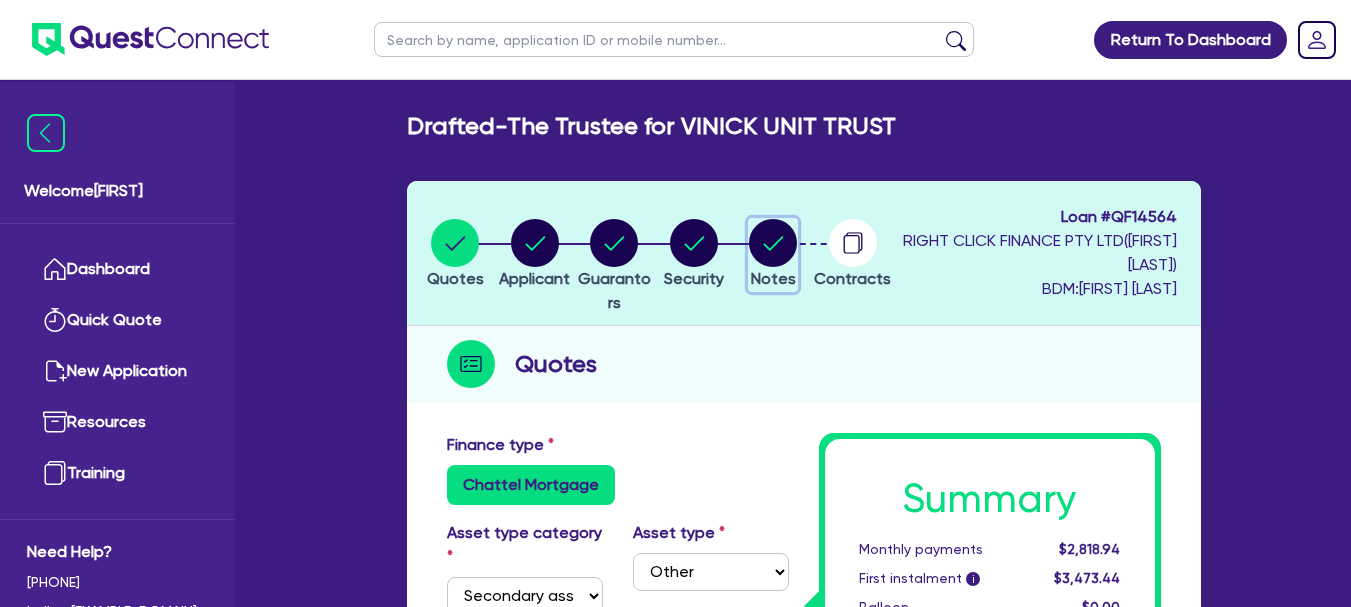 click at bounding box center [773, 243] 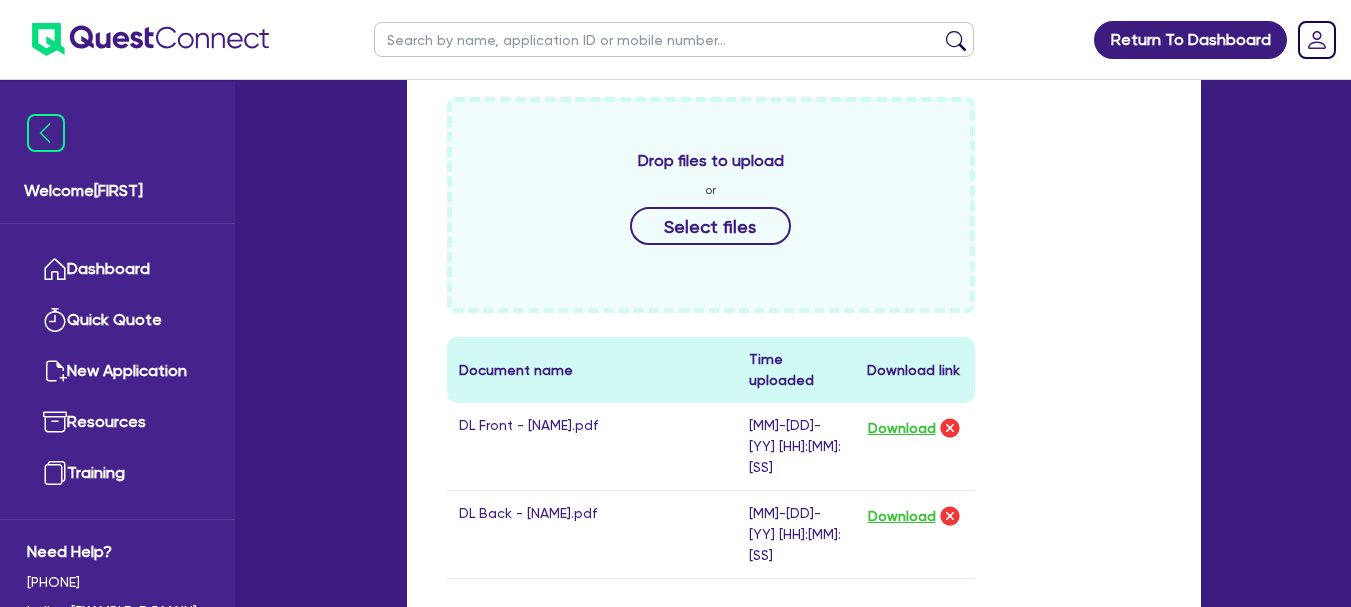 scroll, scrollTop: 900, scrollLeft: 0, axis: vertical 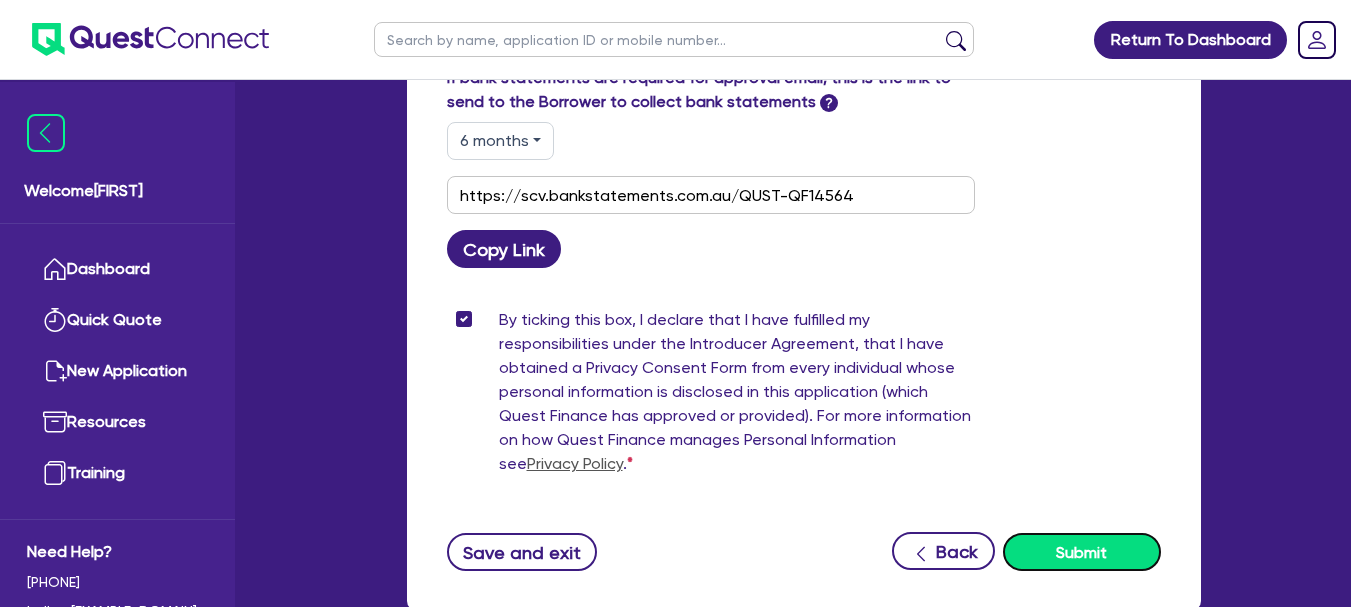 click on "Submit" at bounding box center [1082, 552] 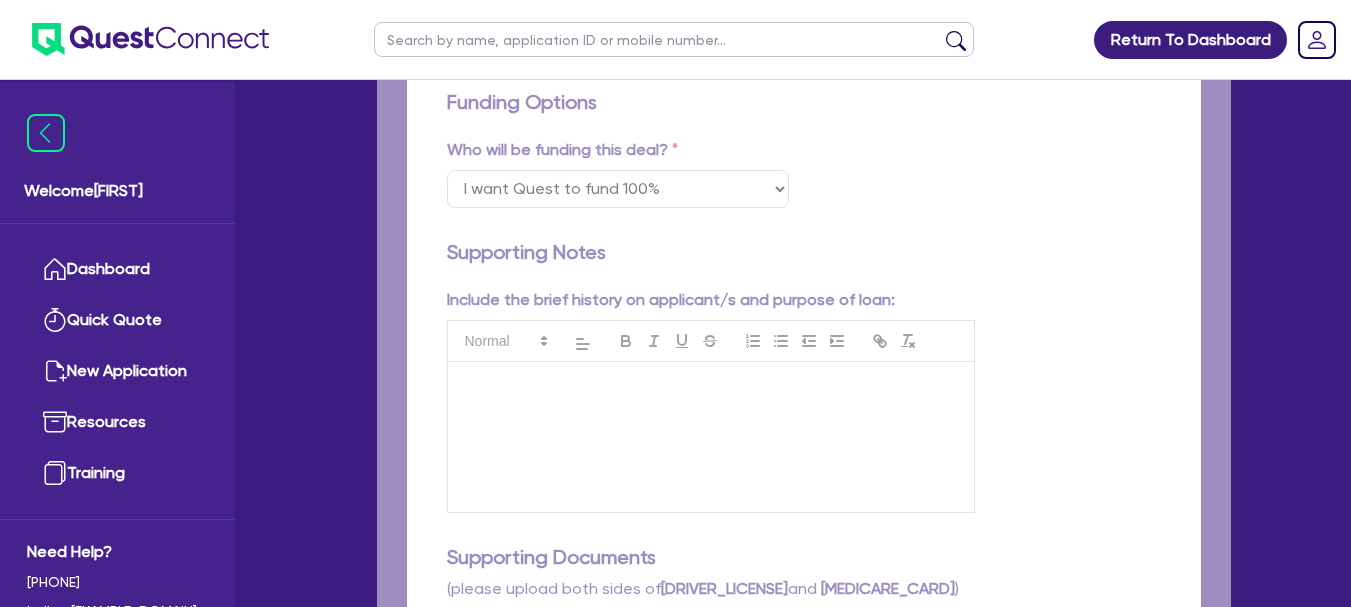 scroll, scrollTop: 0, scrollLeft: 0, axis: both 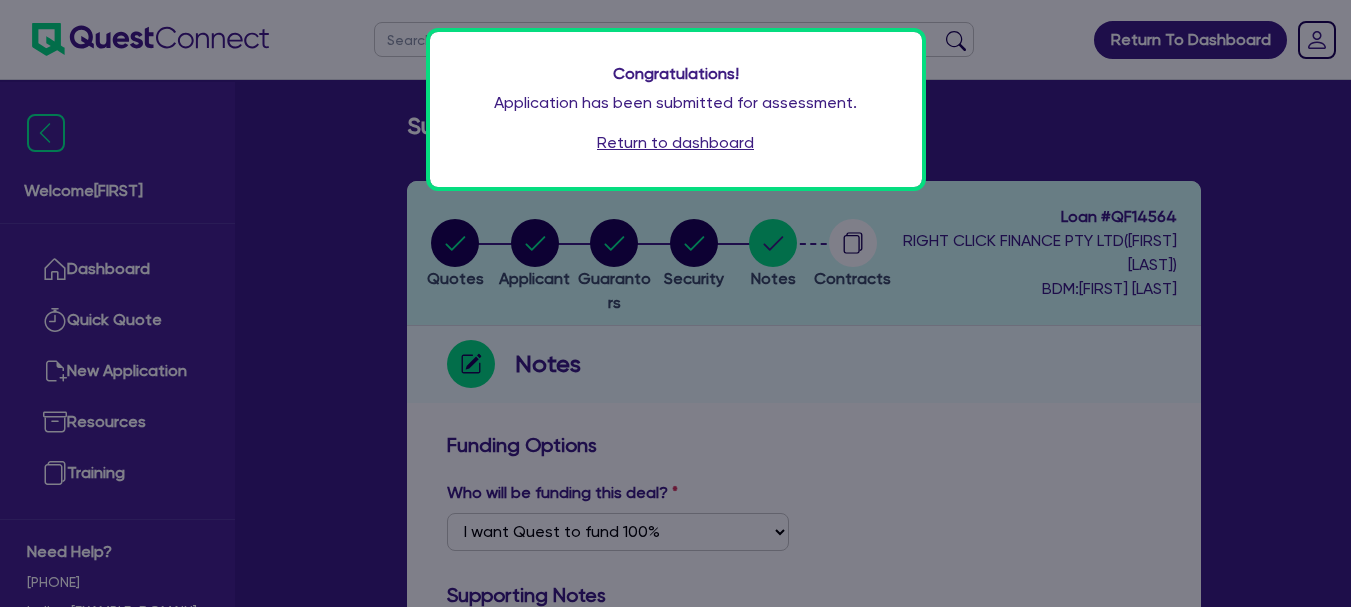 click on "Return to dashboard" at bounding box center (675, 143) 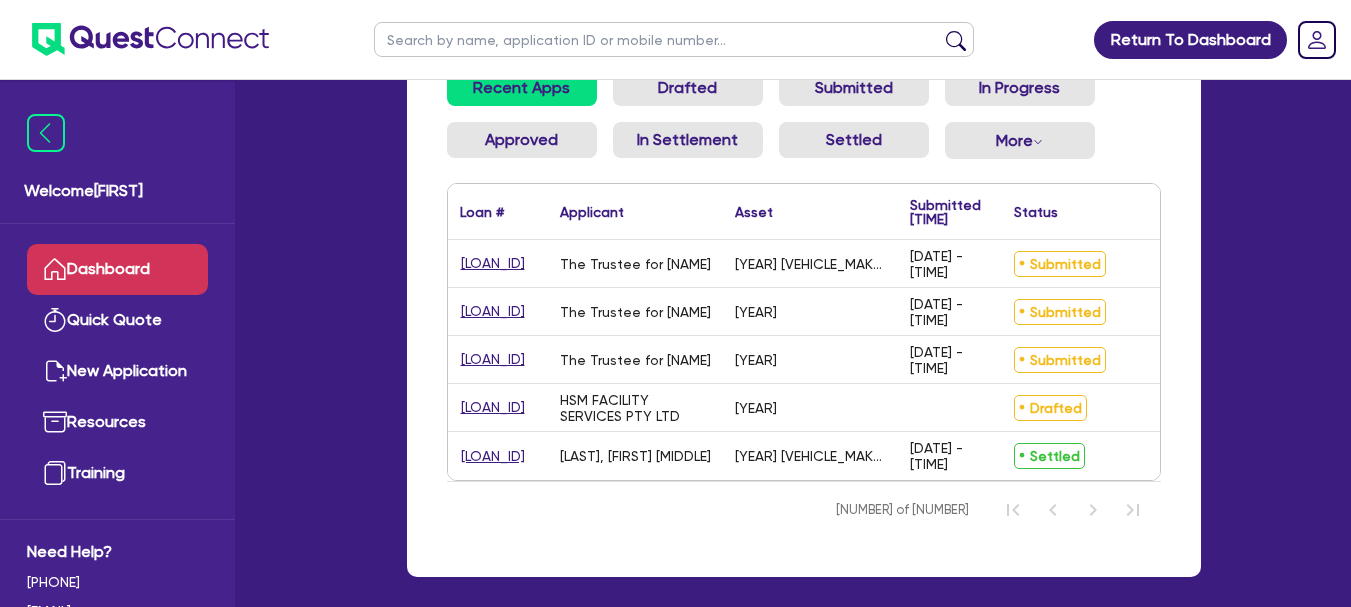 scroll, scrollTop: 200, scrollLeft: 0, axis: vertical 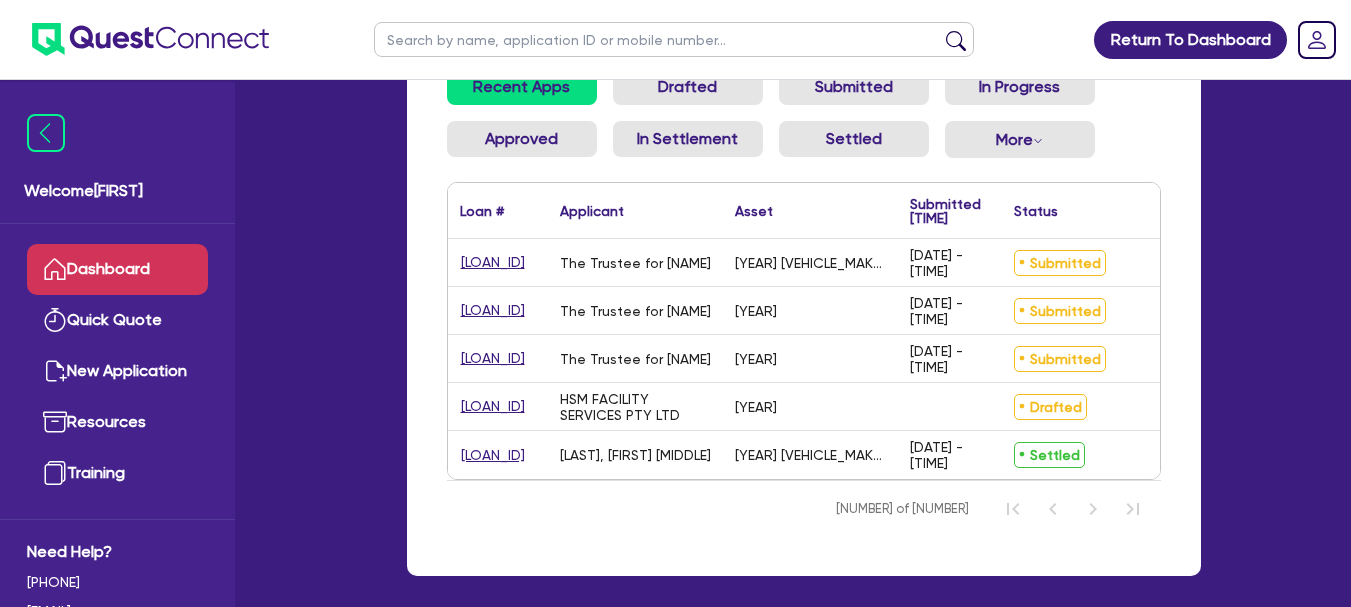 drag, startPoint x: 749, startPoint y: 515, endPoint x: 708, endPoint y: 480, distance: 53.90733 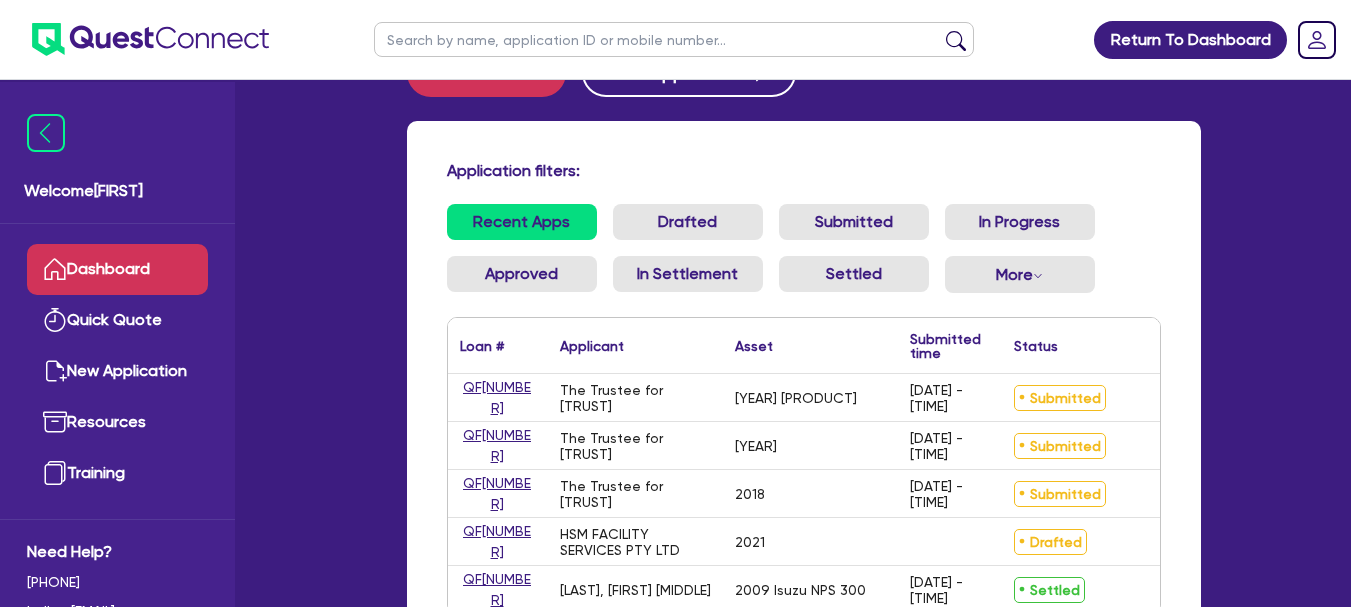 scroll, scrollTop: 100, scrollLeft: 0, axis: vertical 